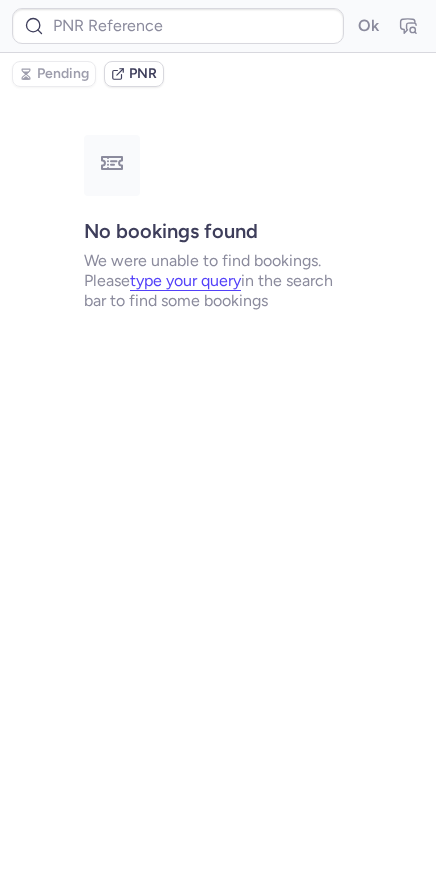 scroll, scrollTop: 0, scrollLeft: 0, axis: both 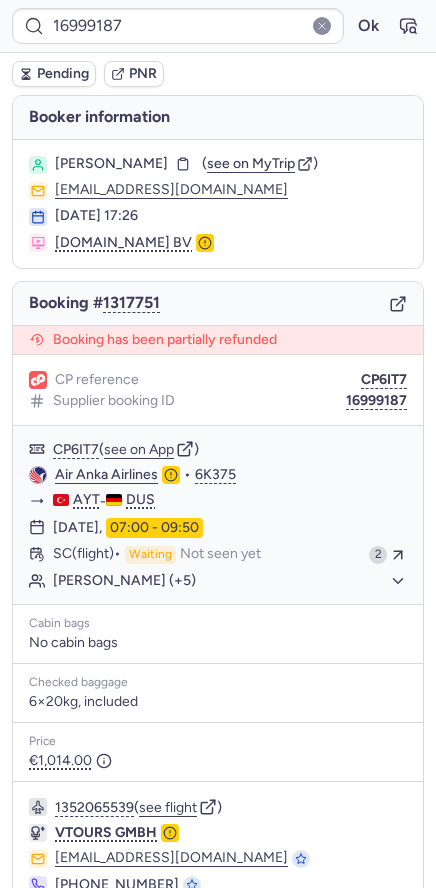 type on "CPGEHX" 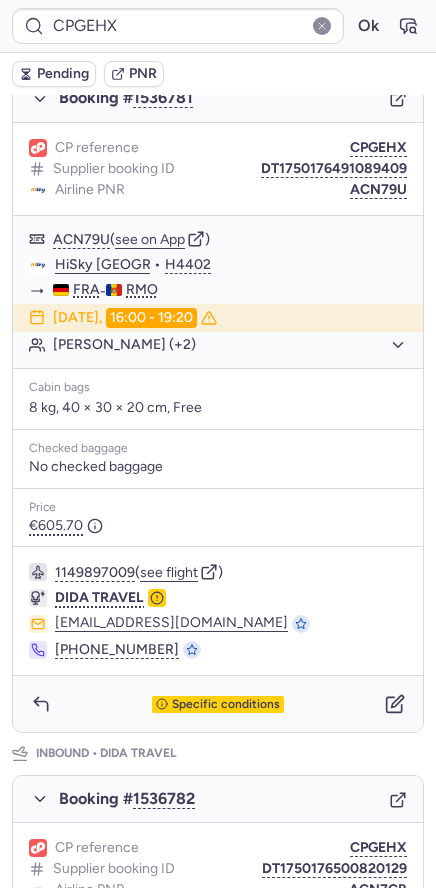 scroll, scrollTop: 324, scrollLeft: 0, axis: vertical 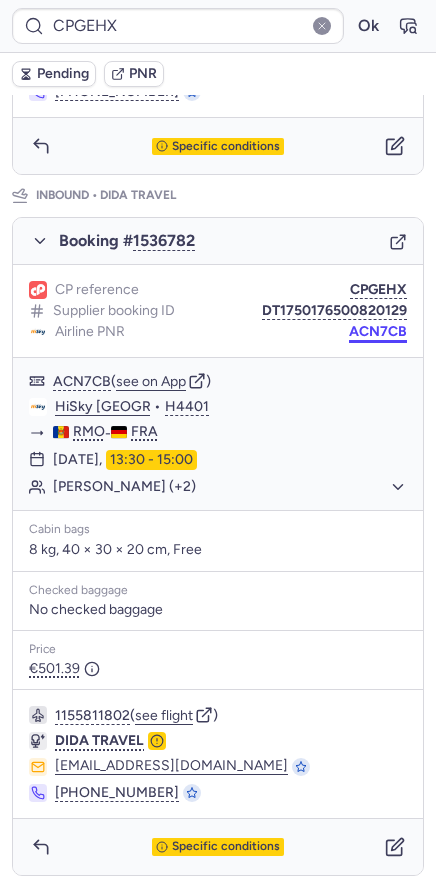 click on "ACN7CB" at bounding box center [378, 332] 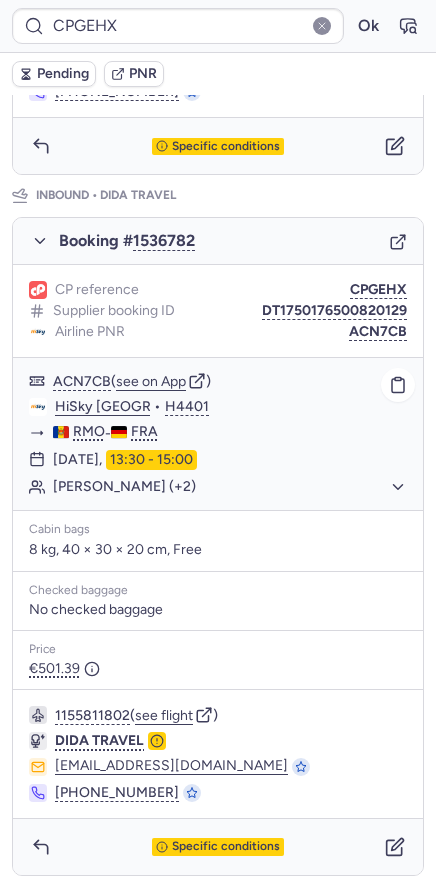 scroll, scrollTop: 110, scrollLeft: 0, axis: vertical 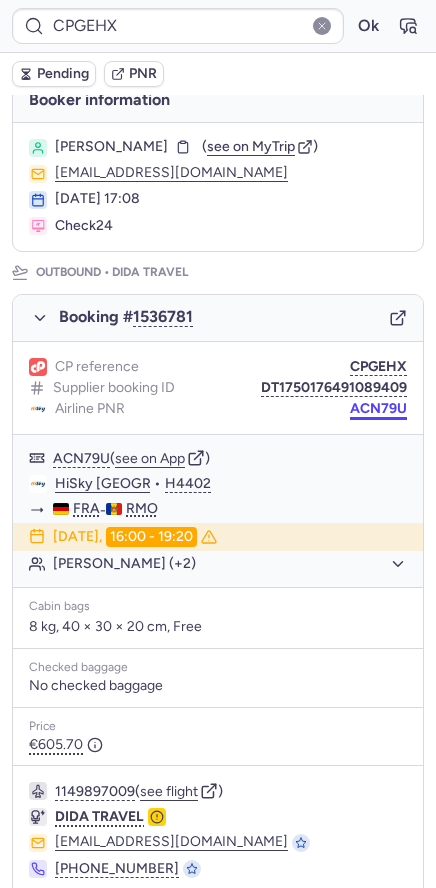 click on "ACN79U" at bounding box center (378, 409) 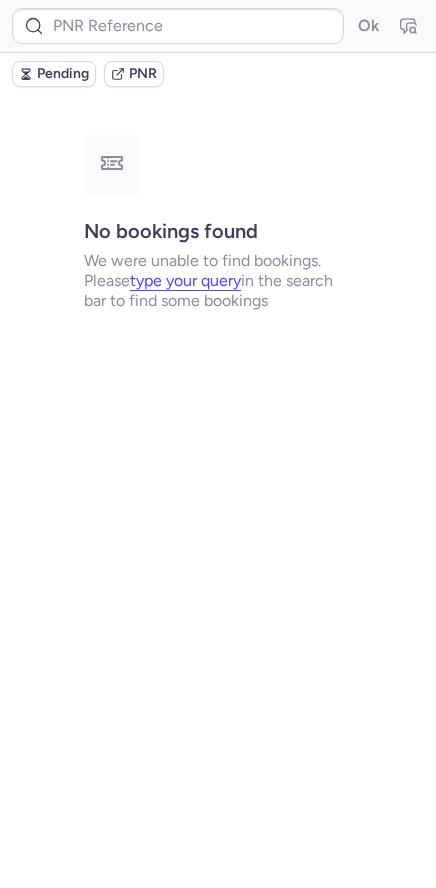 scroll, scrollTop: 0, scrollLeft: 0, axis: both 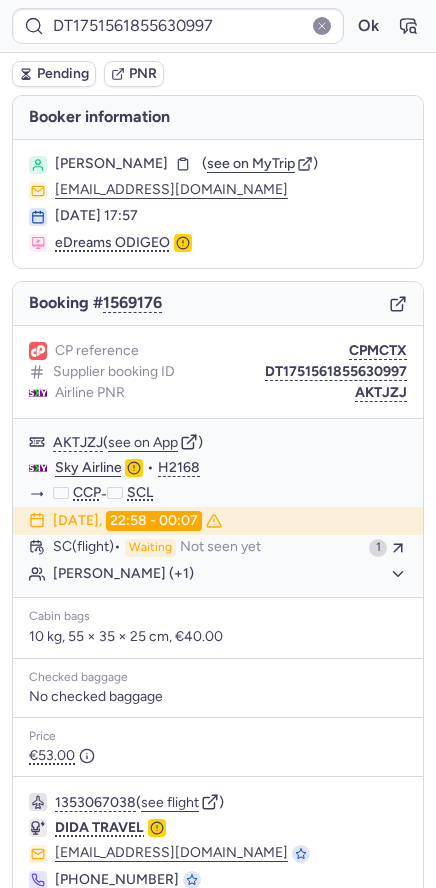 type on "CPTDL8" 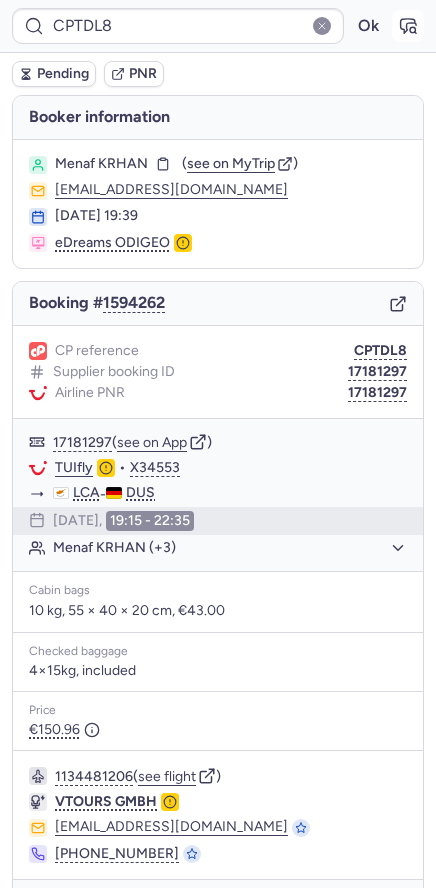 click 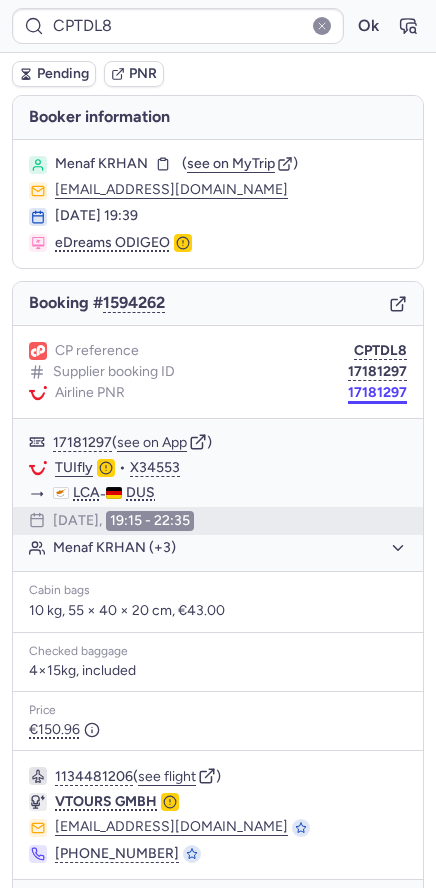 click on "17181297" at bounding box center [377, 393] 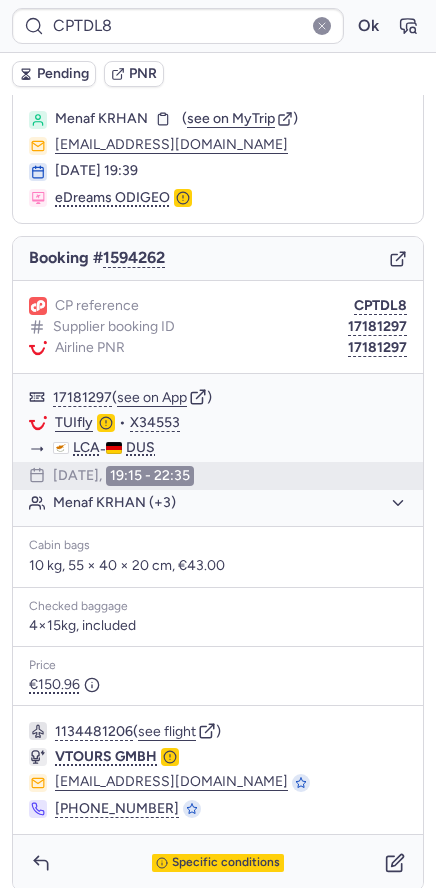 scroll, scrollTop: 61, scrollLeft: 0, axis: vertical 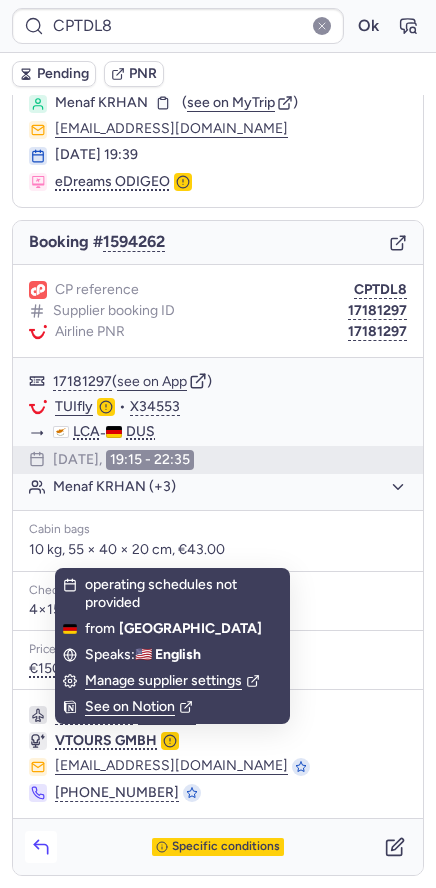 click 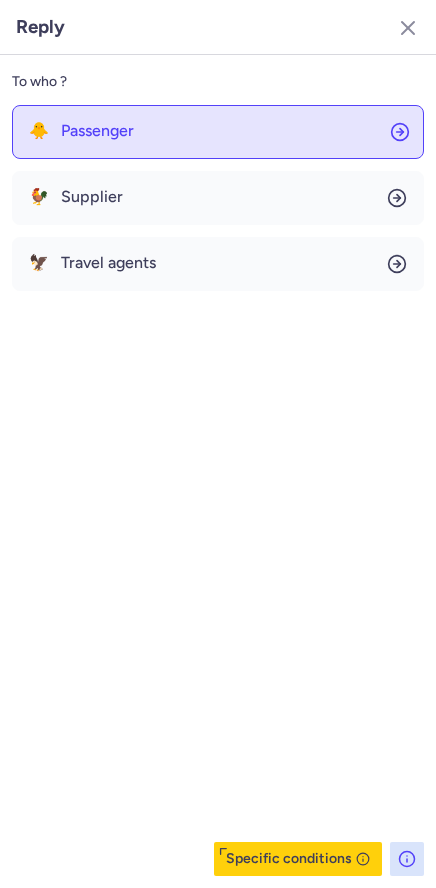 click on "Passenger" at bounding box center [97, 131] 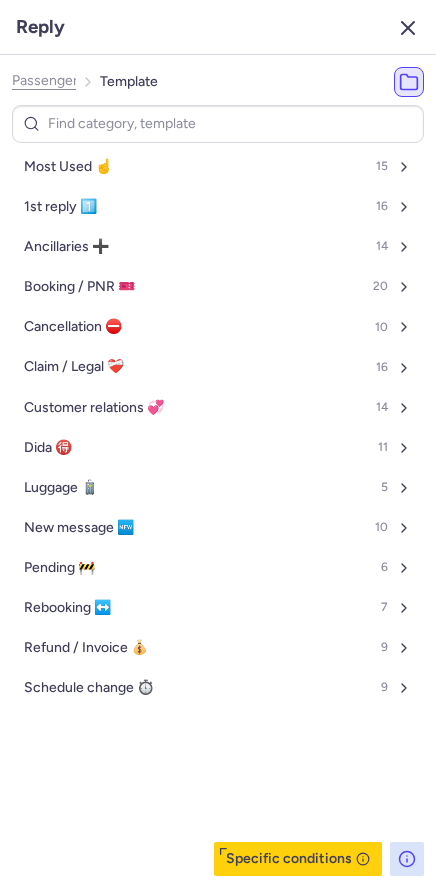 click 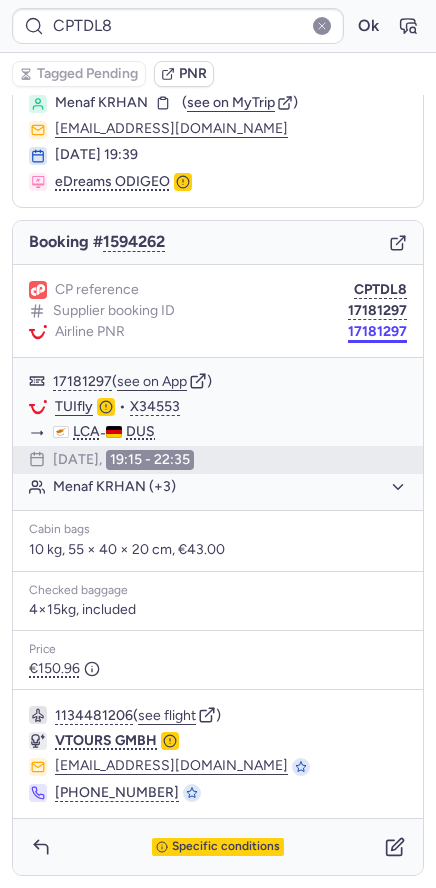 click on "17181297" at bounding box center [377, 332] 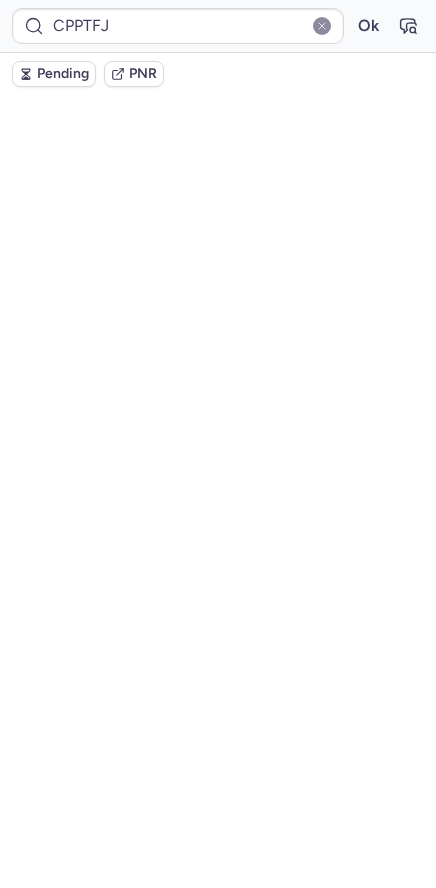 scroll, scrollTop: 101, scrollLeft: 0, axis: vertical 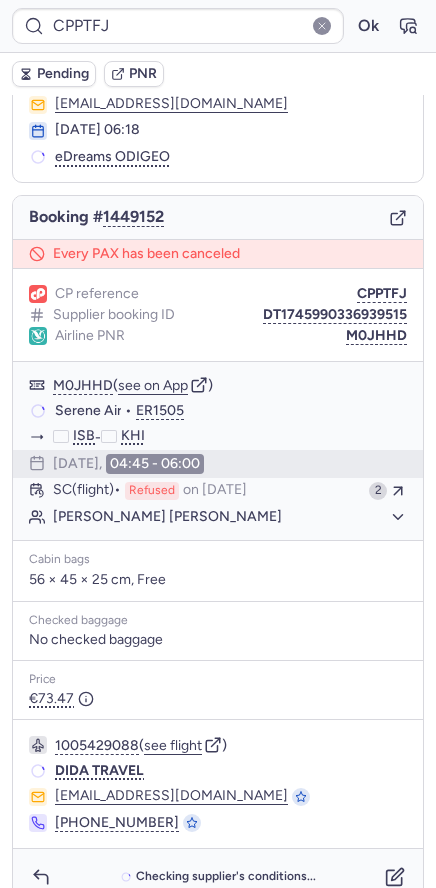 type on "CPDAGP" 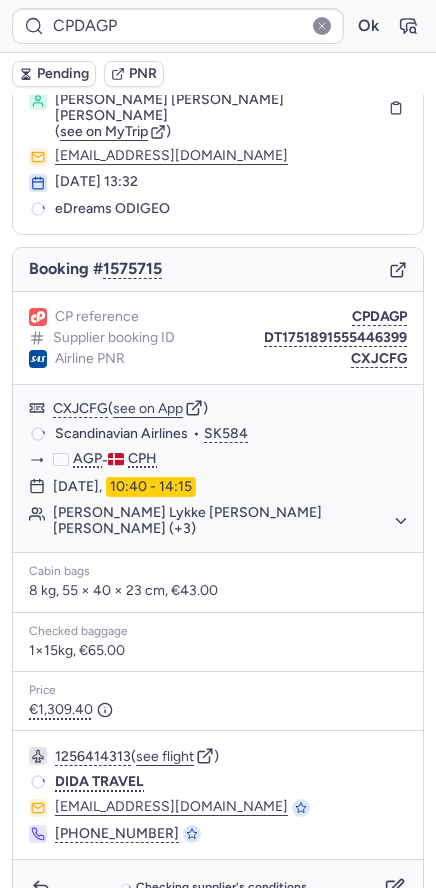 scroll, scrollTop: 61, scrollLeft: 0, axis: vertical 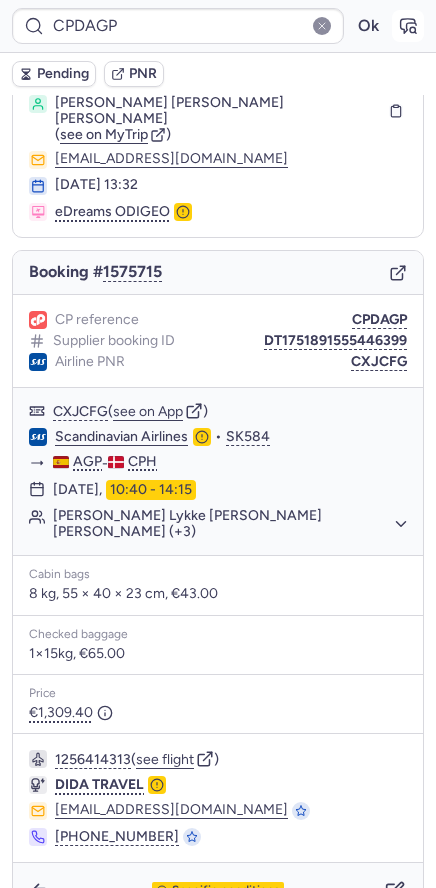 click 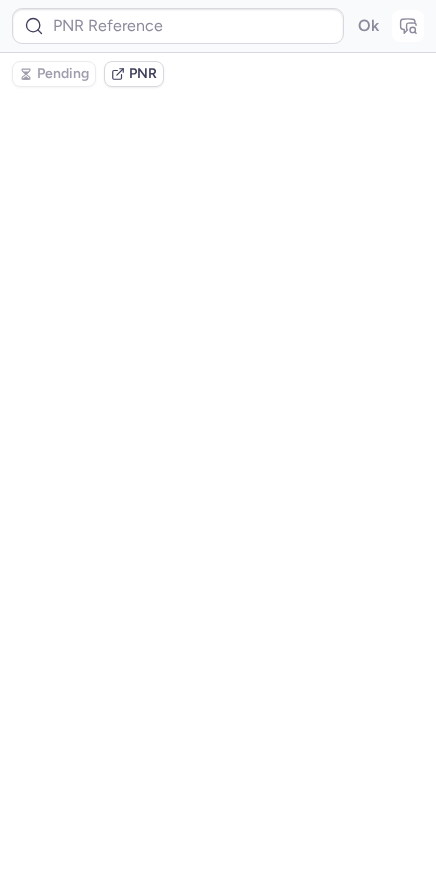 type on "CPDAGP" 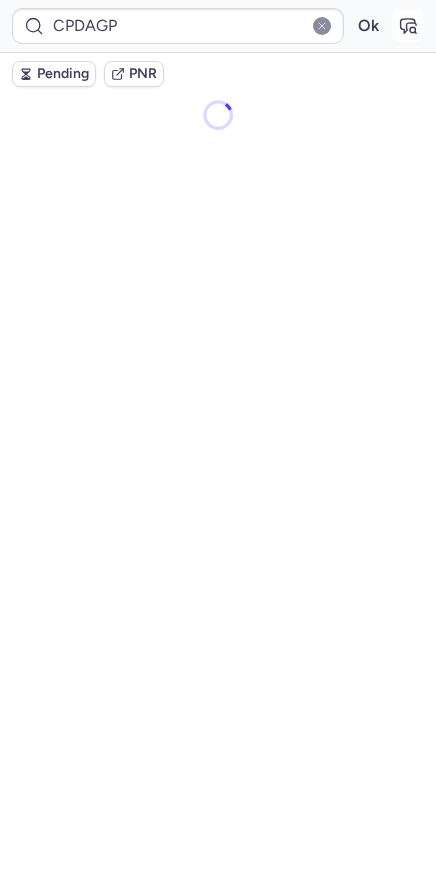 scroll, scrollTop: 0, scrollLeft: 0, axis: both 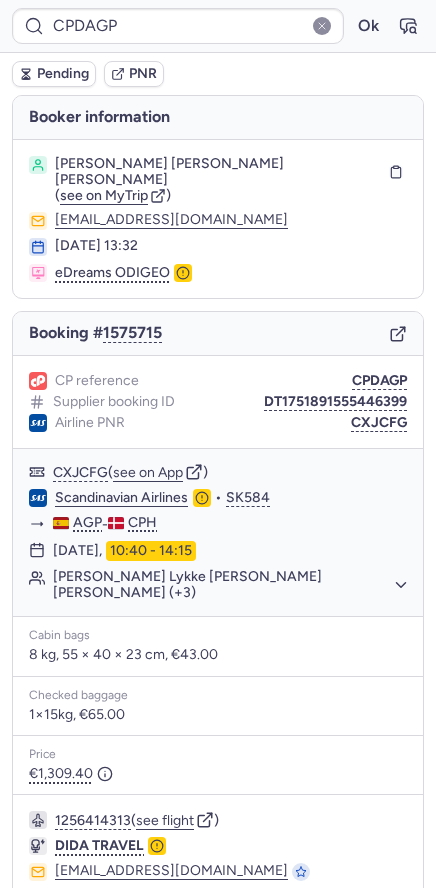 drag, startPoint x: 86, startPoint y: 189, endPoint x: 50, endPoint y: 176, distance: 38.27532 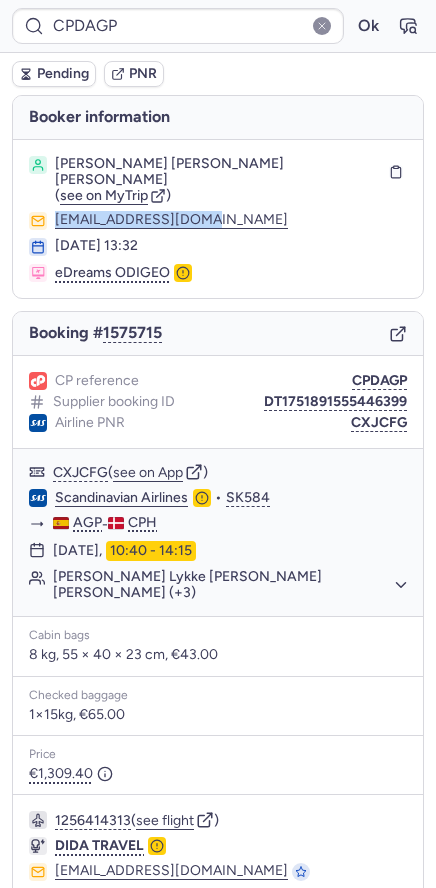 drag, startPoint x: 50, startPoint y: 180, endPoint x: 196, endPoint y: 184, distance: 146.05478 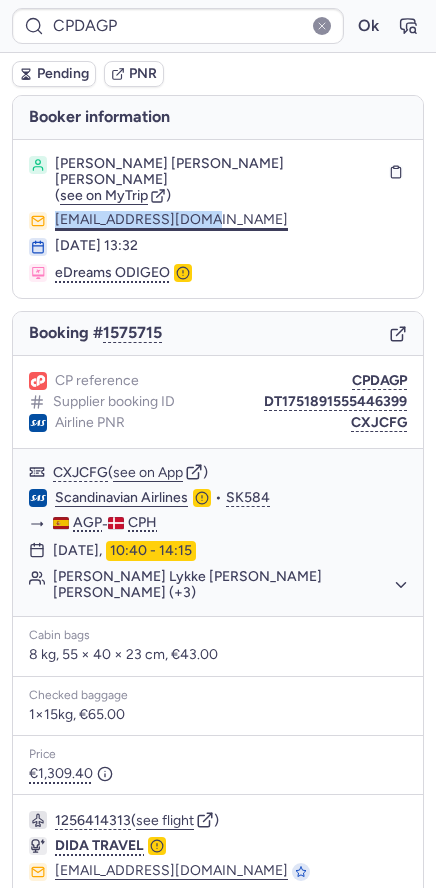 copy on "[EMAIL_ADDRESS][DOMAIN_NAME]" 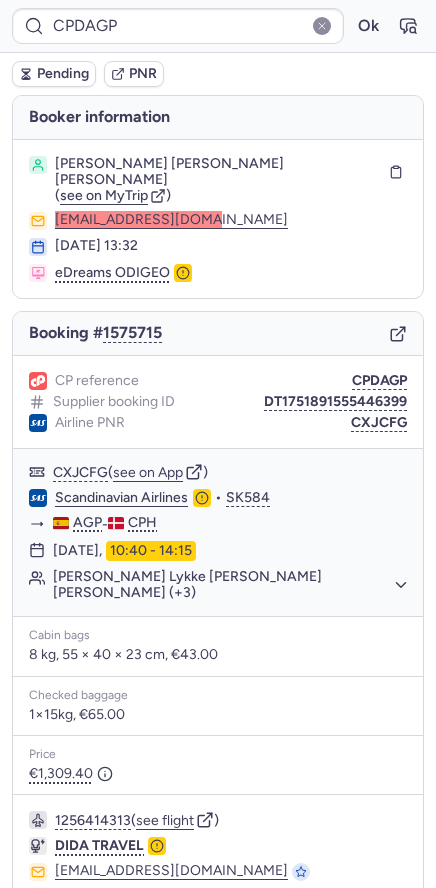 type 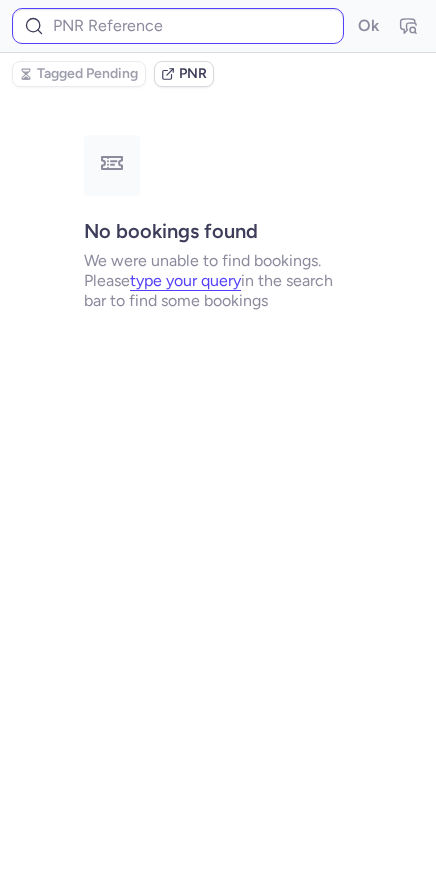 scroll, scrollTop: 0, scrollLeft: 0, axis: both 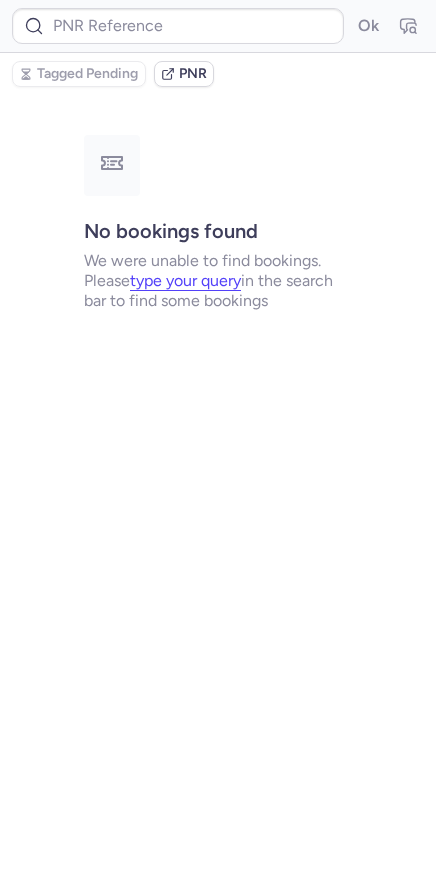type on "CPDAGP" 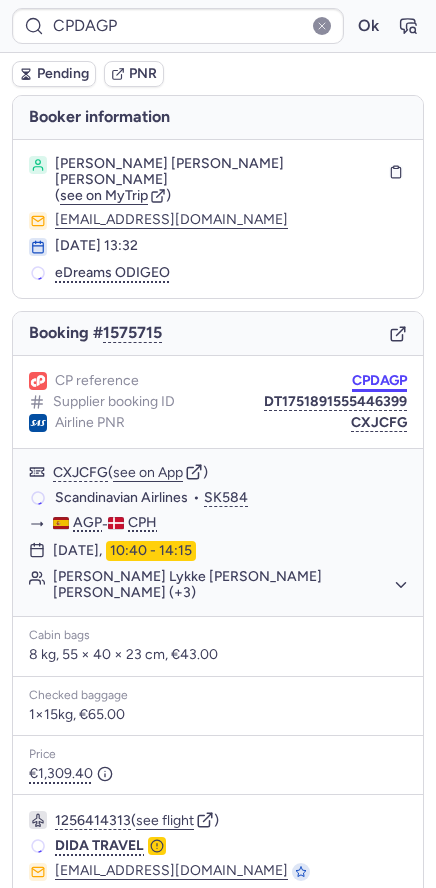 click on "CPDAGP  Ok  Pending PNR [PERSON_NAME] information [PERSON_NAME] [PERSON_NAME] [PERSON_NAME]  ( see on MyTrip  )  [EMAIL_ADDRESS][DOMAIN_NAME] [DATE] 13:32 eDreams ODIGEO Booking # 1575715 CP reference CPDAGP Supplier booking ID DT1751891555446399 Airline PNR CXJCFG CXJCFG  ( see on App )  Scandinavian Airlines  •  SK584 AGP  -  CPH [DATE]  10:40 - 14:15 [PERSON_NAME] Lykke [PERSON_NAME] [PERSON_NAME] (+3)  Cabin bags  8 kg, 55 × 40 × 23 cm, €43.00 Checked baggage 1×15kg, €65.00 Price €1,309.40  1256414313  ( see flight )  DIDA TRAVEL [EMAIL_ADDRESS][DOMAIN_NAME] [PHONE_NUMBER] Checking supplier's conditions..." at bounding box center [218, 0] 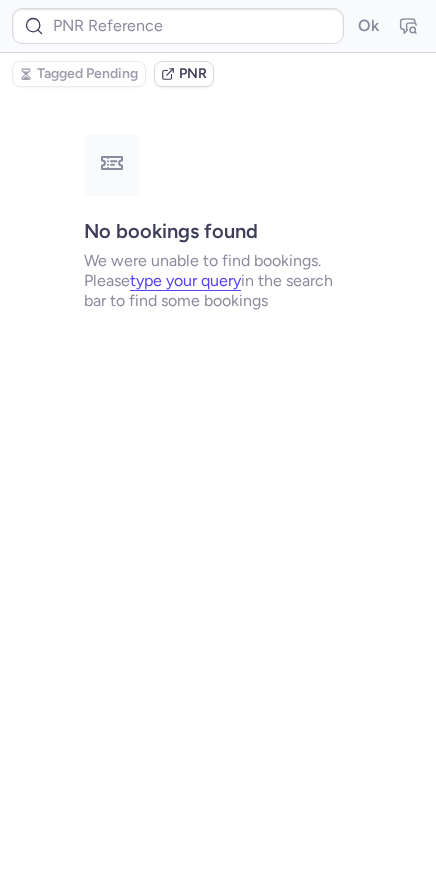 type on "CPDAGP" 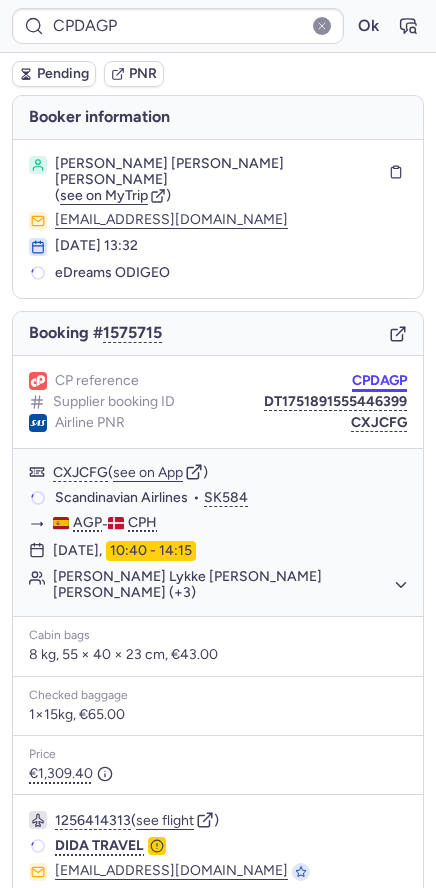 click on "CPDAGP" at bounding box center (379, 381) 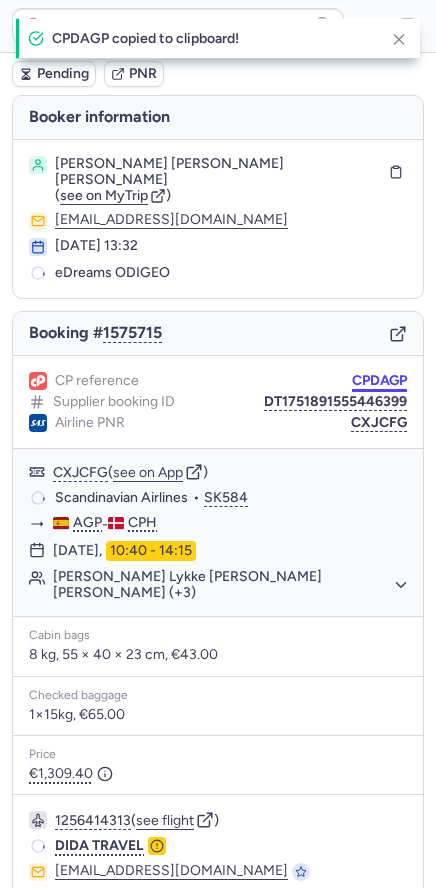 click on "CPDAGP" at bounding box center (379, 381) 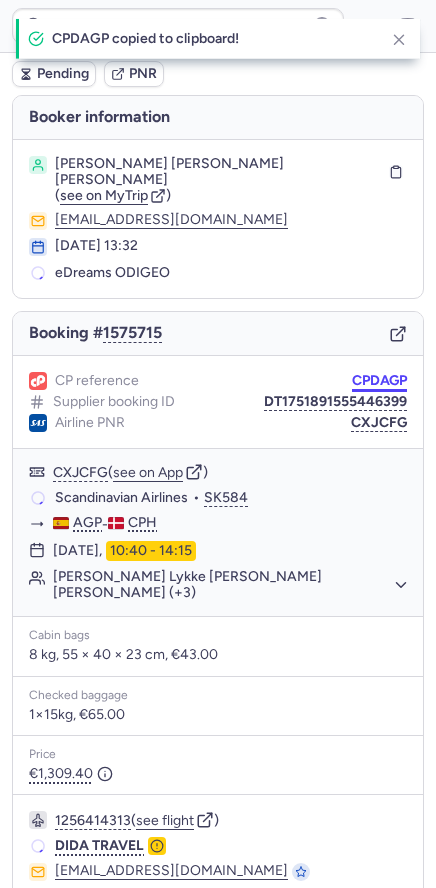 click on "CPDAGP" at bounding box center (379, 381) 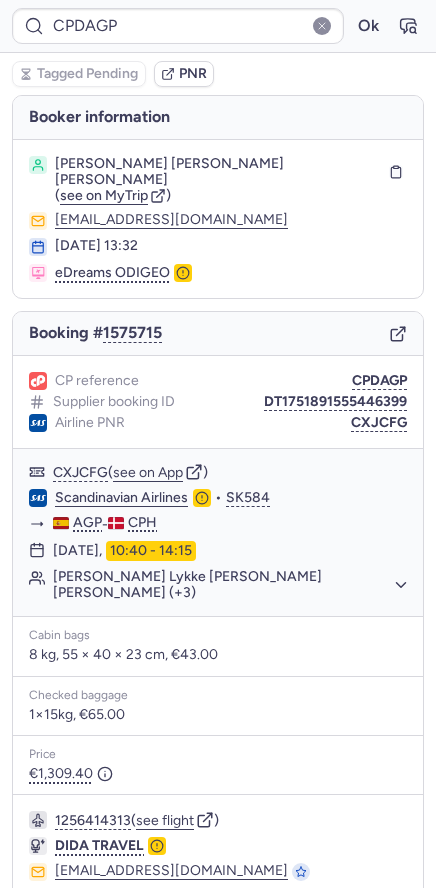 click on "CXJCFG" at bounding box center (379, 423) 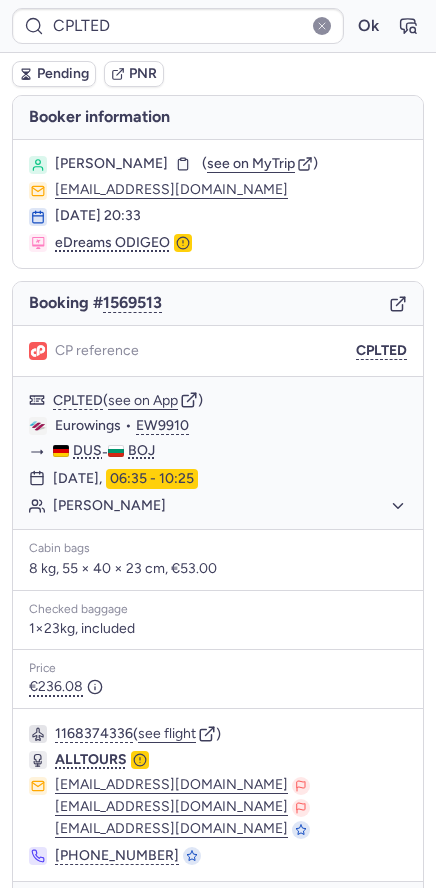 type on "CPSAAC" 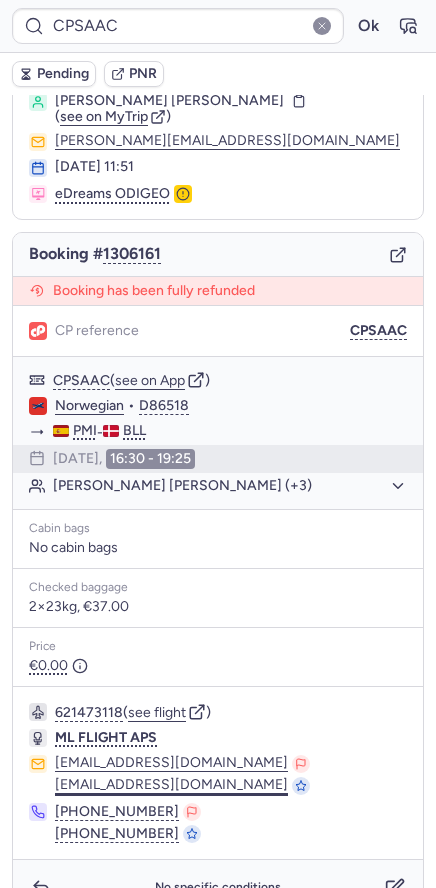 scroll, scrollTop: 90, scrollLeft: 0, axis: vertical 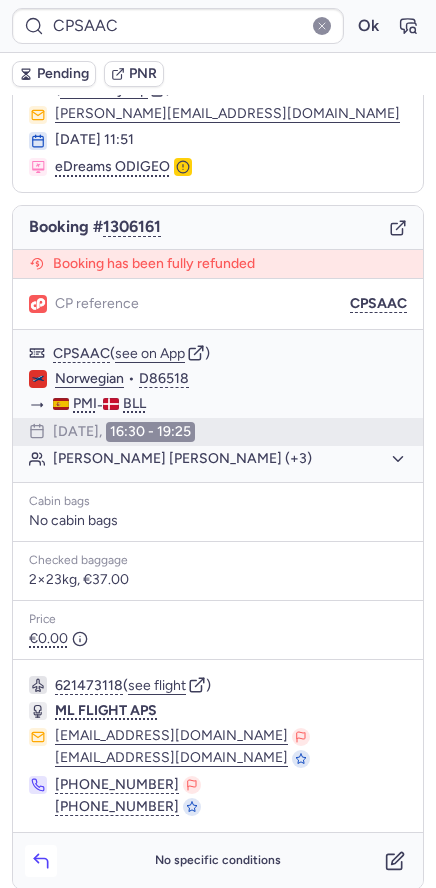 click 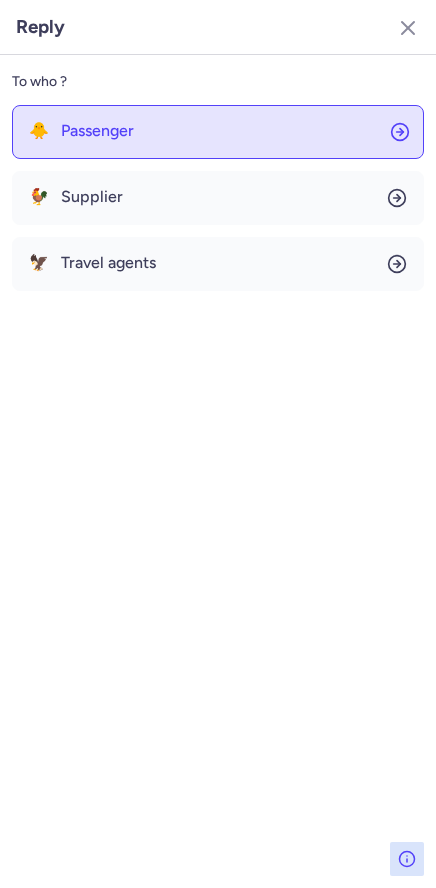 click on "🐥 Passenger" 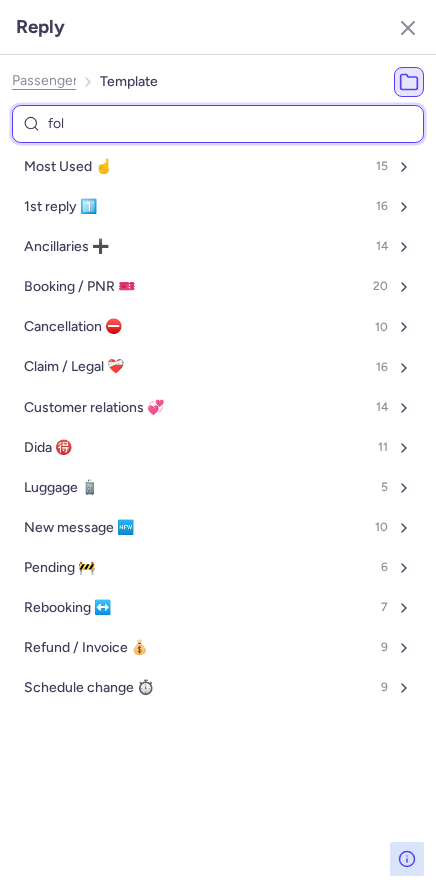 type on "foll" 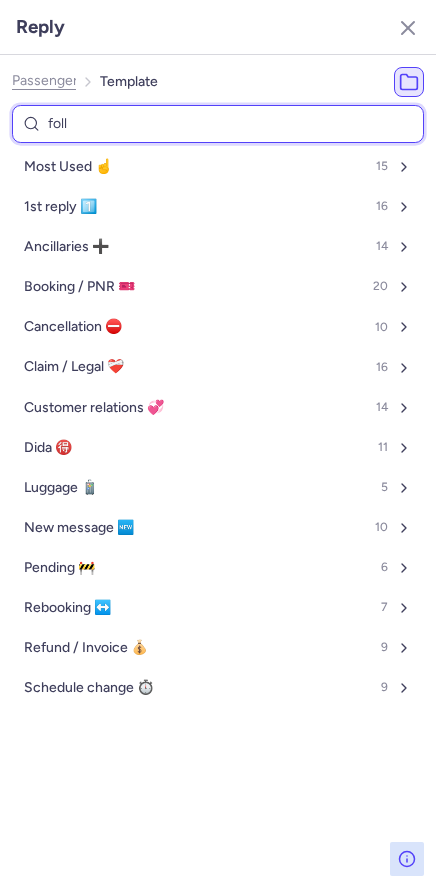 select on "en" 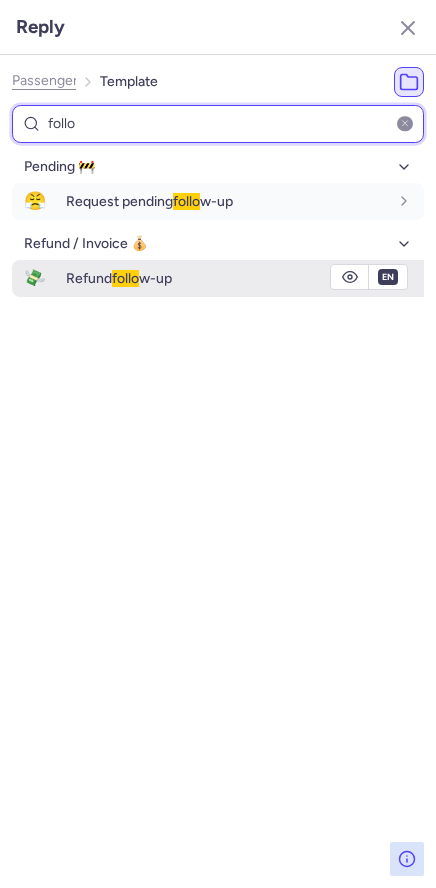 type on "follo" 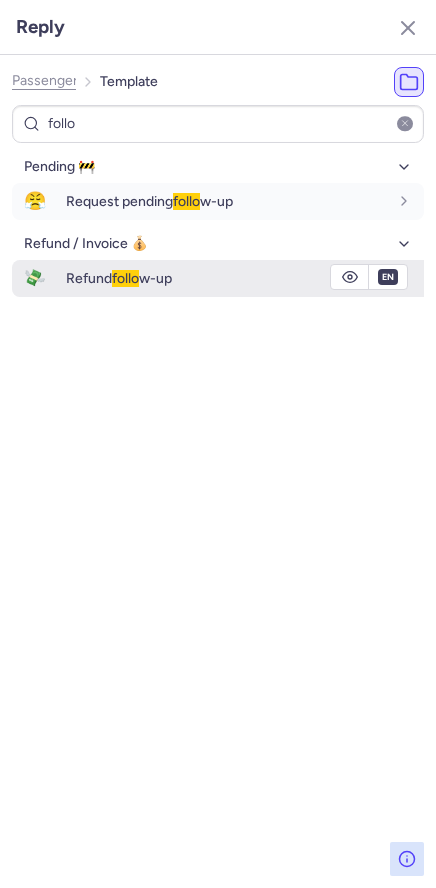 click on "💸" at bounding box center [35, 278] 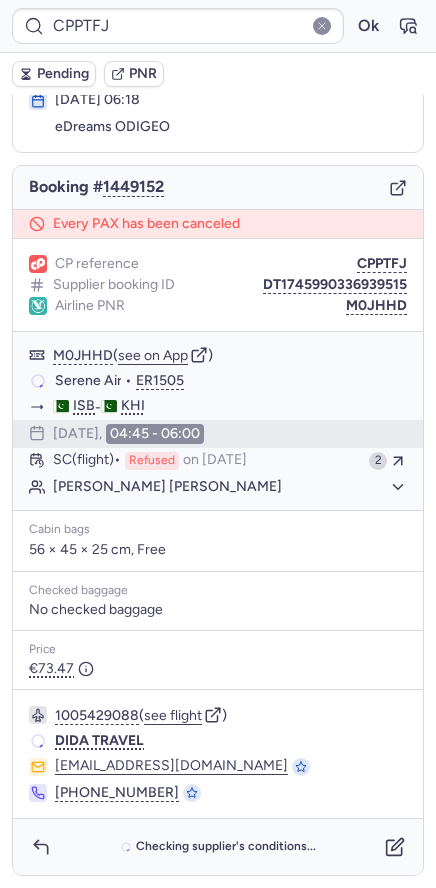scroll, scrollTop: 115, scrollLeft: 0, axis: vertical 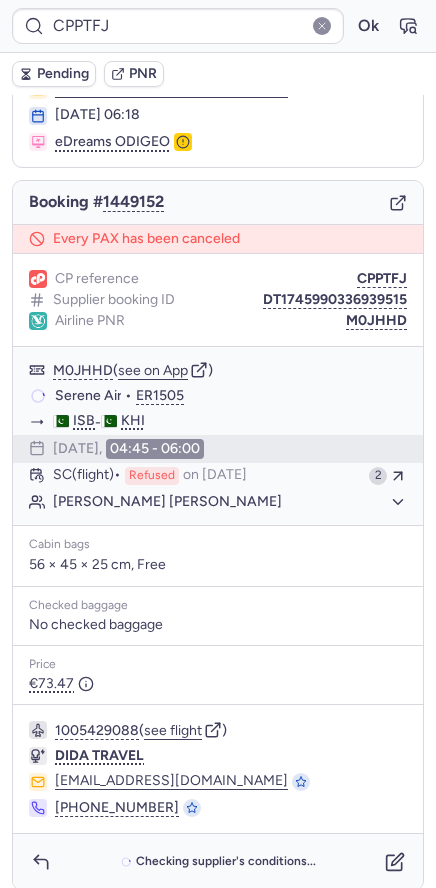 type on "CPLTED" 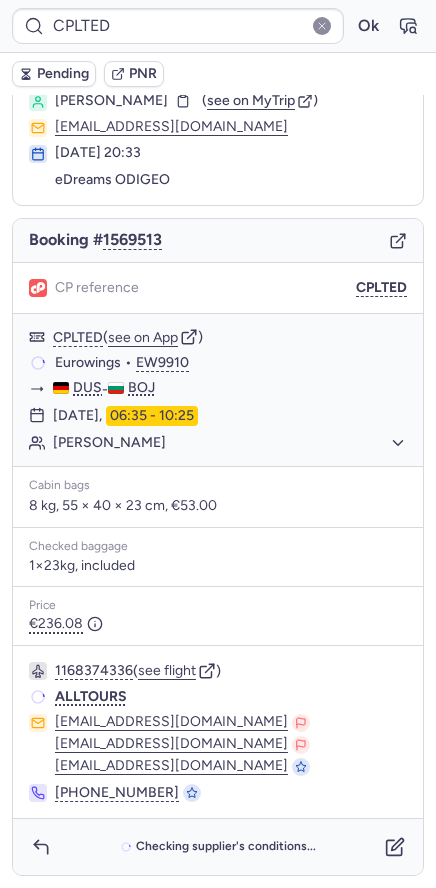 scroll, scrollTop: 63, scrollLeft: 0, axis: vertical 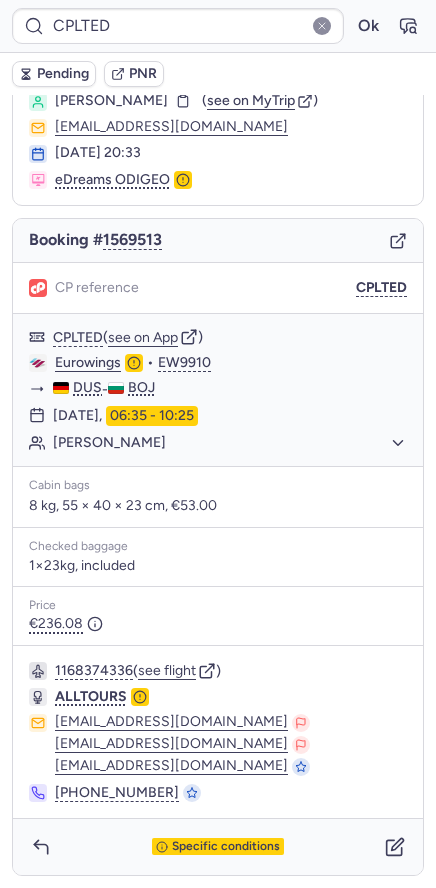 click on "Booking # 1569513" at bounding box center [218, 241] 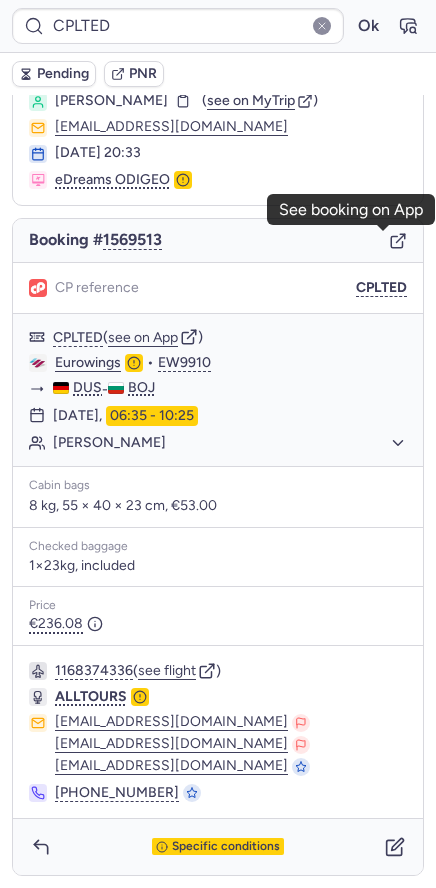 click 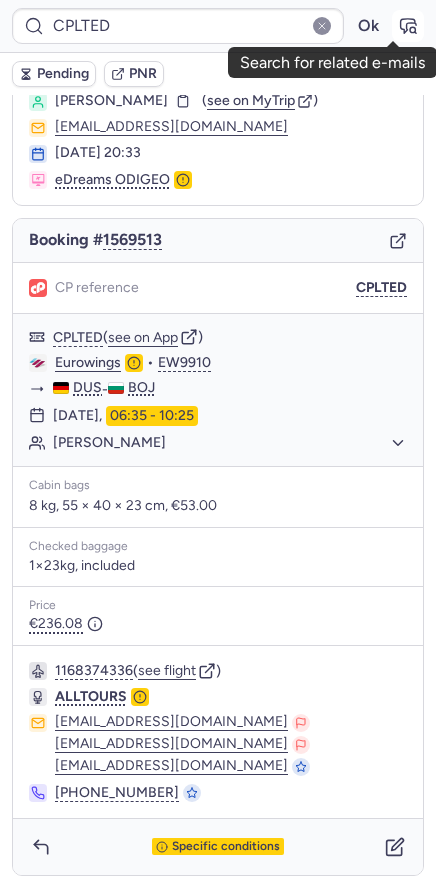 click at bounding box center (408, 26) 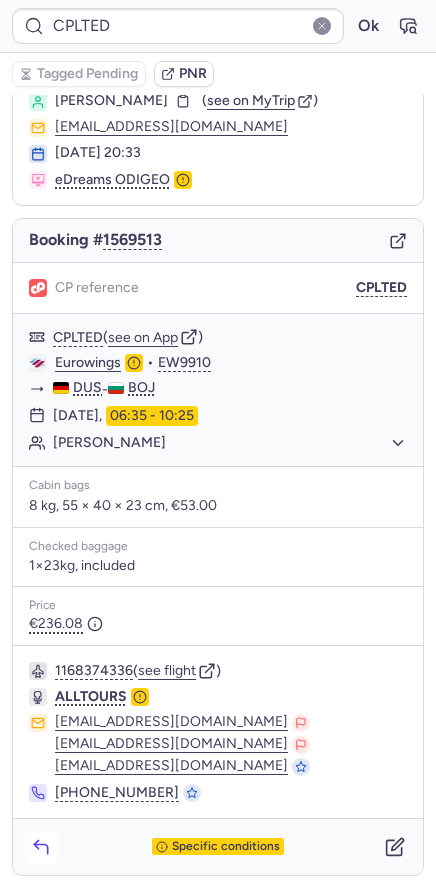 click 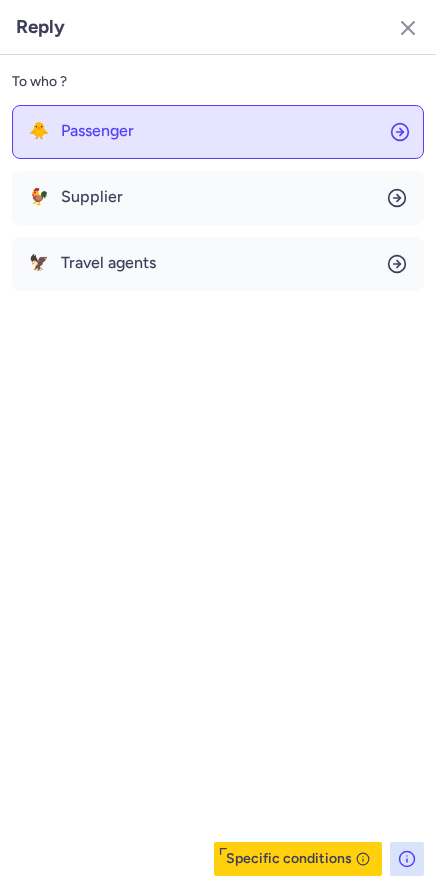 click on "🐥 Passenger" 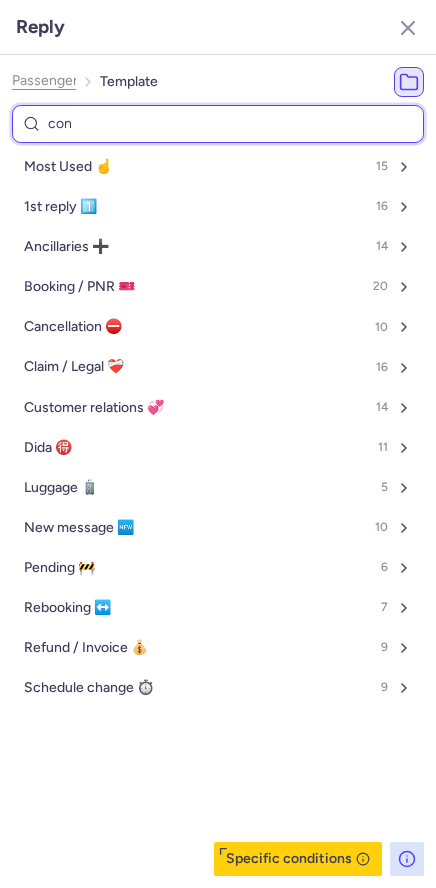 type on "conf" 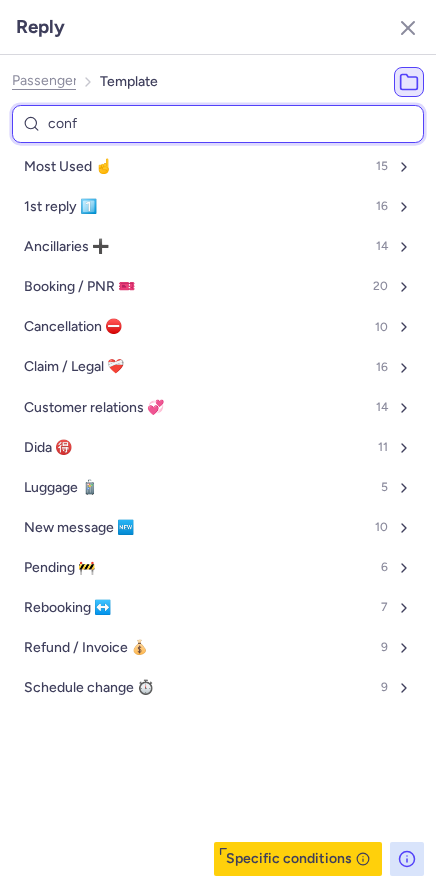 select on "de" 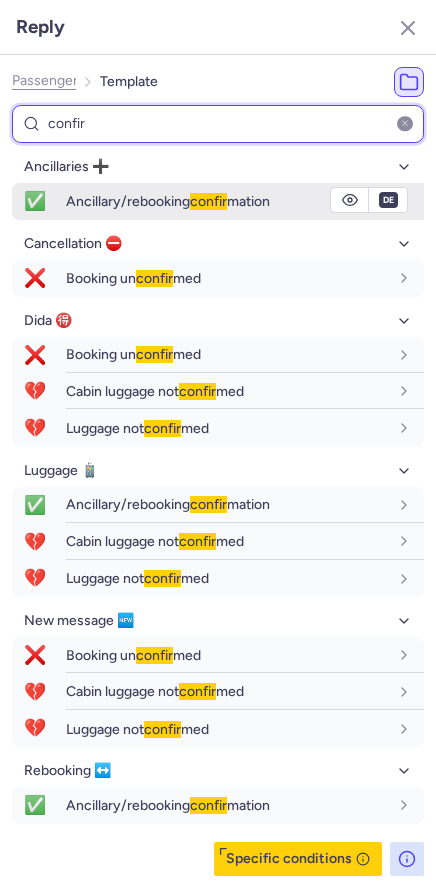 type on "confir" 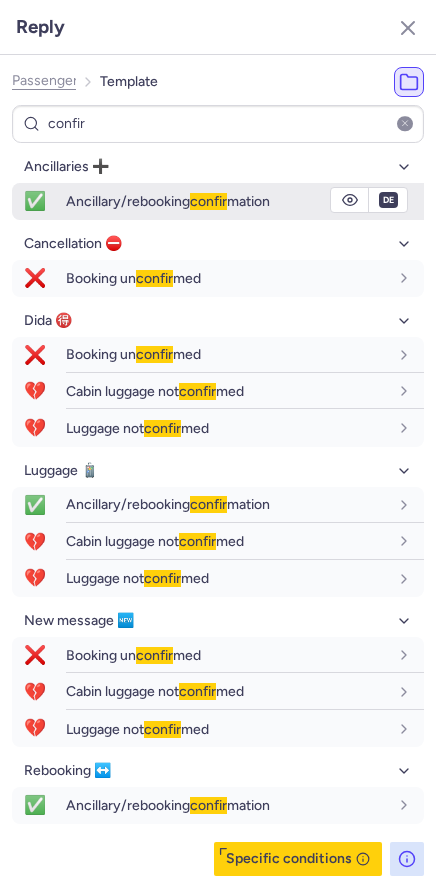click on "✅" at bounding box center (35, 201) 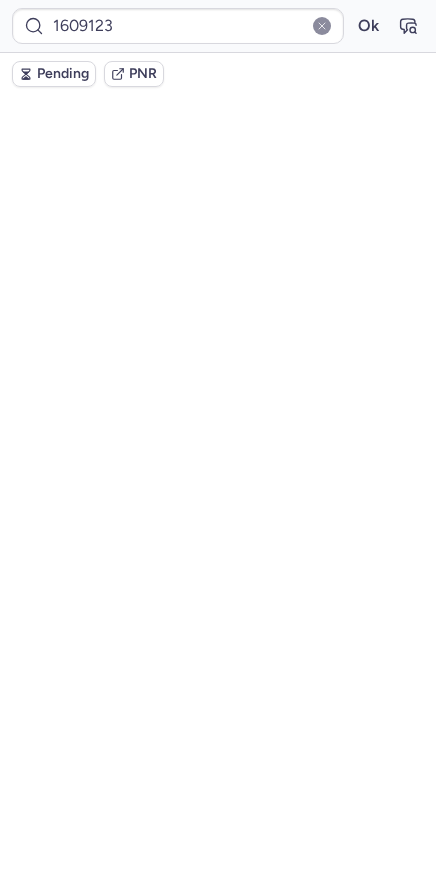 scroll, scrollTop: 0, scrollLeft: 0, axis: both 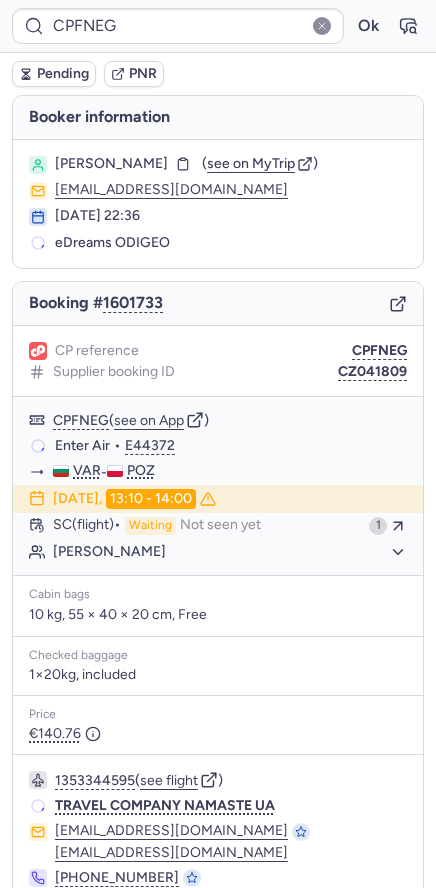 type on "CPLTED" 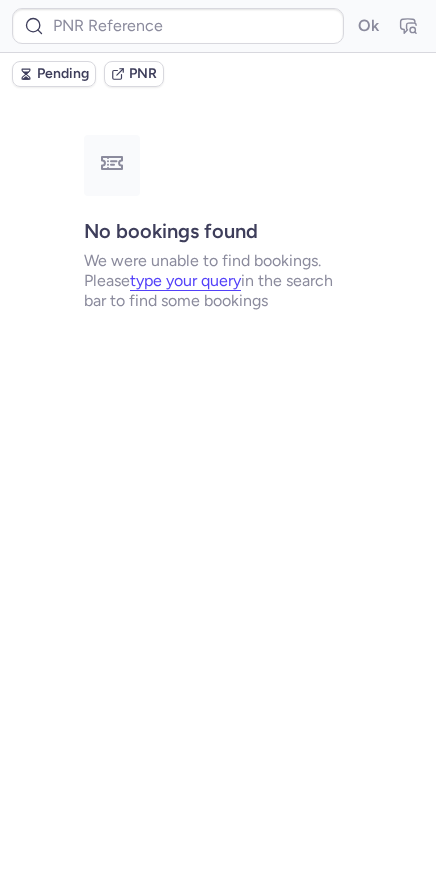 type on "CPXWNP" 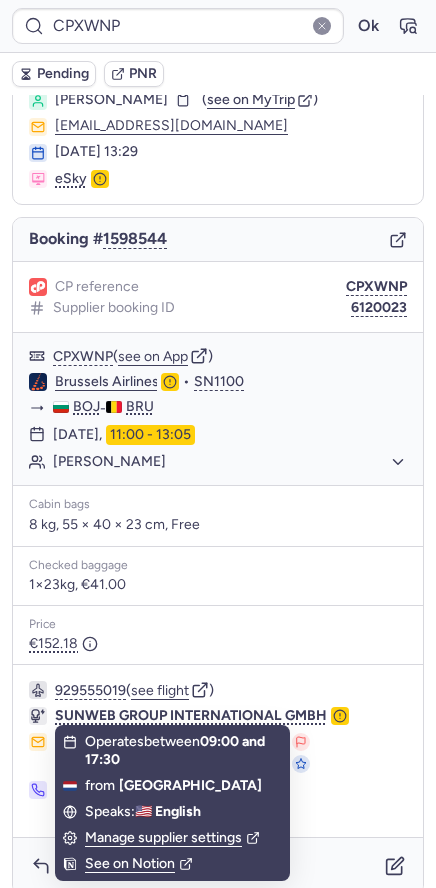 scroll, scrollTop: 83, scrollLeft: 0, axis: vertical 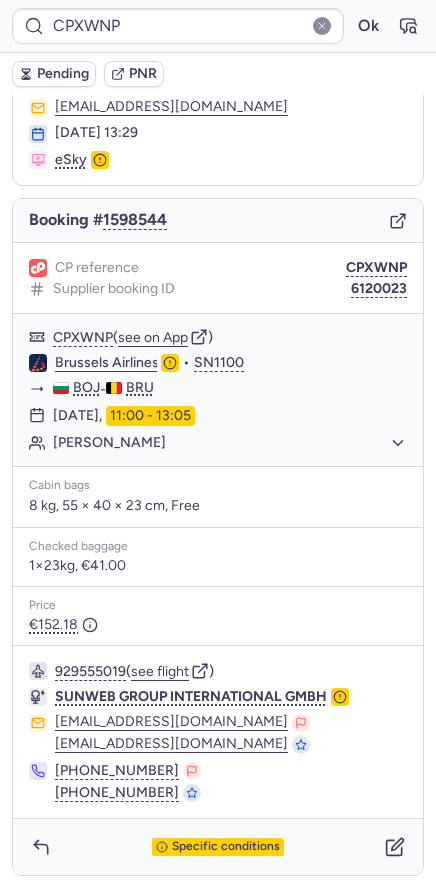 click on "Specific conditions" at bounding box center (218, 847) 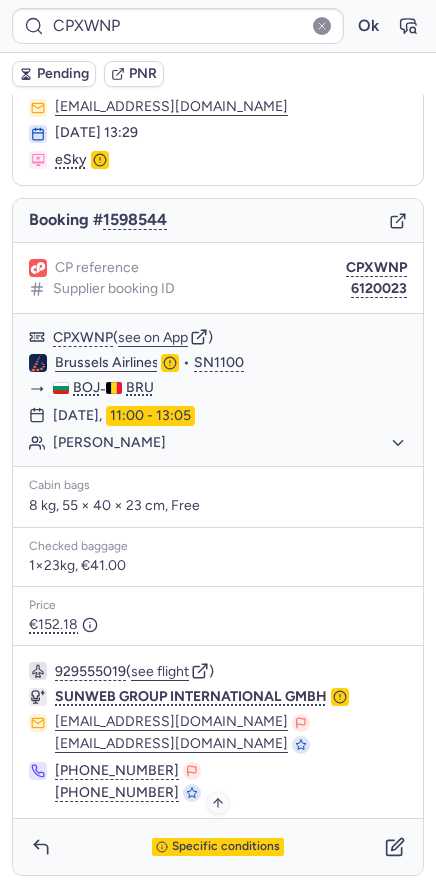 click on "Specific conditions" at bounding box center [226, 847] 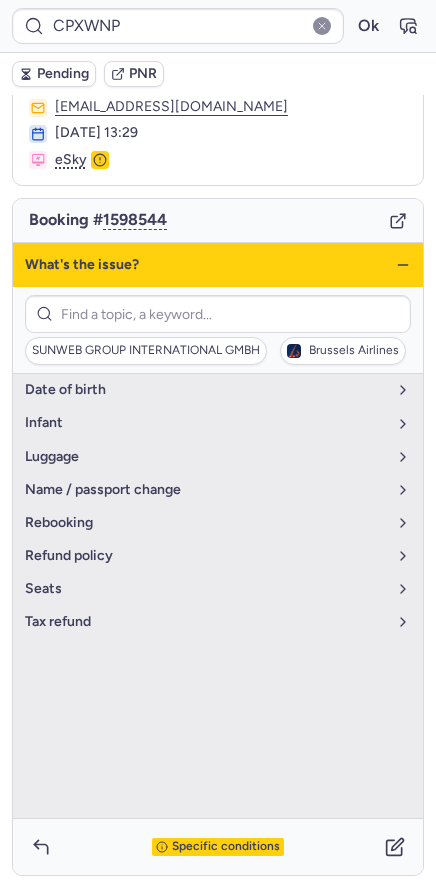 click on "What's the issue?" at bounding box center (218, 265) 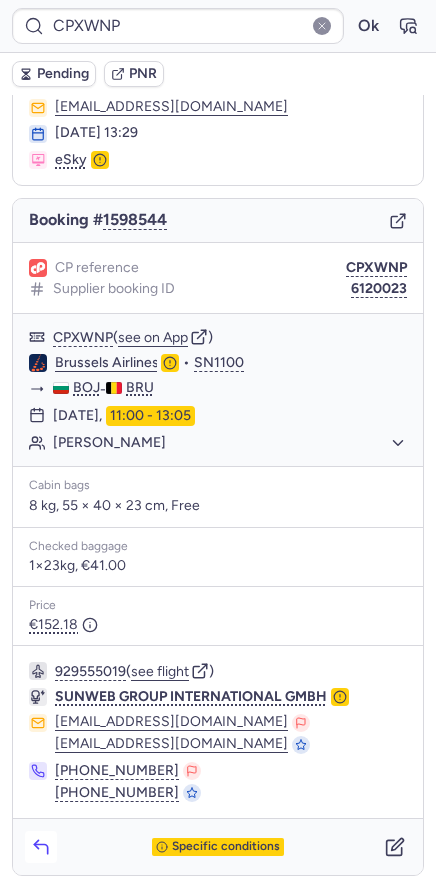 click 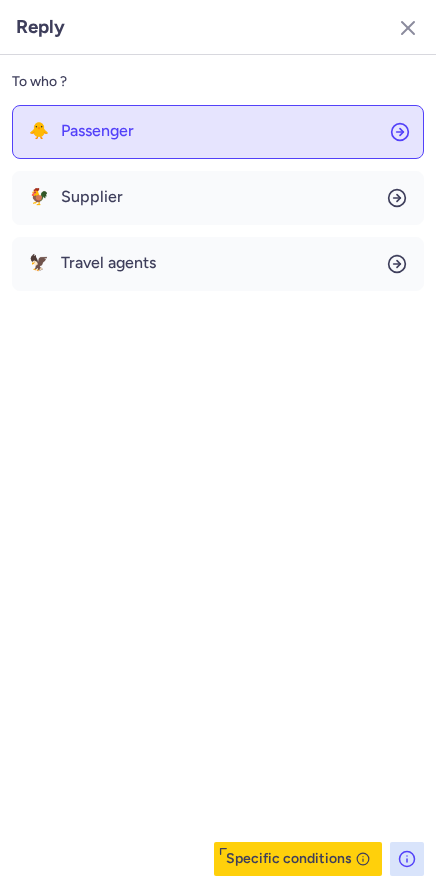 click on "🐥 Passenger" 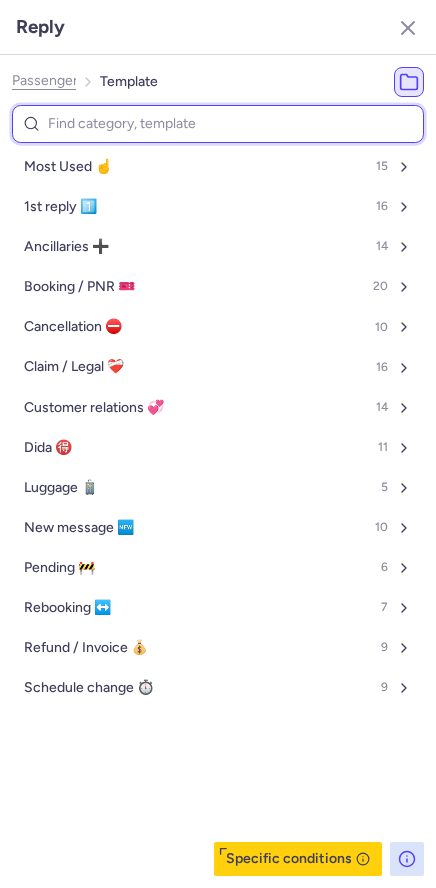 type on "w" 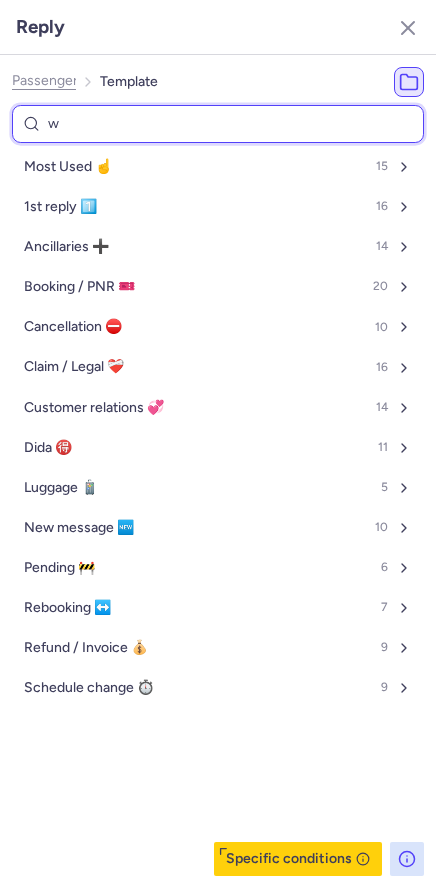 select 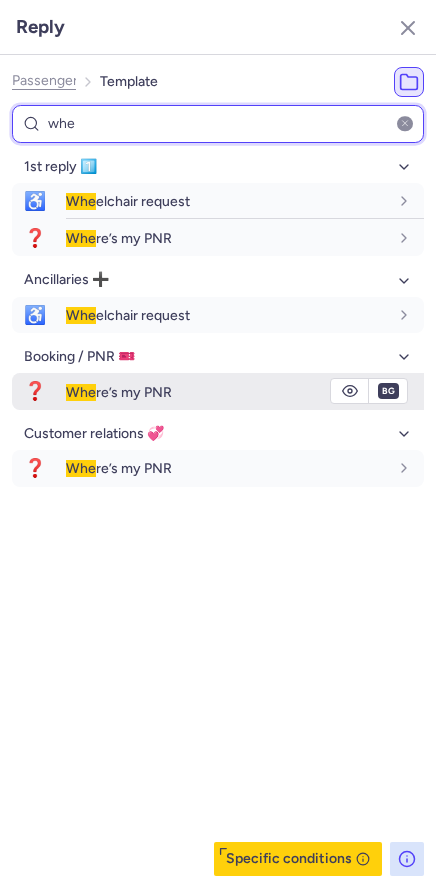 type on "whe" 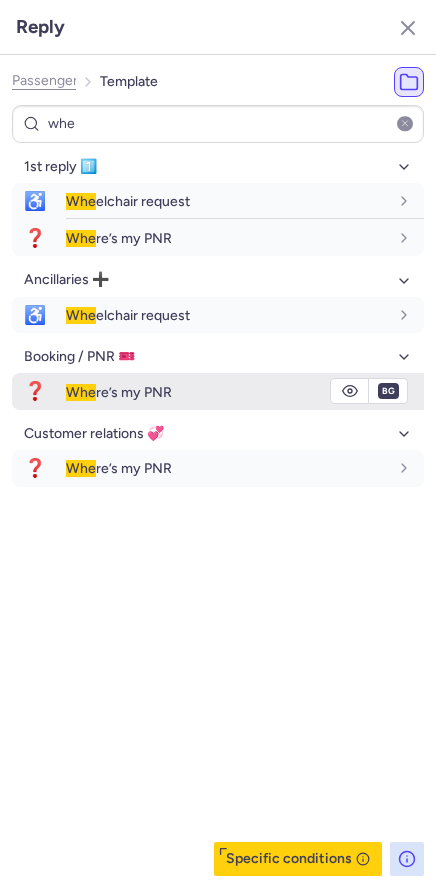 click on "Whe" at bounding box center [81, 392] 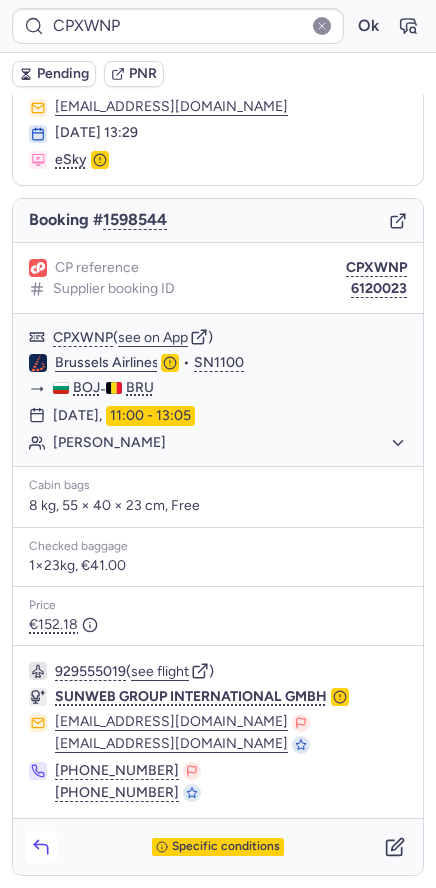click 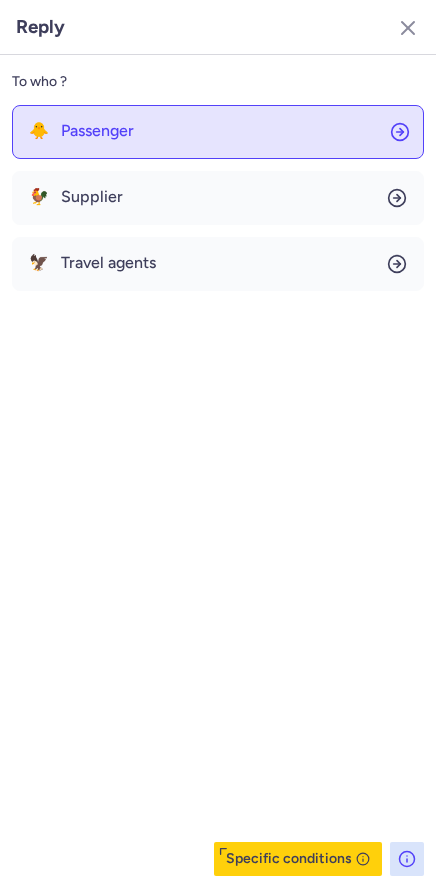 click on "Passenger" at bounding box center (97, 131) 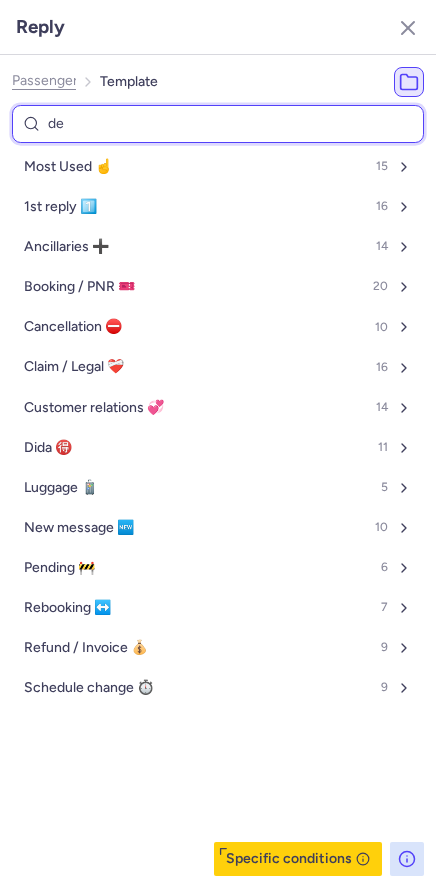 type on "del" 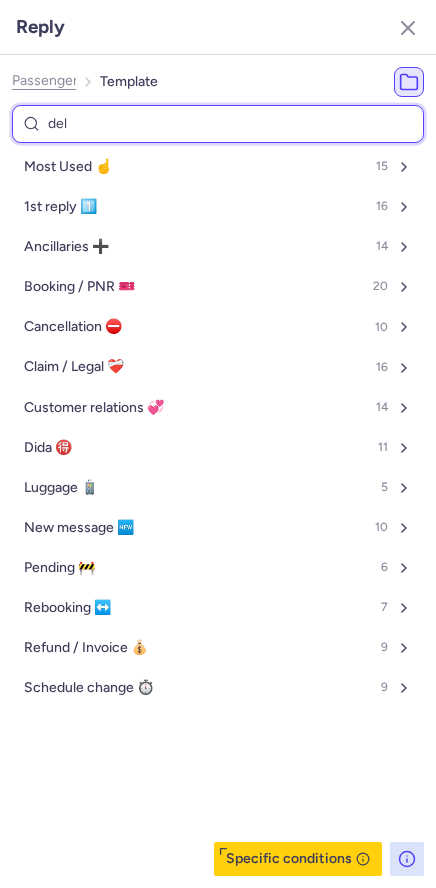select 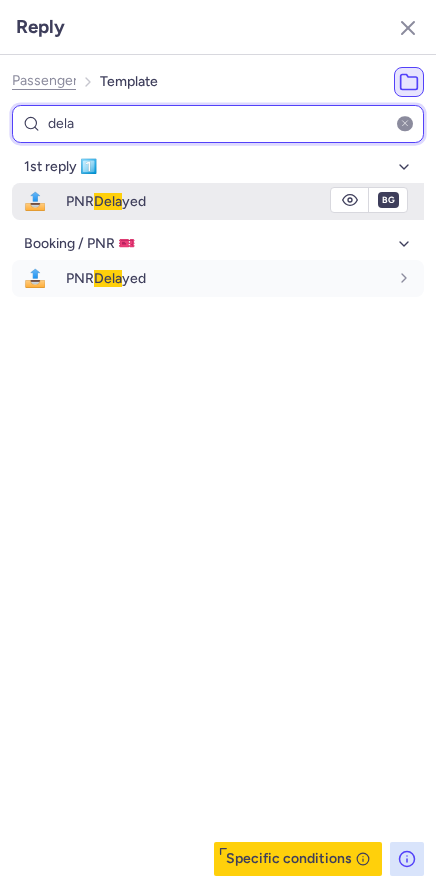 type on "dela" 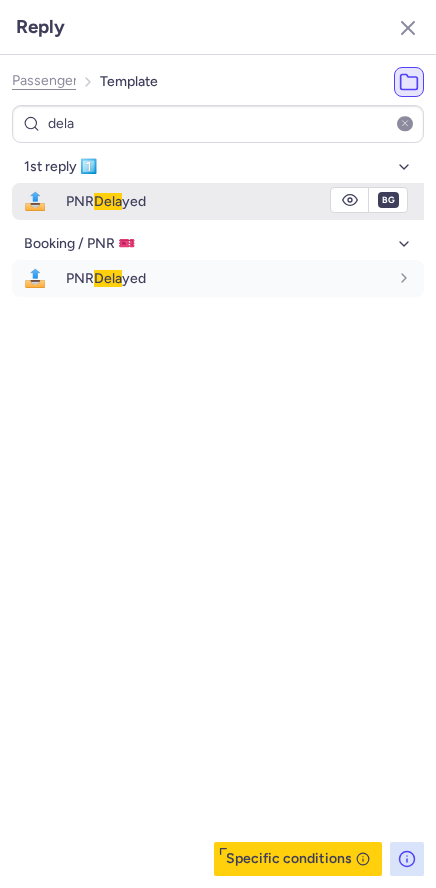 click on "📤" at bounding box center [35, 201] 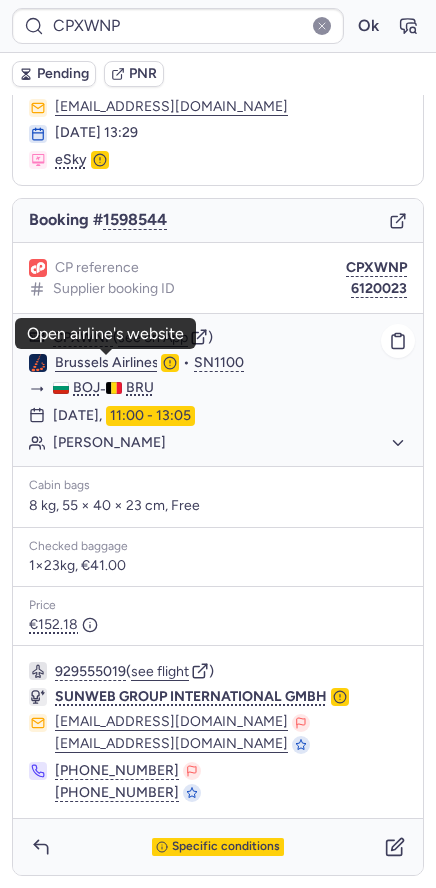 click on "Brussels Airlines" 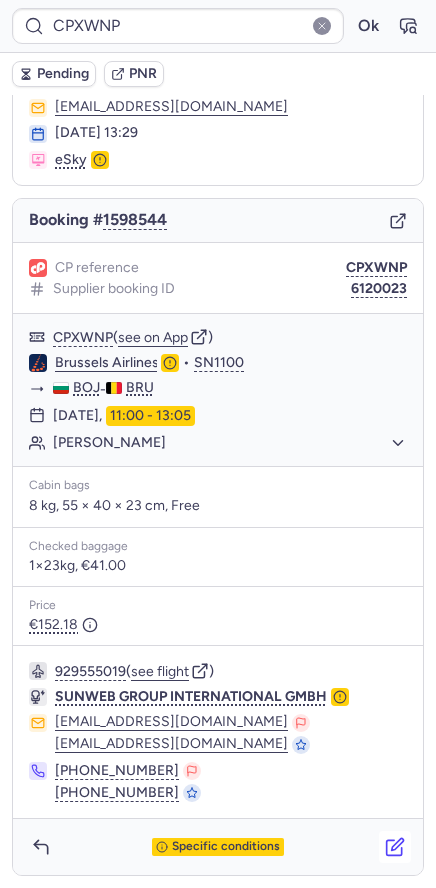 click 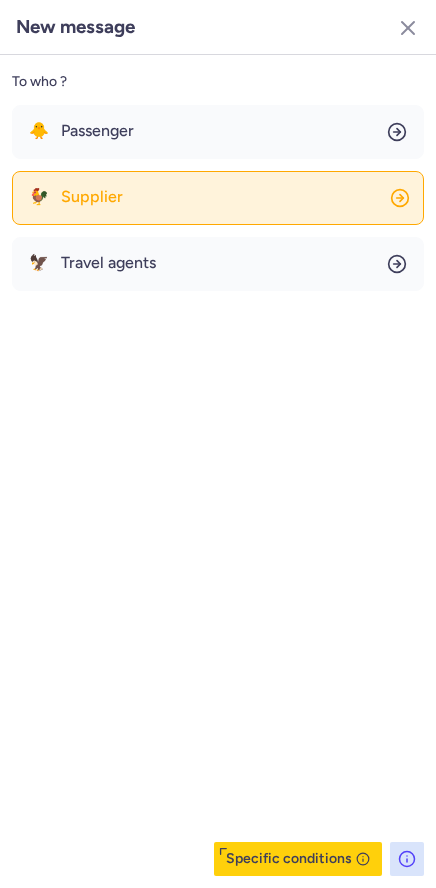 click on "🐓 Supplier" 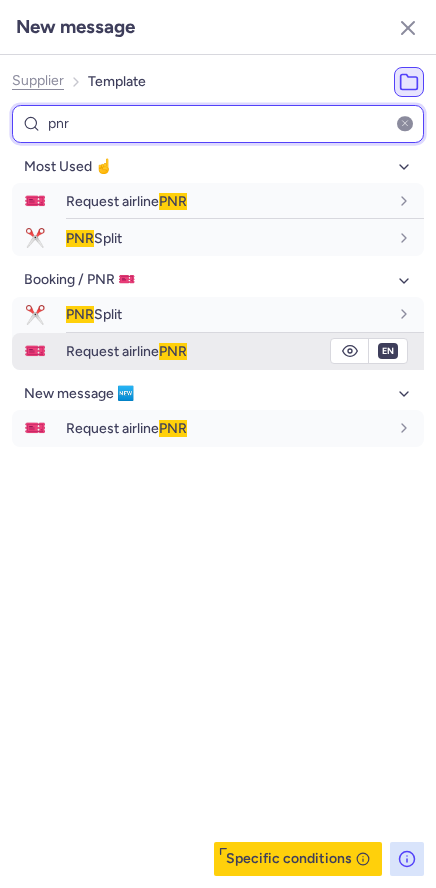 type on "pnr" 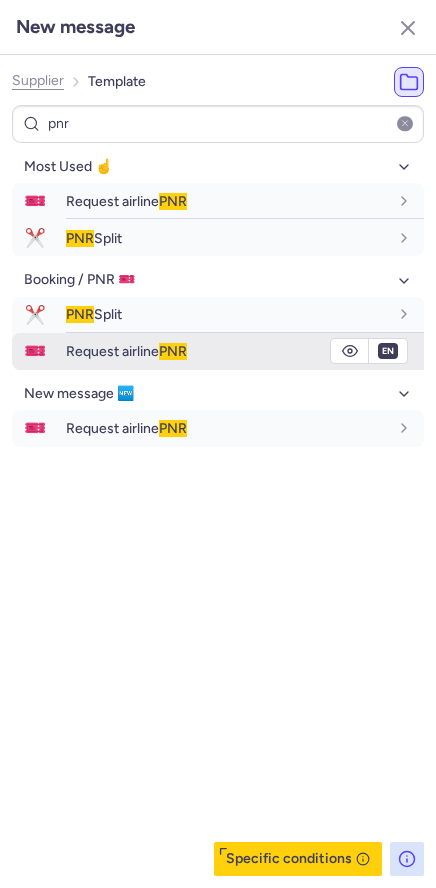 click on "Request airline  PNR" at bounding box center (126, 351) 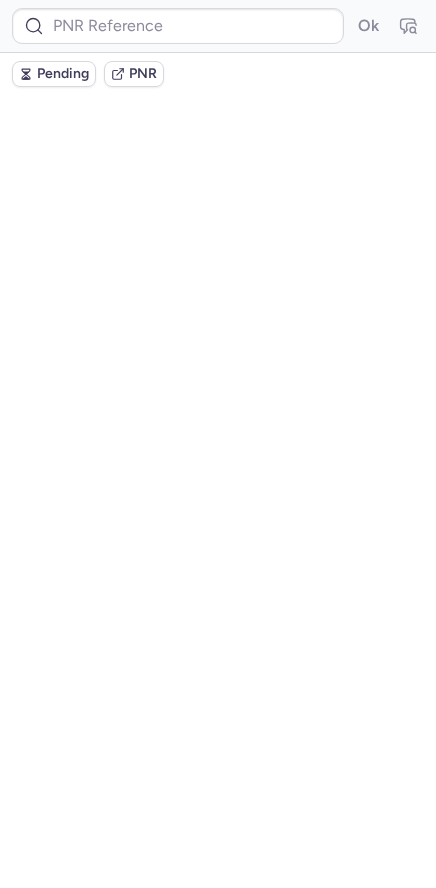 scroll, scrollTop: 0, scrollLeft: 0, axis: both 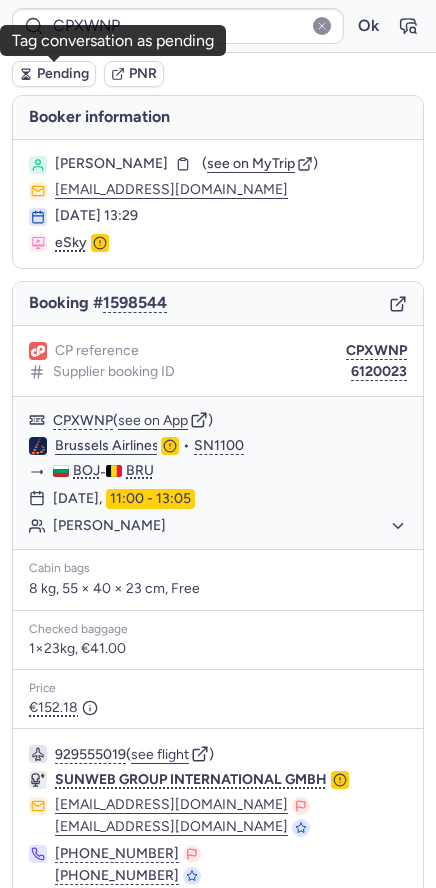 click on "Pending" at bounding box center (63, 74) 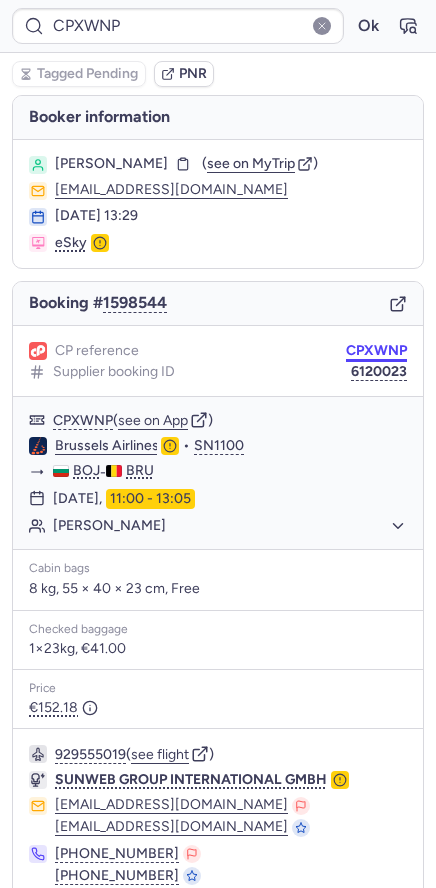 click on "CPXWNP" at bounding box center (376, 351) 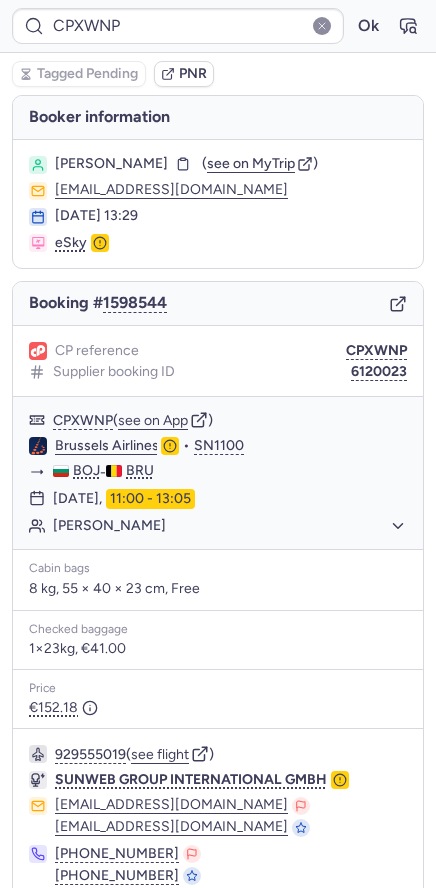 type on "CPECIF" 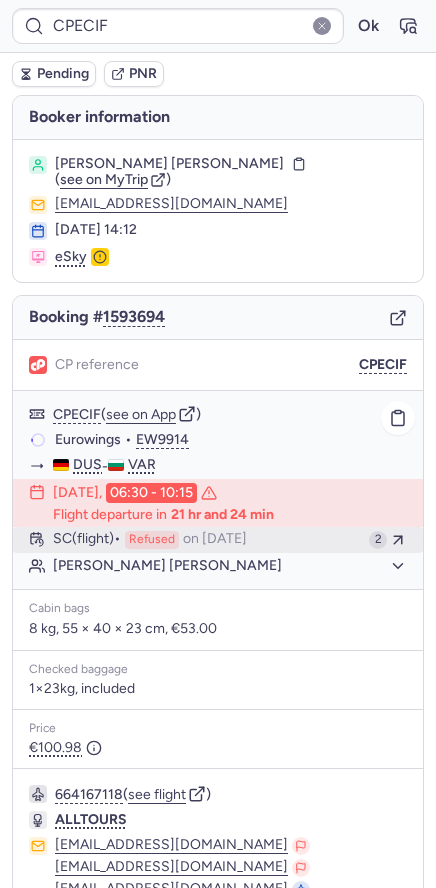 click on "on [DATE]" at bounding box center [215, 540] 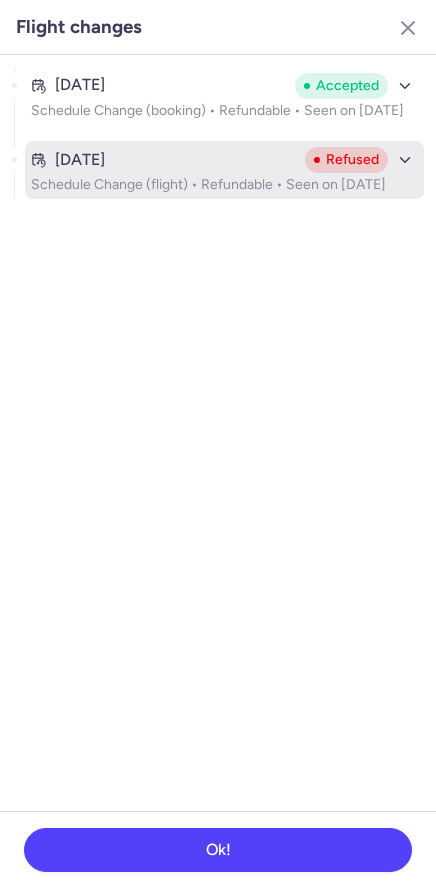 click on "[DATE]" at bounding box center (164, 160) 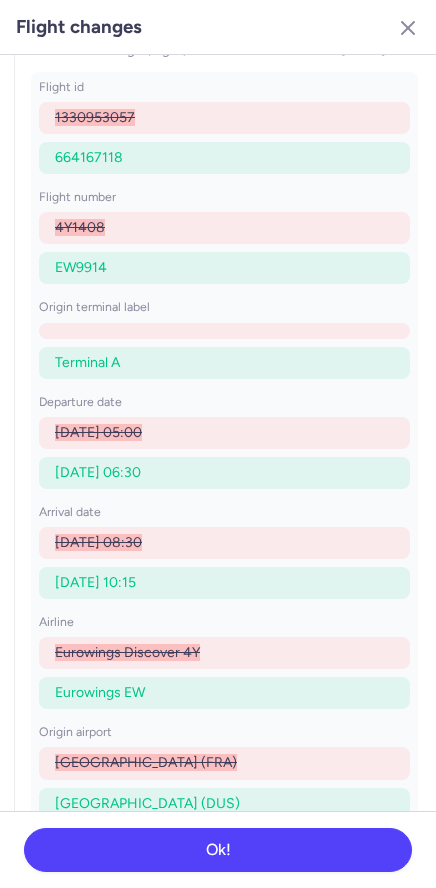 scroll, scrollTop: 184, scrollLeft: 0, axis: vertical 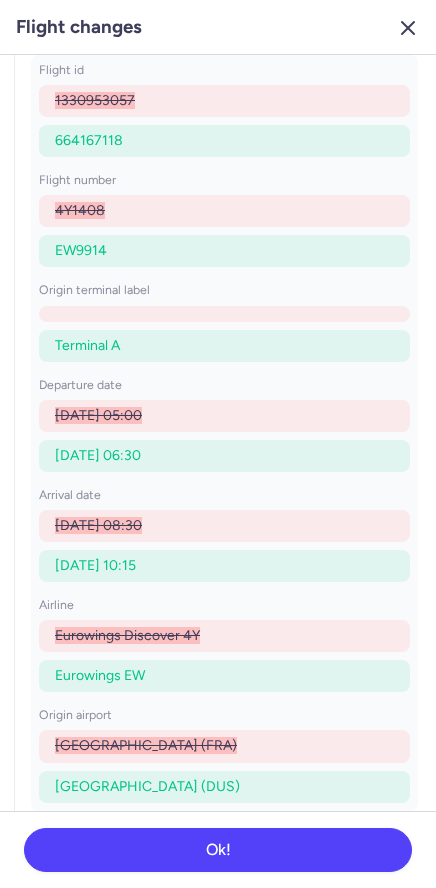 click 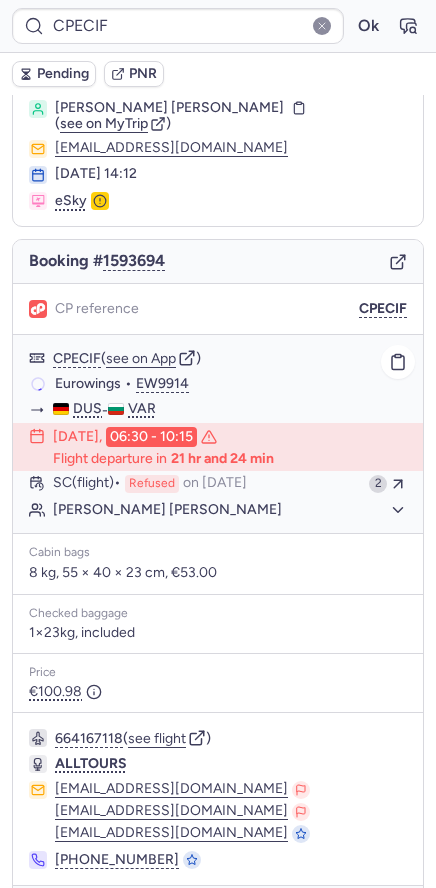 scroll, scrollTop: 109, scrollLeft: 0, axis: vertical 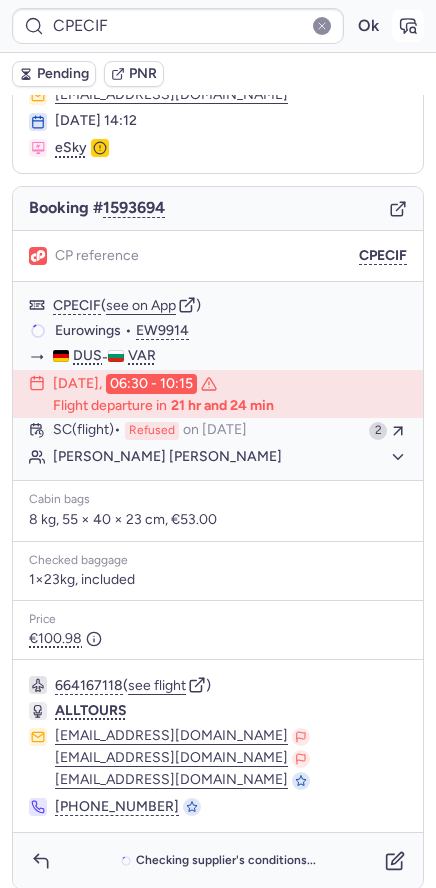 click 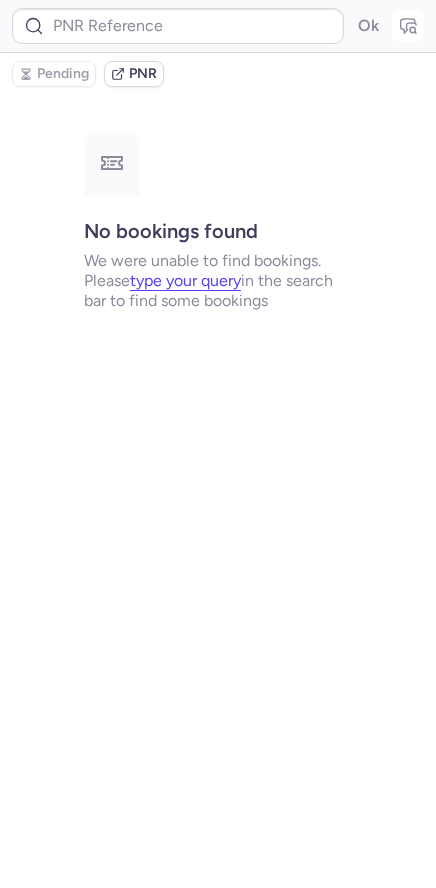 scroll, scrollTop: 0, scrollLeft: 0, axis: both 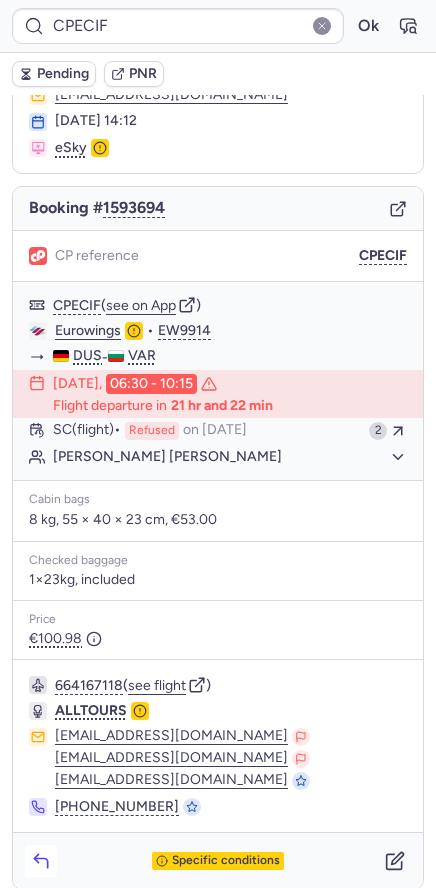 click 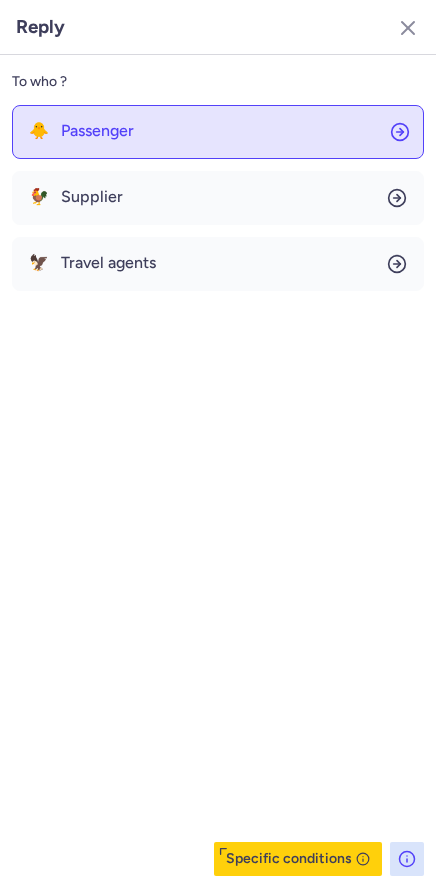 click on "🐥 Passenger" 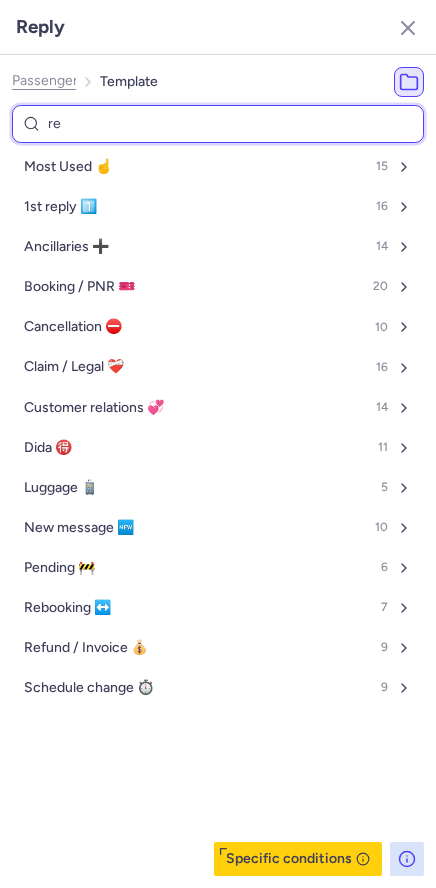 type on "req" 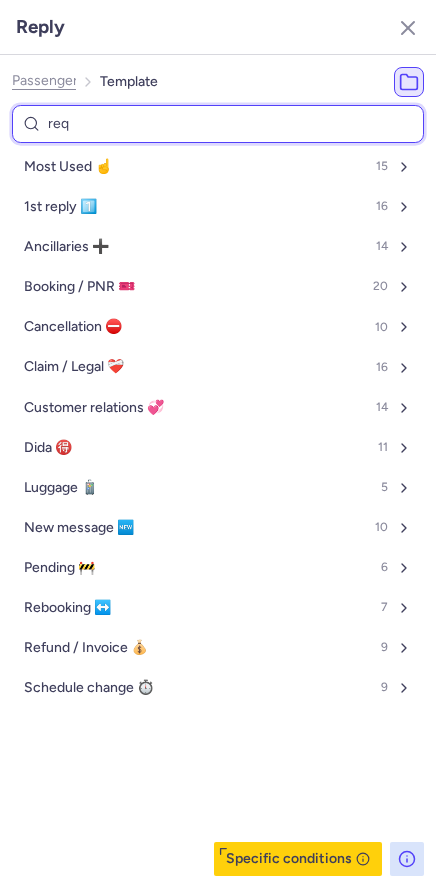 select on "en" 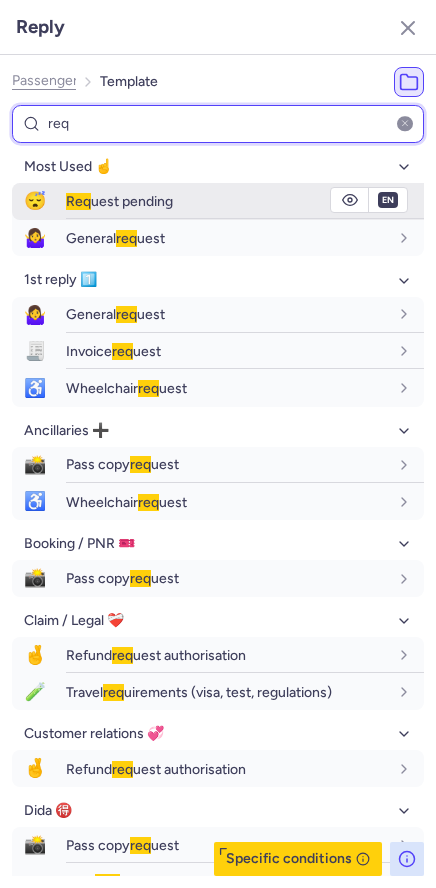 type on "req" 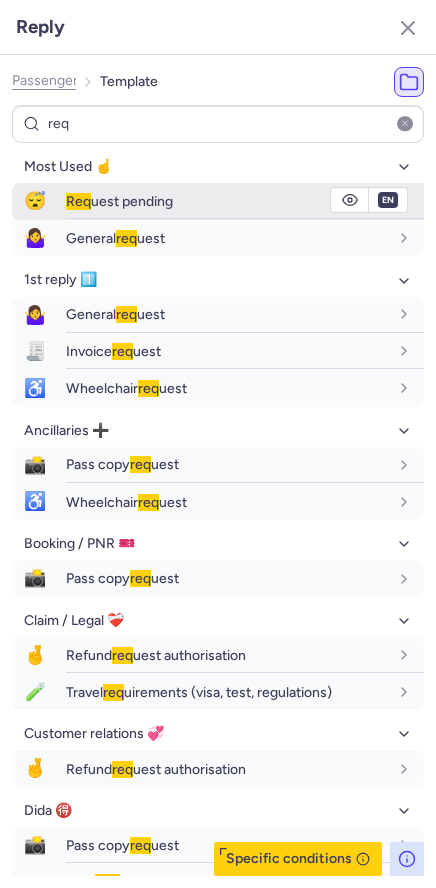 click on "😴" at bounding box center (35, 201) 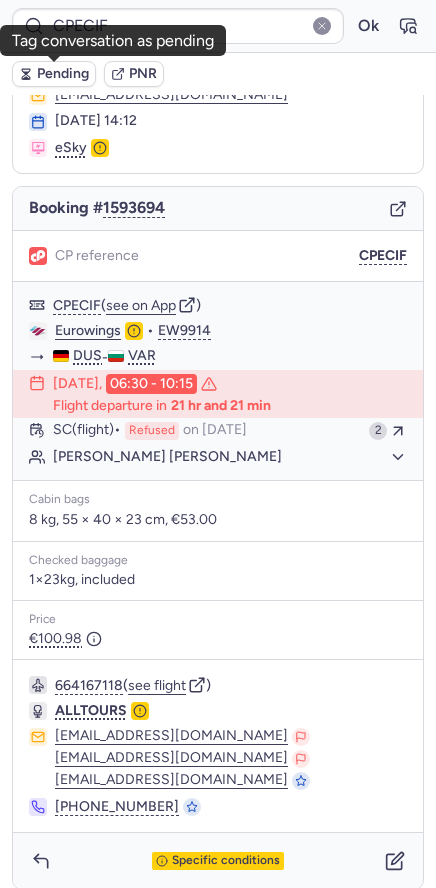 click 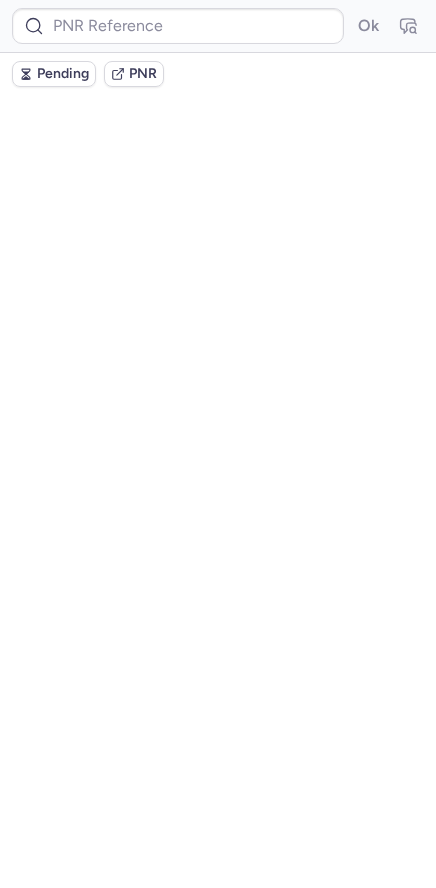 scroll, scrollTop: 0, scrollLeft: 0, axis: both 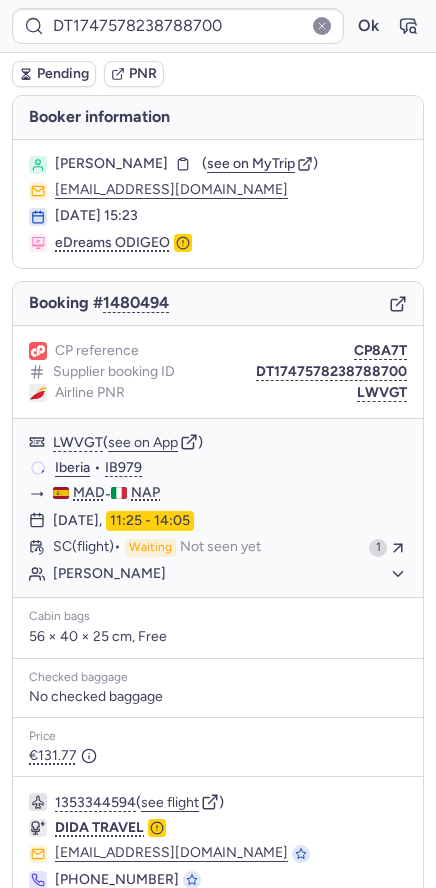 type on "CPRGHZ" 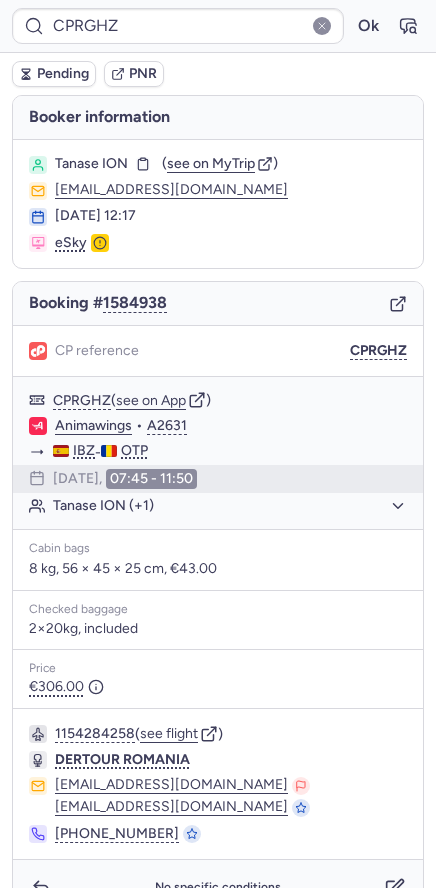 click 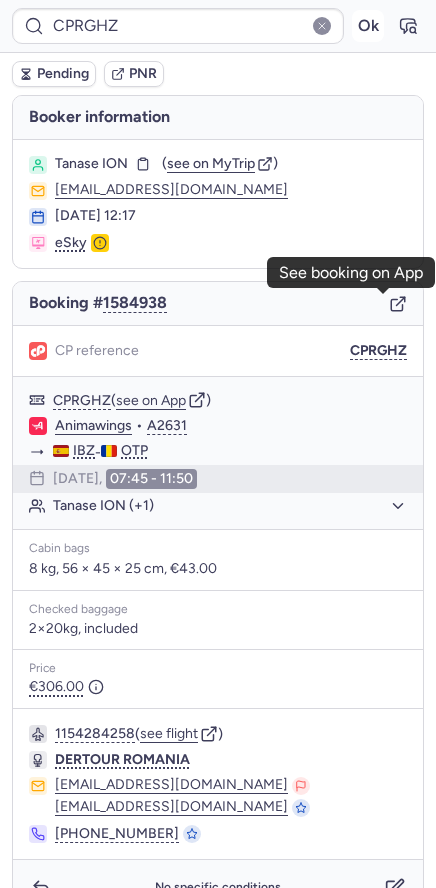 click on "Ok" at bounding box center (368, 26) 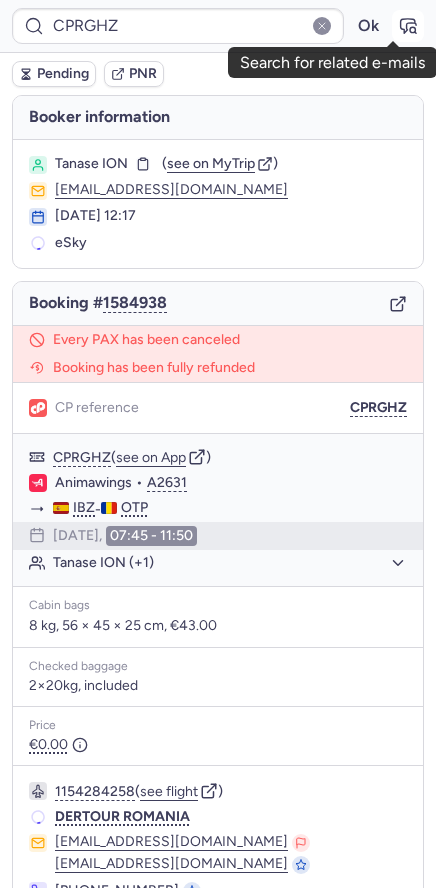 click 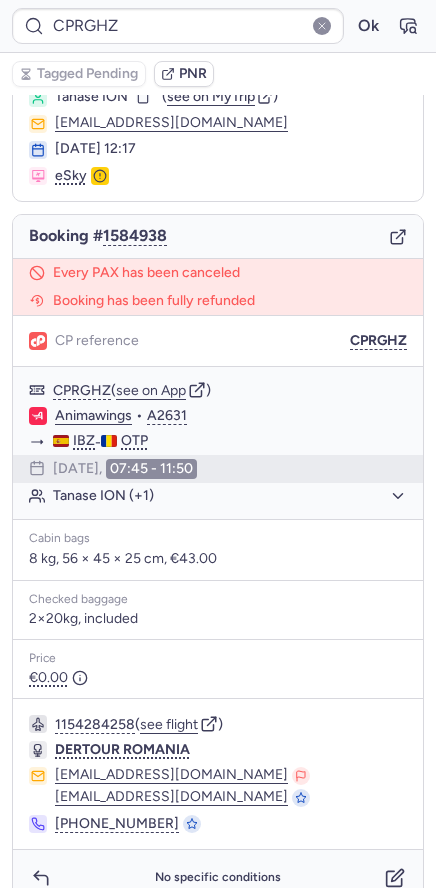 scroll, scrollTop: 98, scrollLeft: 0, axis: vertical 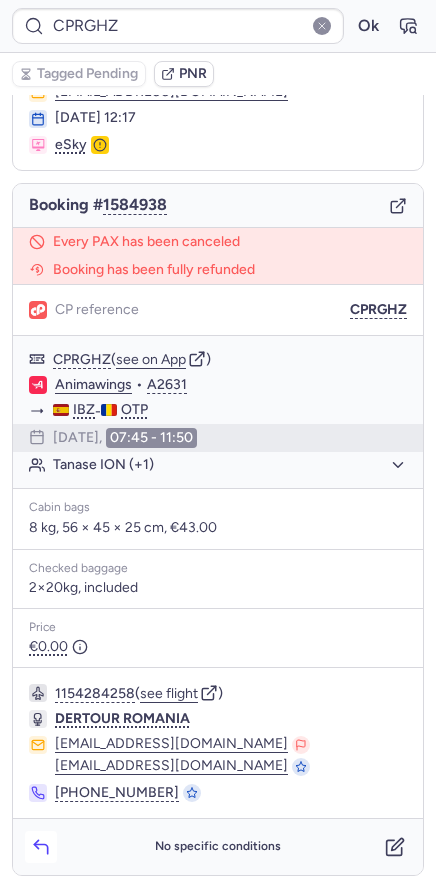 click 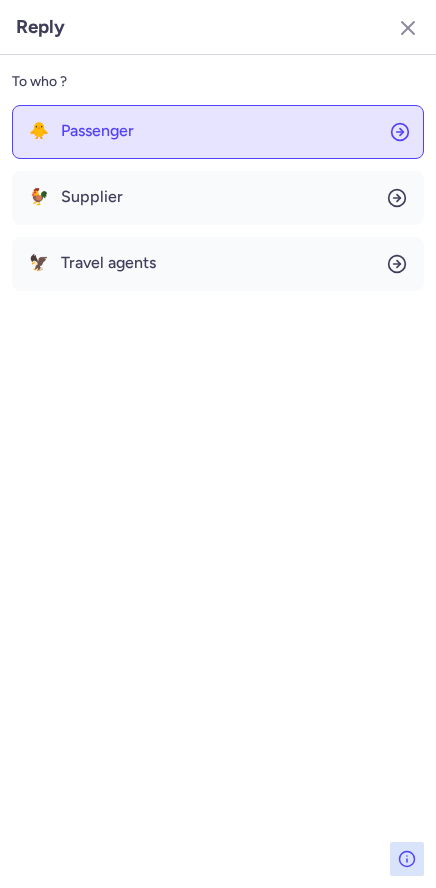 click on "Passenger" at bounding box center (97, 131) 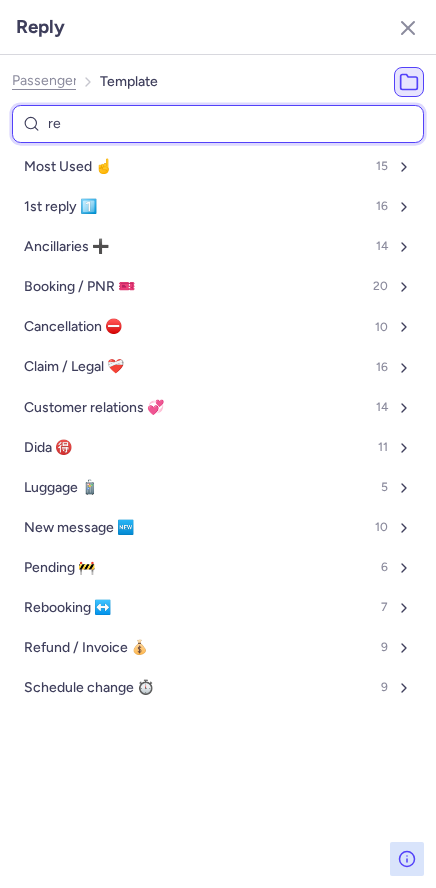 type on "ref" 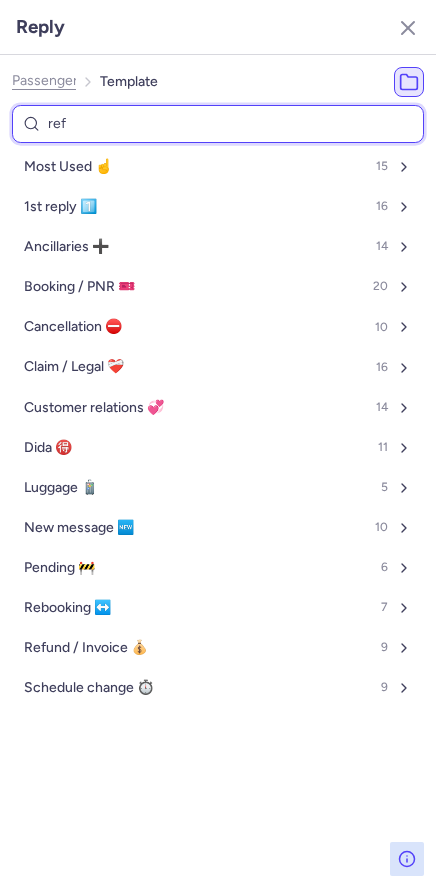 select on "en" 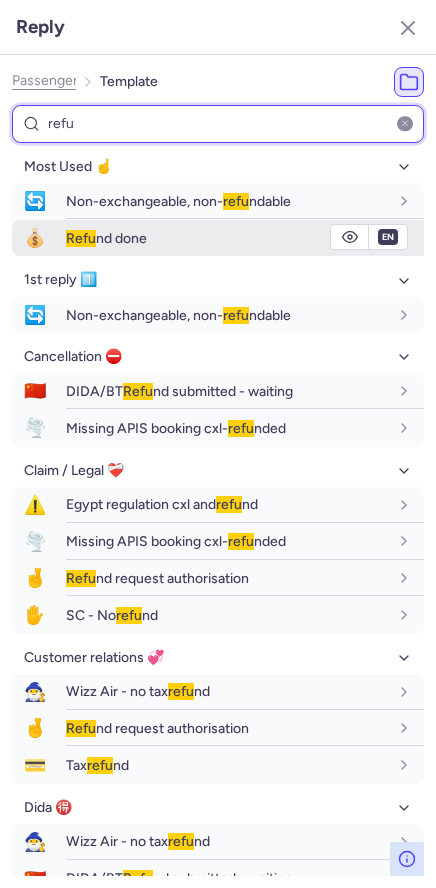 type on "refu" 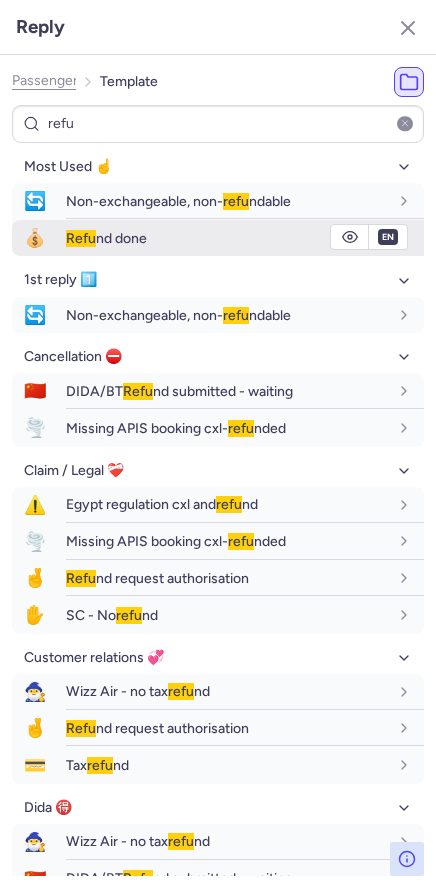 click on "💰" at bounding box center [35, 238] 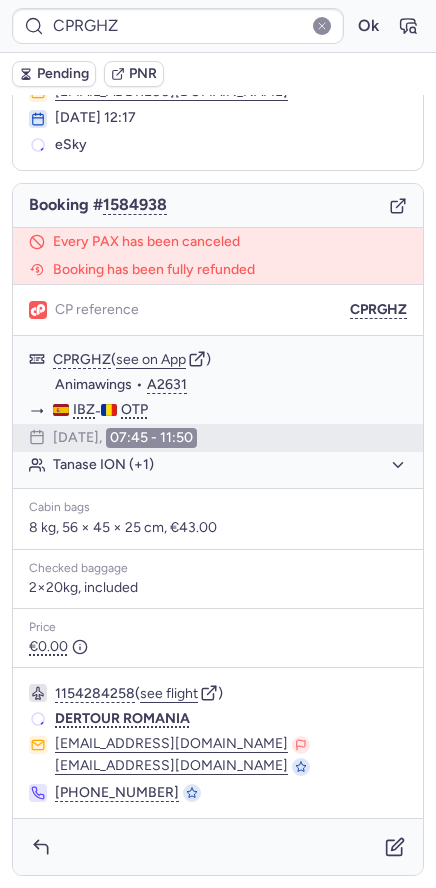 scroll, scrollTop: 98, scrollLeft: 0, axis: vertical 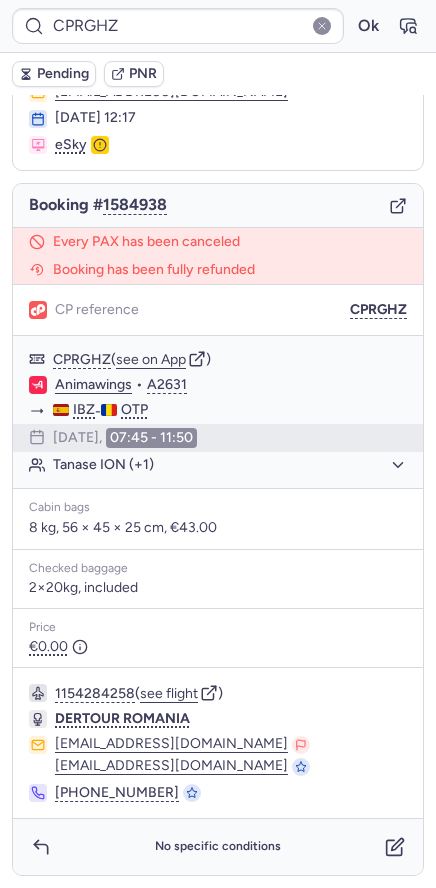 type on "CPFYBW" 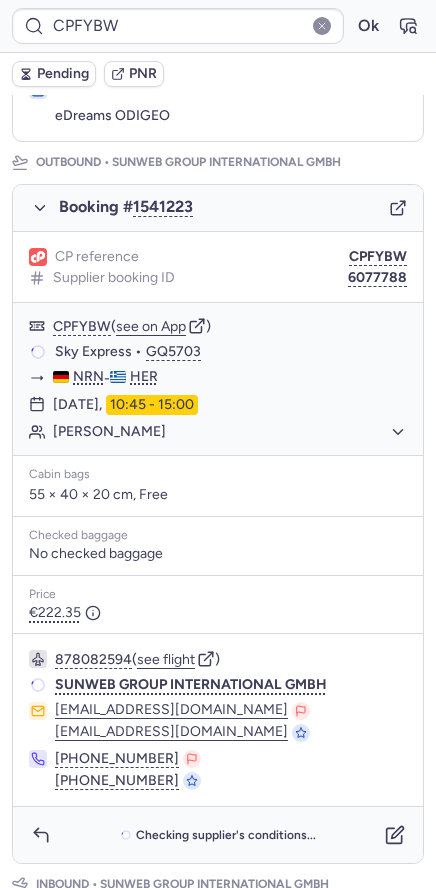 scroll, scrollTop: 229, scrollLeft: 0, axis: vertical 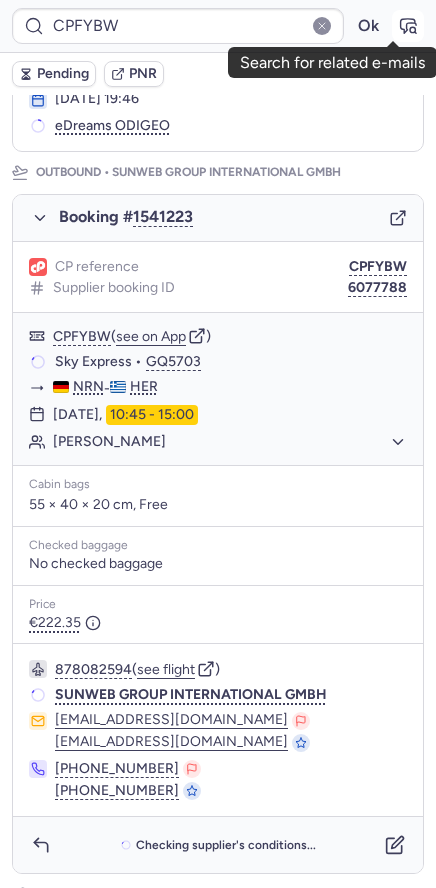 click 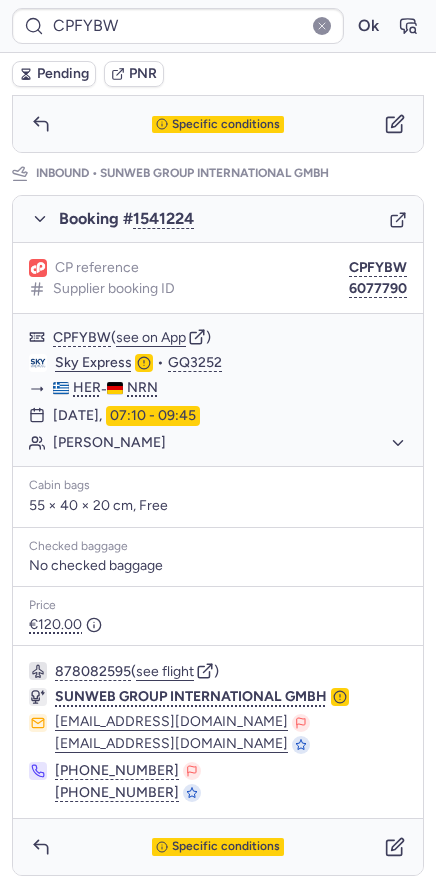 scroll, scrollTop: 192, scrollLeft: 0, axis: vertical 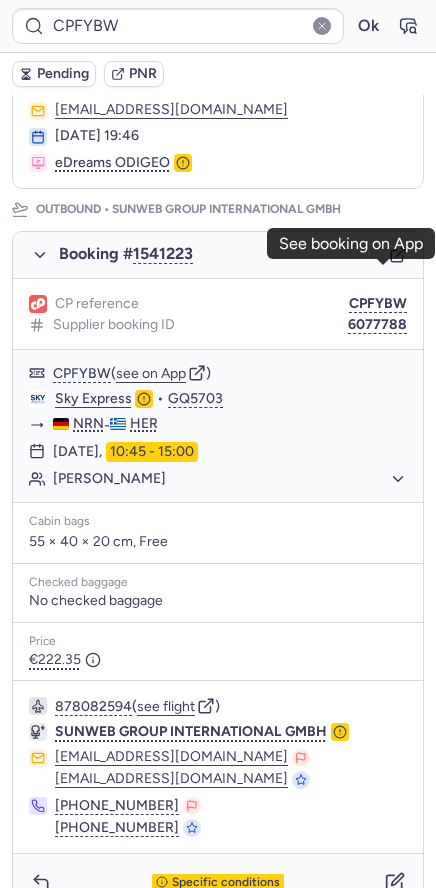 click 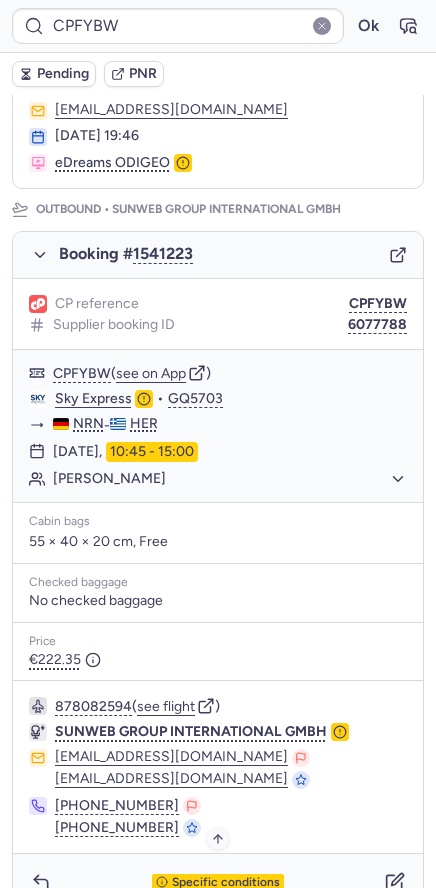 scroll, scrollTop: 969, scrollLeft: 0, axis: vertical 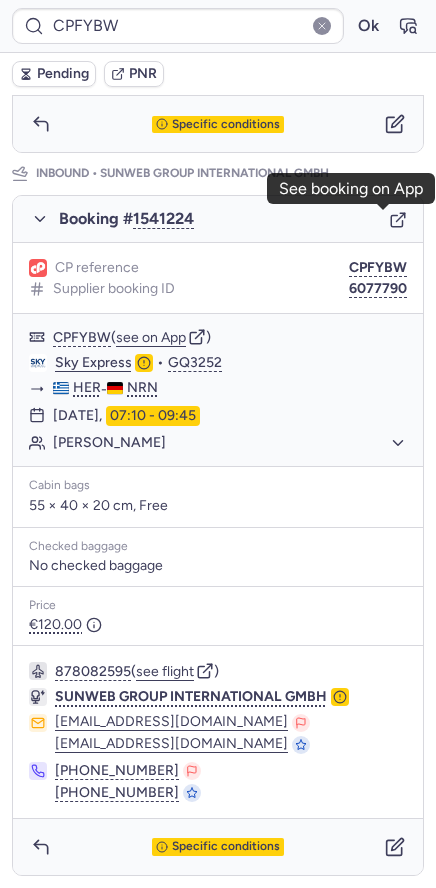 click 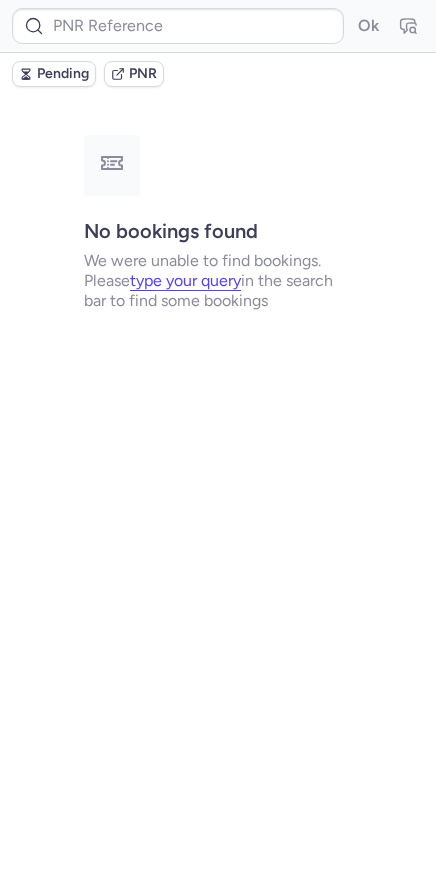 scroll, scrollTop: 0, scrollLeft: 0, axis: both 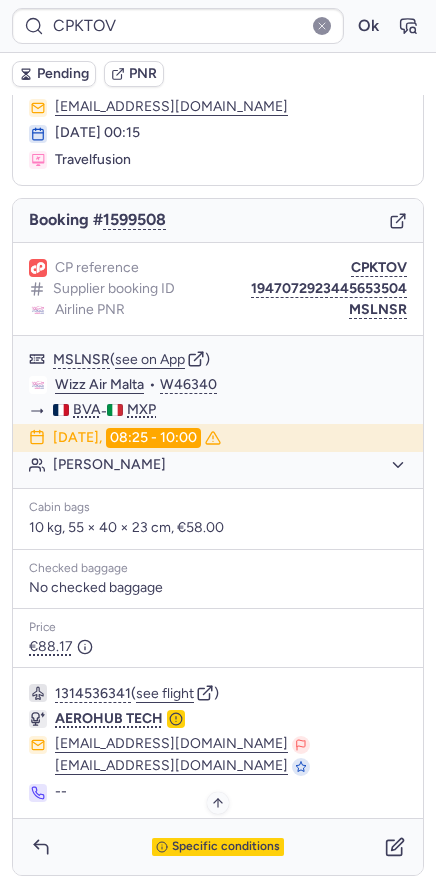 click on "Specific conditions" at bounding box center (226, 847) 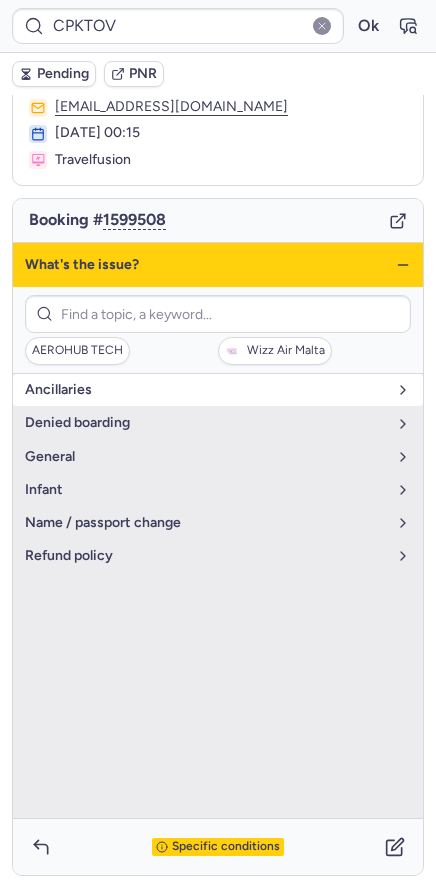 click on "Ancillaries" at bounding box center (206, 390) 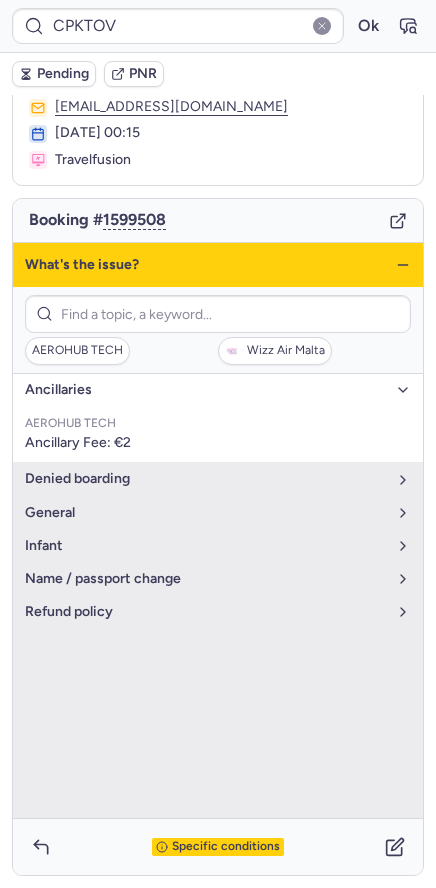 click on "Ancillaries" at bounding box center (206, 390) 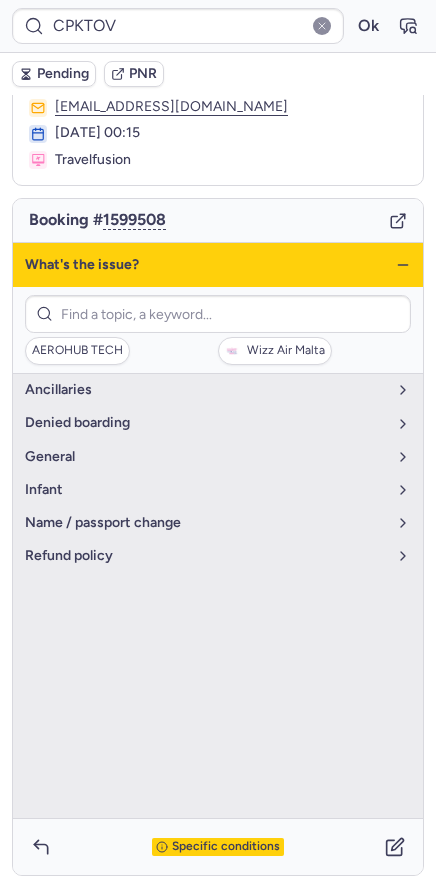 click 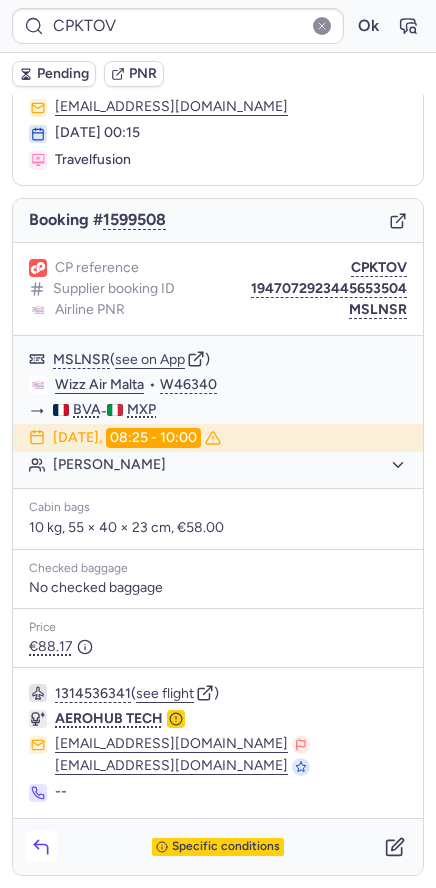 click 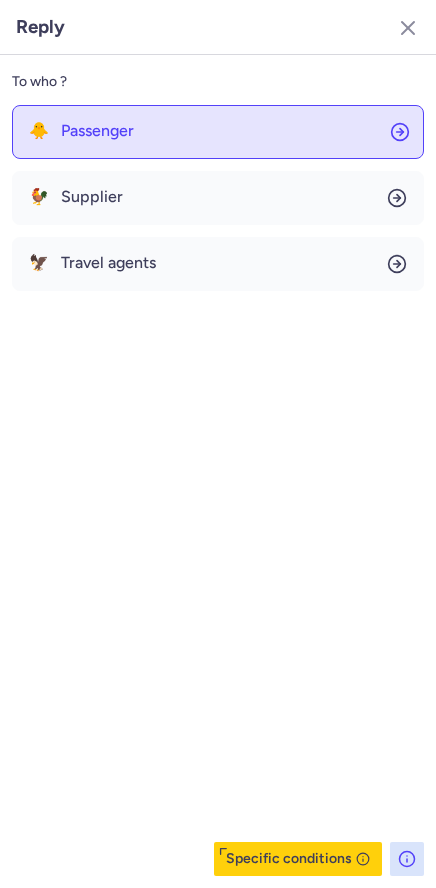 click on "🐥 Passenger" 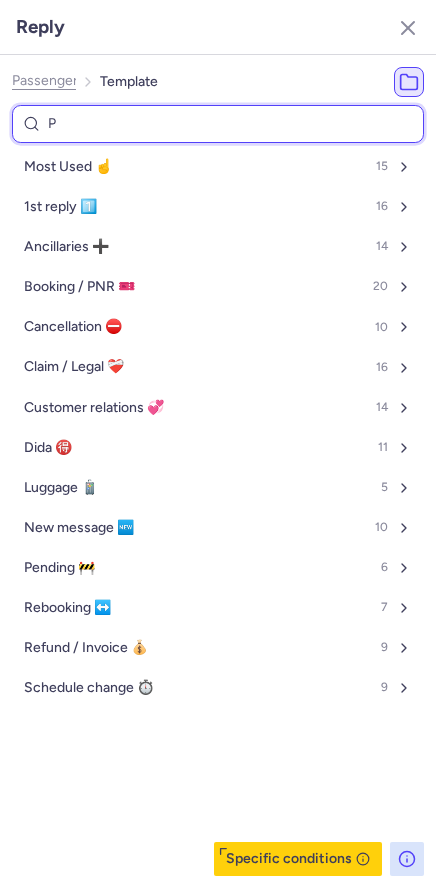 type on "PE" 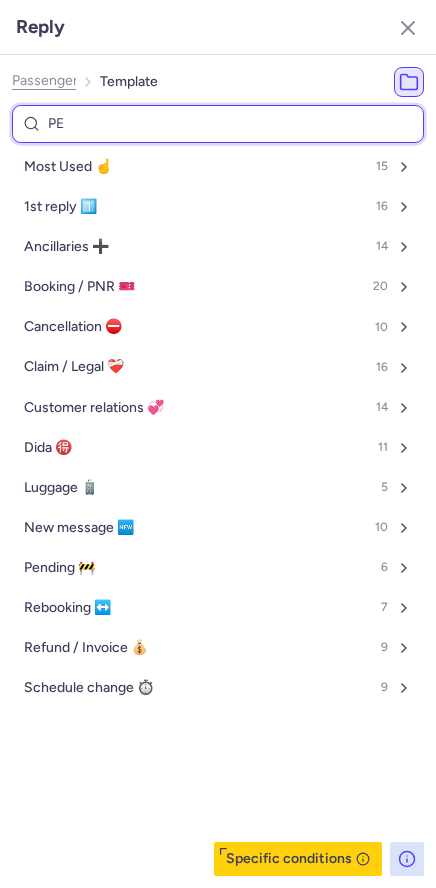 select on "en" 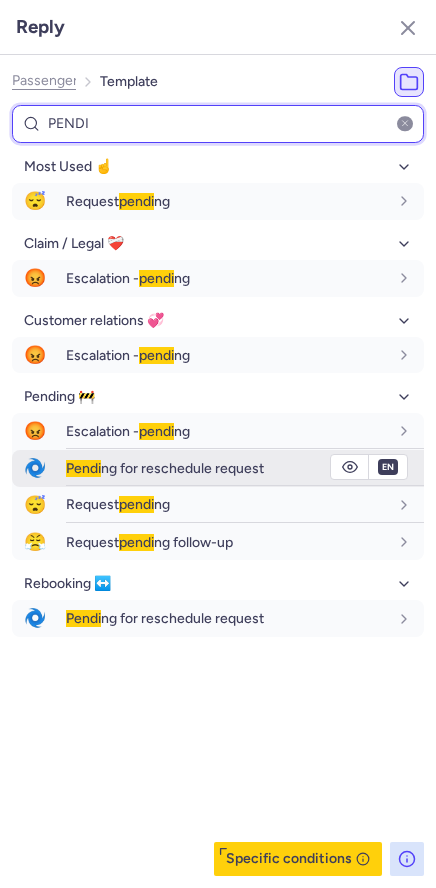 type on "PENDI" 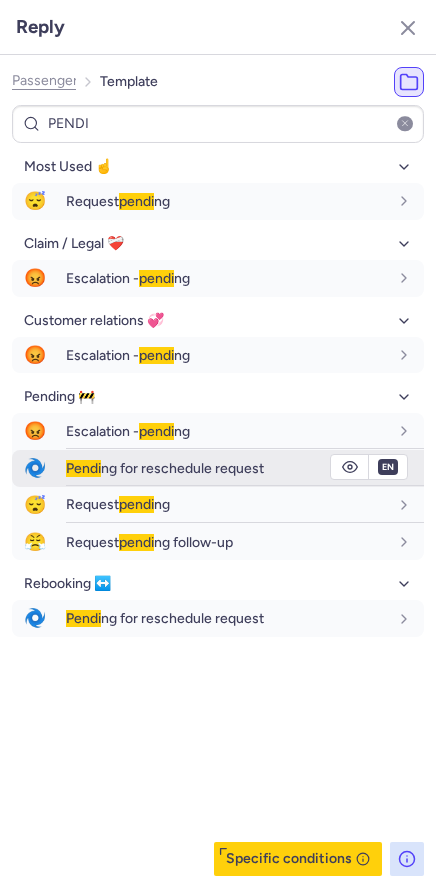 click on "Pendi ng for reschedule request" at bounding box center [165, 468] 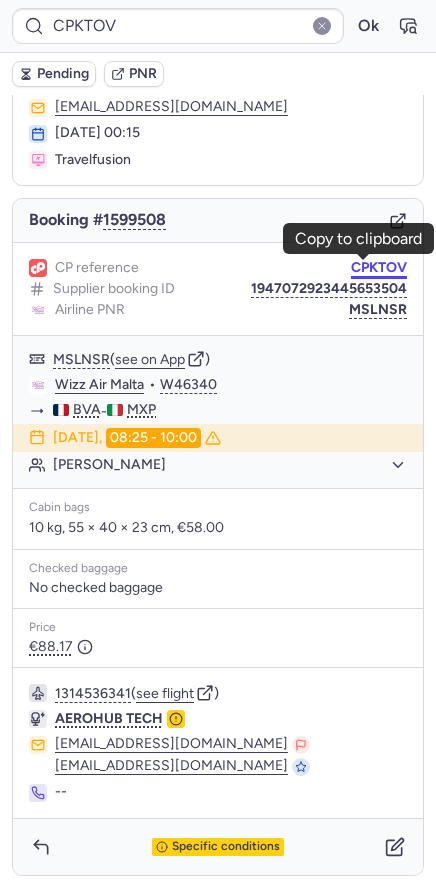 click on "CPKTOV" at bounding box center (379, 268) 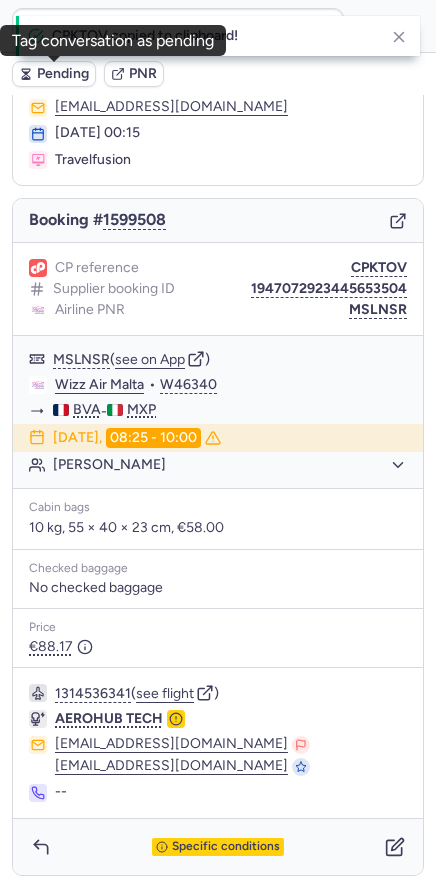 click on "Pending" at bounding box center (63, 74) 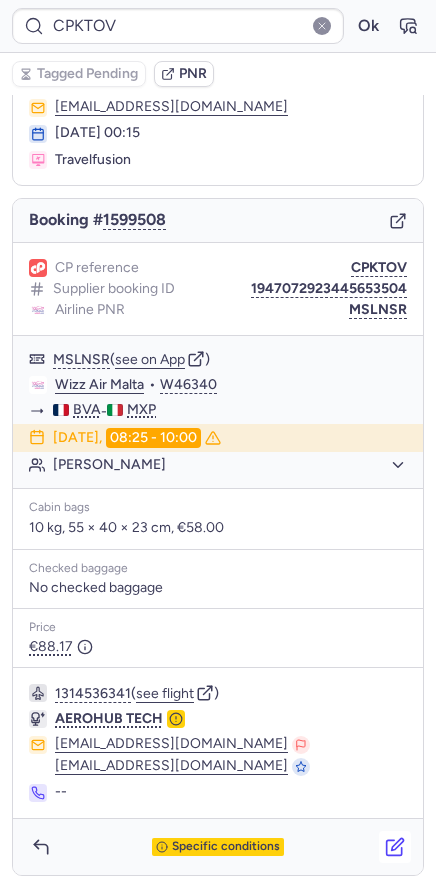click 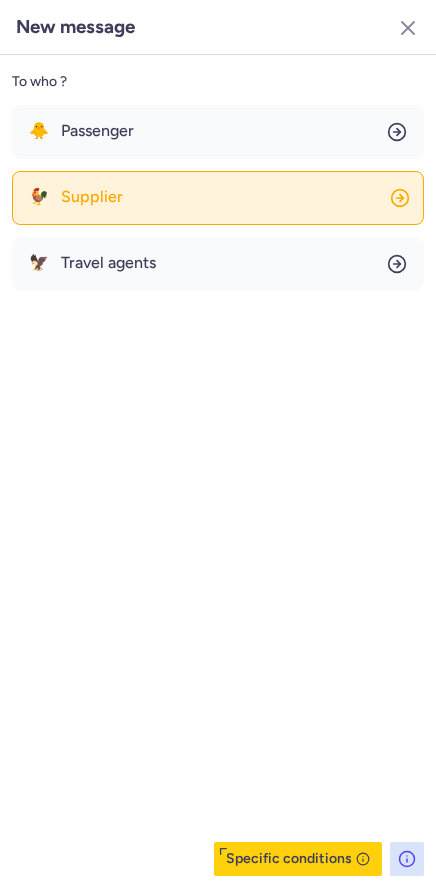click on "🐓 Supplier" 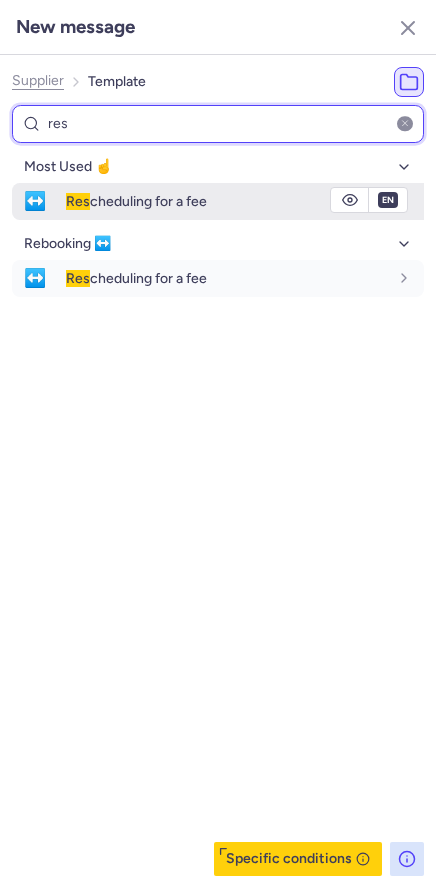 type on "res" 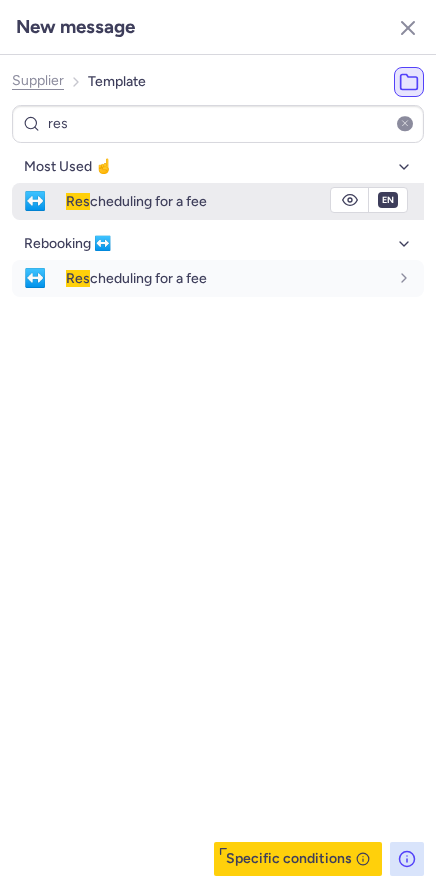 click on "↔️" at bounding box center (35, 201) 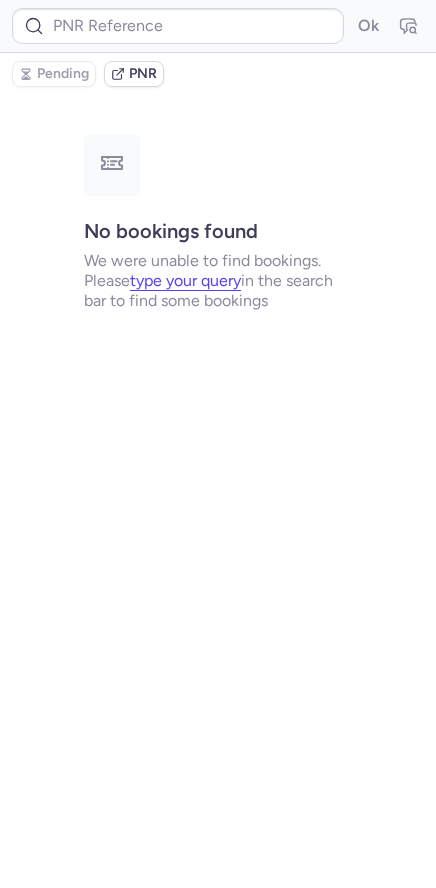 scroll, scrollTop: 0, scrollLeft: 0, axis: both 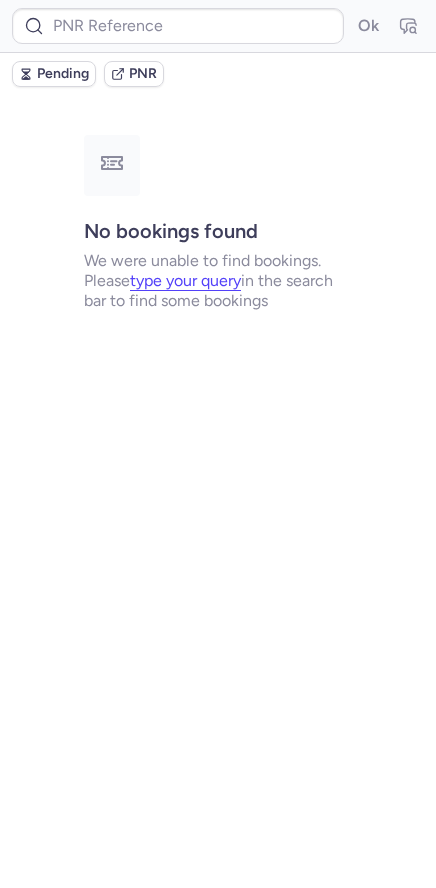 type on "CPKTOV" 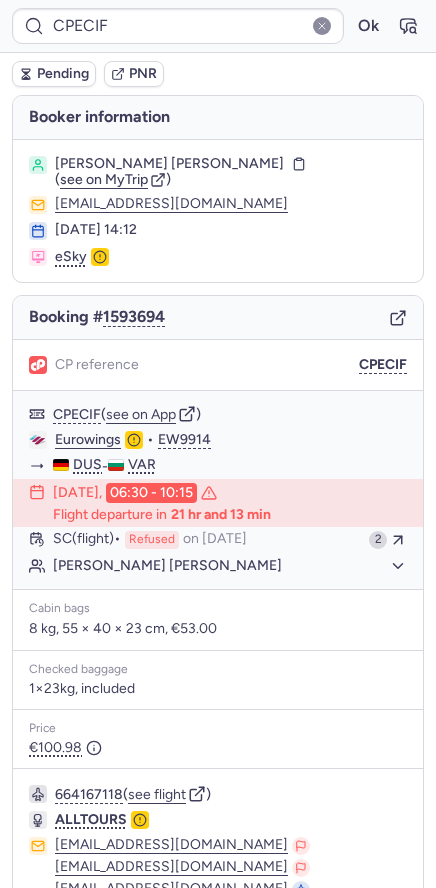 click 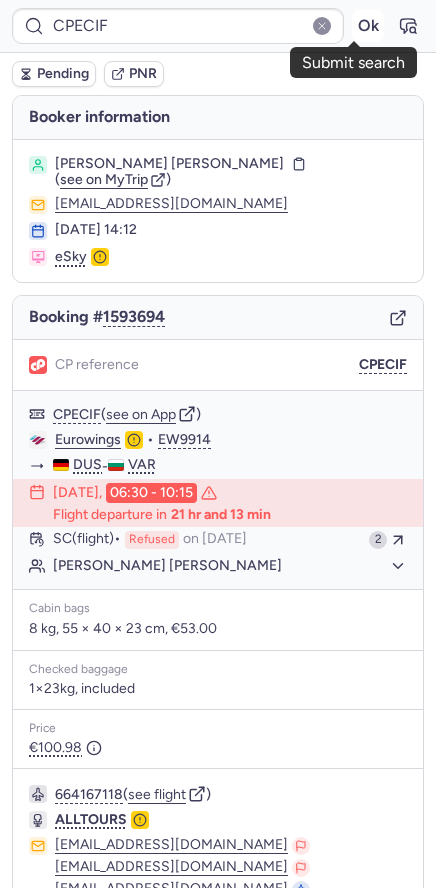 click on "Ok" at bounding box center [368, 26] 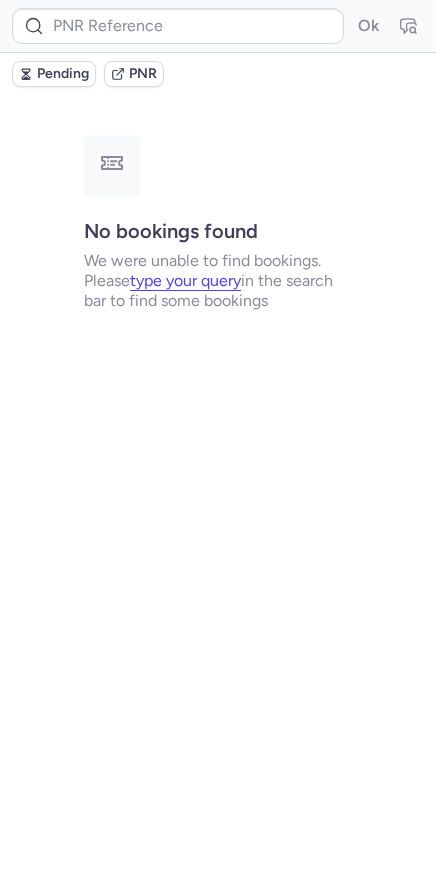 type on "CPECIF" 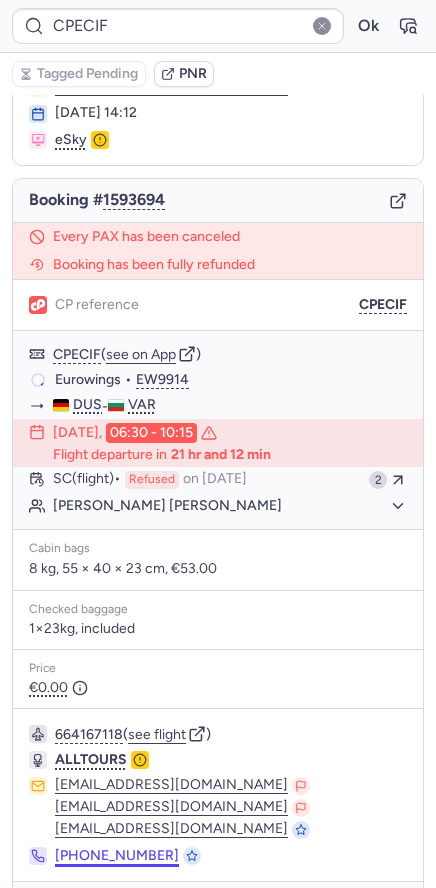 scroll, scrollTop: 166, scrollLeft: 0, axis: vertical 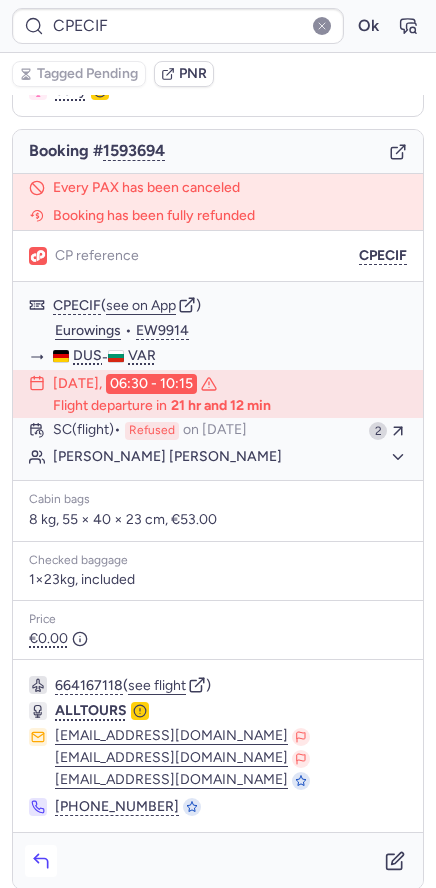 click 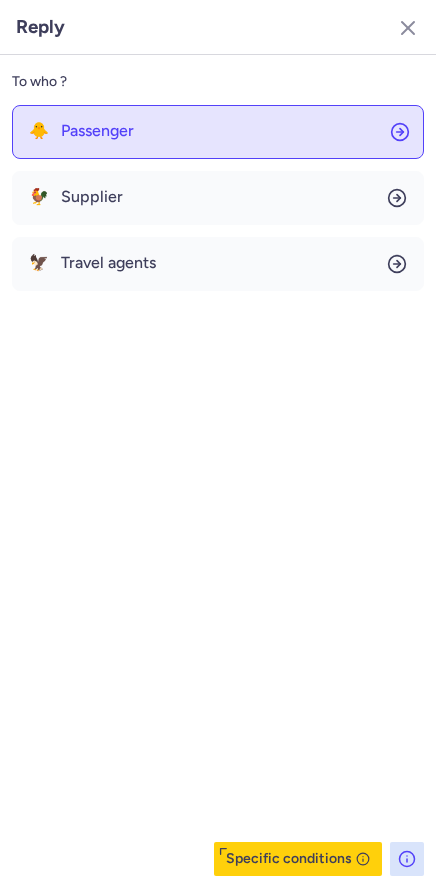 click on "🐥 Passenger" 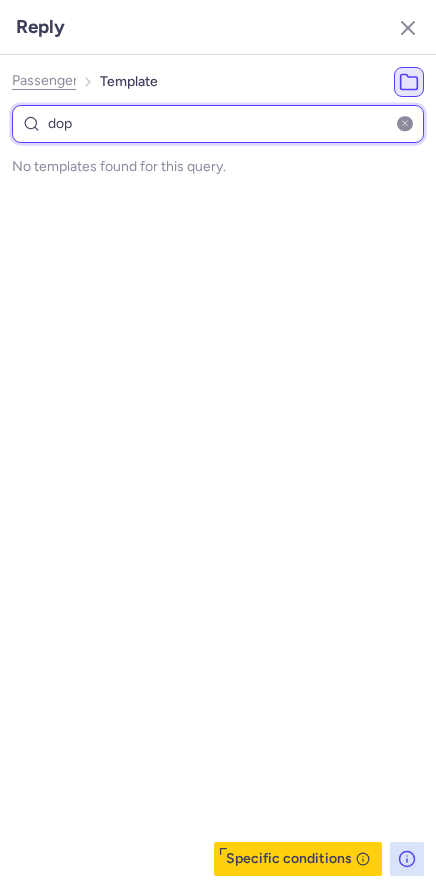 type on "do" 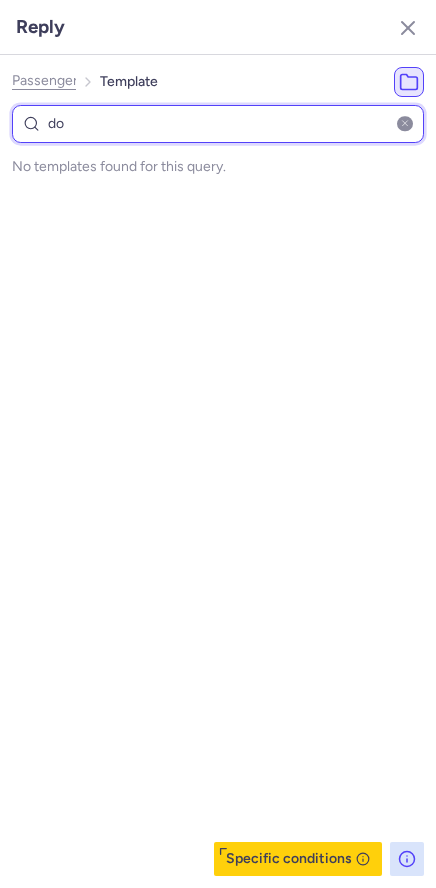 select on "en" 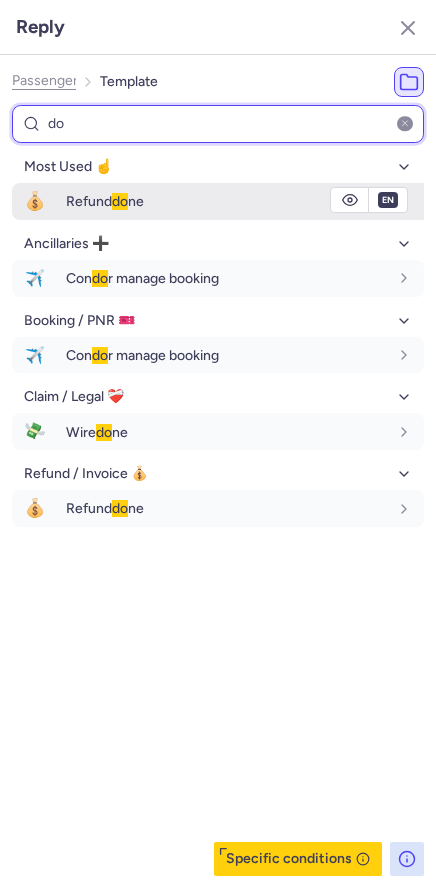 type on "do" 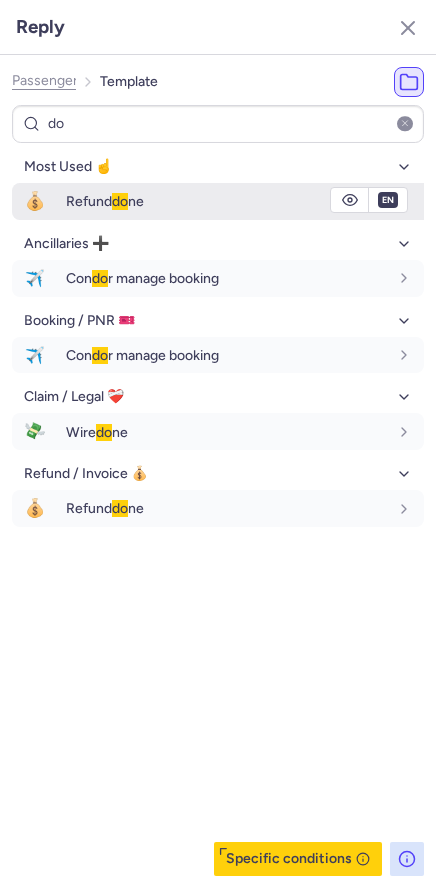 click on "Refund  do ne" at bounding box center [227, 201] 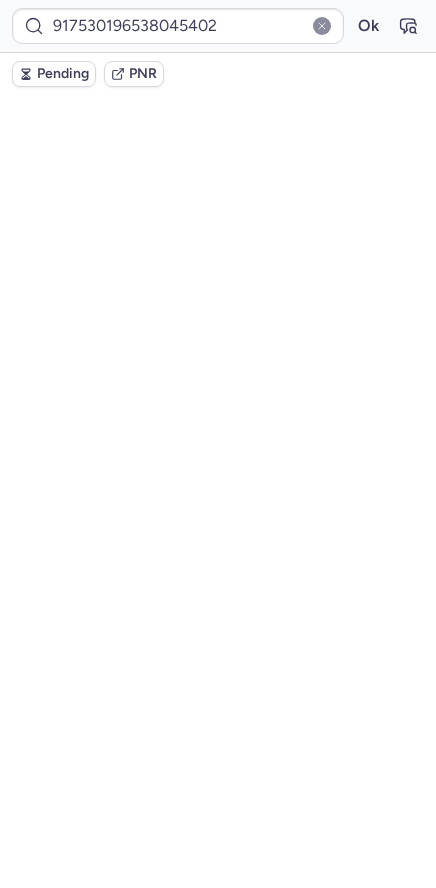 scroll, scrollTop: 0, scrollLeft: 0, axis: both 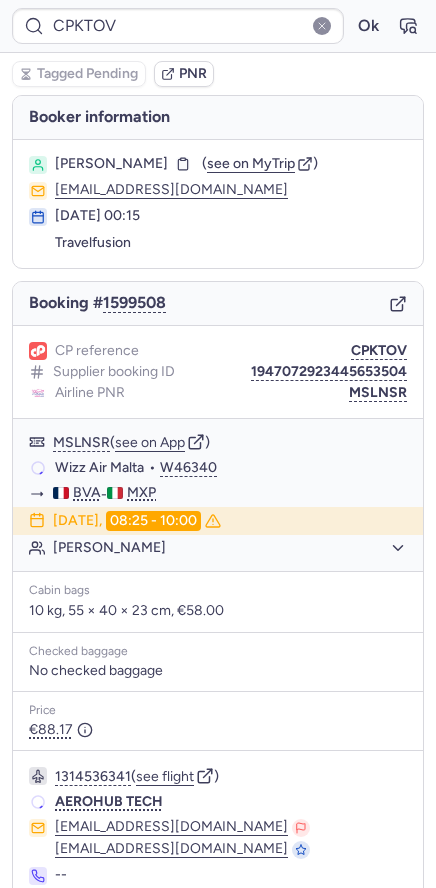 type on "CPFNEG" 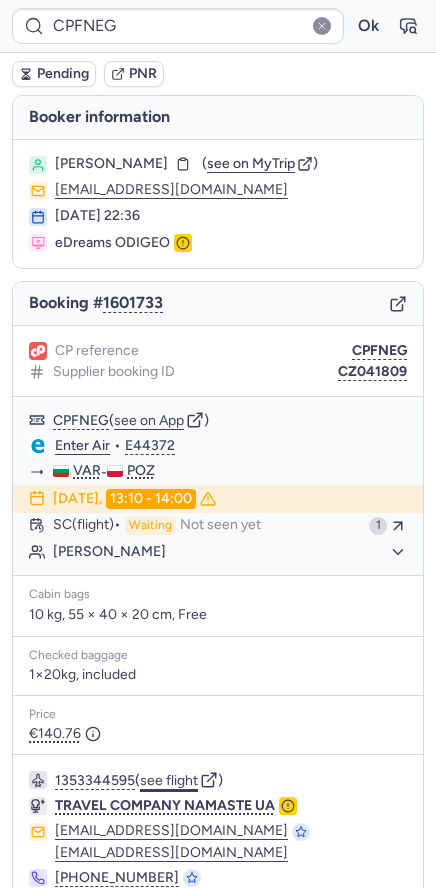 click on "see flight" 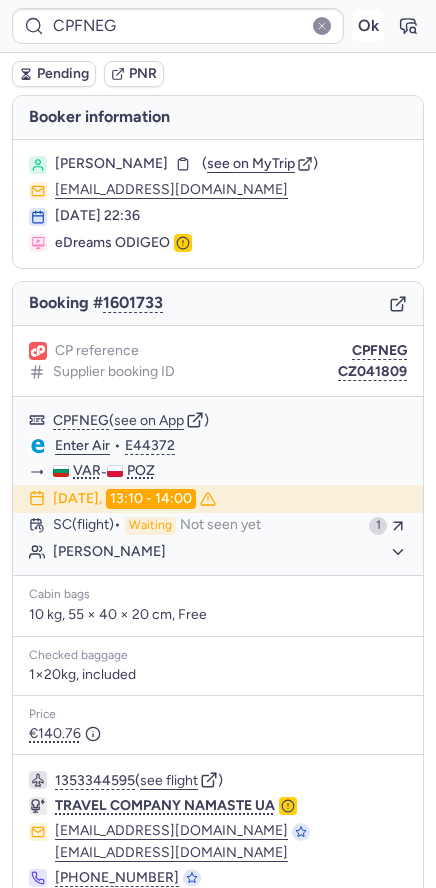 click on "Ok" at bounding box center (368, 26) 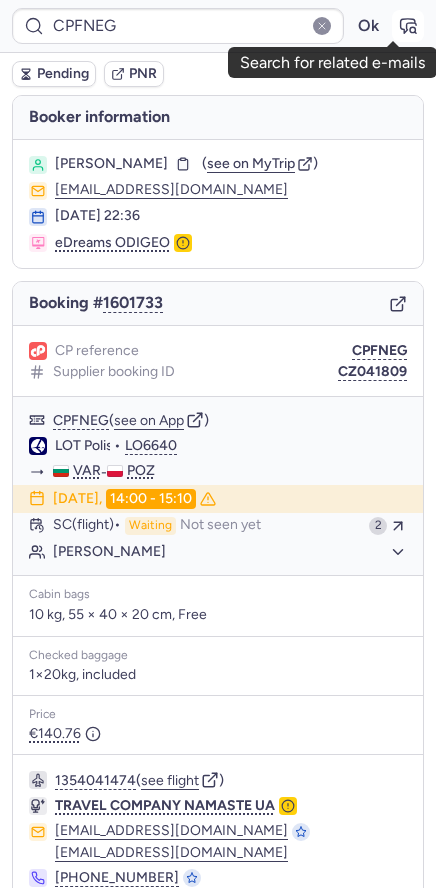 click 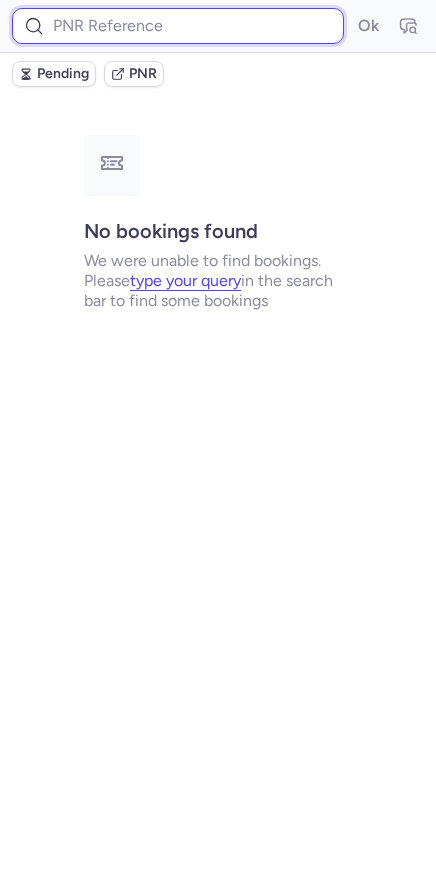 click at bounding box center (178, 26) 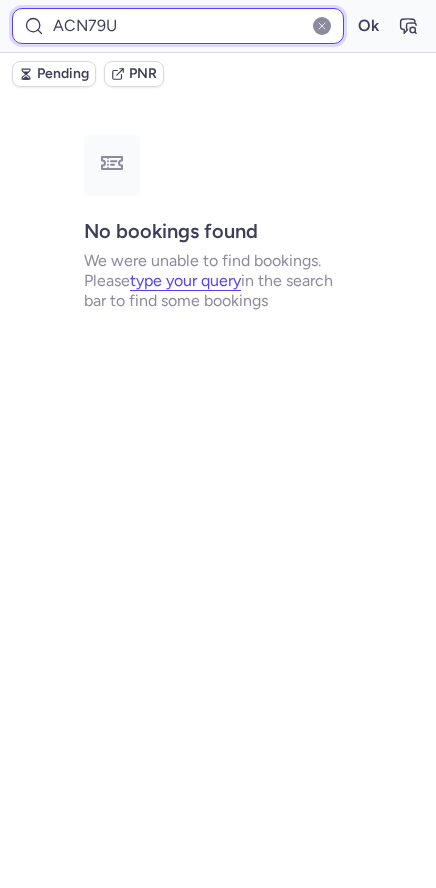 click on "Ok" at bounding box center (368, 26) 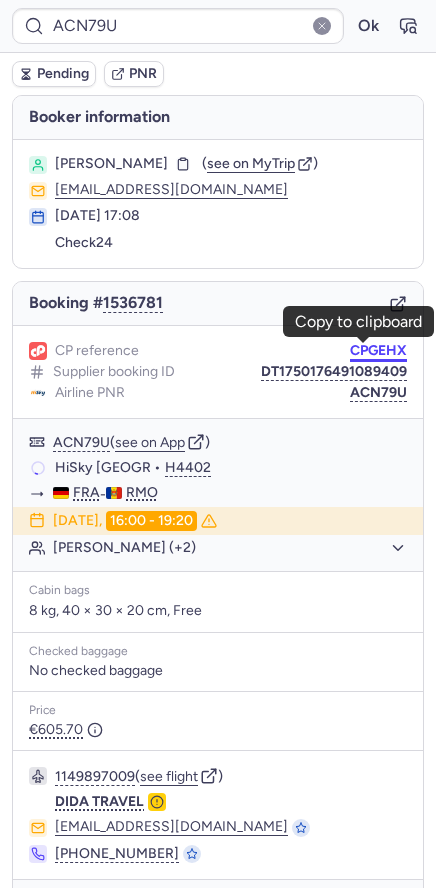 click on "CPGEHX" at bounding box center (378, 351) 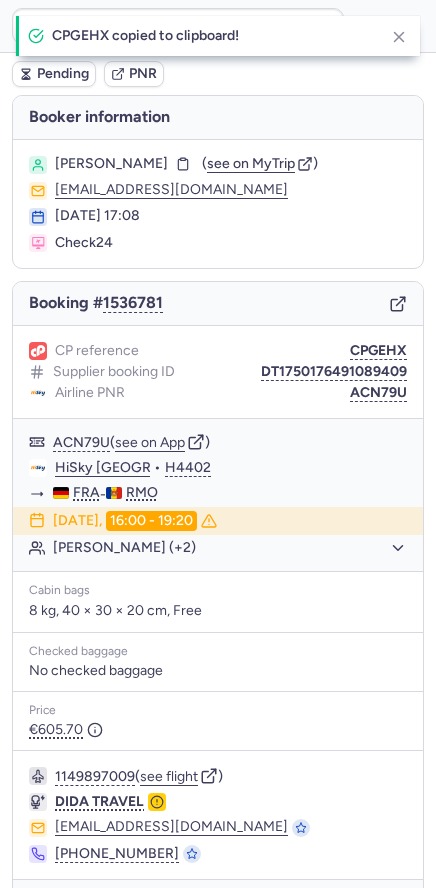 type on "CPGEHX" 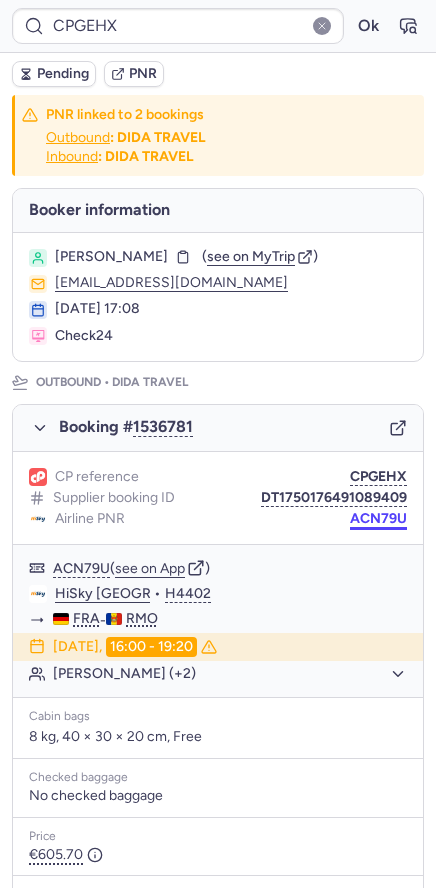 click on "ACN79U" at bounding box center [378, 519] 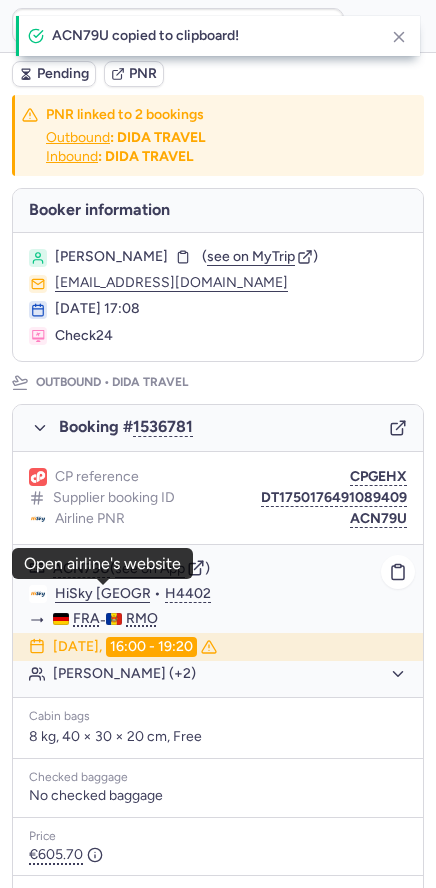 click on "HiSky [GEOGRAPHIC_DATA]" 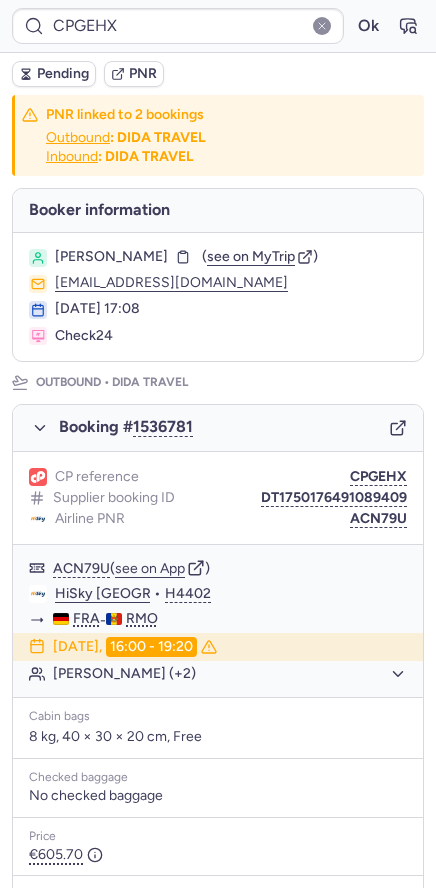 drag, startPoint x: 78, startPoint y: 255, endPoint x: 165, endPoint y: 257, distance: 87.02299 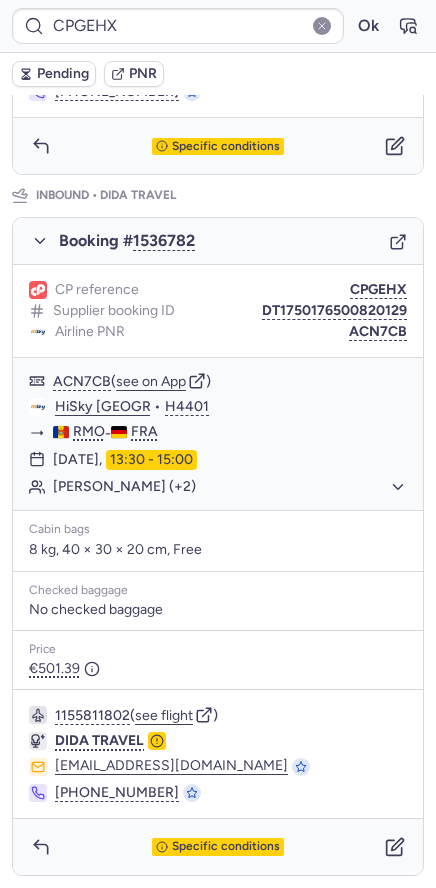 scroll, scrollTop: 110, scrollLeft: 0, axis: vertical 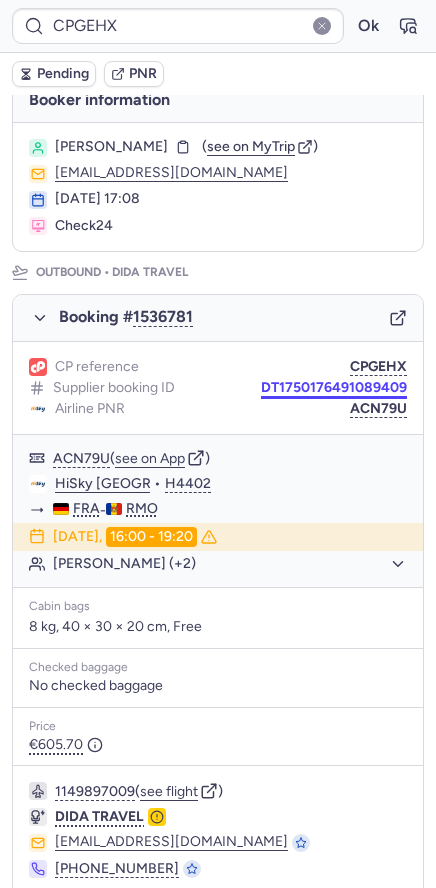 click on "DT1750176491089409" at bounding box center [334, 388] 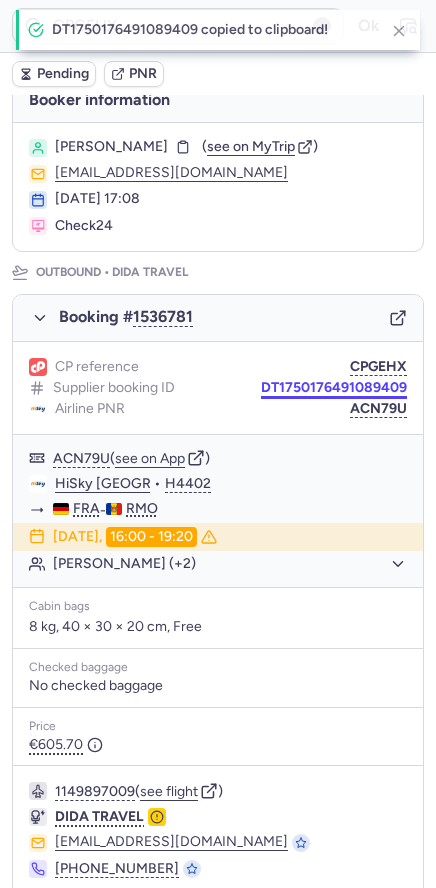 click on "DT1750176491089409" at bounding box center [334, 388] 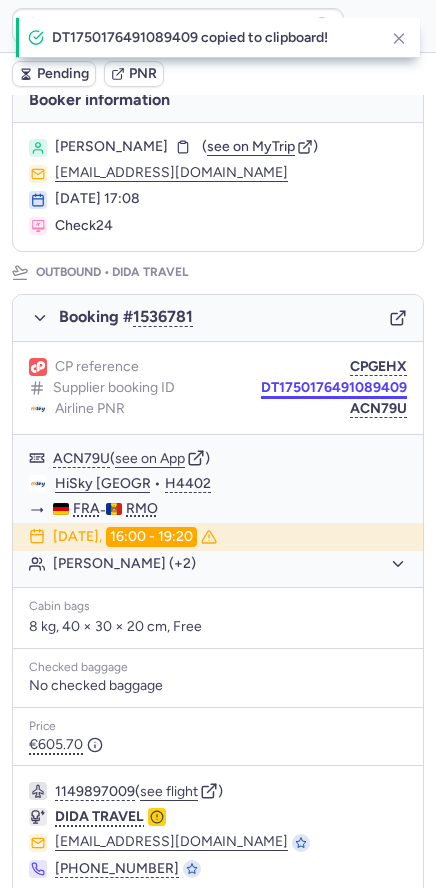 click on "DT1750176491089409" at bounding box center (334, 388) 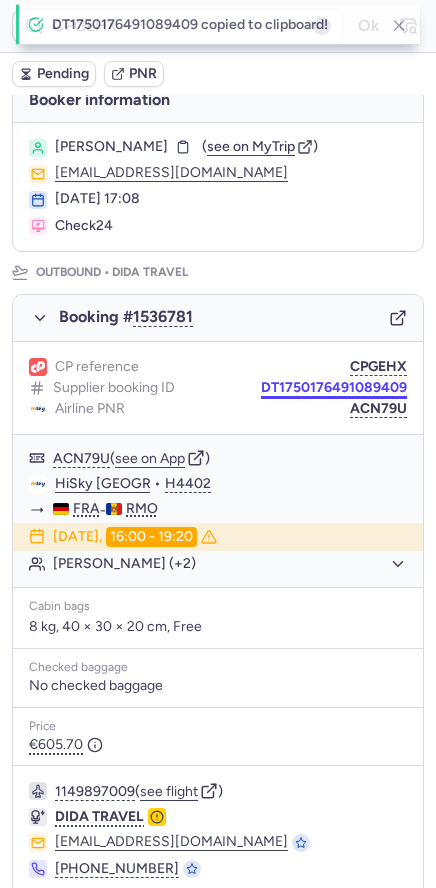 click on "DT1750176491089409" at bounding box center [334, 388] 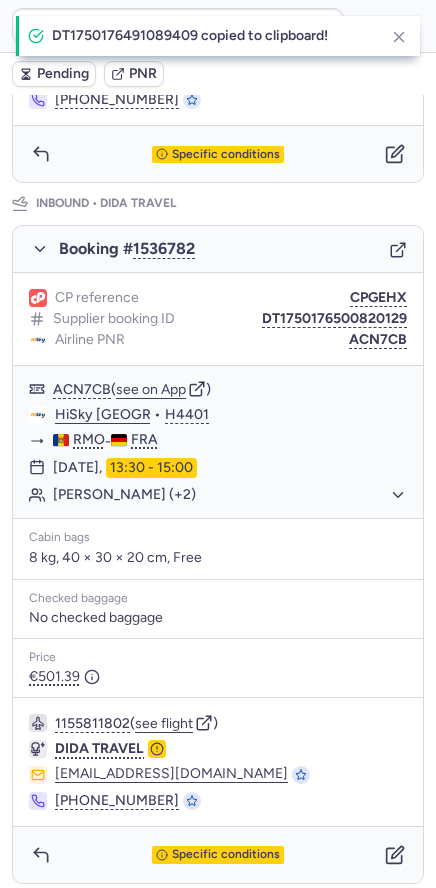scroll, scrollTop: 887, scrollLeft: 0, axis: vertical 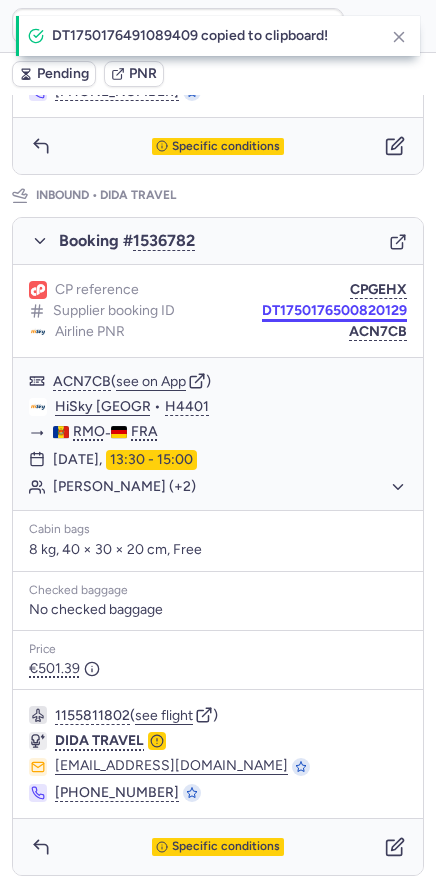click on "DT1750176500820129" at bounding box center (334, 311) 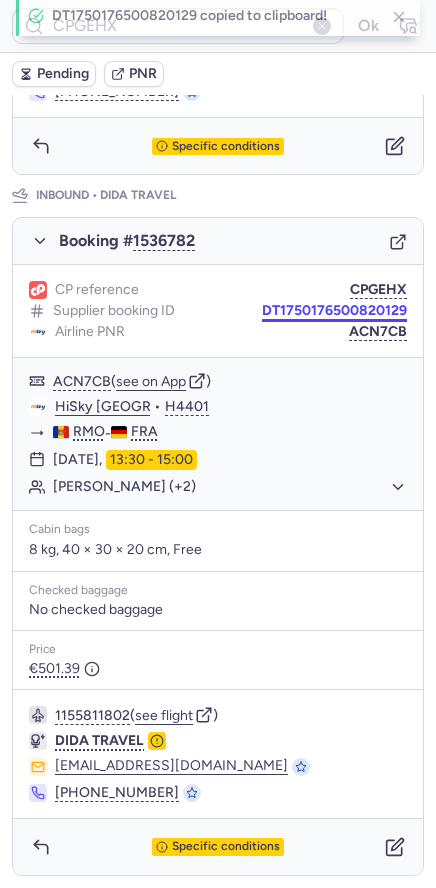 click on "DT1750176500820129" at bounding box center (334, 311) 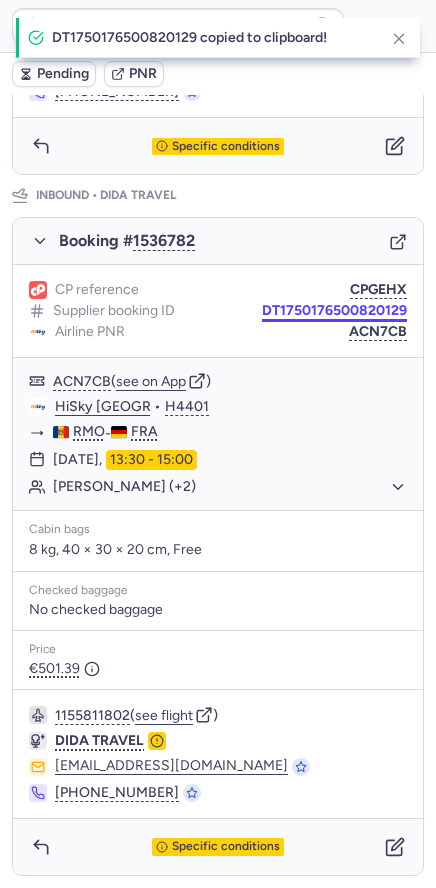click on "DT1750176500820129" at bounding box center [334, 311] 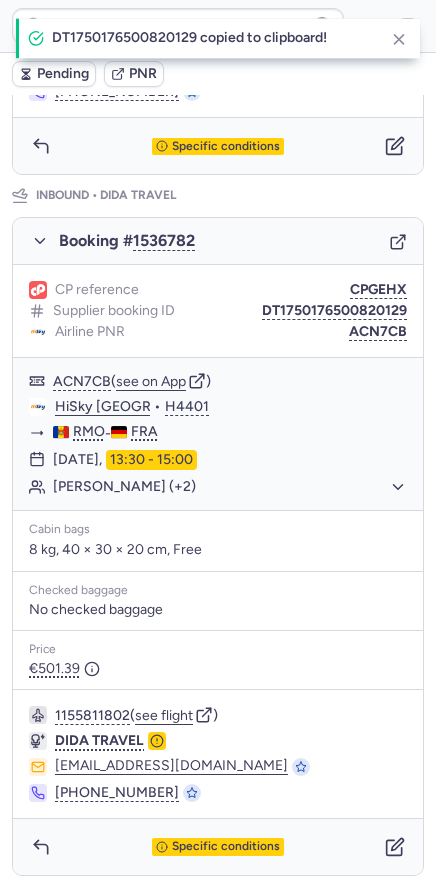 scroll, scrollTop: 110, scrollLeft: 0, axis: vertical 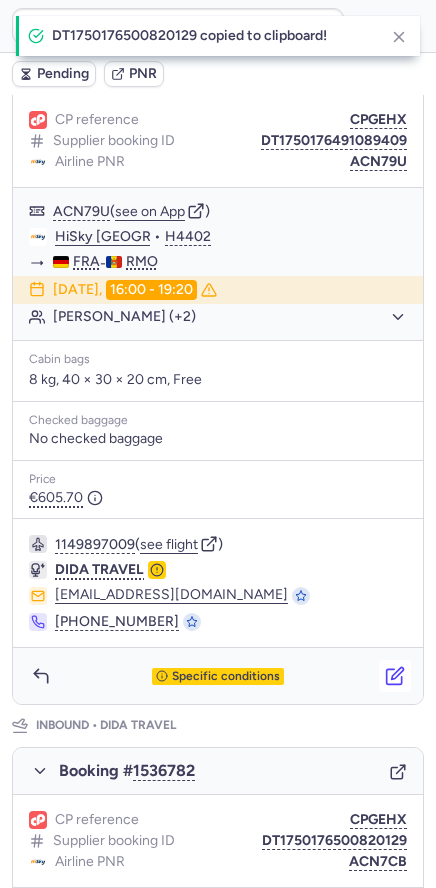 click at bounding box center [395, 676] 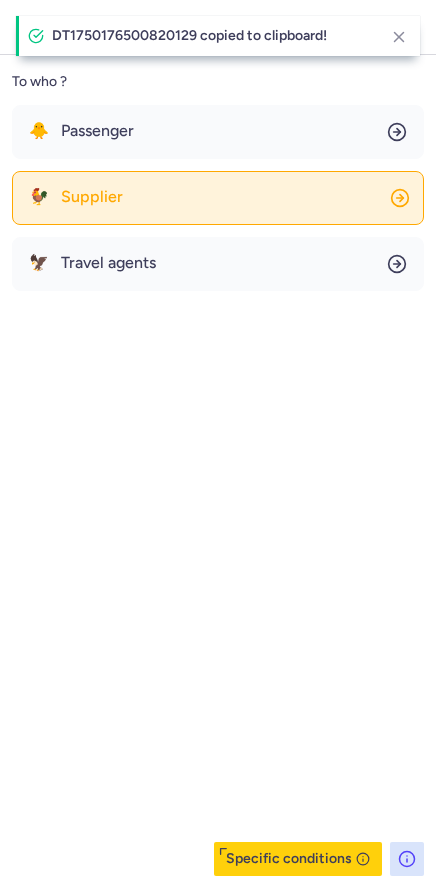 click on "🐓 Supplier" 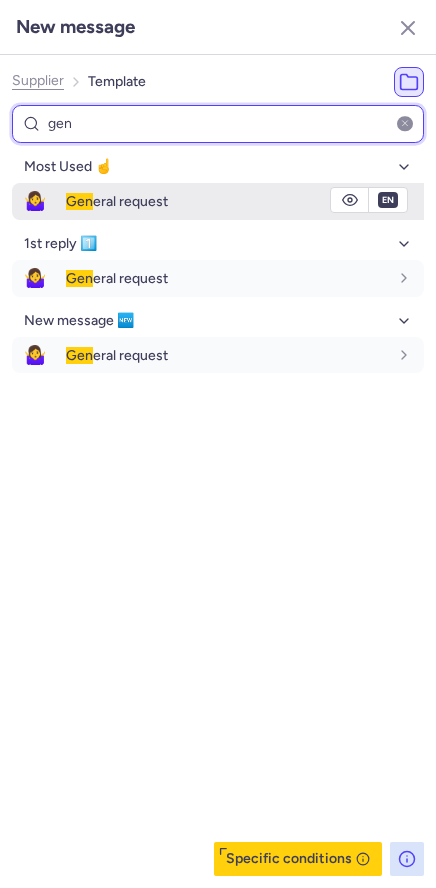 type on "gen" 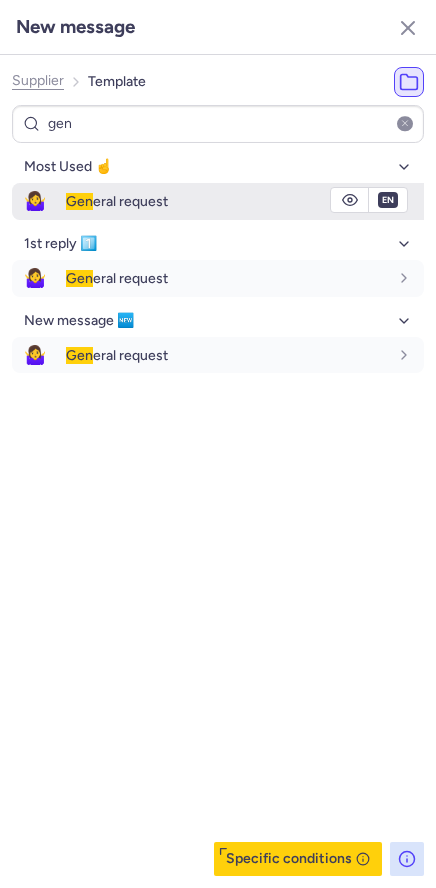 click on "🤷‍♀️" at bounding box center [35, 201] 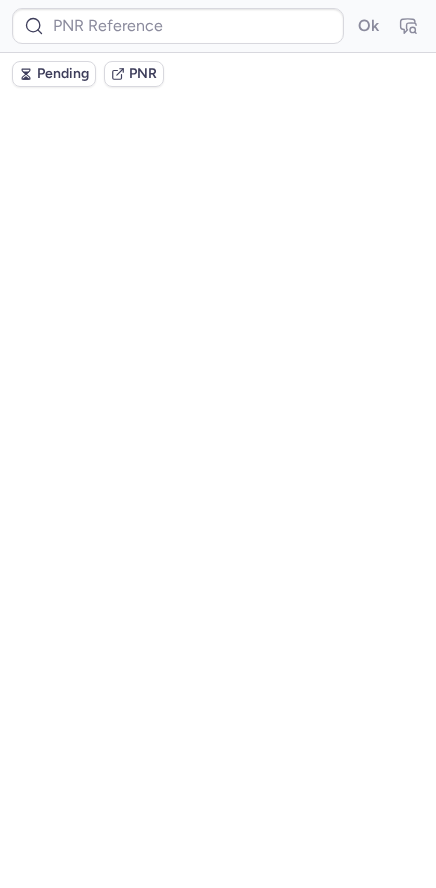 scroll, scrollTop: 0, scrollLeft: 0, axis: both 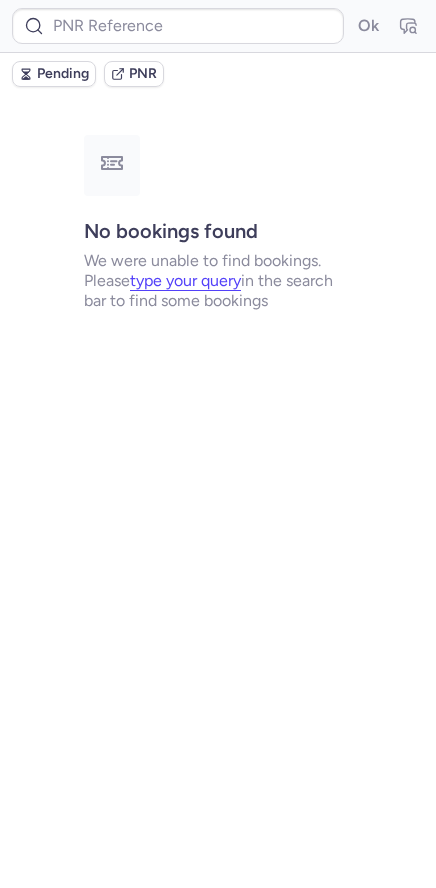 type on "CPGEHX" 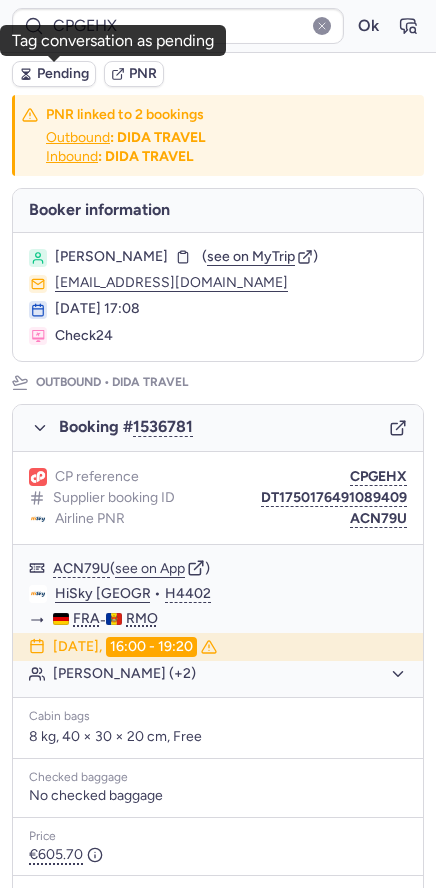 click on "Pending" at bounding box center (63, 74) 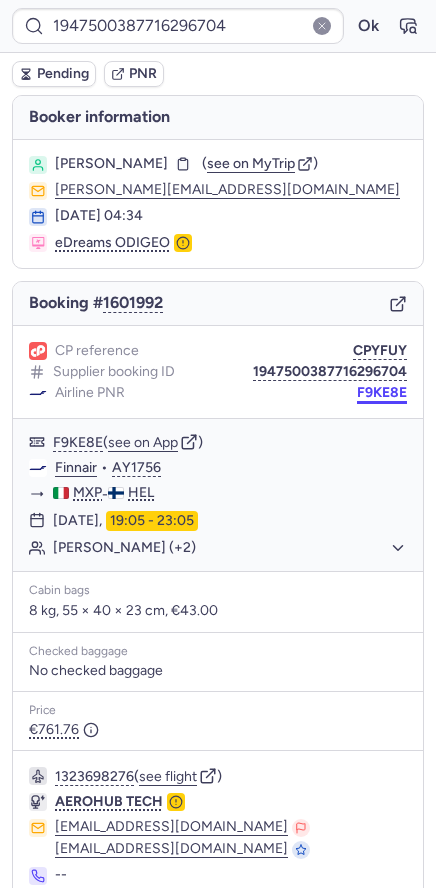 click on "F9KE8E" at bounding box center (382, 393) 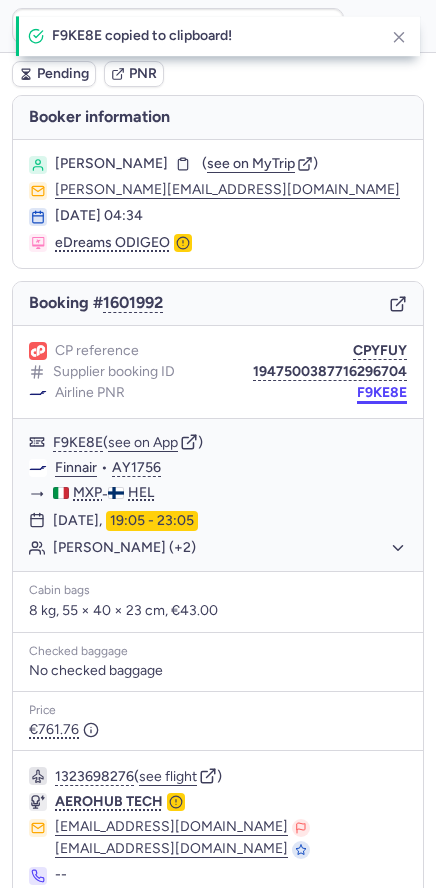 click on "F9KE8E" at bounding box center (382, 393) 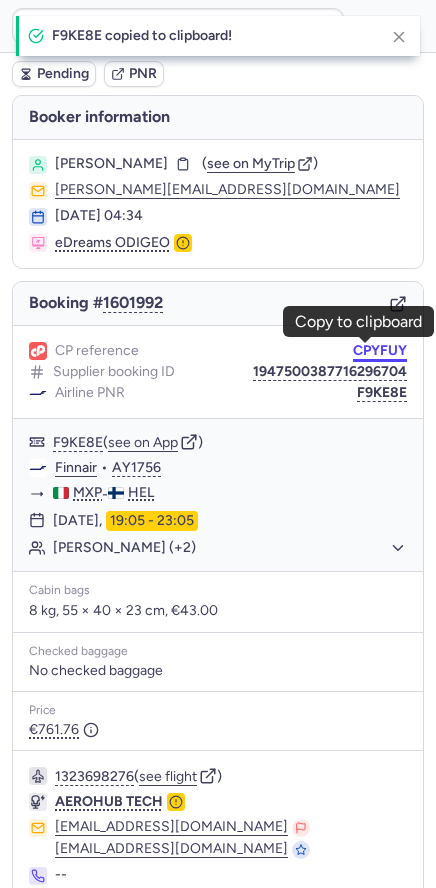 click on "CPYFUY" at bounding box center [380, 351] 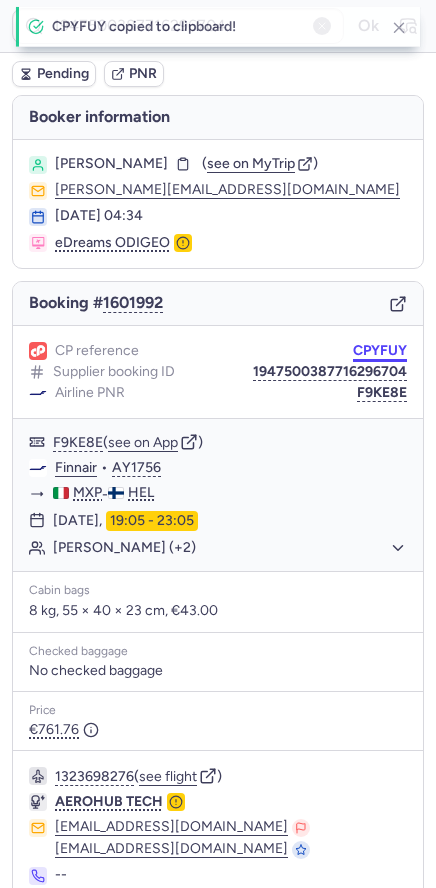 click on "CPYFUY" at bounding box center [380, 351] 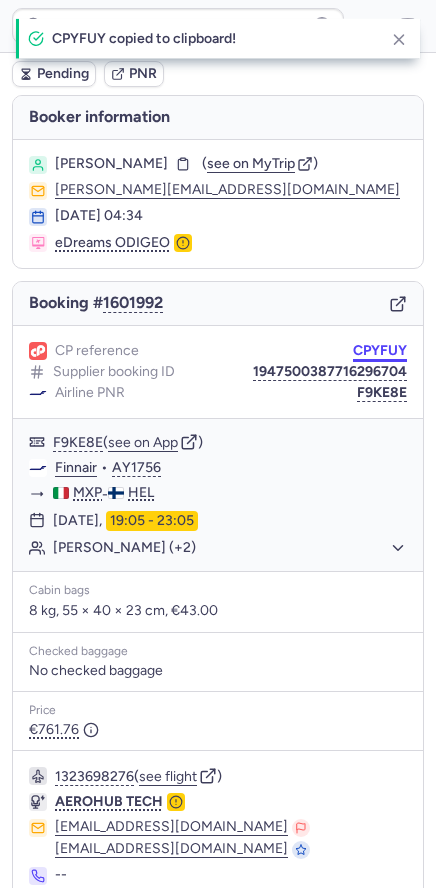 click on "CPYFUY" at bounding box center [380, 351] 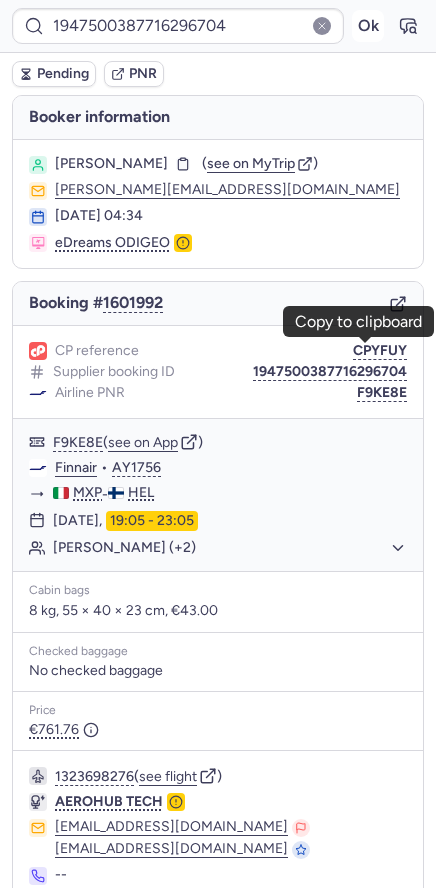 click on "Ok" at bounding box center (368, 26) 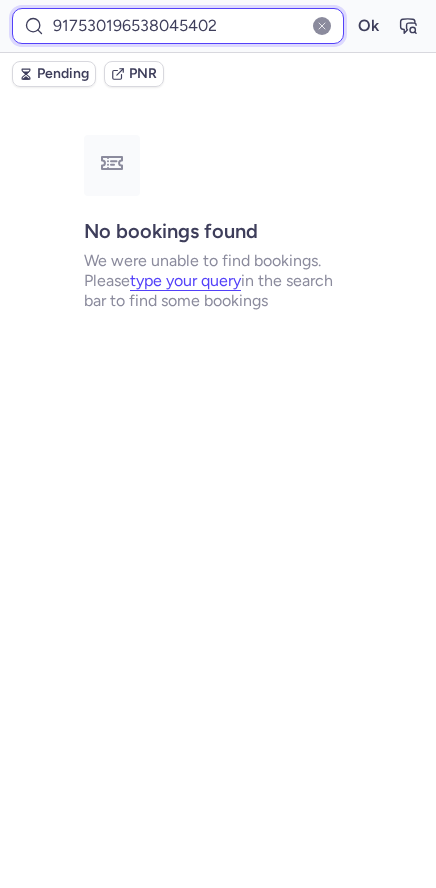 click on "917530196538045402" at bounding box center (178, 26) 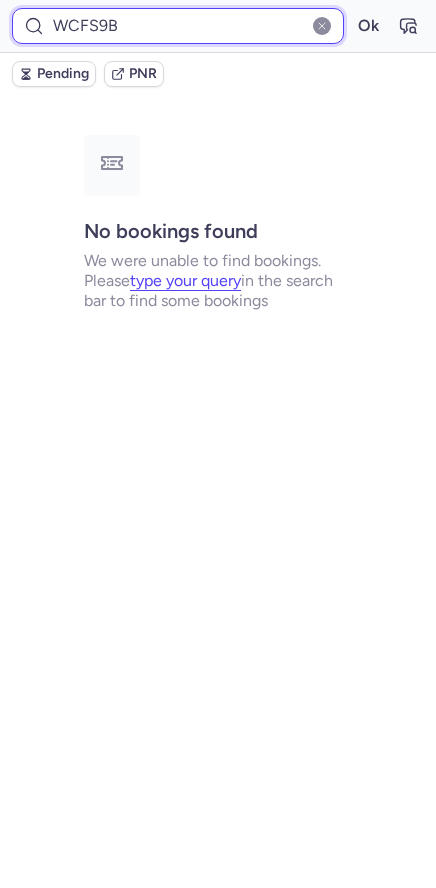 click on "Ok" at bounding box center (368, 26) 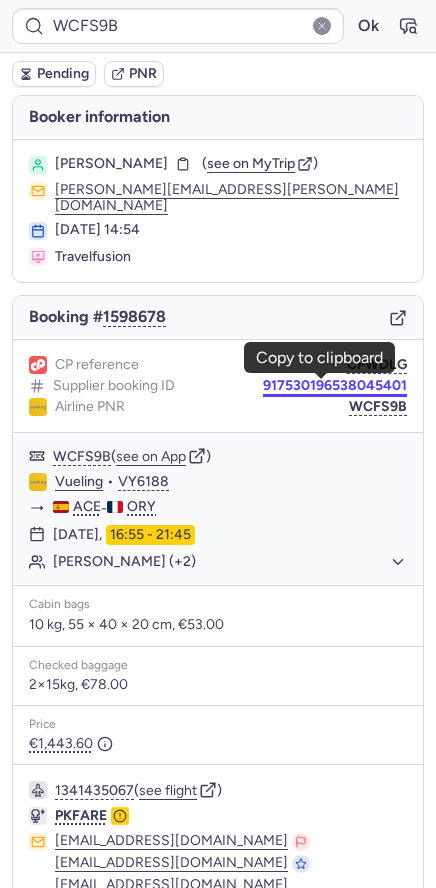 click on "917530196538045401" at bounding box center [335, 386] 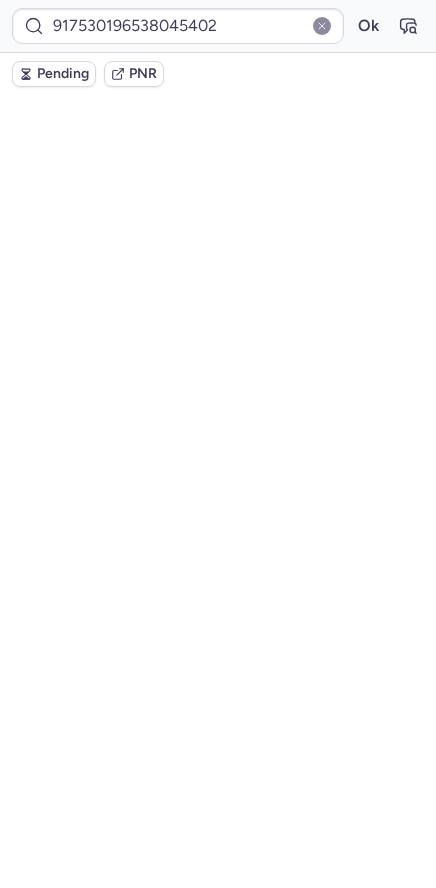 scroll, scrollTop: 0, scrollLeft: 0, axis: both 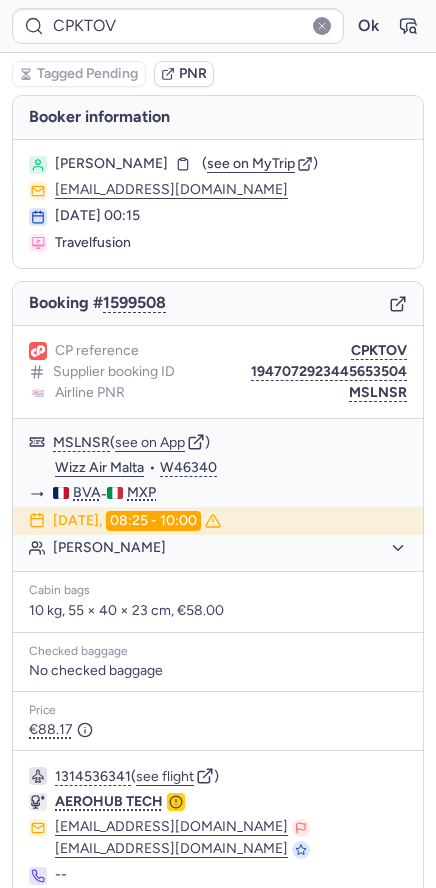 type on "CPVH6R" 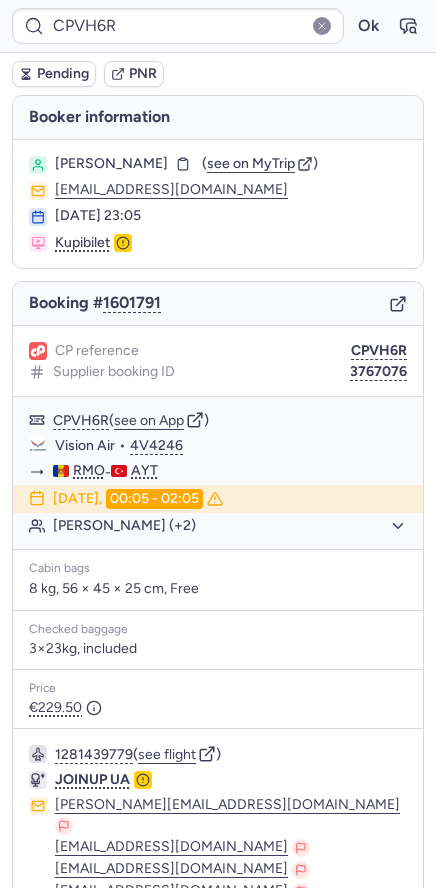 click 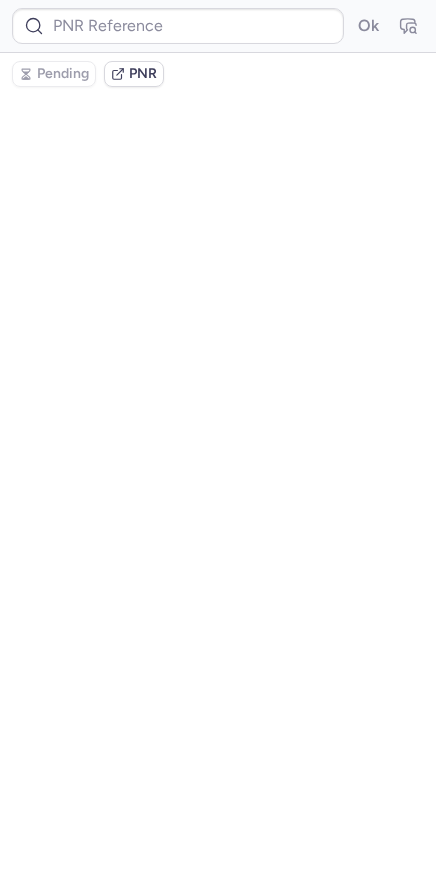 type on "CPVH6R" 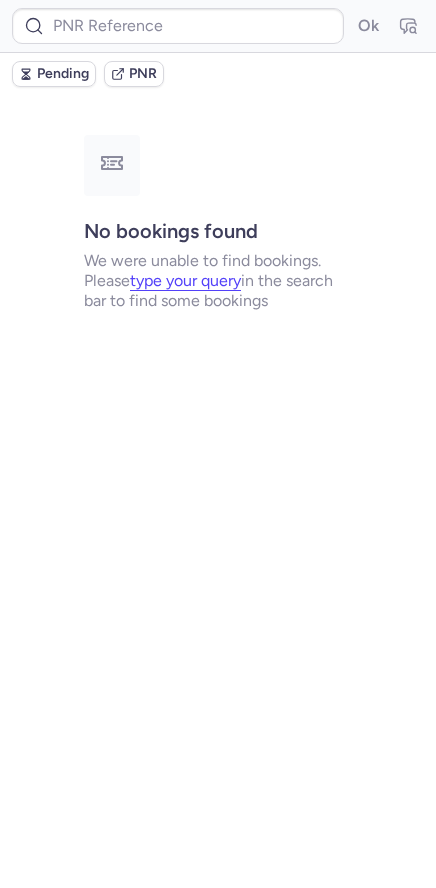 type on "CPJNNZ" 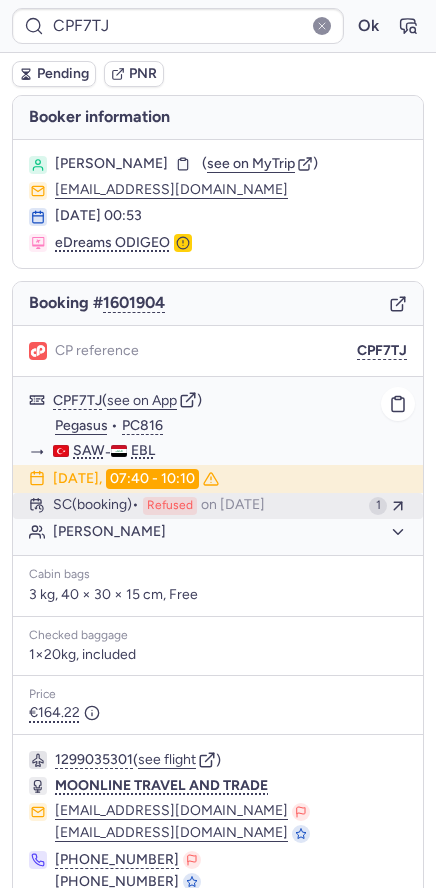 click on "SC   (booking)" at bounding box center [96, 506] 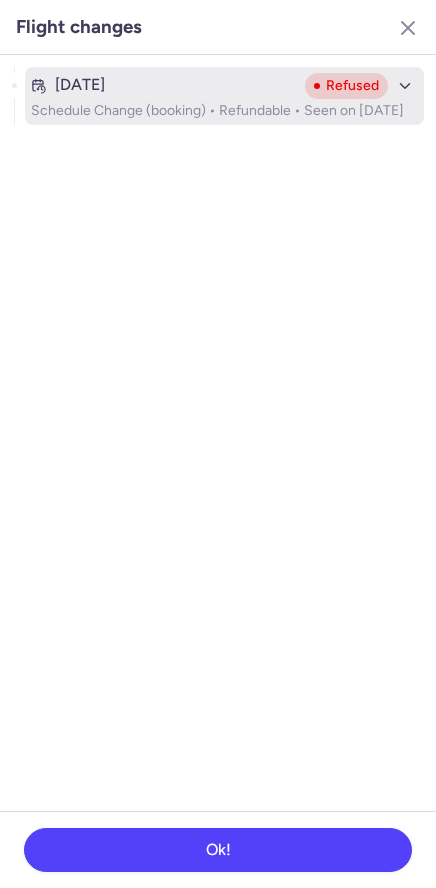 click on "Schedule Change (booking) • Refundable • Seen on [DATE]" at bounding box center (224, 111) 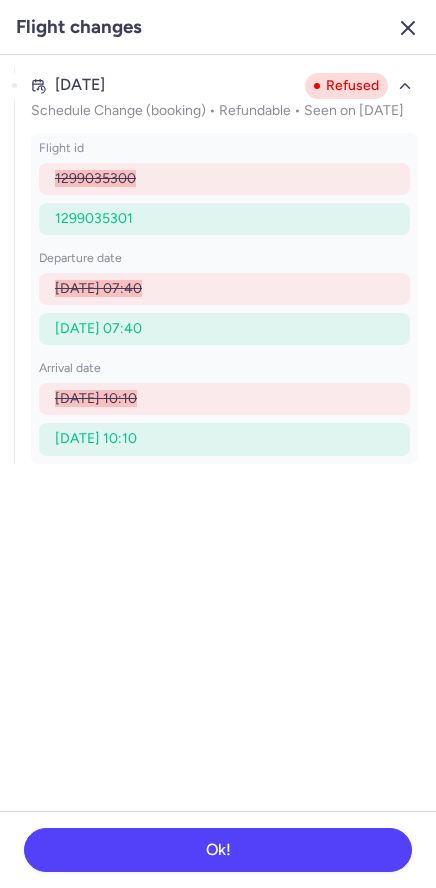 click 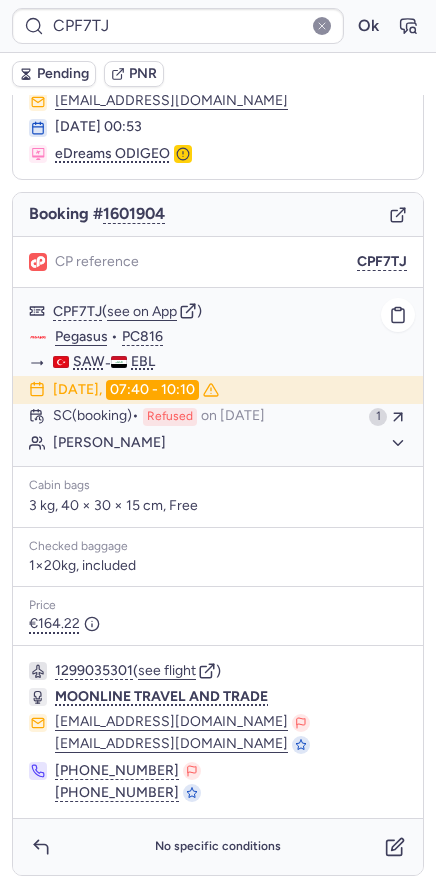 scroll, scrollTop: 0, scrollLeft: 0, axis: both 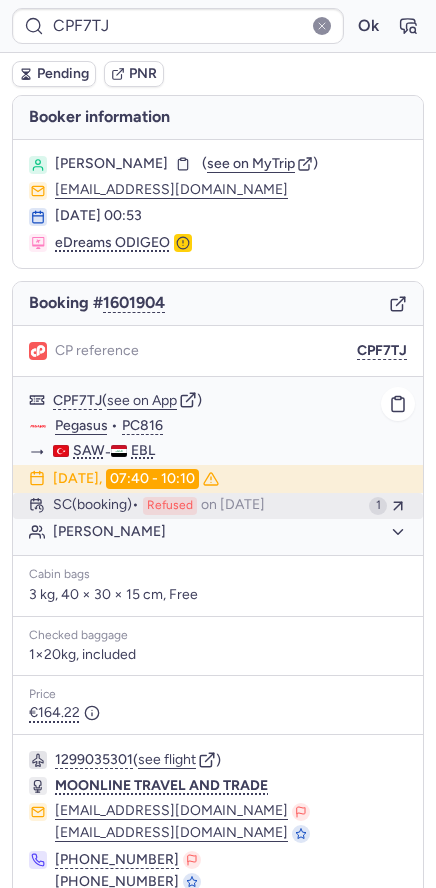 click on "SC   (booking)  Refused  on [DATE]" at bounding box center [207, 506] 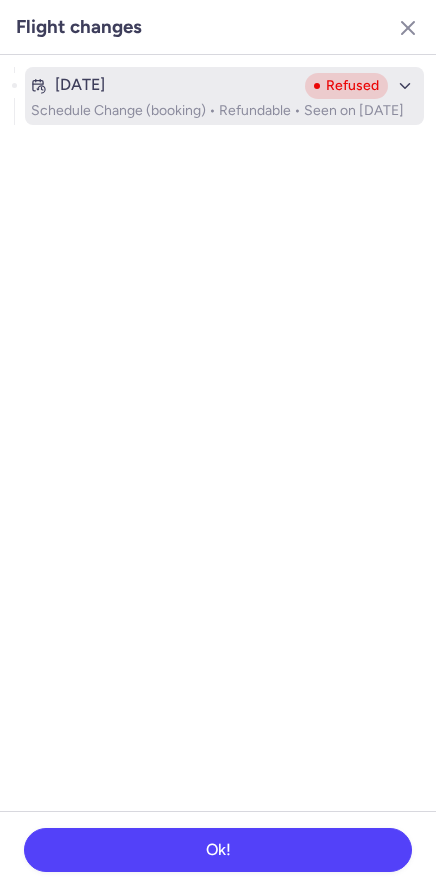 click on "Schedule Change (booking) • Refundable • Seen on [DATE]" at bounding box center (224, 111) 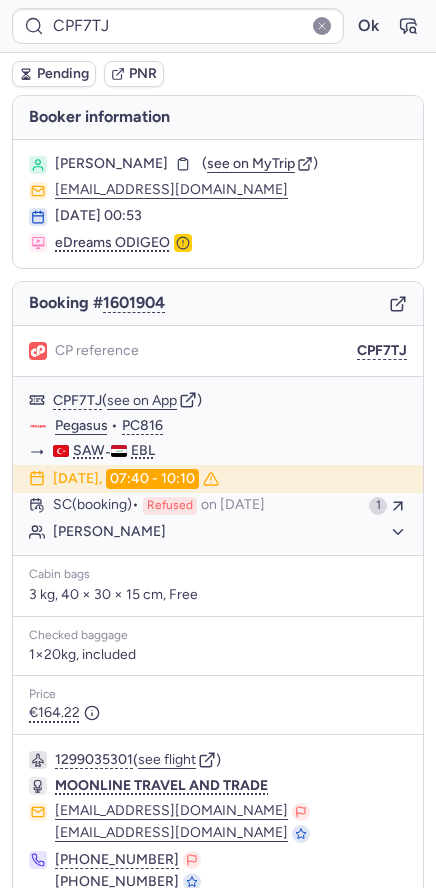 click on "Pending" at bounding box center [63, 74] 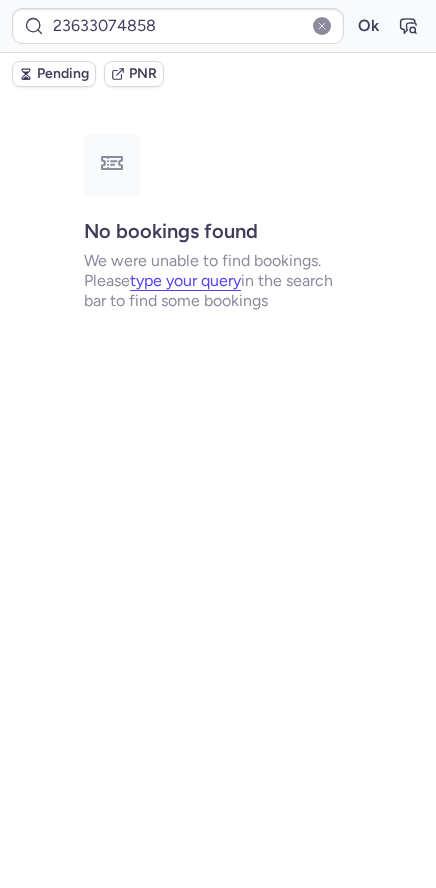 type on "CP9L2L" 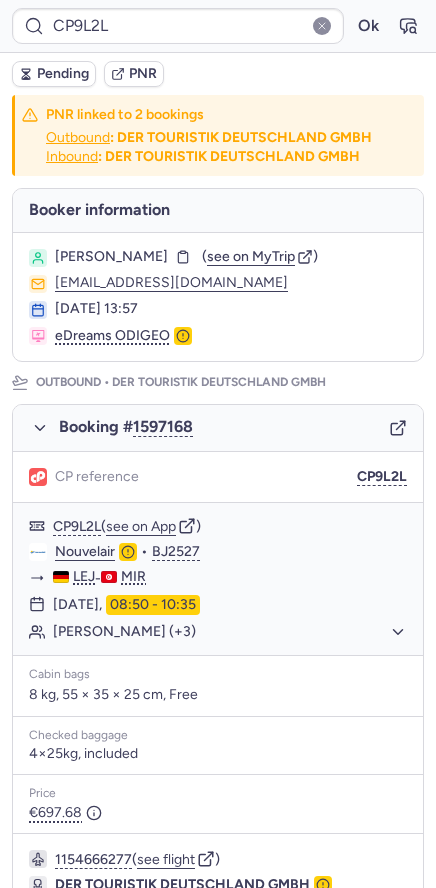 scroll, scrollTop: 777, scrollLeft: 0, axis: vertical 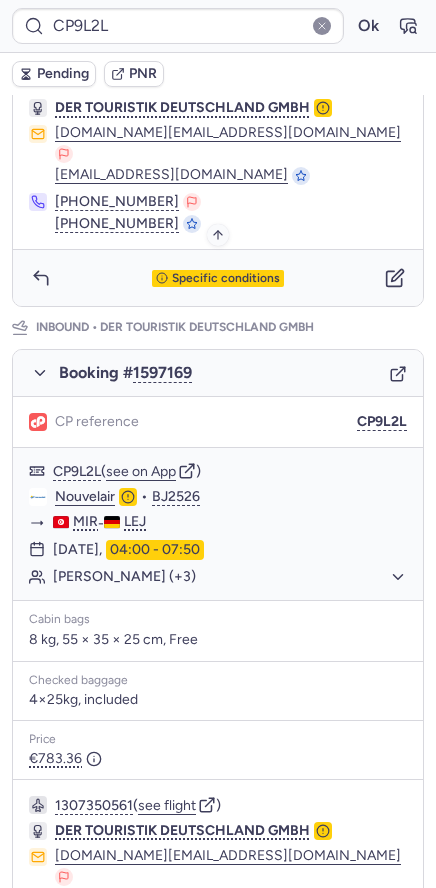 click on "Specific conditions" at bounding box center [226, 279] 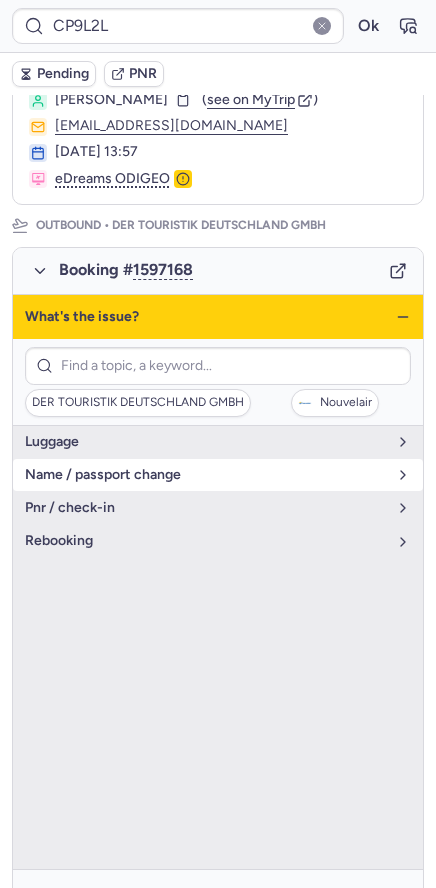 click on "name / passport change" at bounding box center [206, 475] 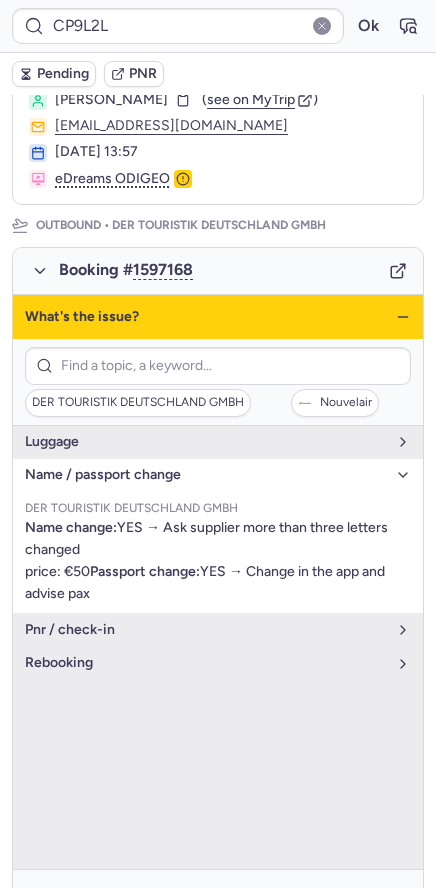 click 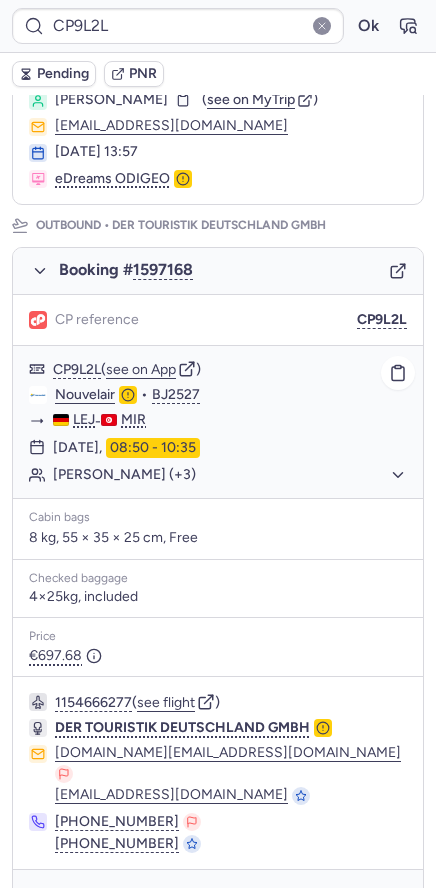 click on "[PERSON_NAME] (+3)" 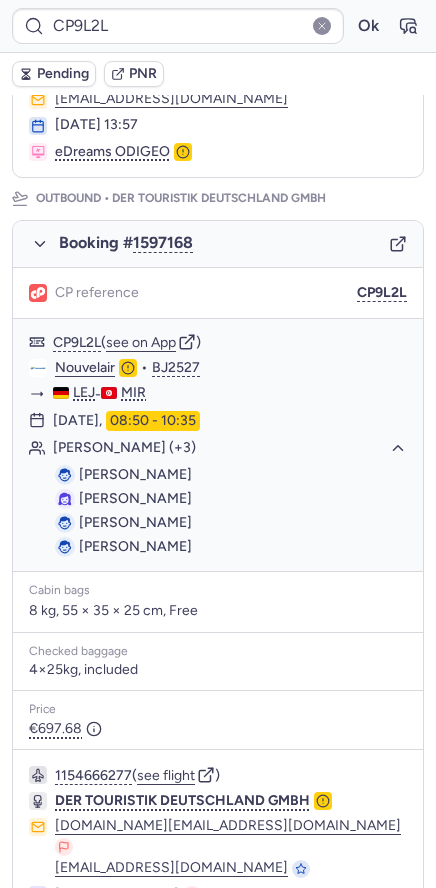 scroll, scrollTop: 207, scrollLeft: 0, axis: vertical 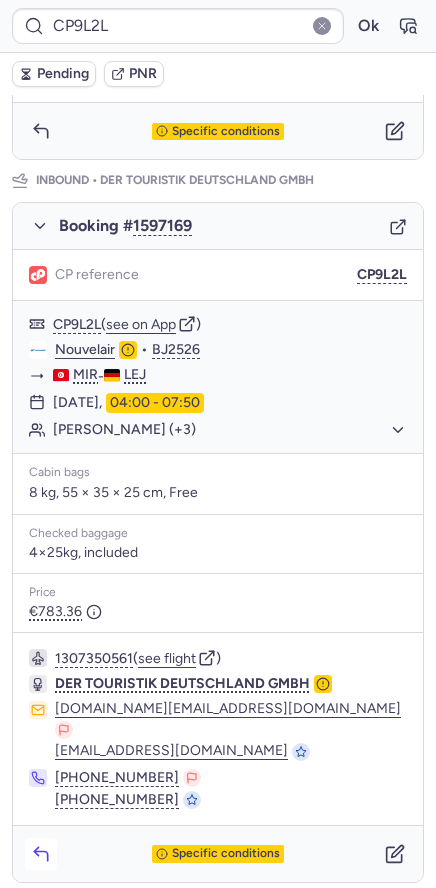 click at bounding box center [41, 854] 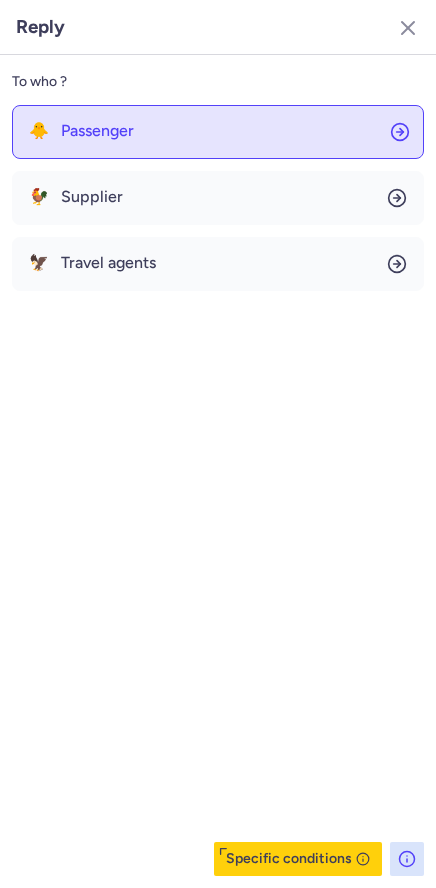 click on "Passenger" at bounding box center [97, 131] 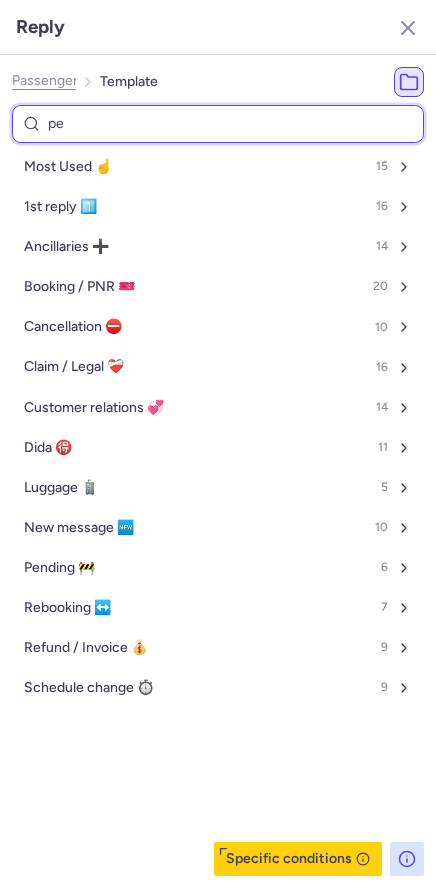 type on "pen" 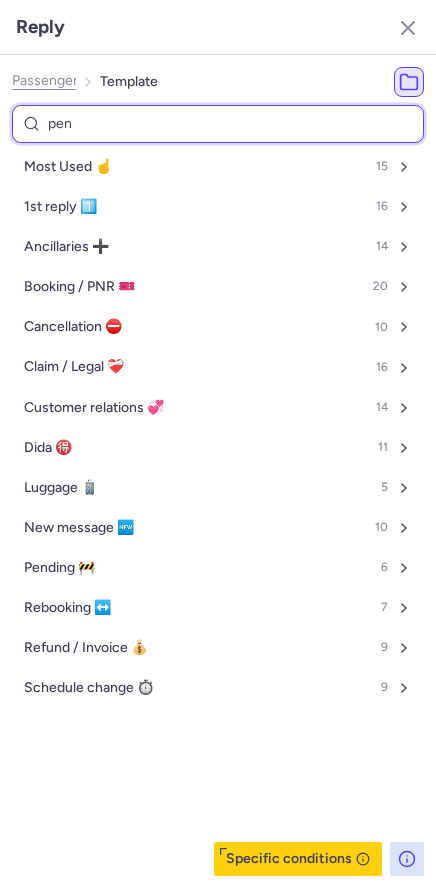 select on "en" 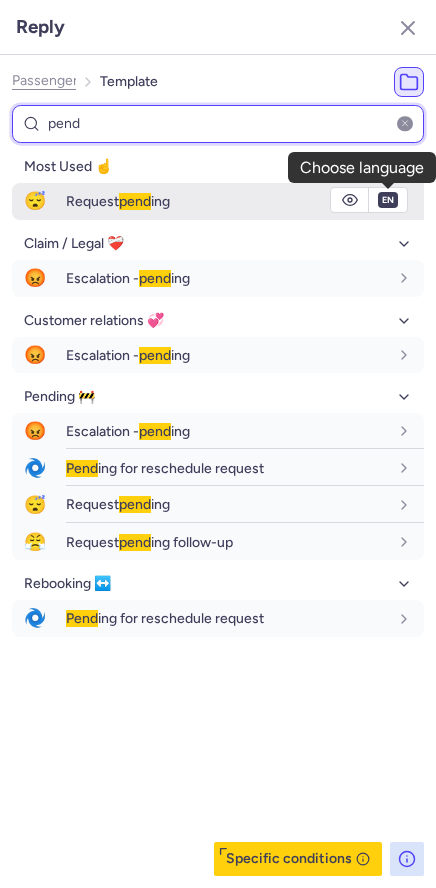 type on "pend" 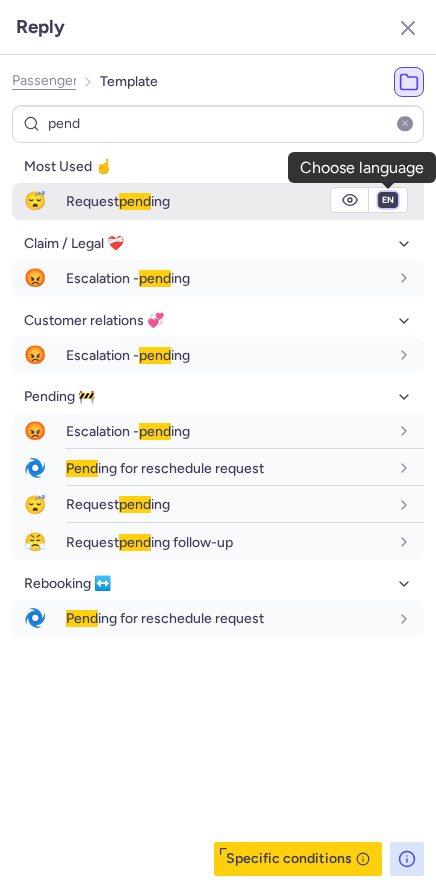 click on "fr en de nl pt es it ru" at bounding box center [388, 200] 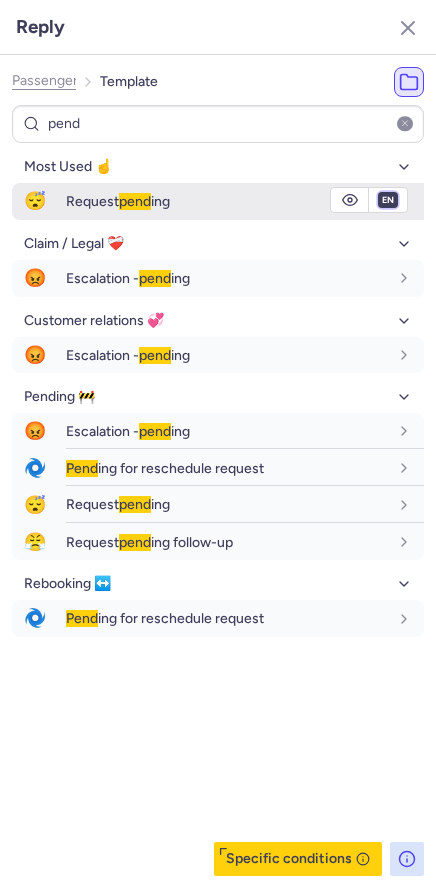 select on "de" 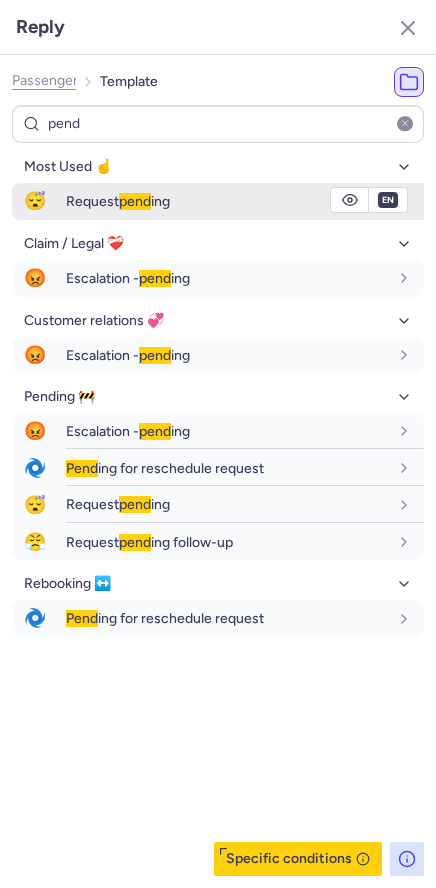 click on "fr en de nl pt es it ru" at bounding box center [388, 200] 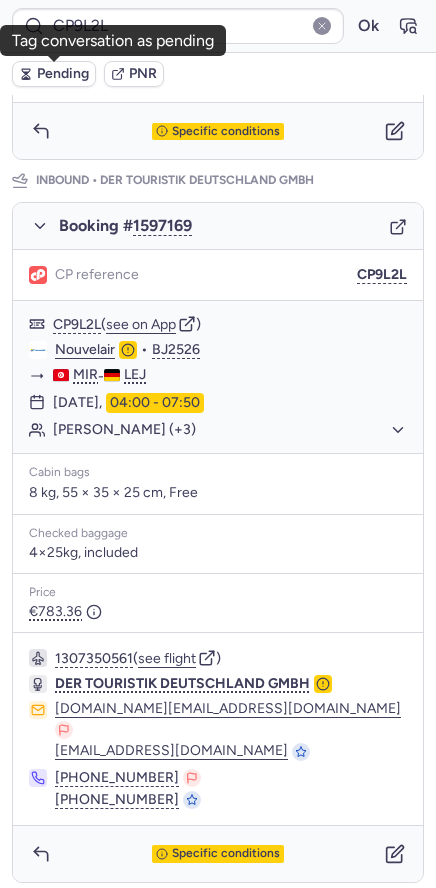 click on "Pending" at bounding box center (63, 74) 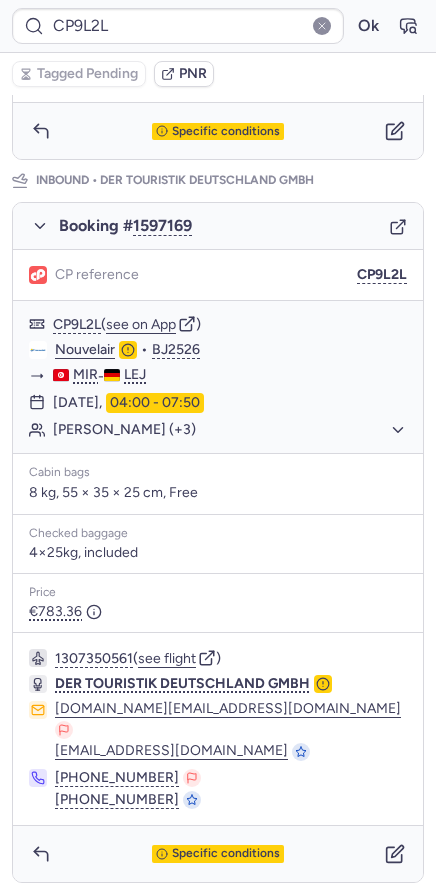 scroll, scrollTop: 247, scrollLeft: 0, axis: vertical 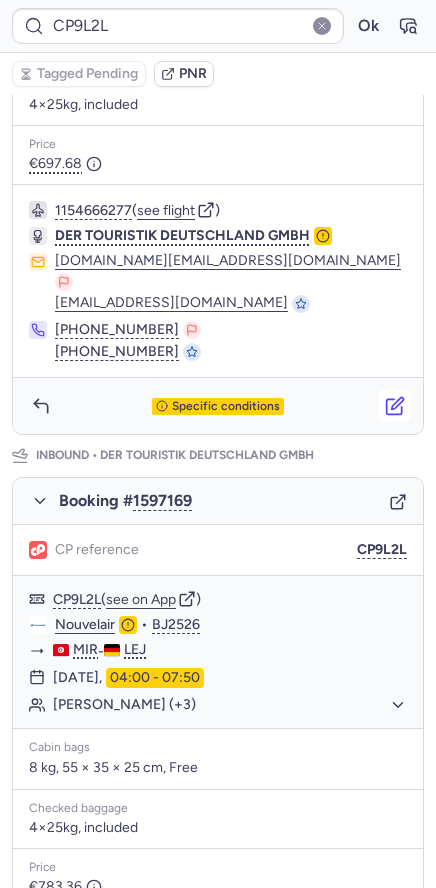 click 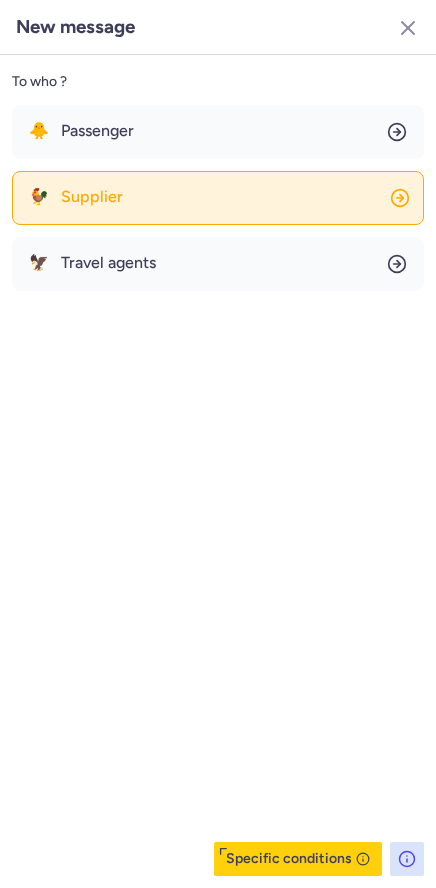 click on "🐓 Supplier" 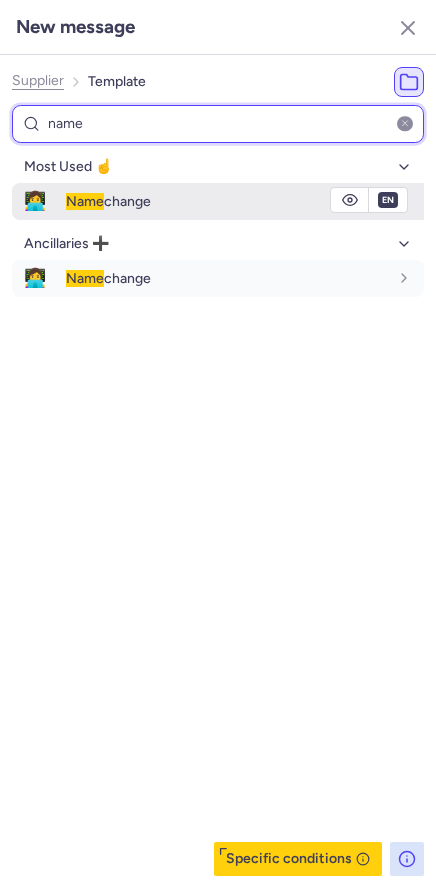 type on "name" 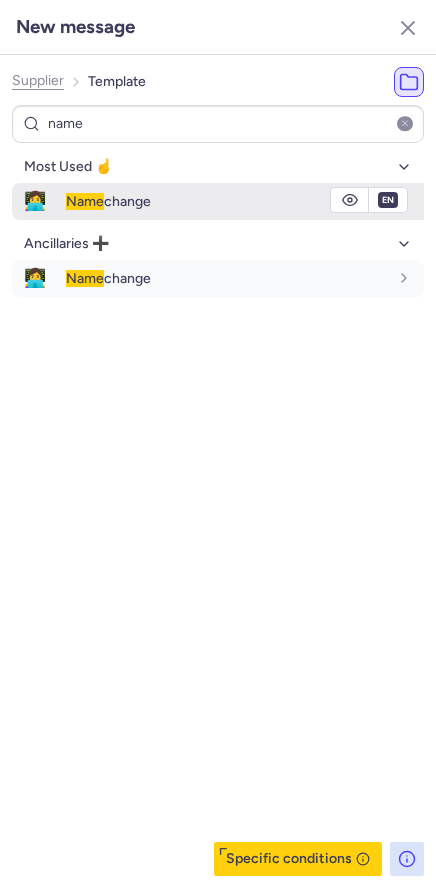 click on "Name  change" at bounding box center [108, 201] 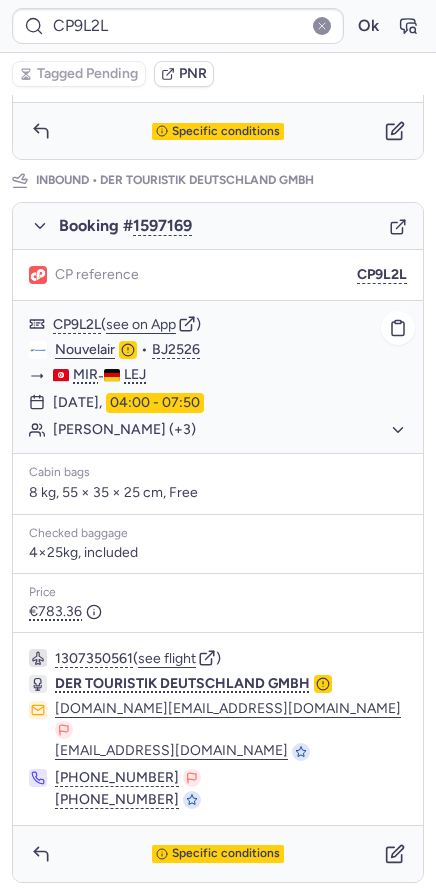 scroll, scrollTop: 247, scrollLeft: 0, axis: vertical 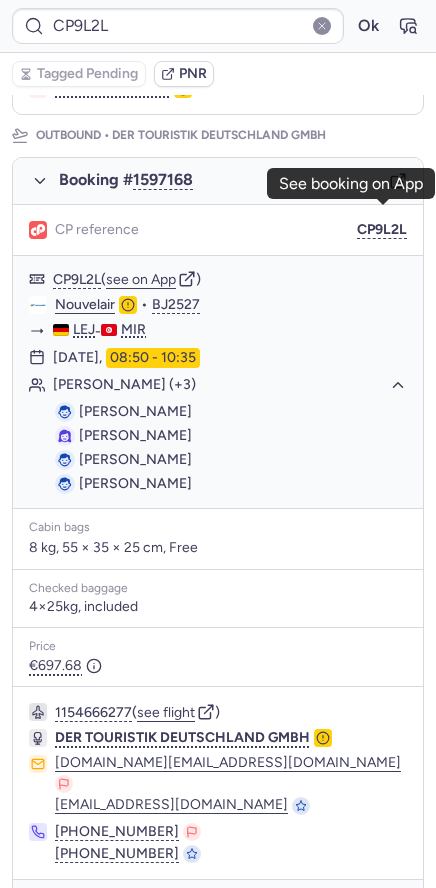 click 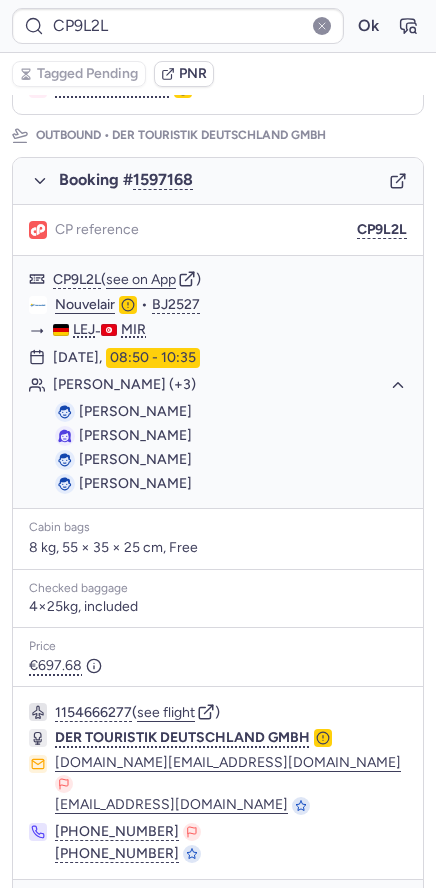 scroll, scrollTop: 1024, scrollLeft: 0, axis: vertical 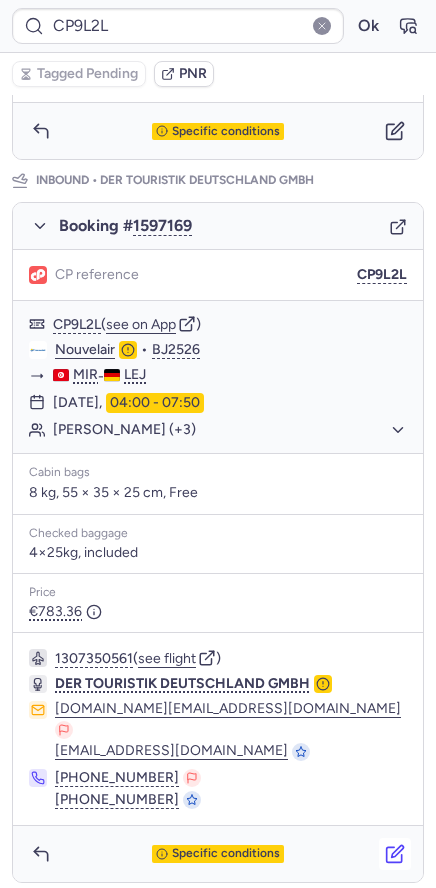 click 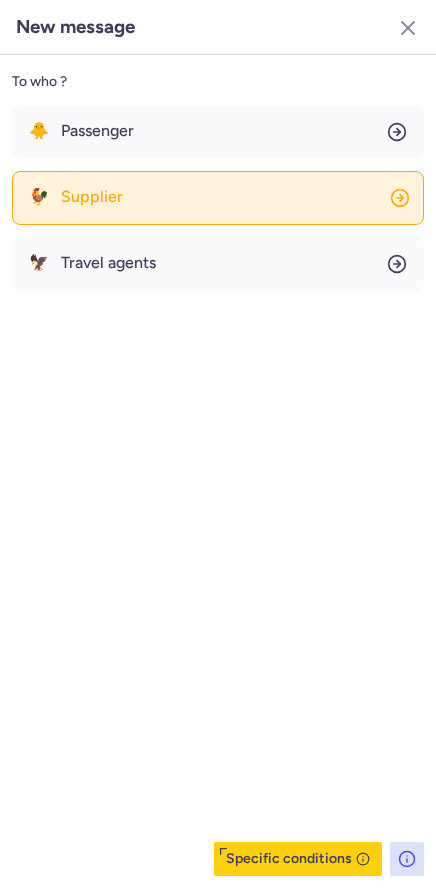 click on "🐓 Supplier" 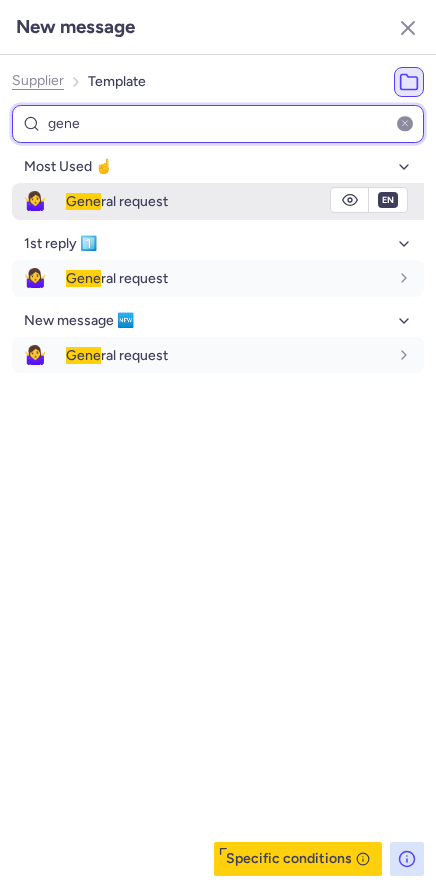 type on "gene" 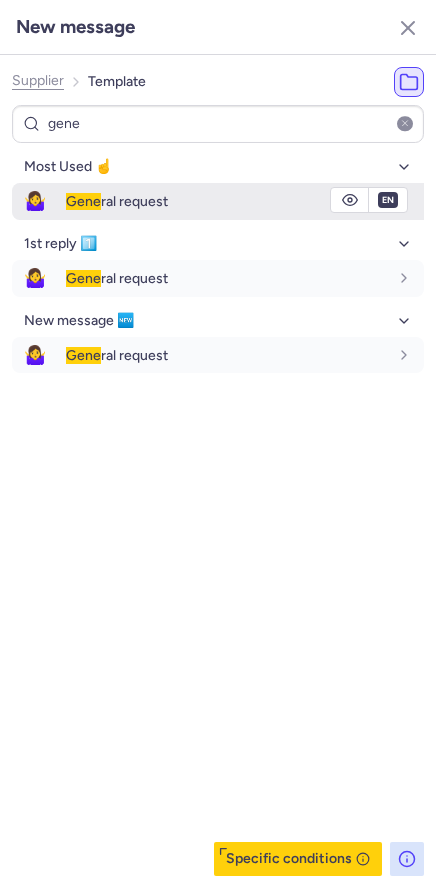 click on "🤷‍♀️" at bounding box center (35, 201) 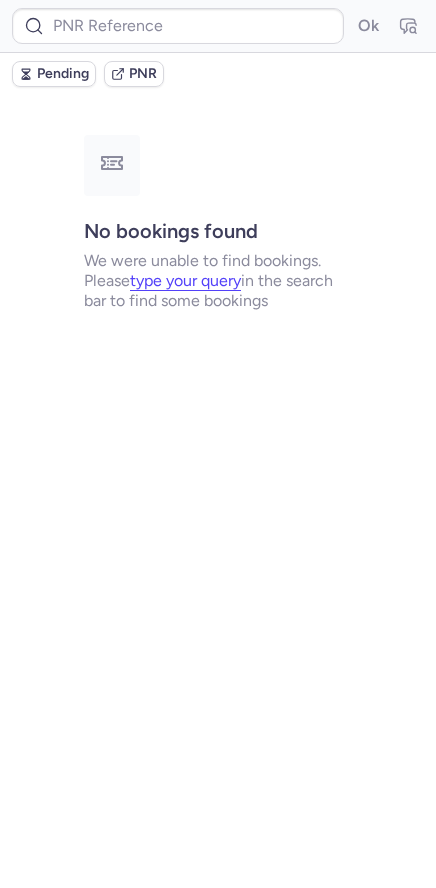 scroll, scrollTop: 0, scrollLeft: 0, axis: both 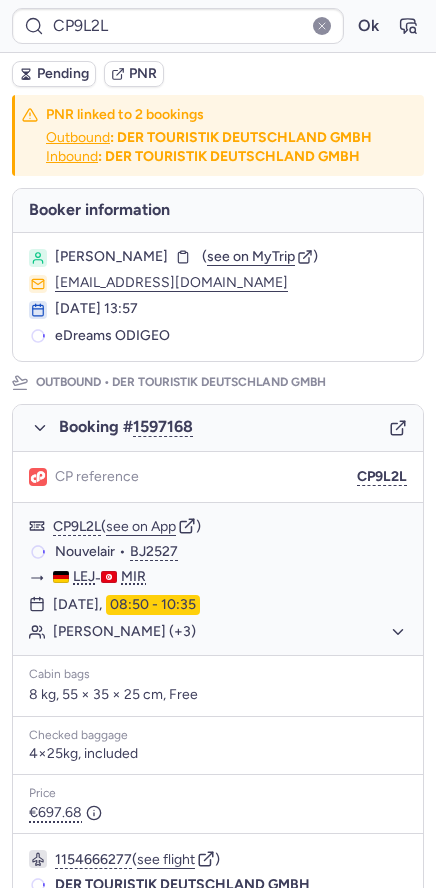 click on "Pending" at bounding box center (63, 74) 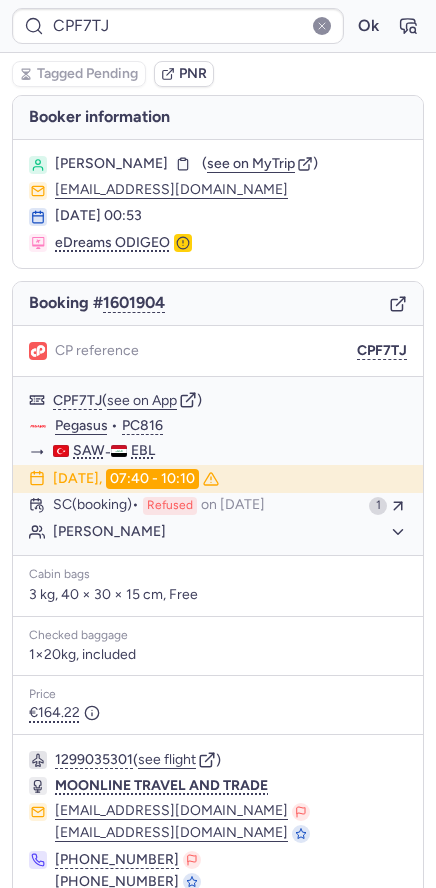click 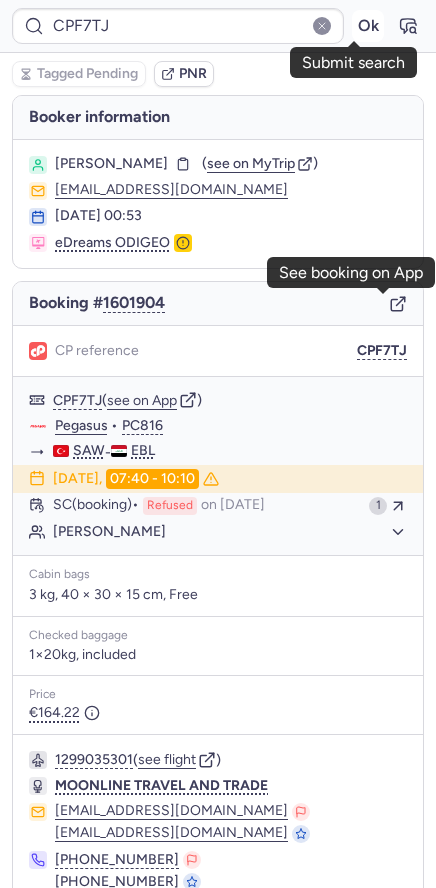 click on "Ok" at bounding box center (368, 26) 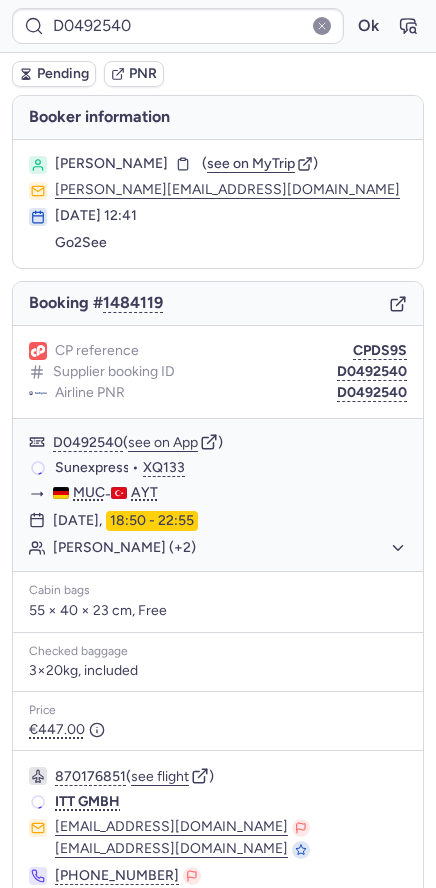 type on "CPF7TJ" 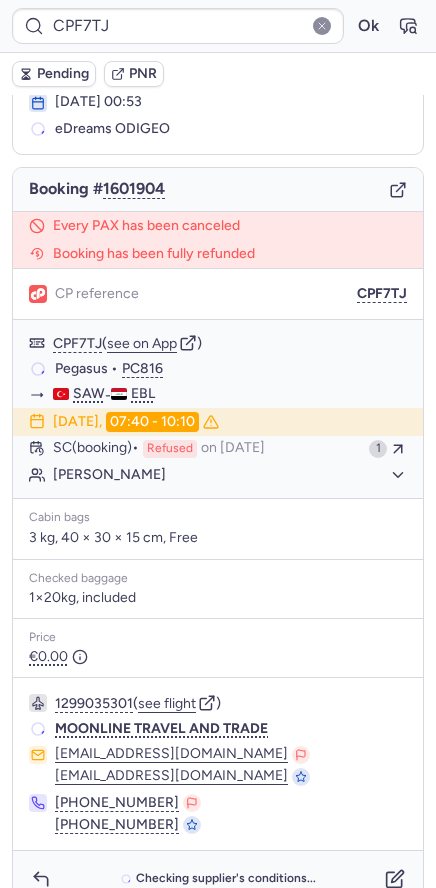 scroll, scrollTop: 146, scrollLeft: 0, axis: vertical 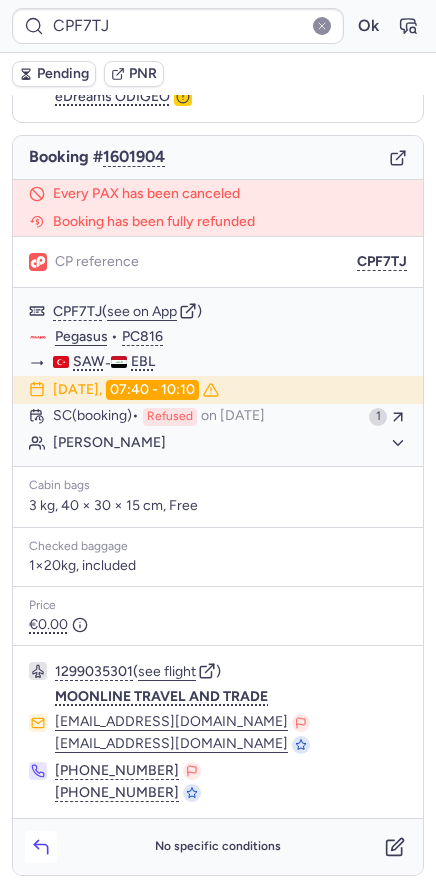 click 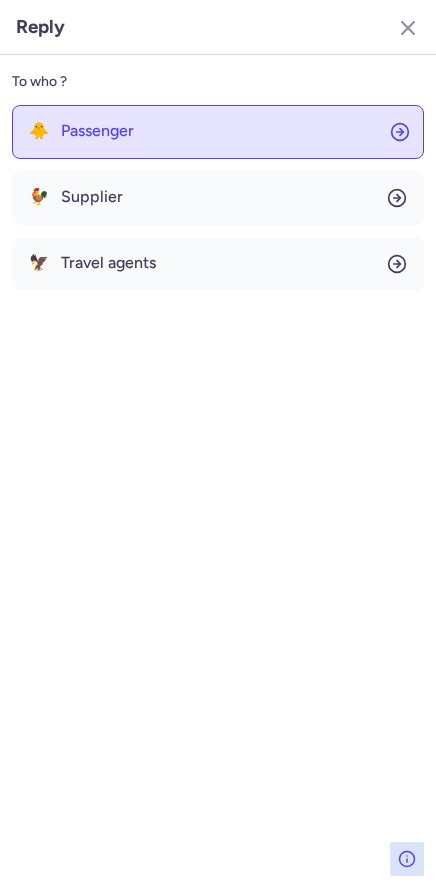 click on "Passenger" at bounding box center (97, 131) 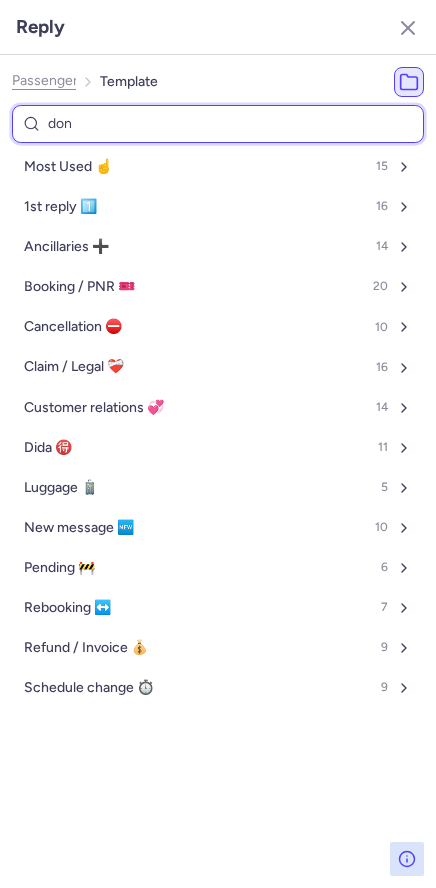 type on "done" 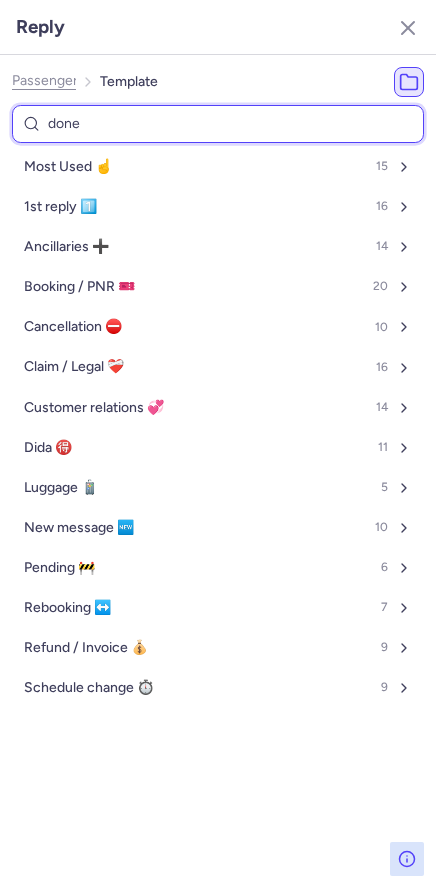 select on "en" 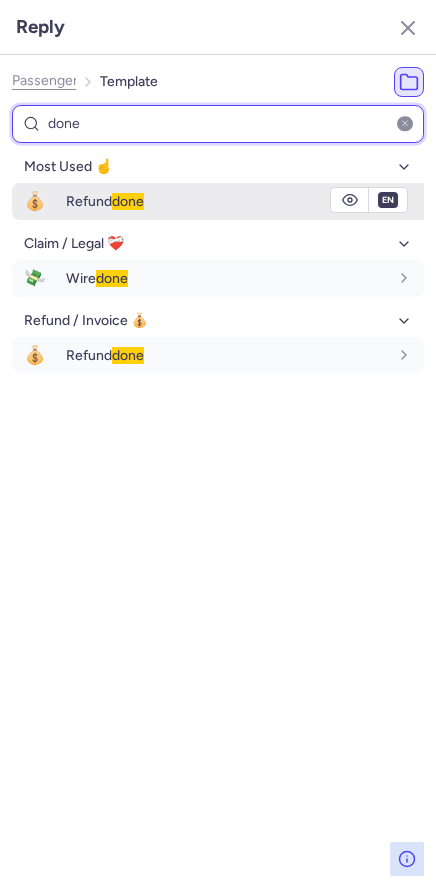 type on "done" 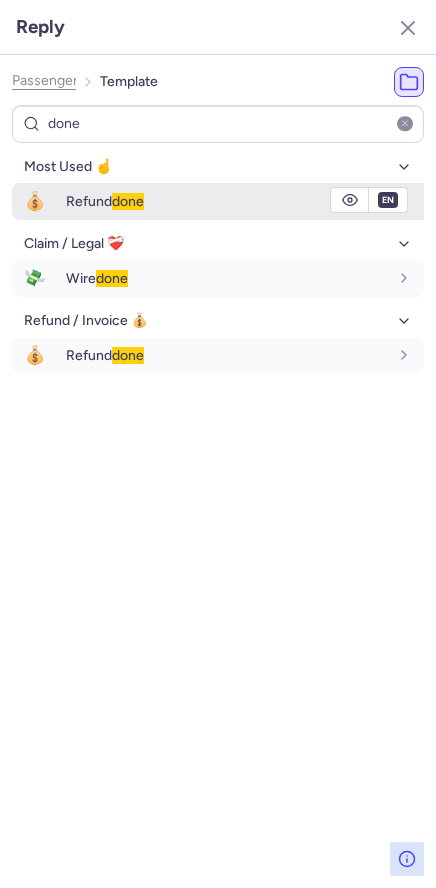 click on "Refund  done" at bounding box center [105, 201] 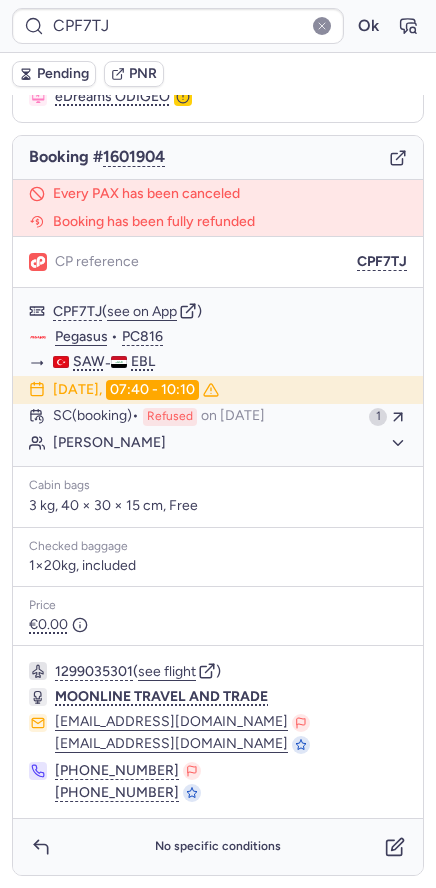 type on "0CHY7B" 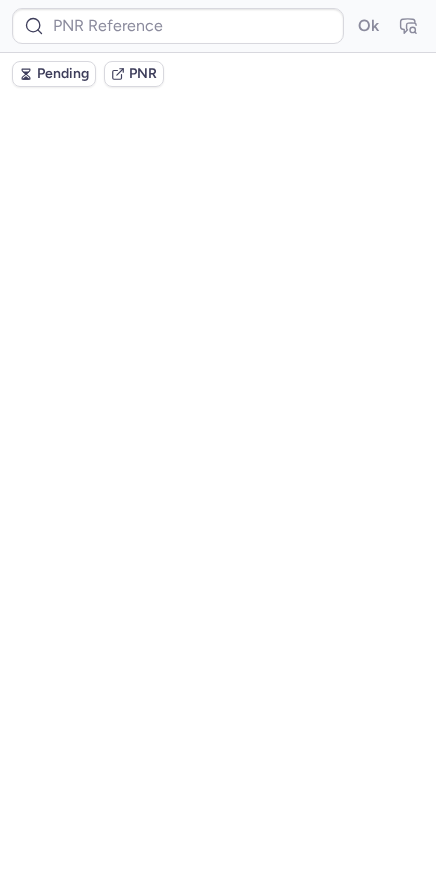 scroll, scrollTop: 0, scrollLeft: 0, axis: both 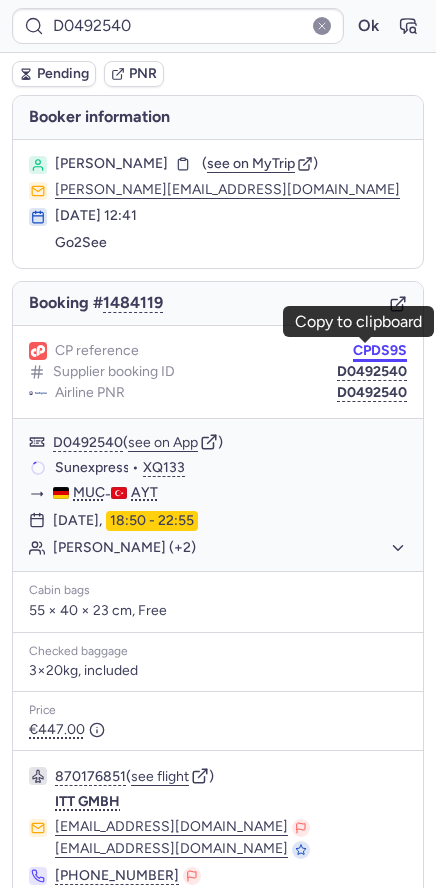 click on "CPDS9S" at bounding box center [380, 351] 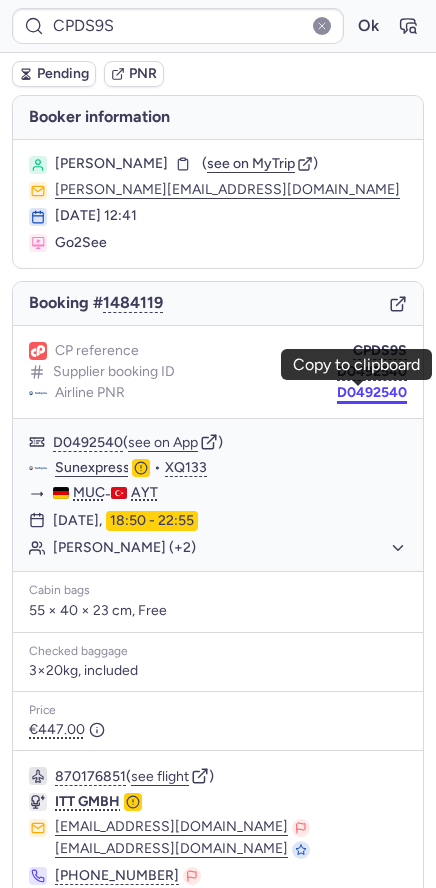 click on "D0492540" at bounding box center [372, 393] 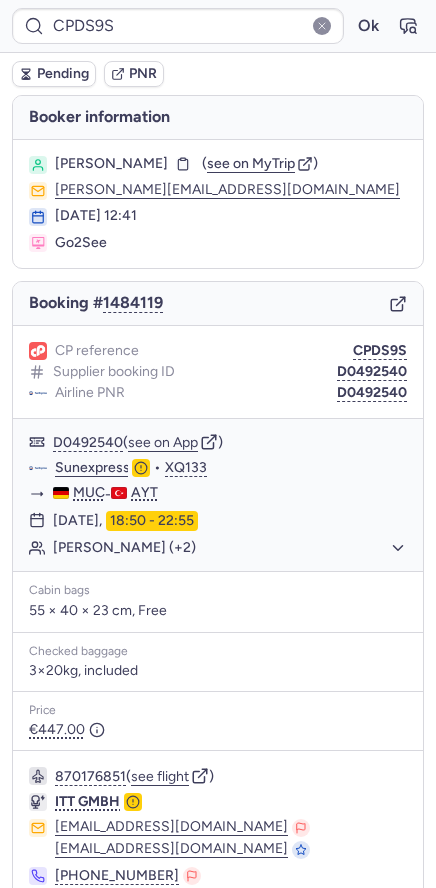 type on "CPGEHX" 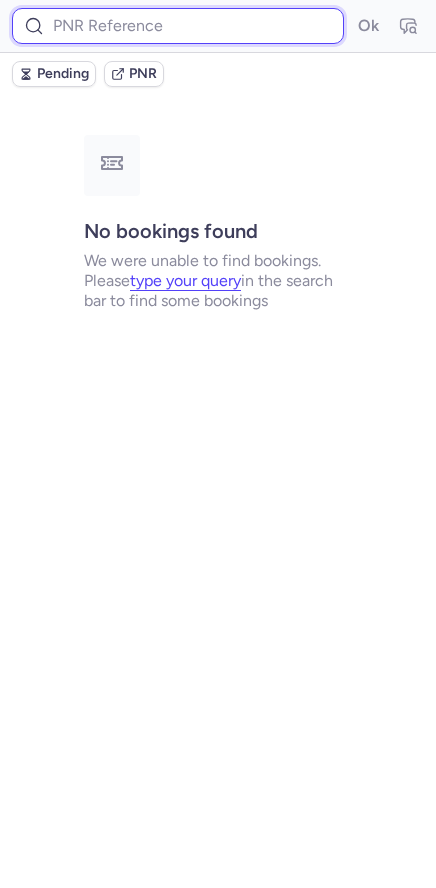 click at bounding box center (178, 26) 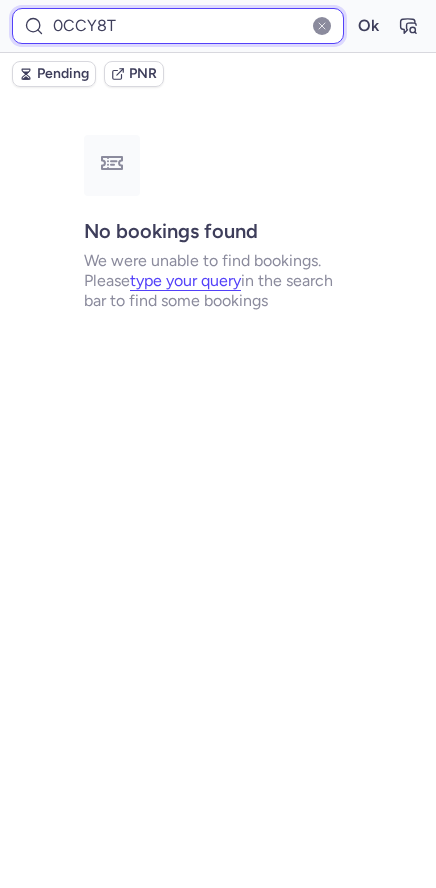 click on "Ok" at bounding box center (368, 26) 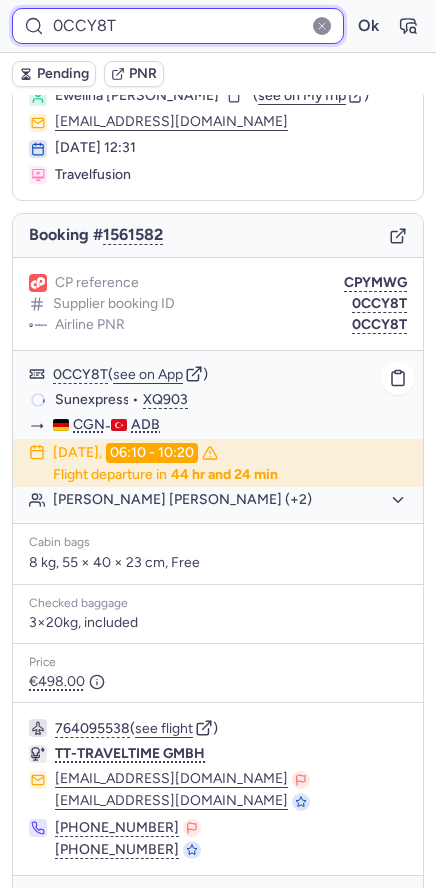 scroll, scrollTop: 125, scrollLeft: 0, axis: vertical 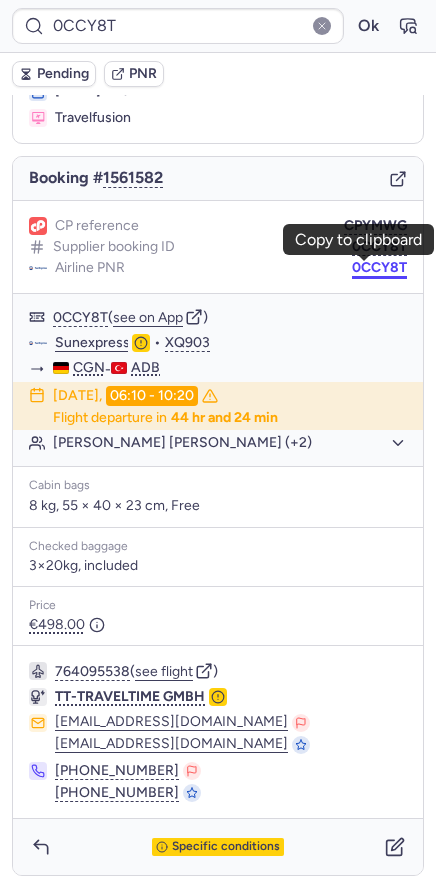 click on "0CCY8T" at bounding box center (379, 268) 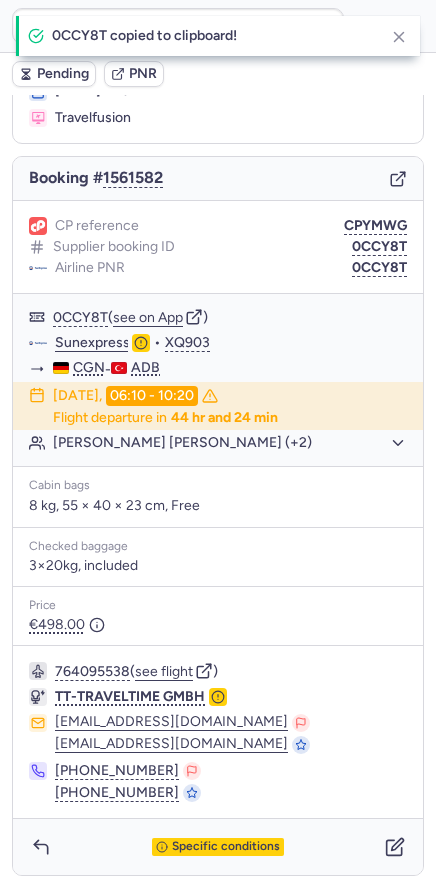 type on "CPDS9S" 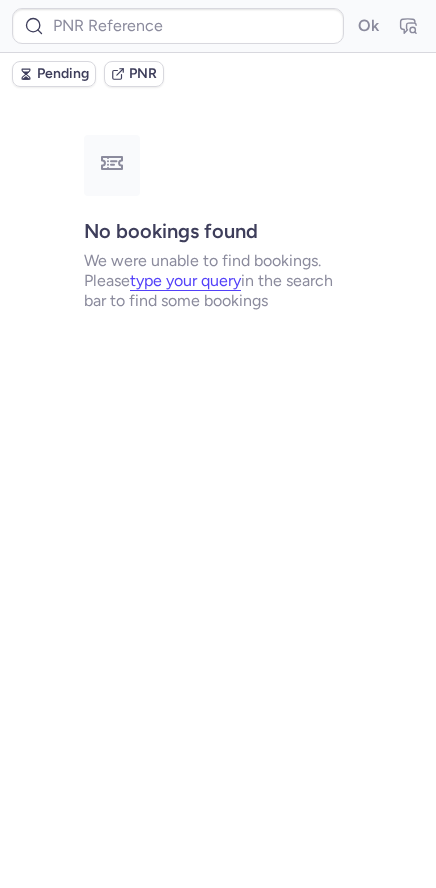 scroll, scrollTop: 0, scrollLeft: 0, axis: both 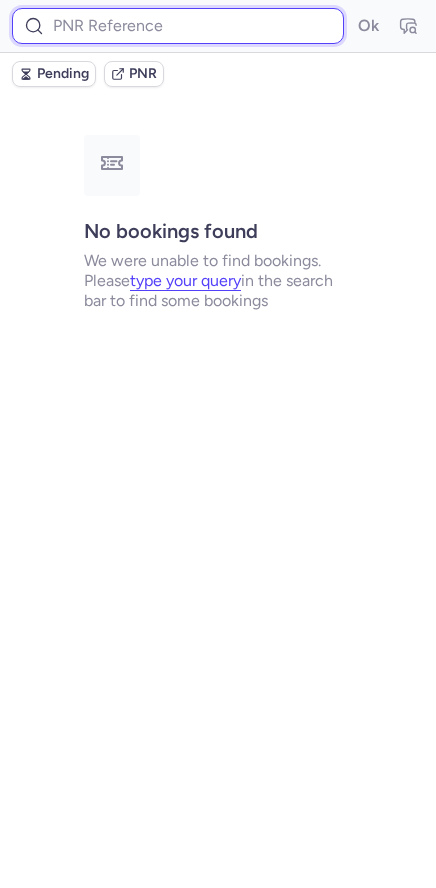 click at bounding box center (178, 26) 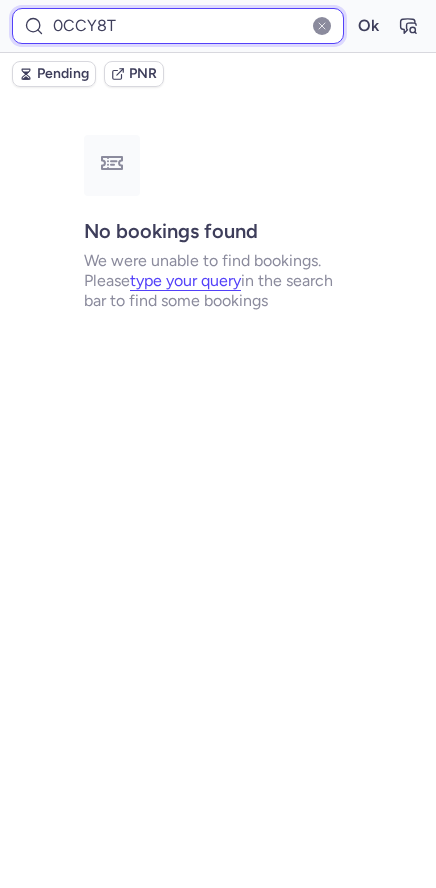 click on "Ok" at bounding box center (368, 26) 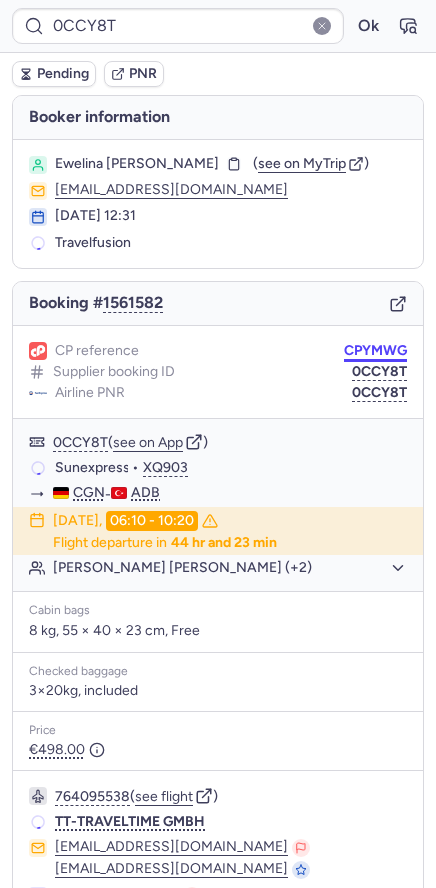 click on "CPYMWG" at bounding box center [375, 351] 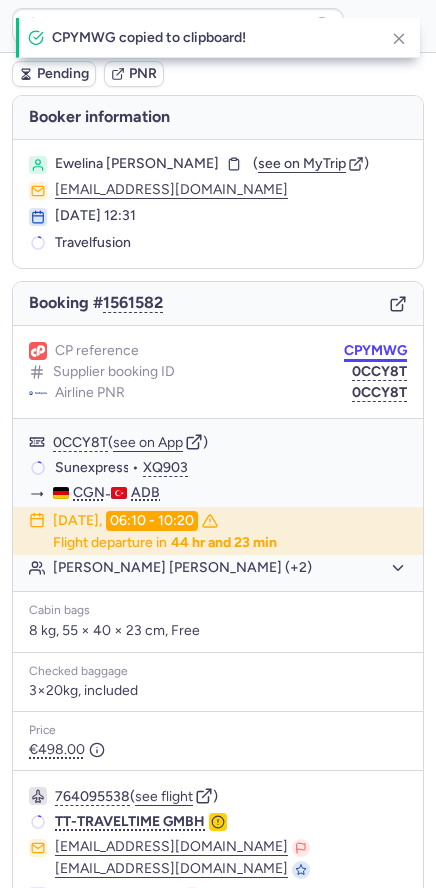 click on "CPYMWG" at bounding box center (375, 351) 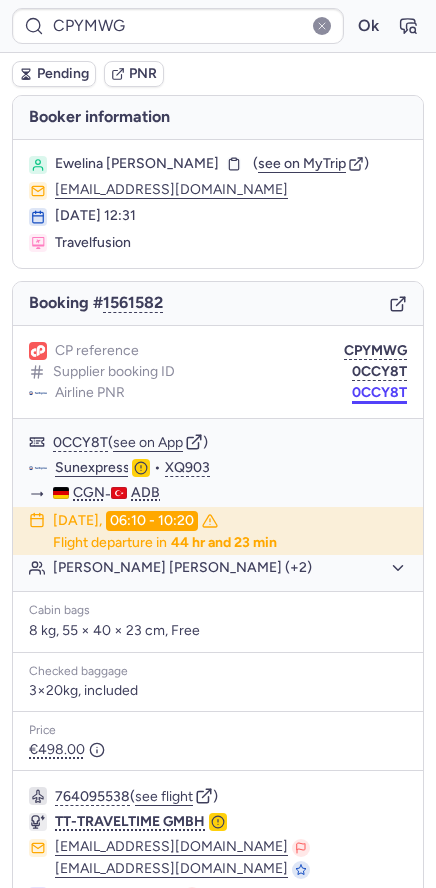 click on "0CCY8T" at bounding box center [379, 393] 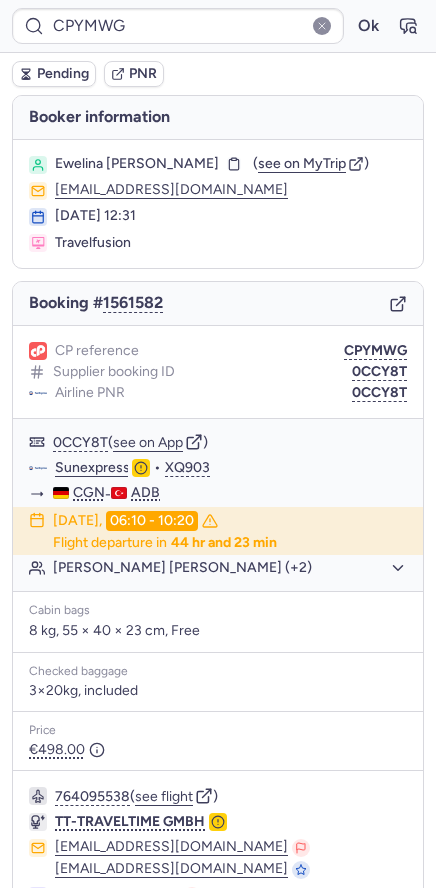 type on "CPGEHX" 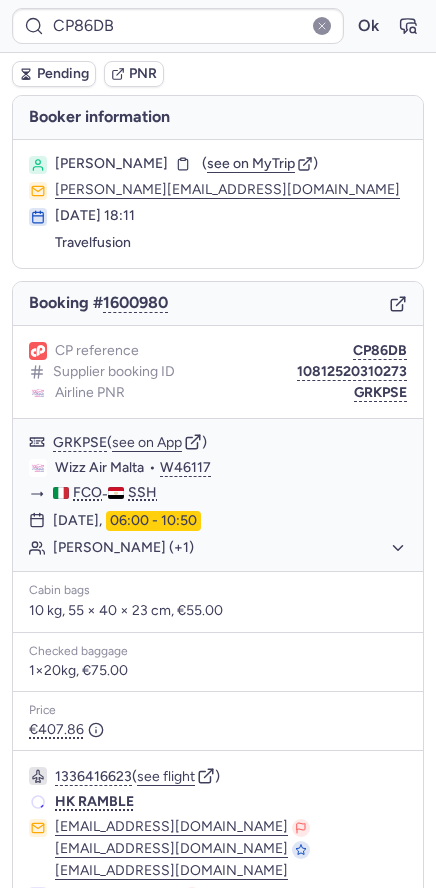 type on "7346715" 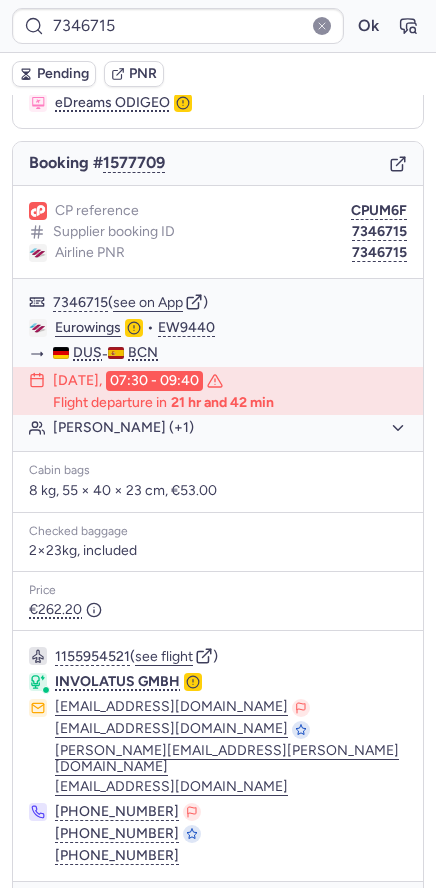 scroll, scrollTop: 187, scrollLeft: 0, axis: vertical 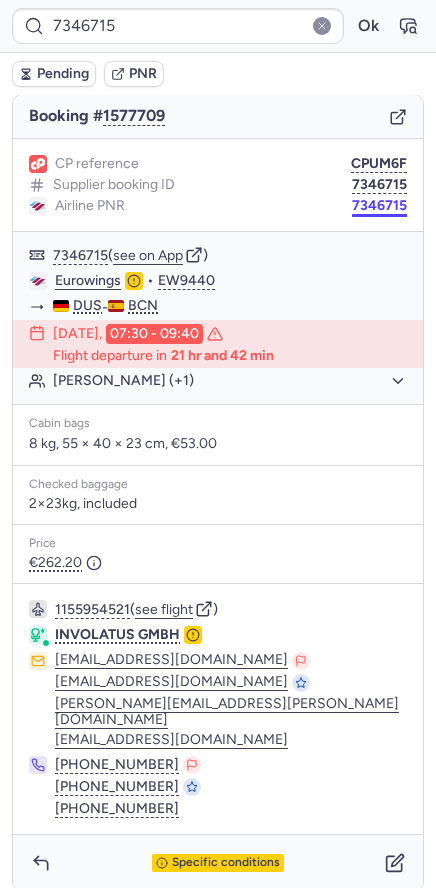 click on "7346715" at bounding box center (379, 206) 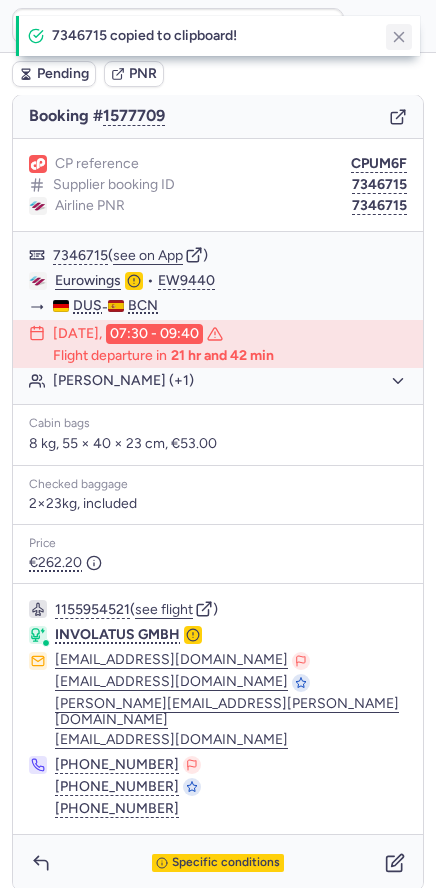 click 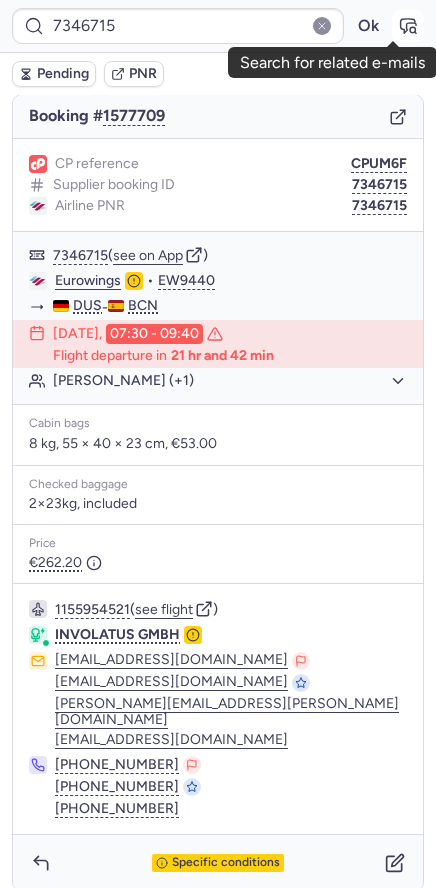 click 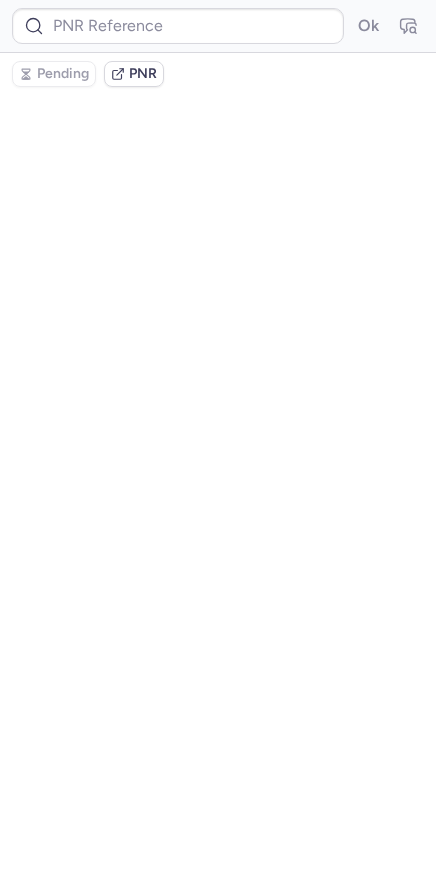 type on "7346715" 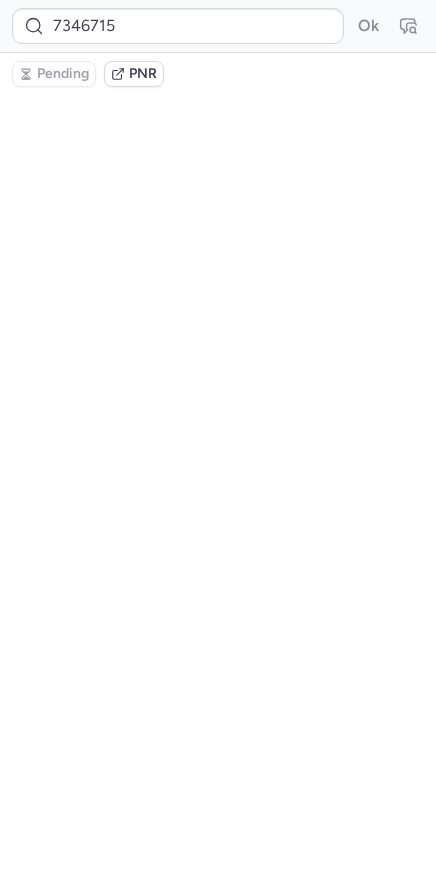 scroll, scrollTop: 0, scrollLeft: 0, axis: both 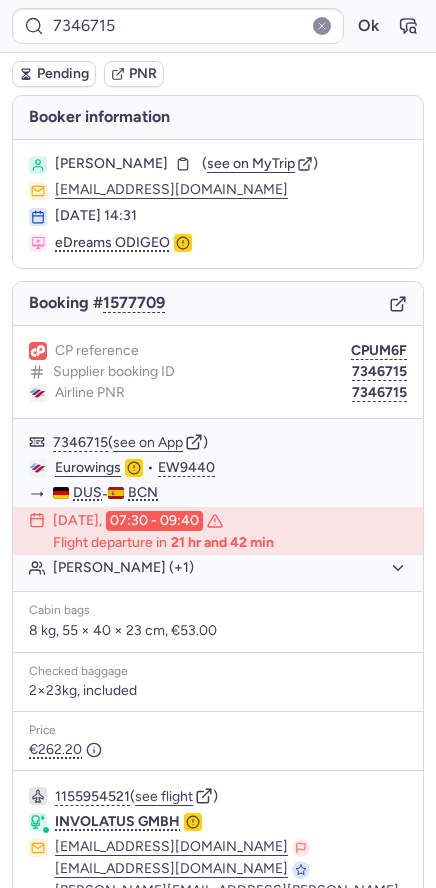 drag, startPoint x: 127, startPoint y: 161, endPoint x: 198, endPoint y: 161, distance: 71 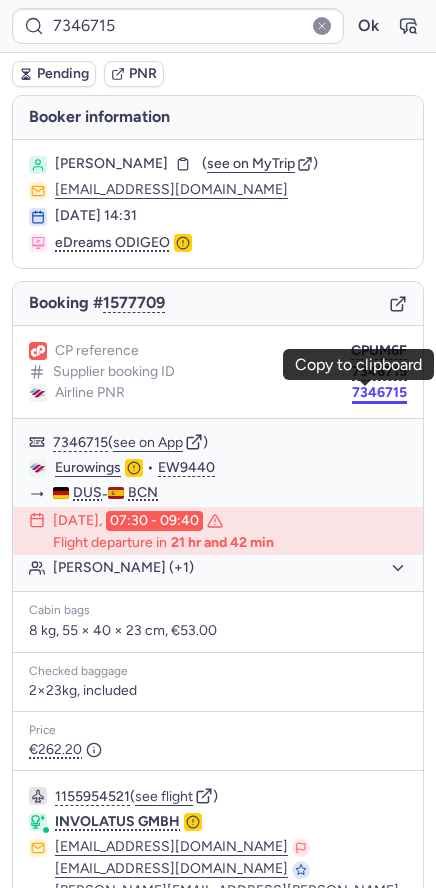 click on "7346715" at bounding box center [379, 393] 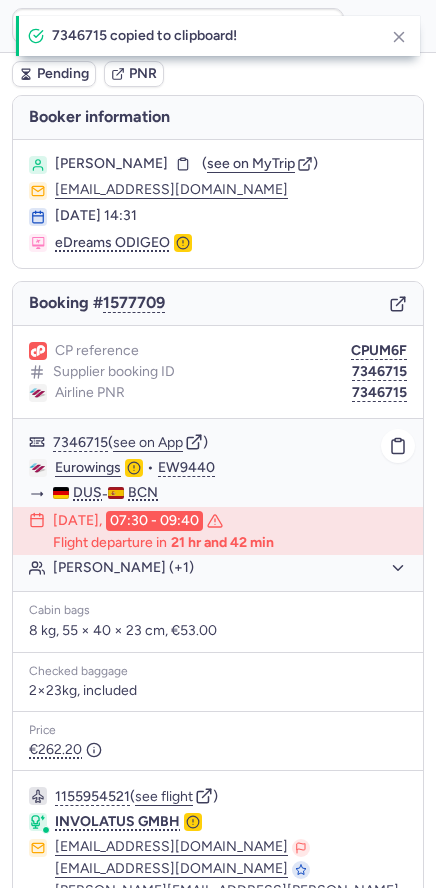 click on "Eurowings" 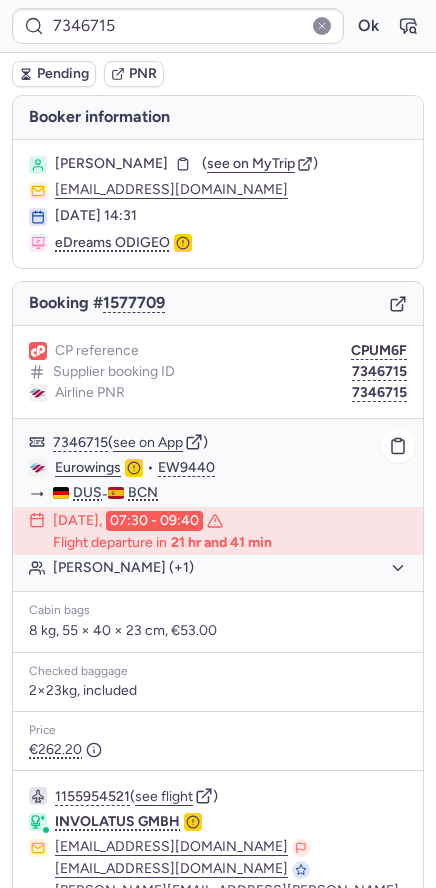click on "[PERSON_NAME] (+1)" 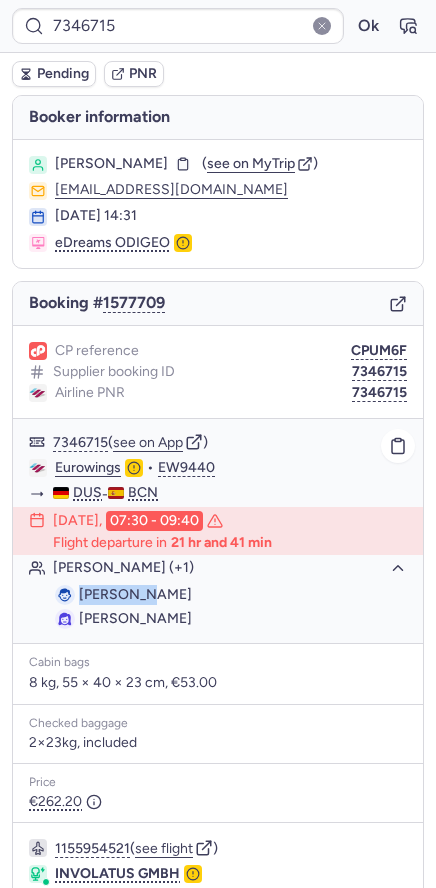 drag, startPoint x: 142, startPoint y: 592, endPoint x: 79, endPoint y: 600, distance: 63.505905 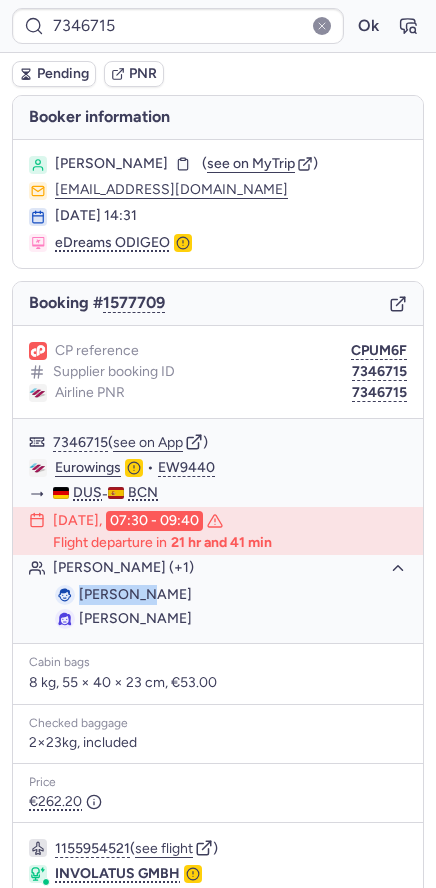 click on "7346715" at bounding box center (379, 393) 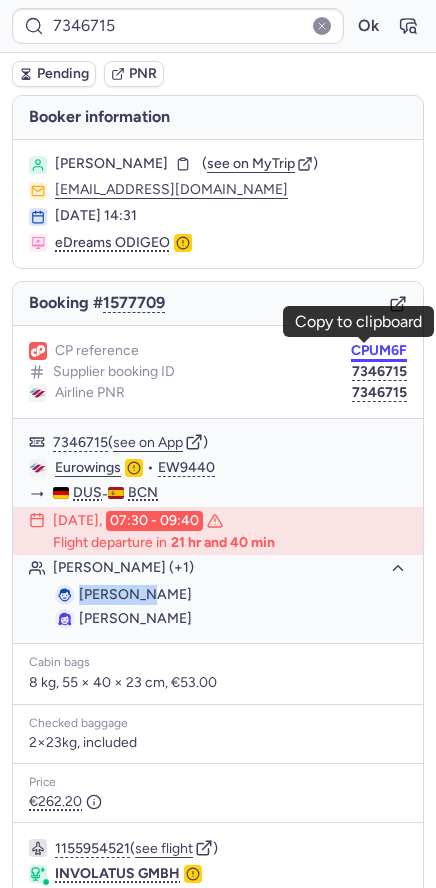 click on "CPUM6F" at bounding box center [379, 351] 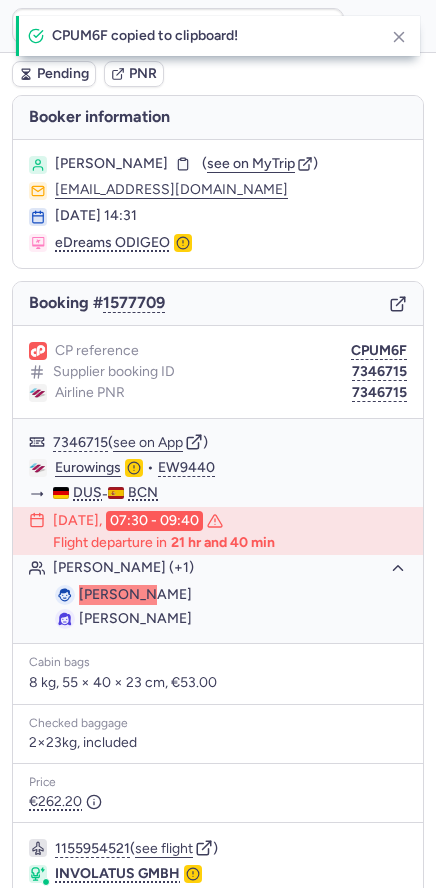 type on "CPUM6F" 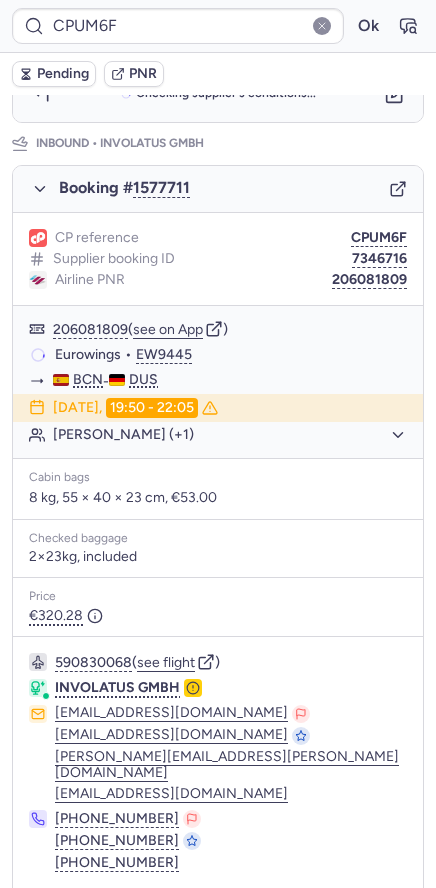 scroll, scrollTop: 1119, scrollLeft: 0, axis: vertical 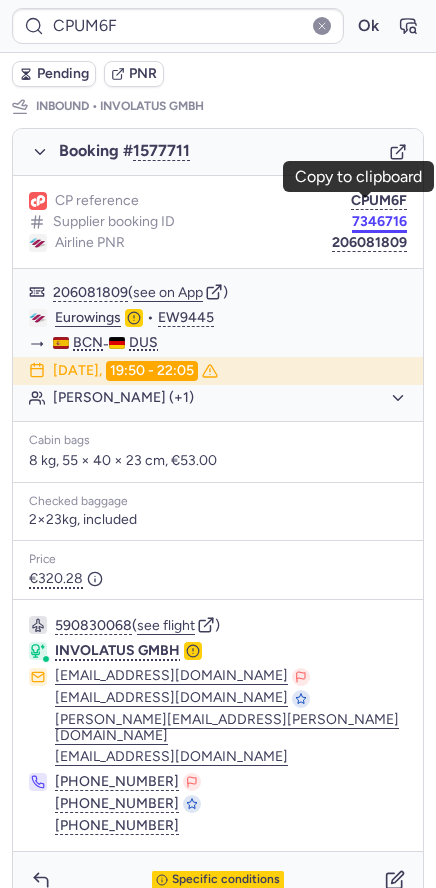 click on "7346716" at bounding box center (379, 222) 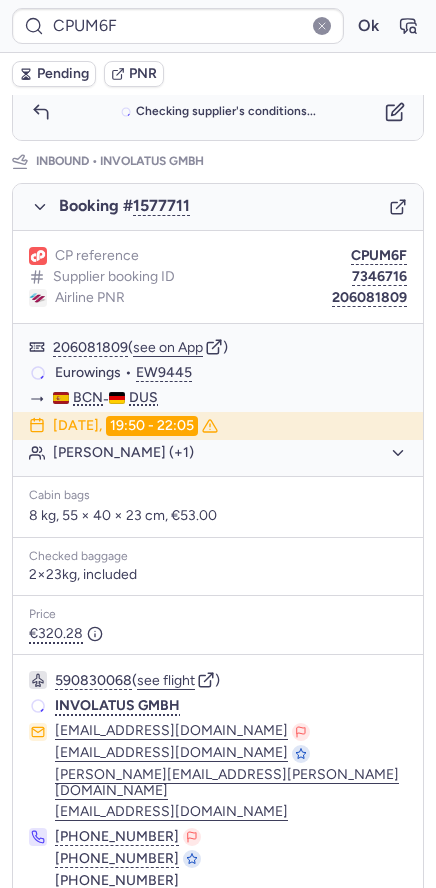 scroll, scrollTop: 1119, scrollLeft: 0, axis: vertical 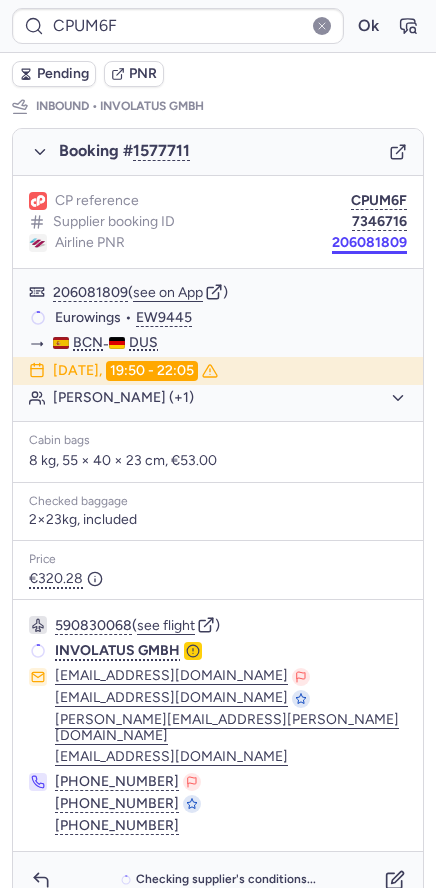 click on "206081809" at bounding box center (369, 243) 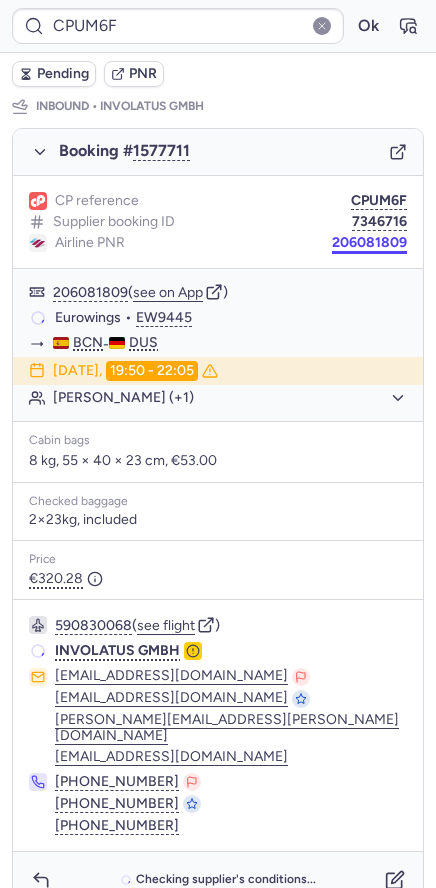 click on "206081809" at bounding box center [369, 243] 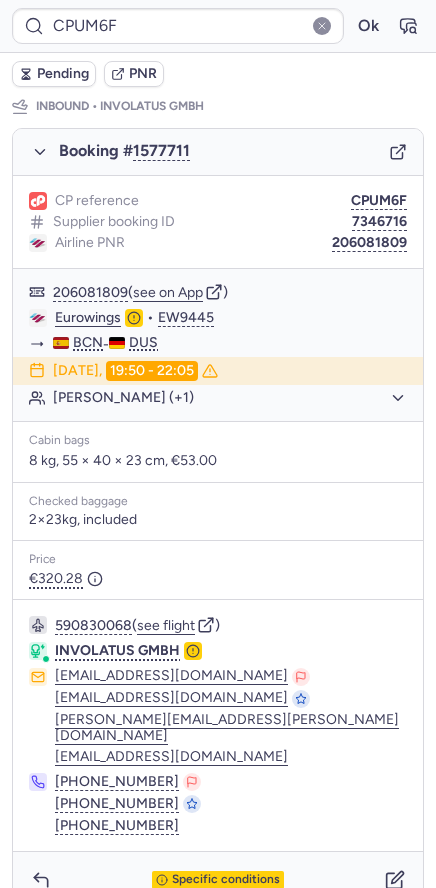 type on "CPGEHX" 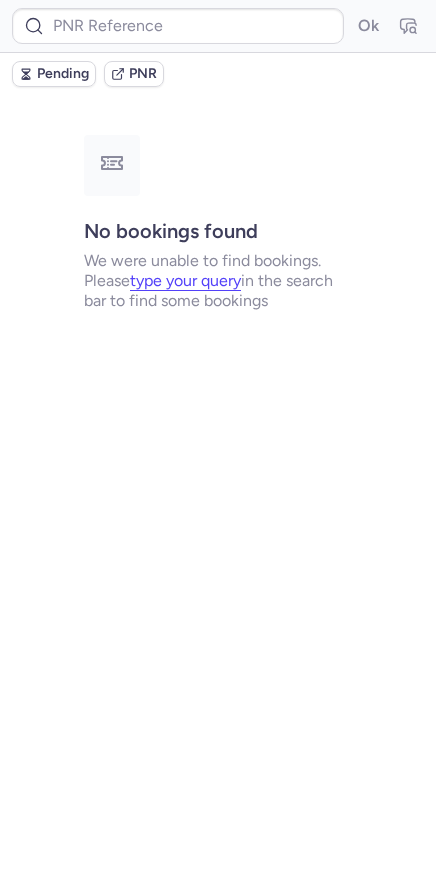 scroll, scrollTop: 0, scrollLeft: 0, axis: both 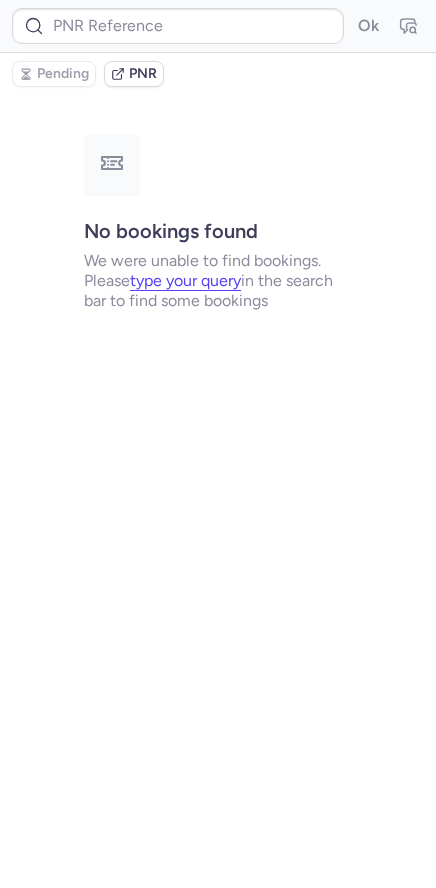 type on "CP86DB" 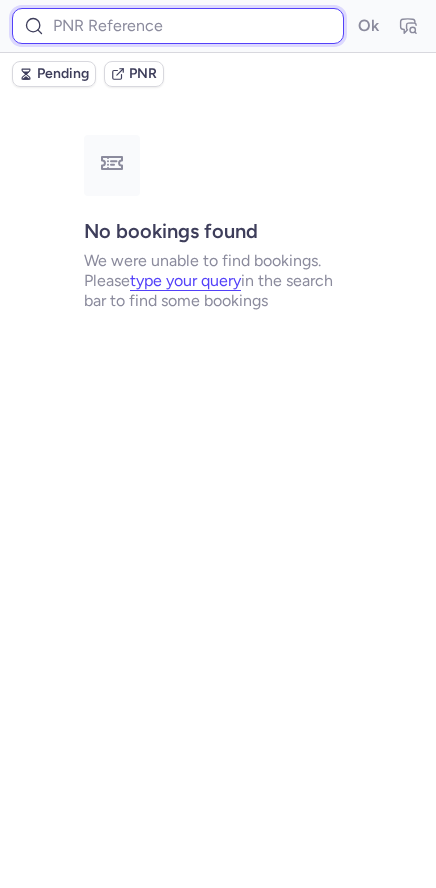 click at bounding box center (178, 26) 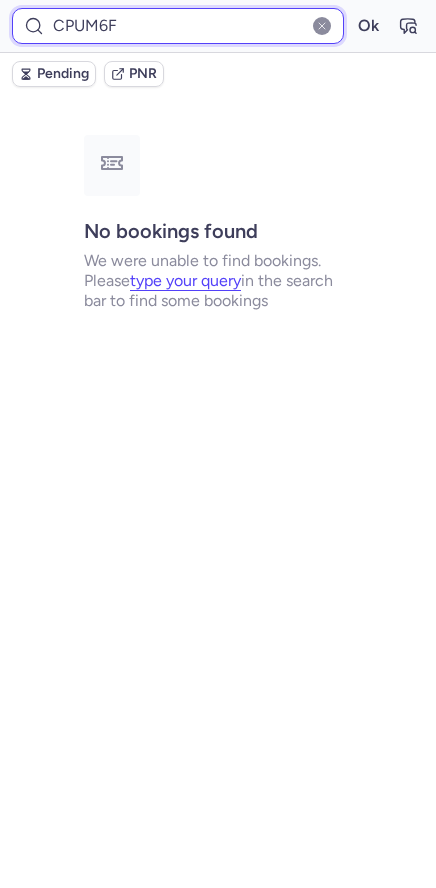 type on "CPUM6F" 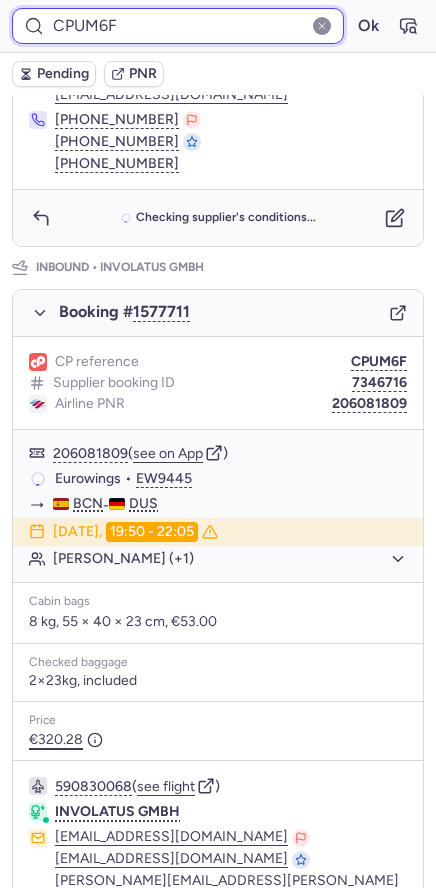 scroll, scrollTop: 1119, scrollLeft: 0, axis: vertical 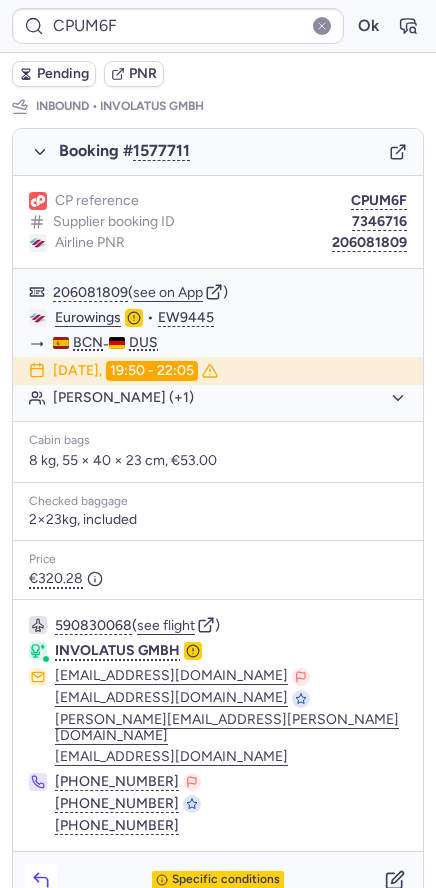 click at bounding box center (41, 880) 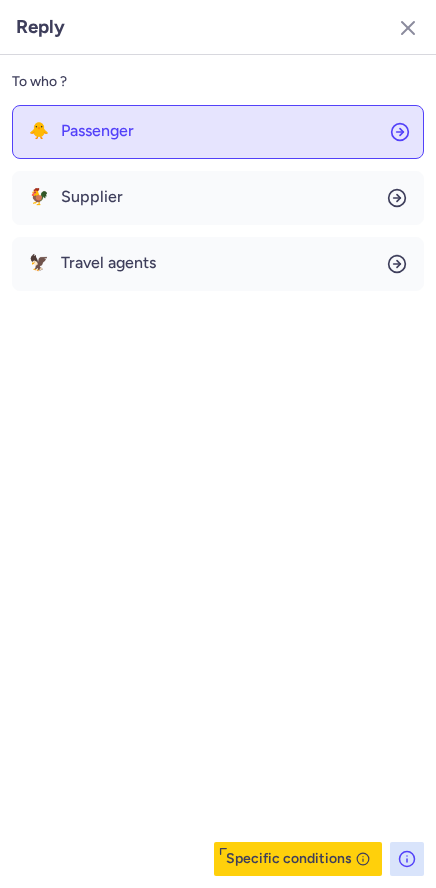 click on "🐥 Passenger" 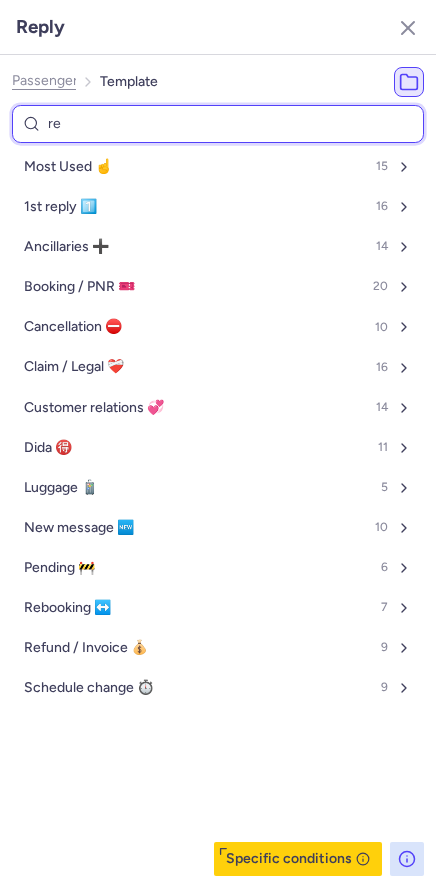 type on "ref" 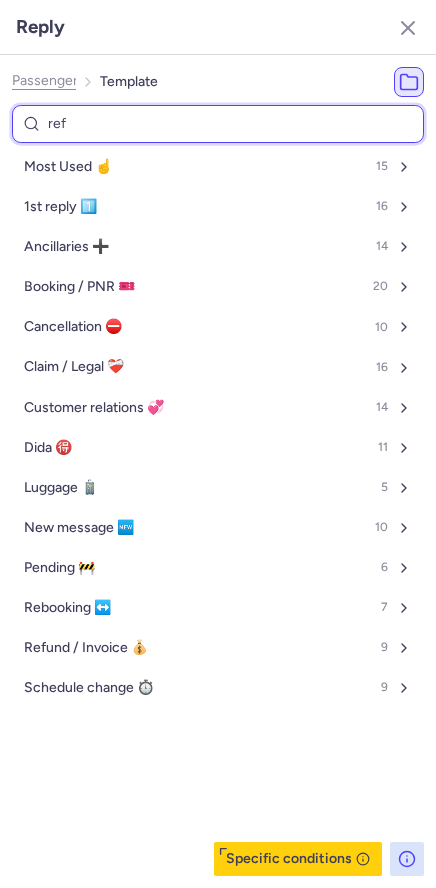 select on "en" 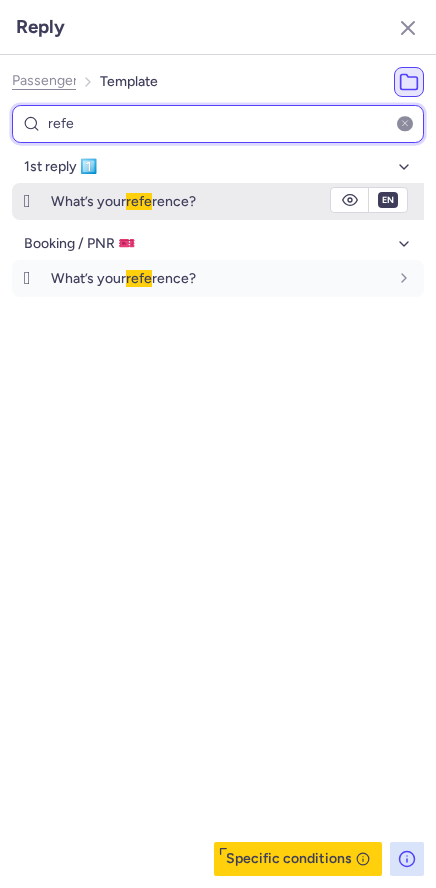 type on "refe" 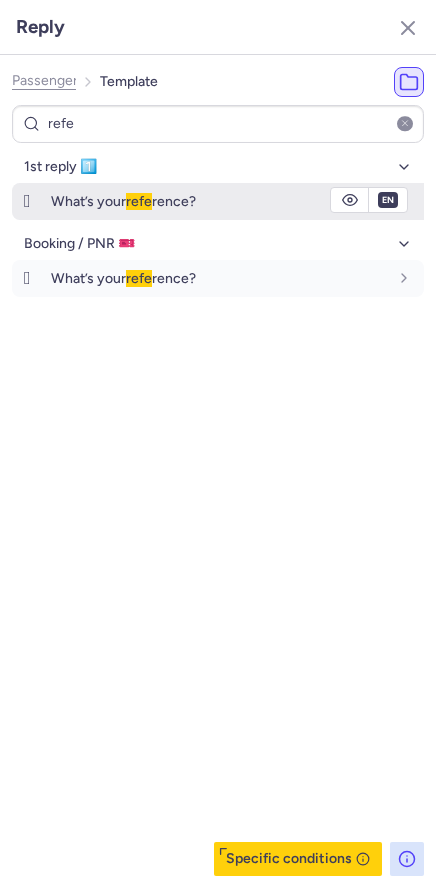 click on "🛞" at bounding box center (27, 201) 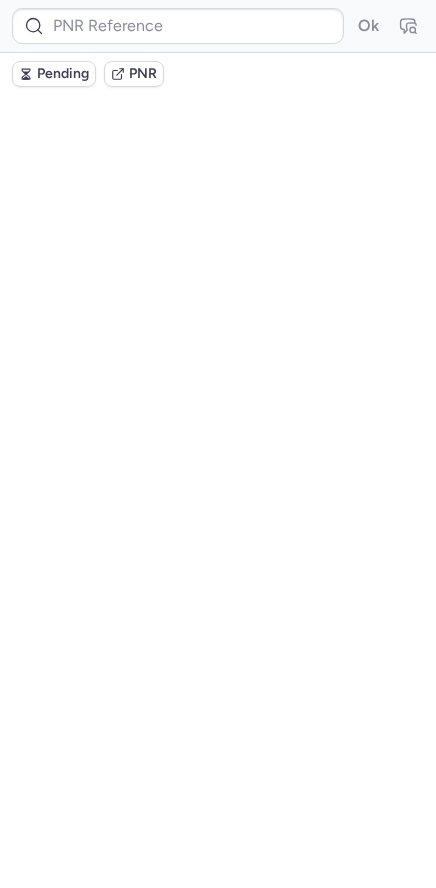 scroll, scrollTop: 0, scrollLeft: 0, axis: both 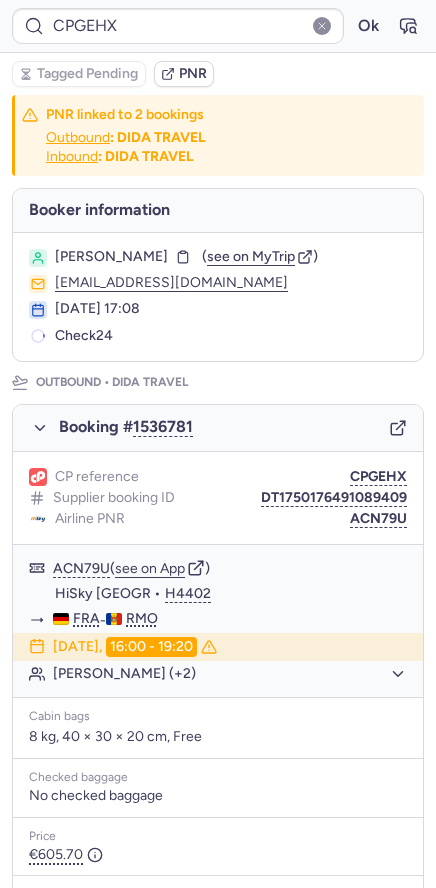 type on "CPQRH9" 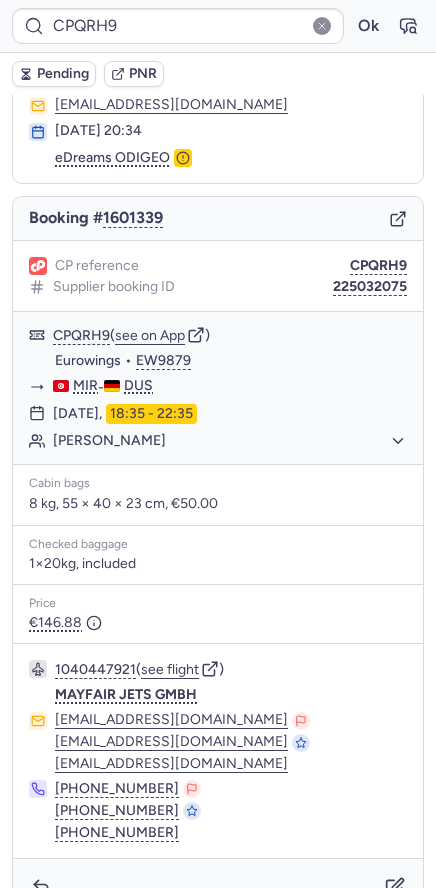 scroll, scrollTop: 125, scrollLeft: 0, axis: vertical 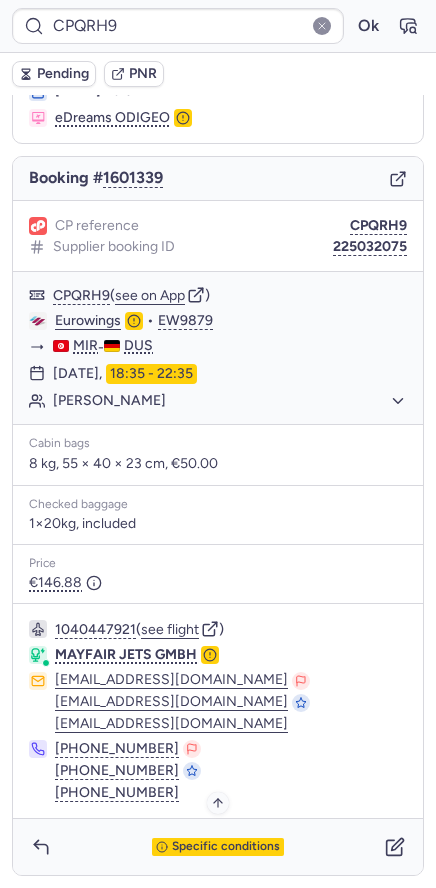 click 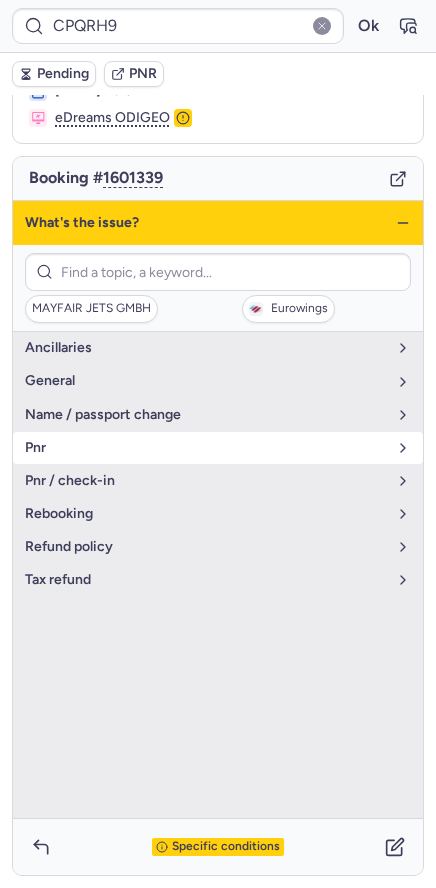 click on "pnr" at bounding box center (206, 448) 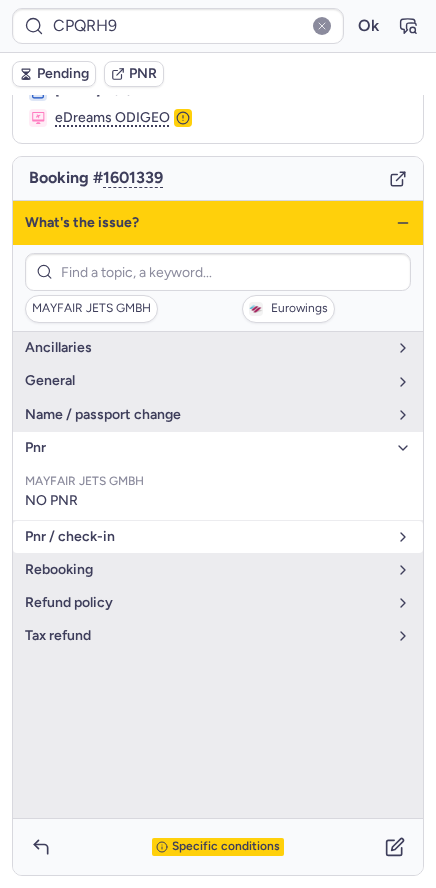 click on "pnr / check-in" at bounding box center [206, 537] 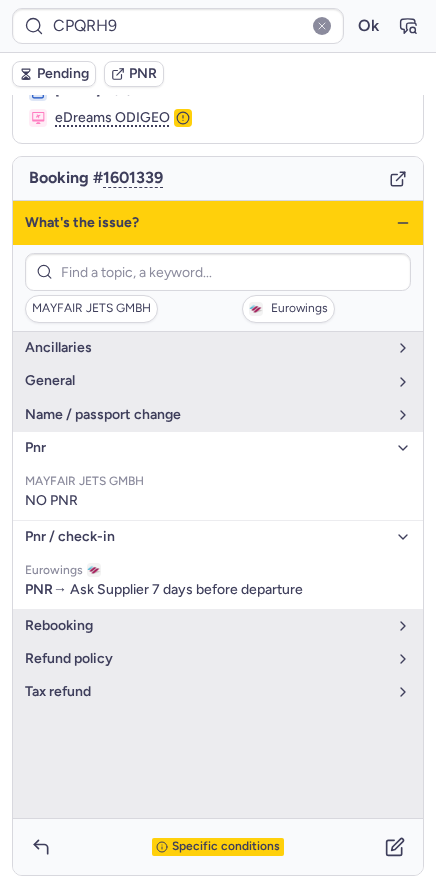 click on "pnr / check-in" at bounding box center (218, 537) 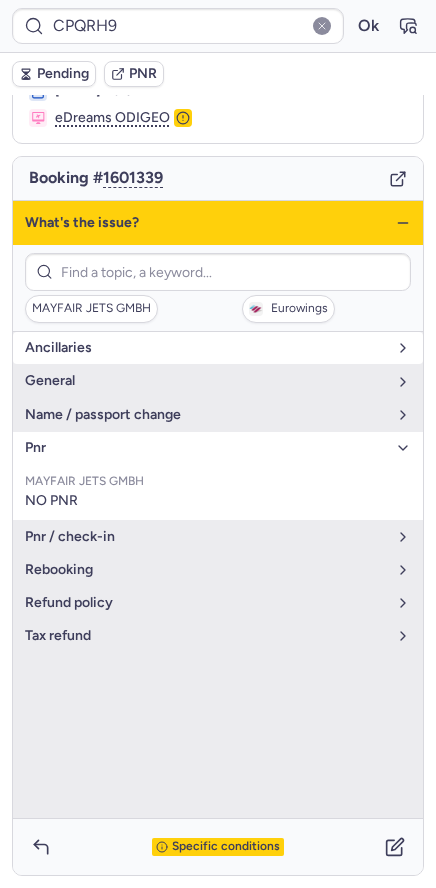 click on "Ancillaries" at bounding box center (206, 348) 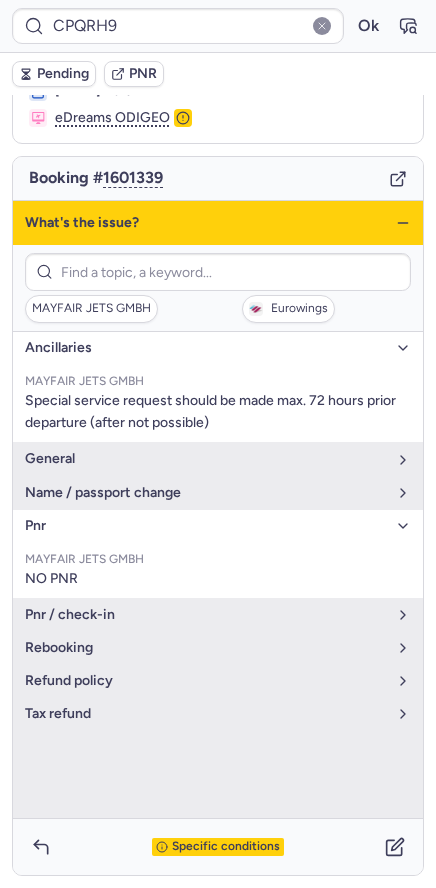 click 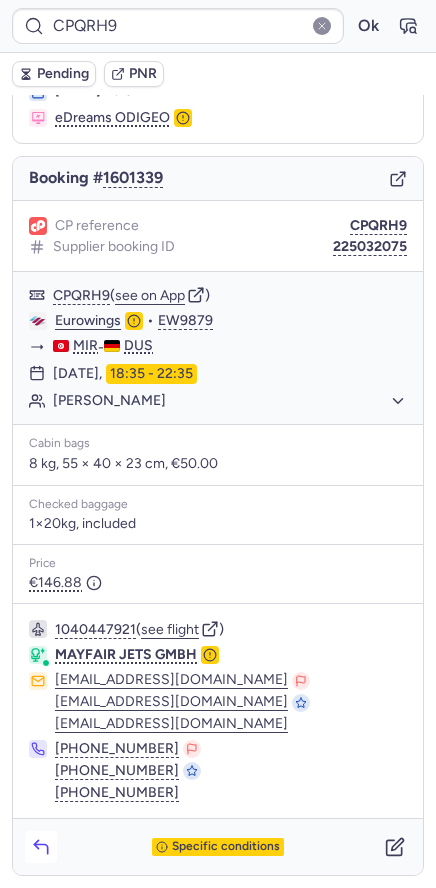 click 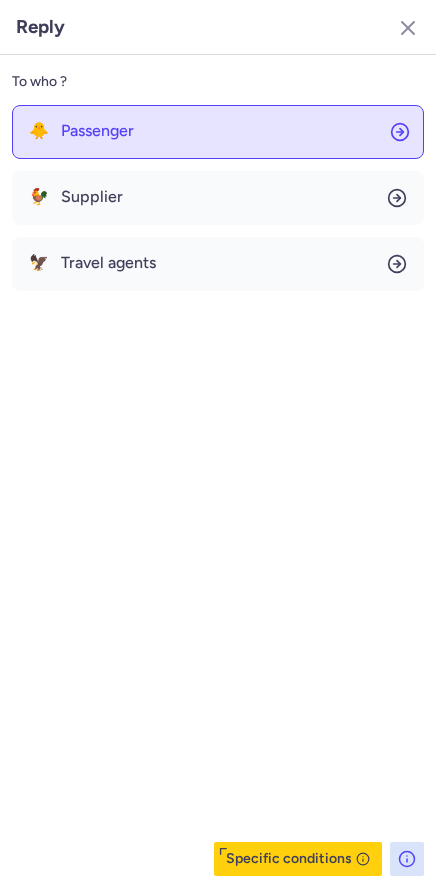 click on "🐥 Passenger" 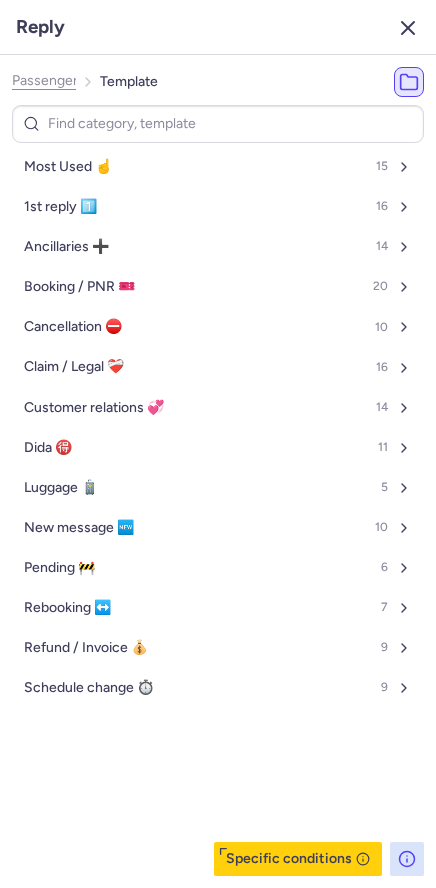 click 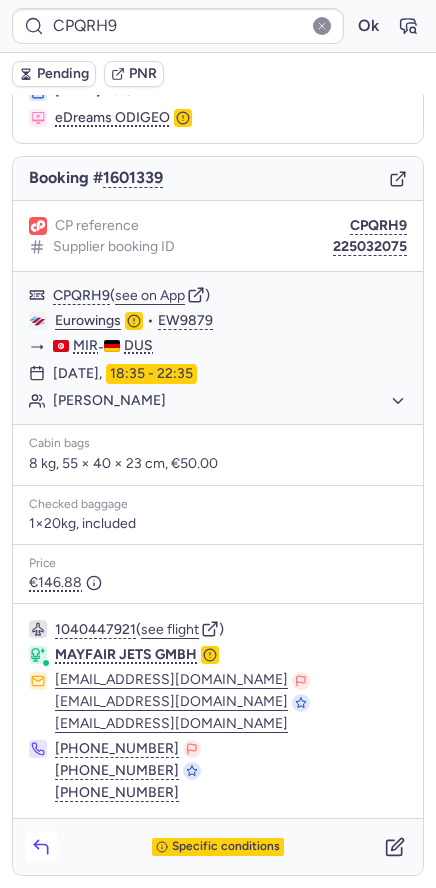 click 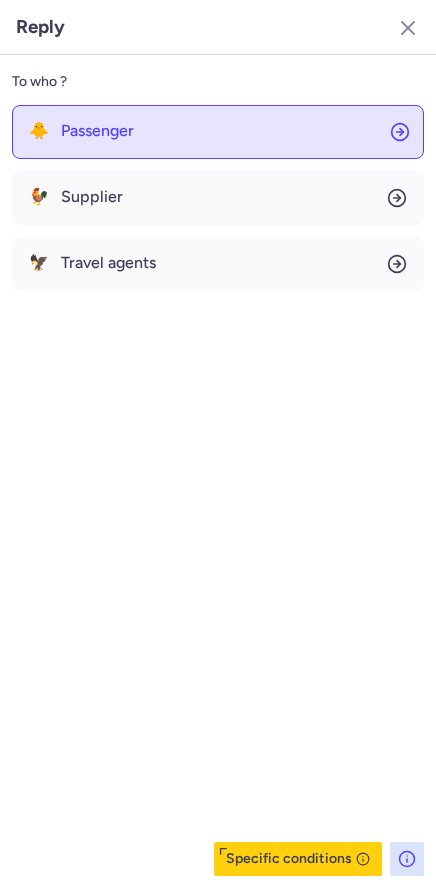 click on "🐥 Passenger" 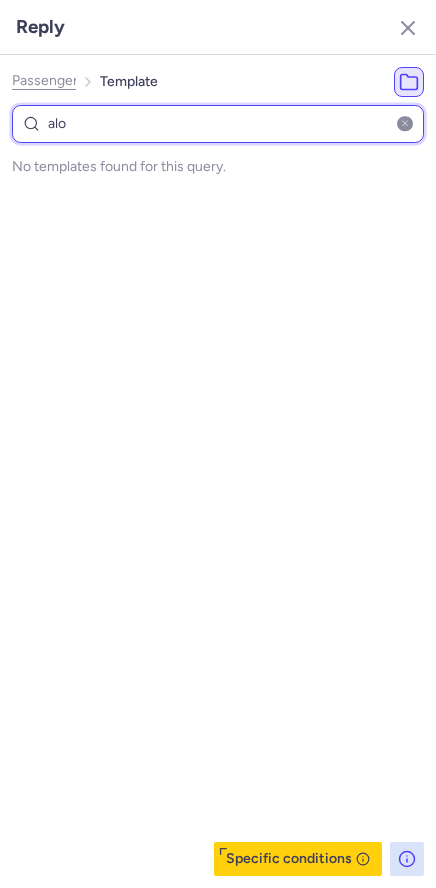 type on "al" 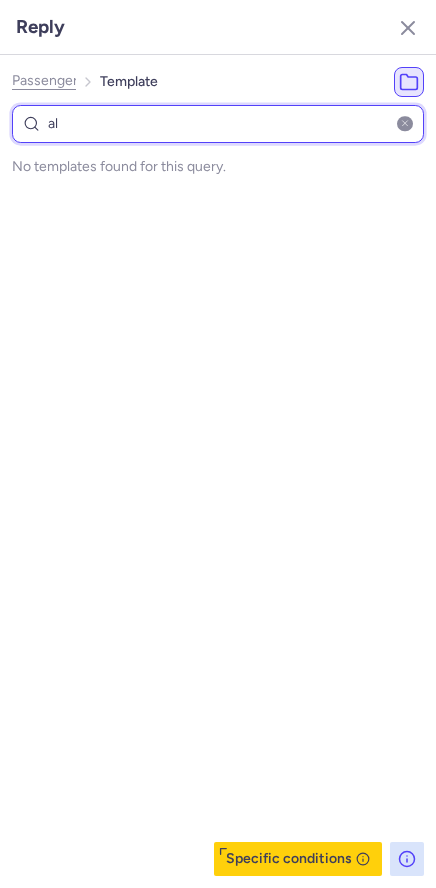 select on "en" 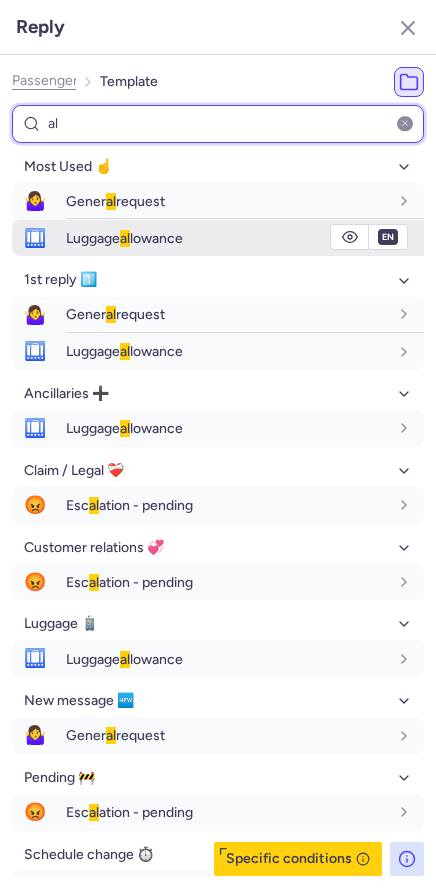 type on "al" 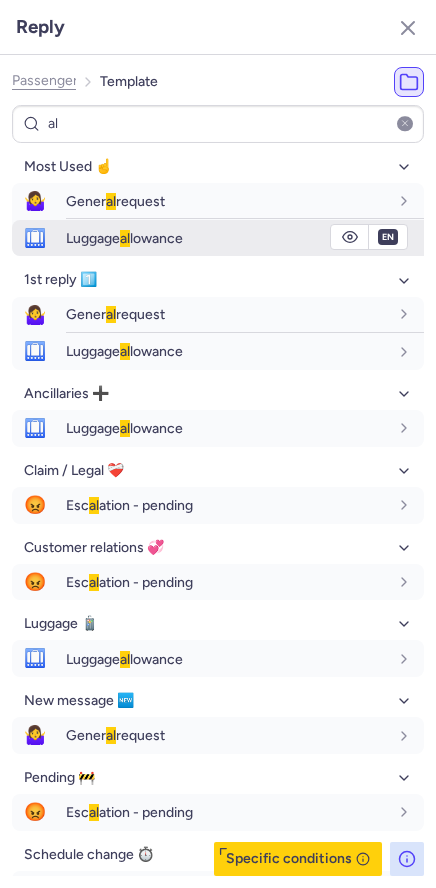click on "Luggage  [PERSON_NAME]" at bounding box center [124, 238] 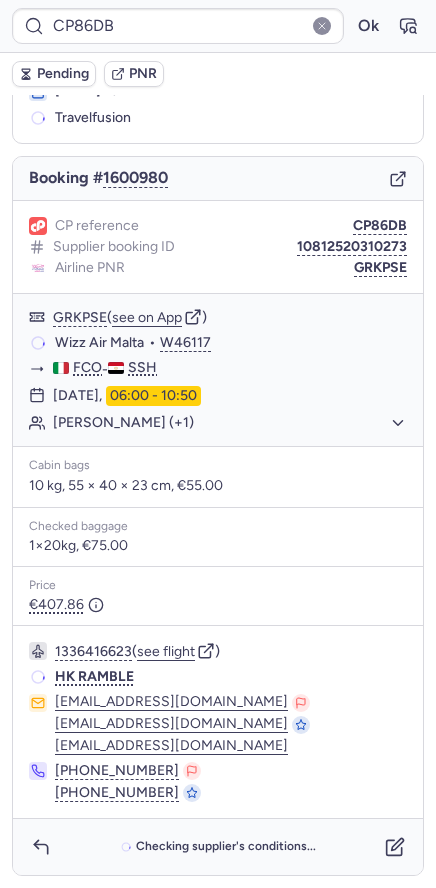 scroll, scrollTop: 125, scrollLeft: 0, axis: vertical 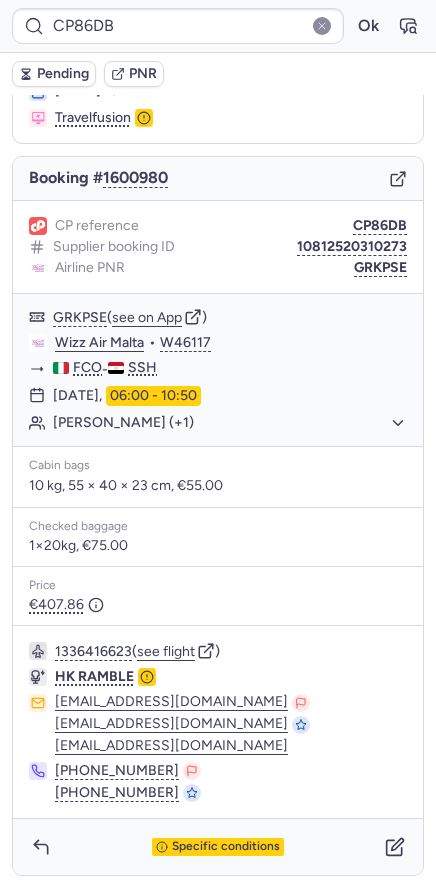 click on "GRKPSE" at bounding box center (380, 268) 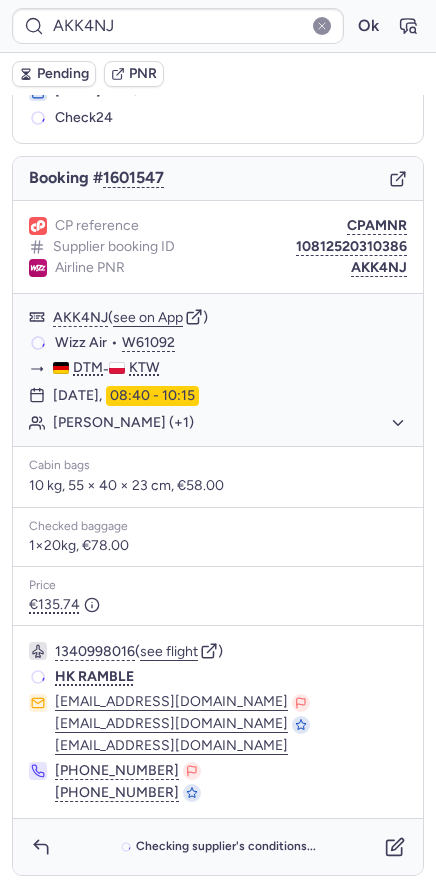 scroll, scrollTop: 125, scrollLeft: 0, axis: vertical 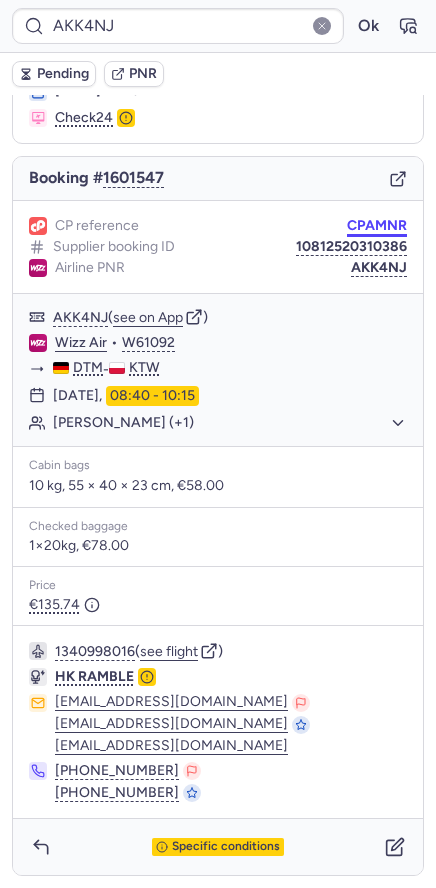 click on "CPAMNR" at bounding box center [377, 226] 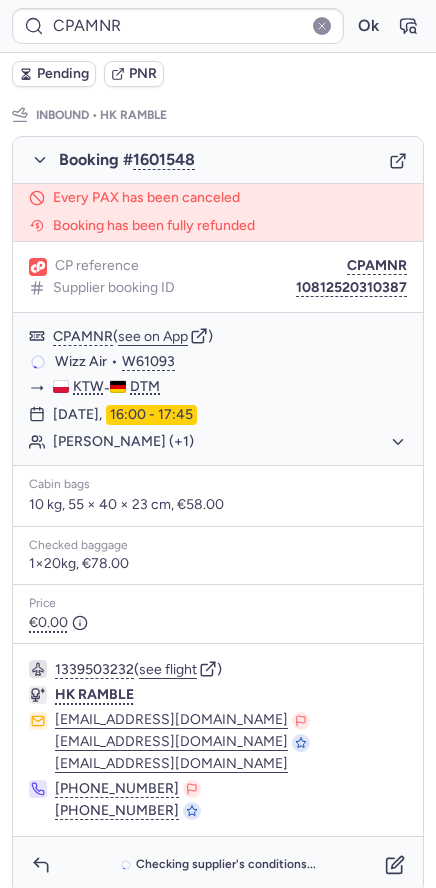scroll, scrollTop: 1050, scrollLeft: 0, axis: vertical 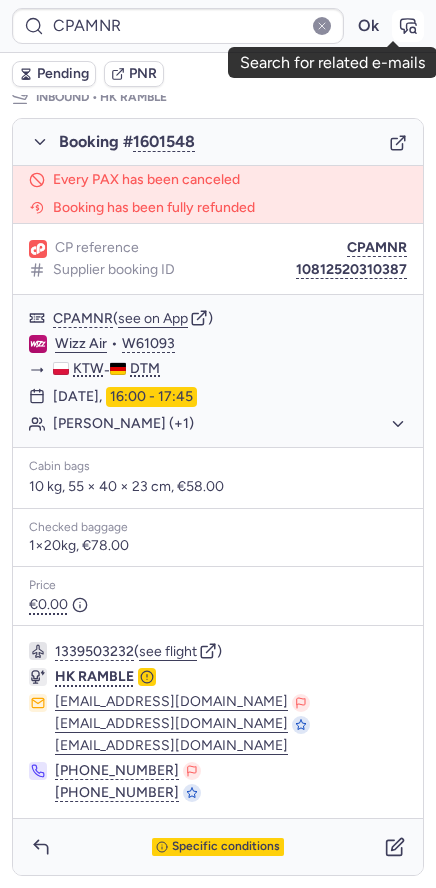 click 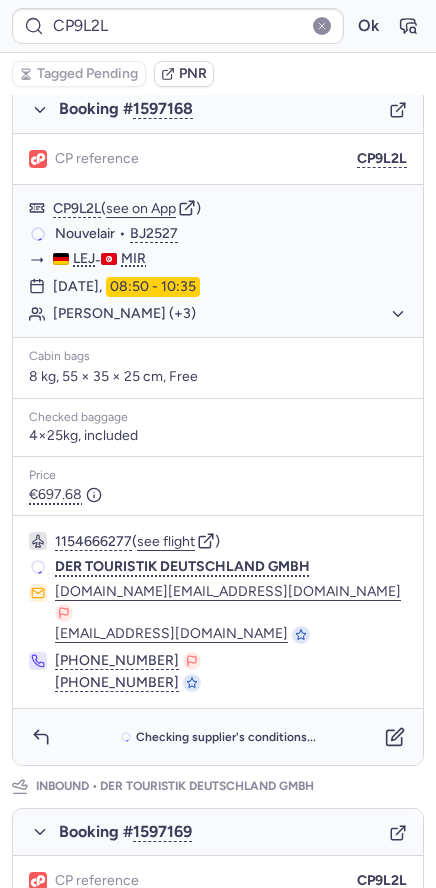 type on "CPQRH9" 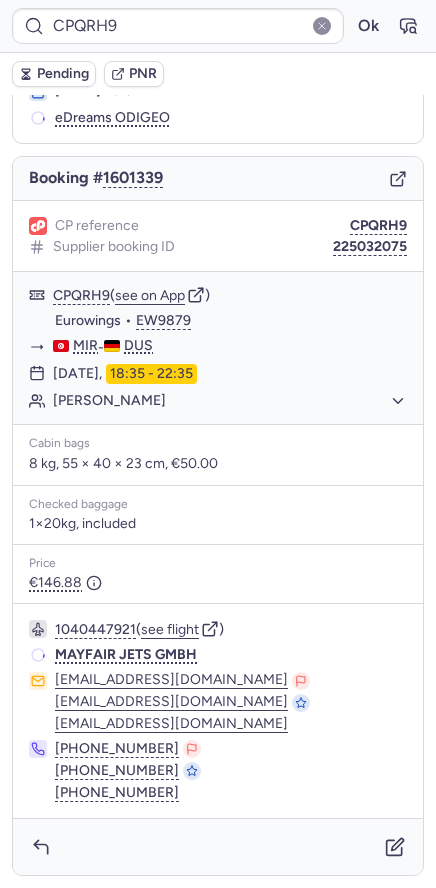 scroll, scrollTop: 125, scrollLeft: 0, axis: vertical 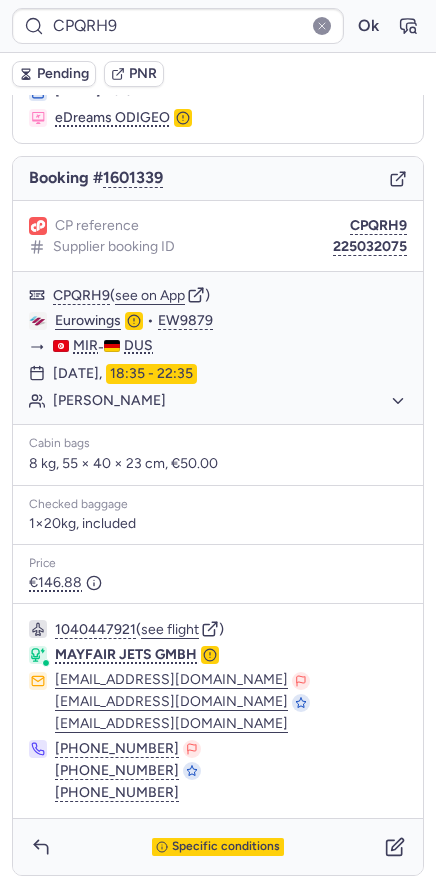 click on "Specific conditions" at bounding box center [226, 847] 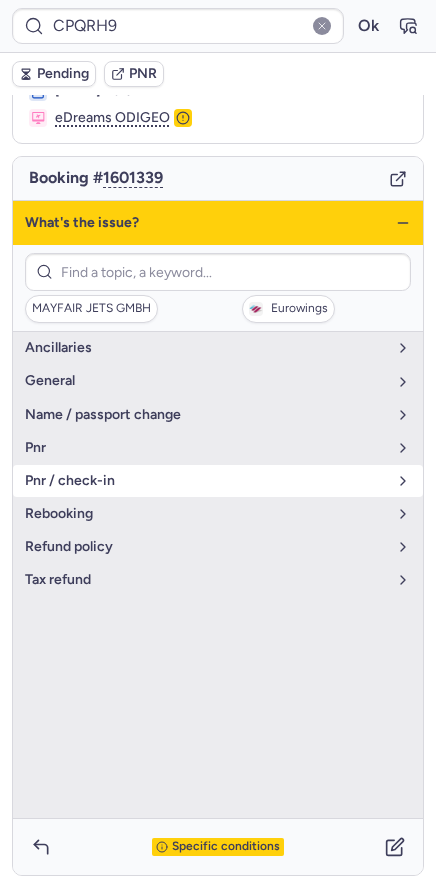 click on "pnr / check-in" at bounding box center (218, 481) 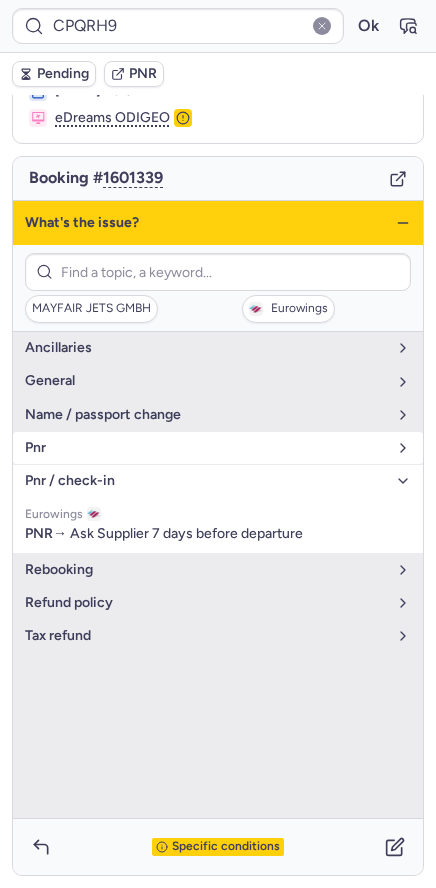 click on "pnr" at bounding box center [218, 448] 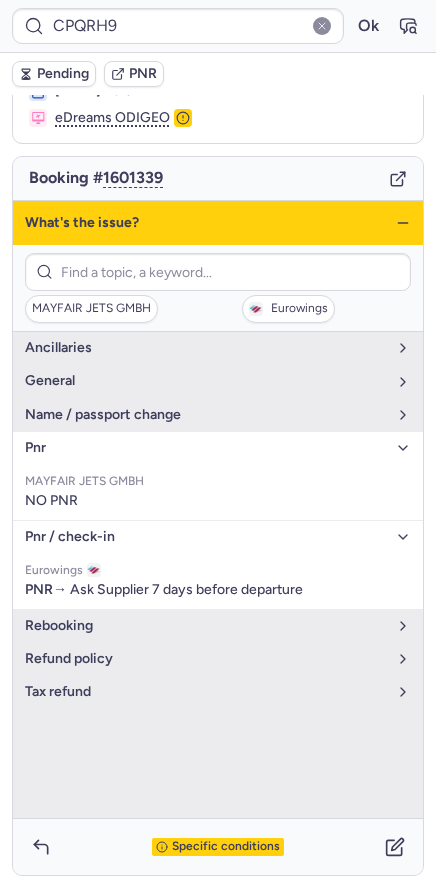 click on "pnr" at bounding box center (218, 448) 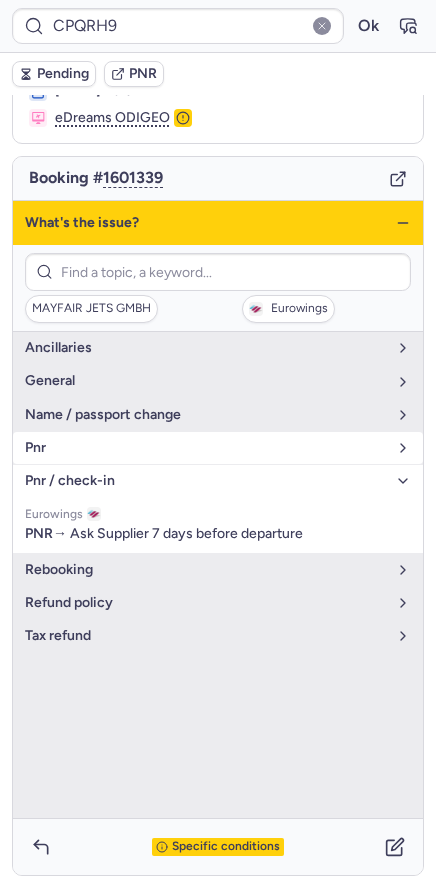 click on "pnr" at bounding box center [218, 448] 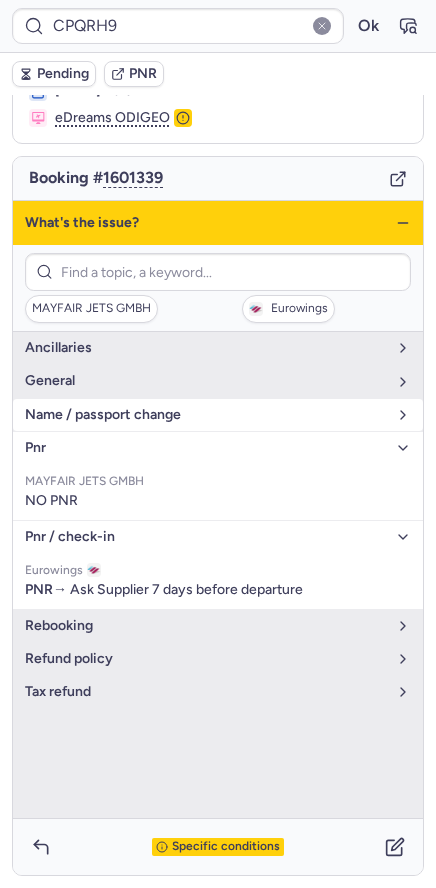 click on "name / passport change" at bounding box center (218, 415) 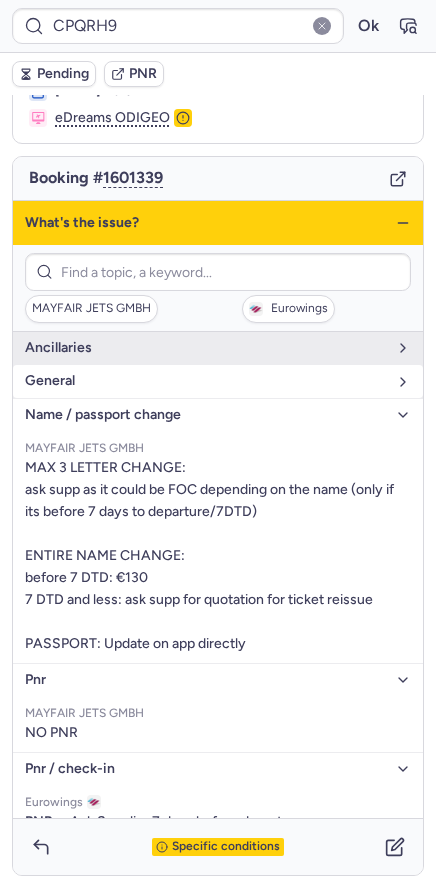 click on "general" at bounding box center (218, 381) 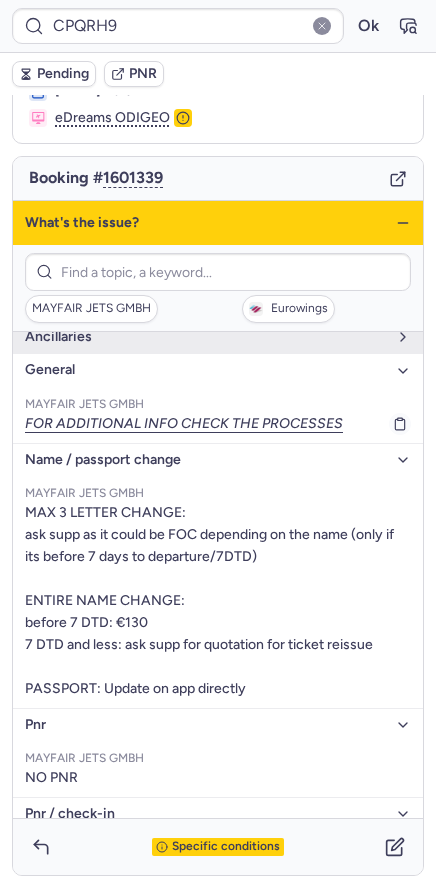 scroll, scrollTop: 0, scrollLeft: 0, axis: both 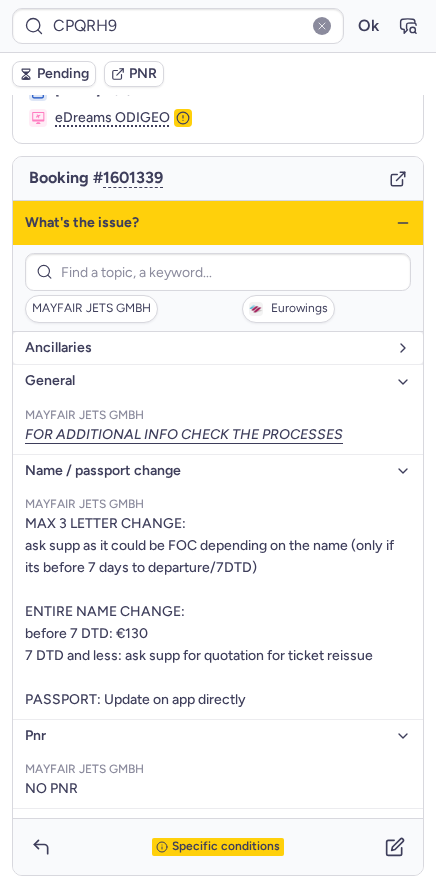 click on "Ancillaries" at bounding box center (218, 348) 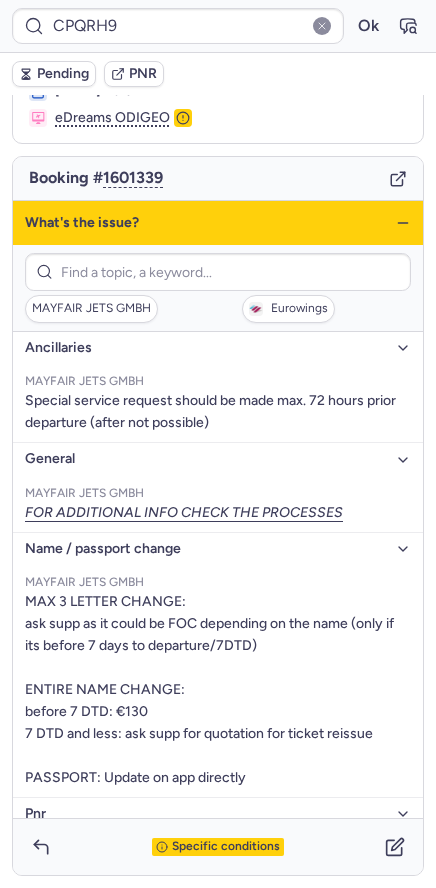 scroll, scrollTop: 1, scrollLeft: 0, axis: vertical 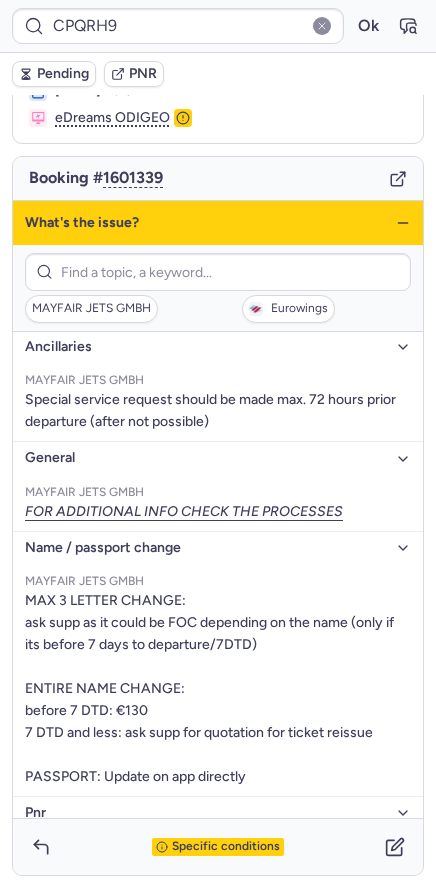 click 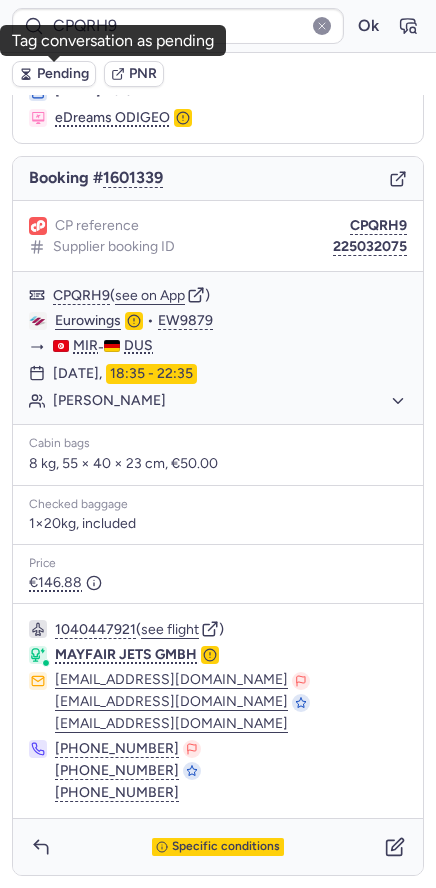 click on "Pending" at bounding box center (63, 74) 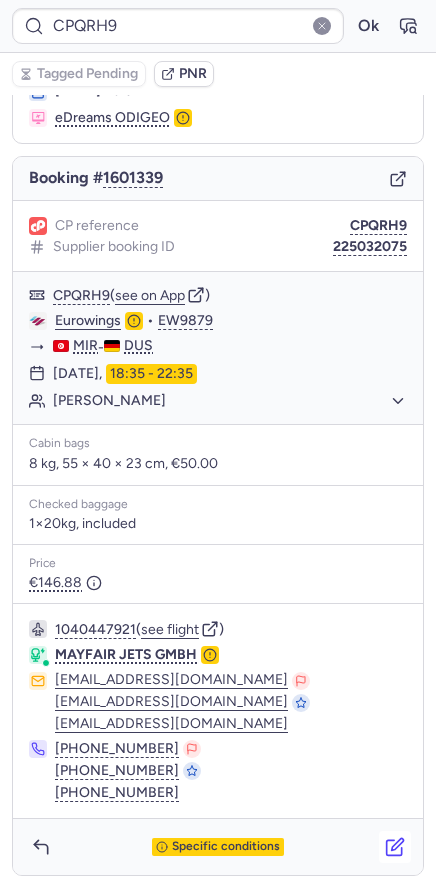 click 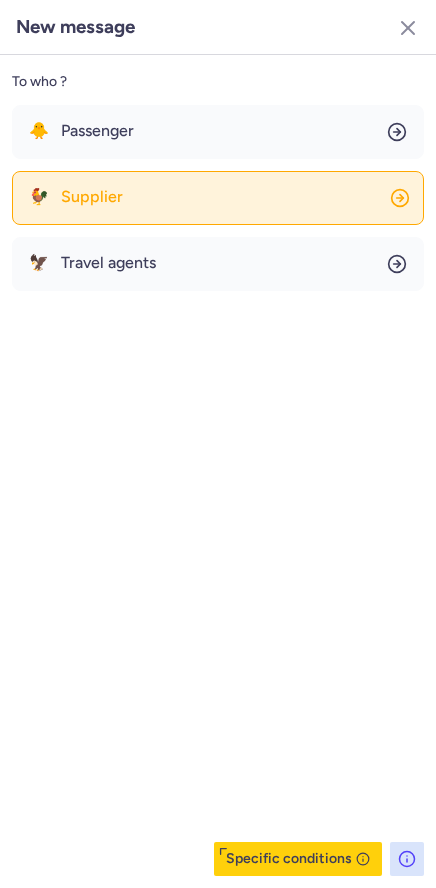 click on "🐓" at bounding box center (39, 197) 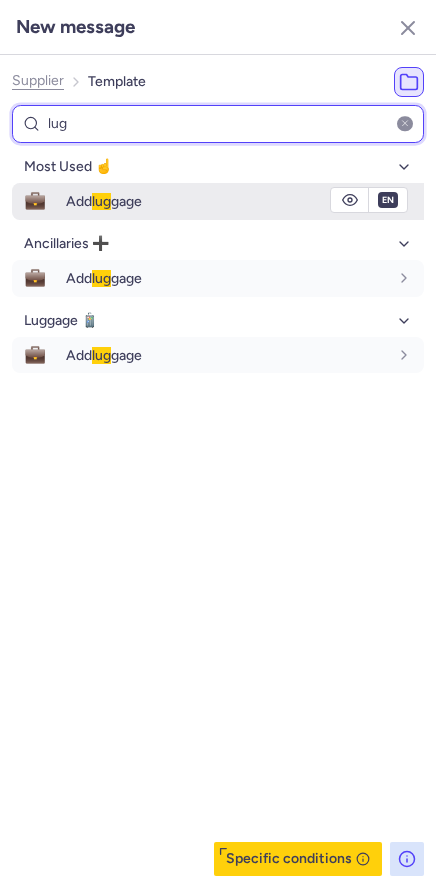 type on "lug" 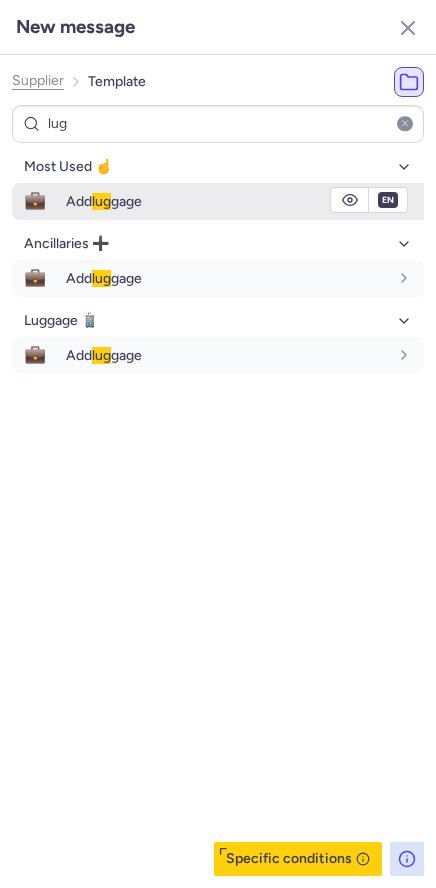 click on "💼" at bounding box center (35, 201) 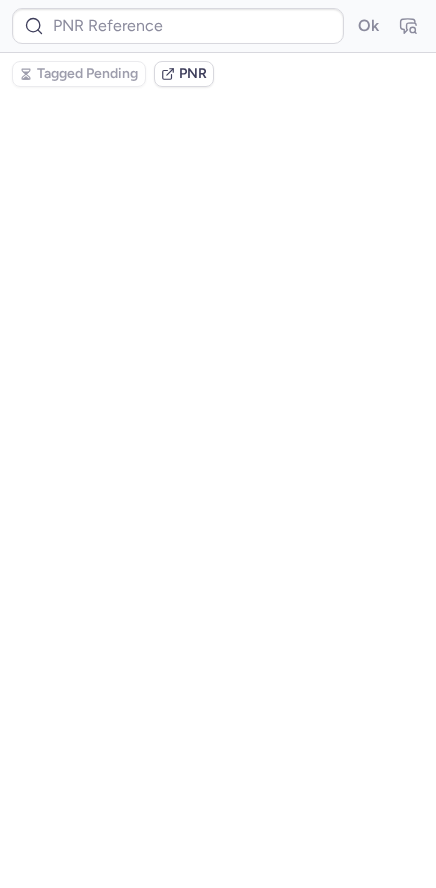 scroll, scrollTop: 0, scrollLeft: 0, axis: both 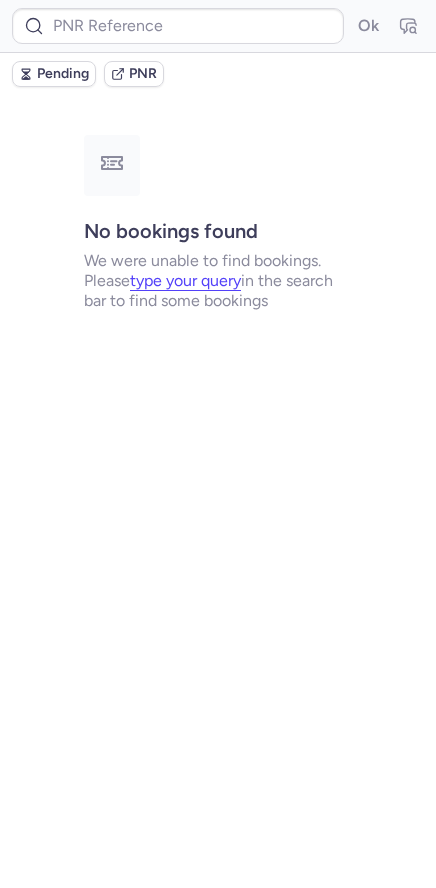 type on "CP9L2L" 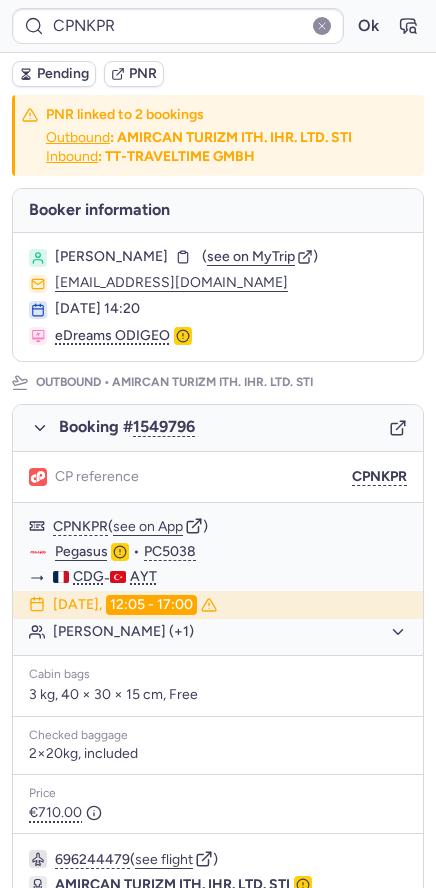 type on "10812518410371" 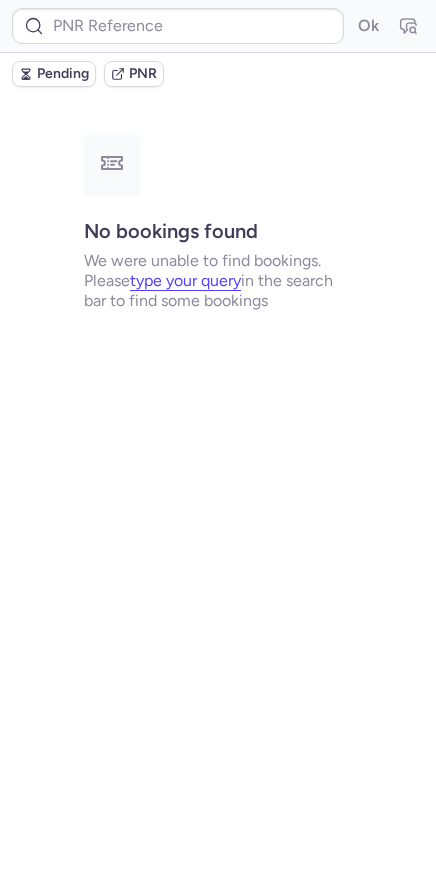 type on "CPNKPR" 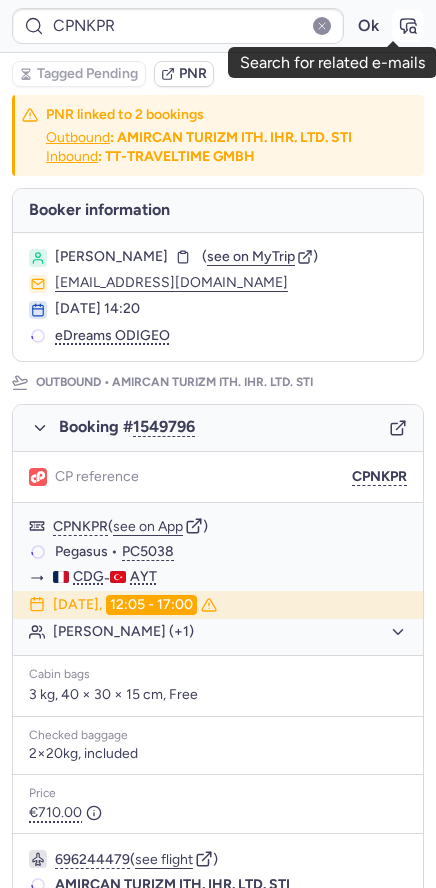 click 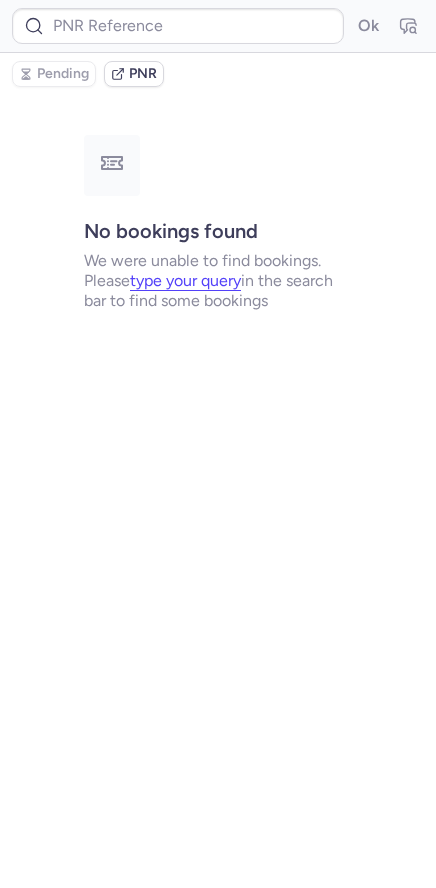 type on "CPNKPR" 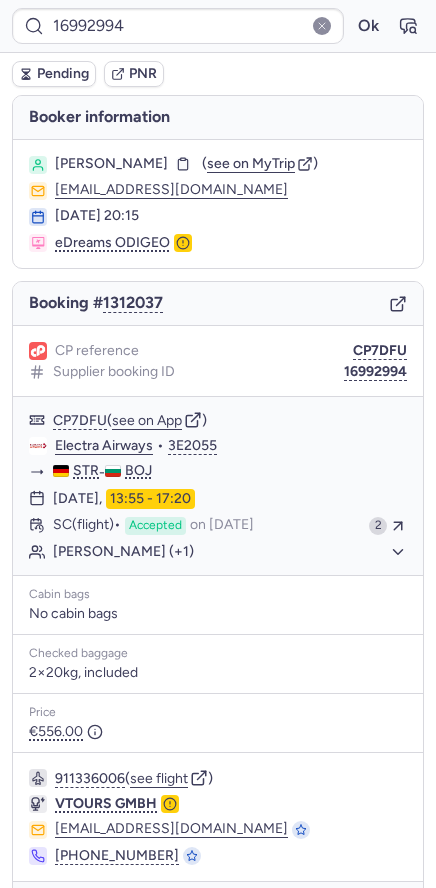 type on "CPNKPR" 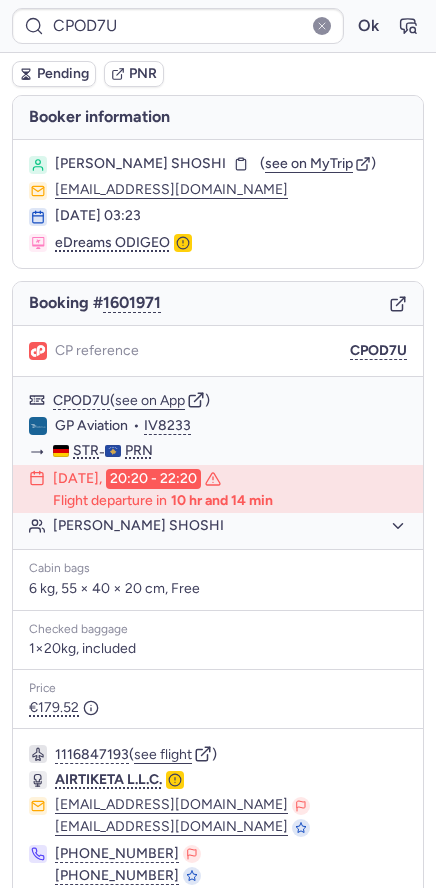 type on "CPNKPR" 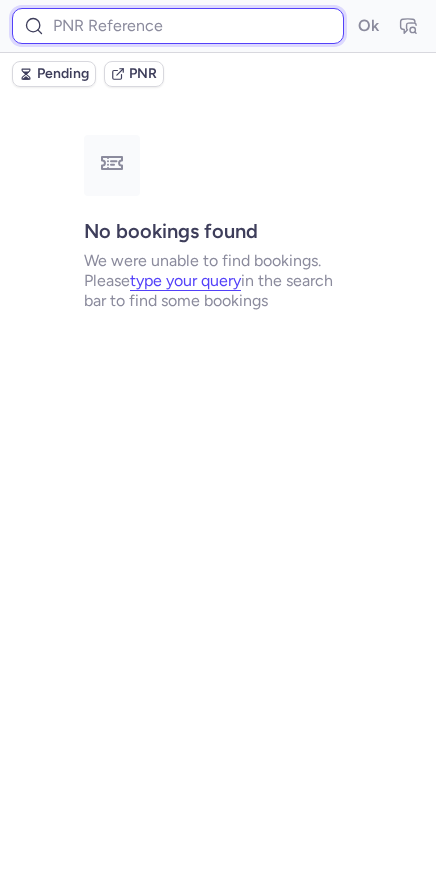 click at bounding box center [178, 26] 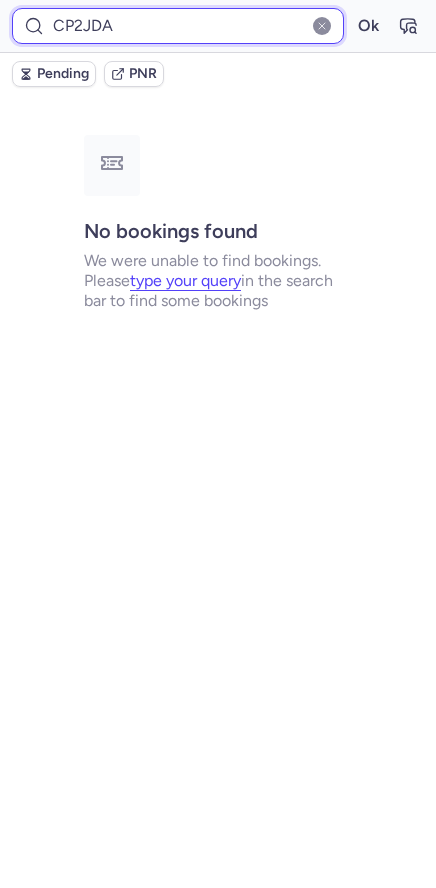 type on "CP2JDA" 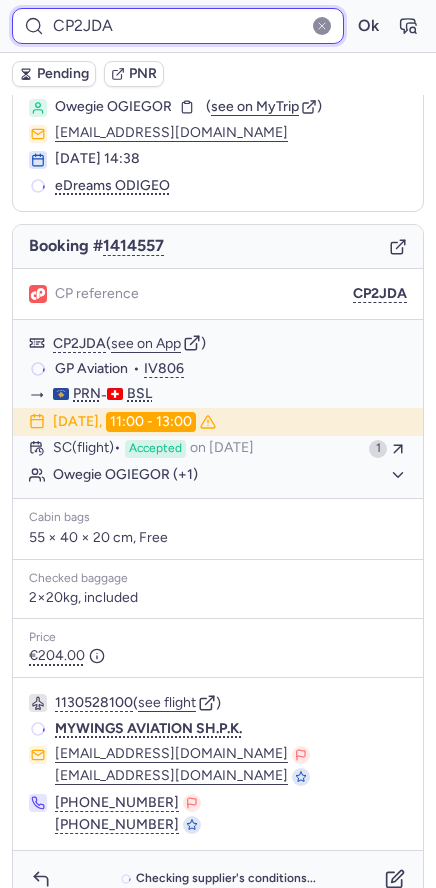 scroll, scrollTop: 89, scrollLeft: 0, axis: vertical 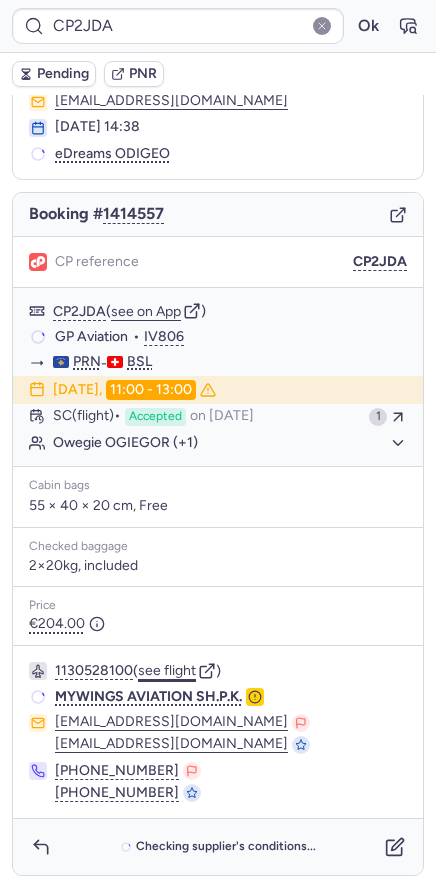 click on "see flight" 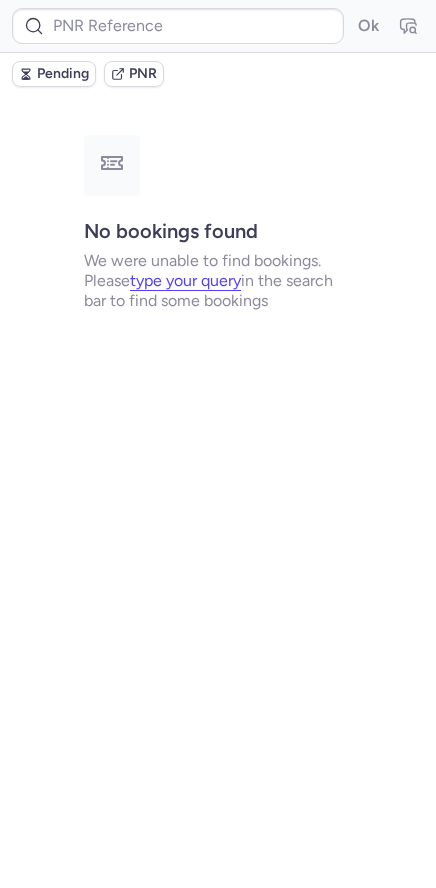 scroll, scrollTop: 0, scrollLeft: 0, axis: both 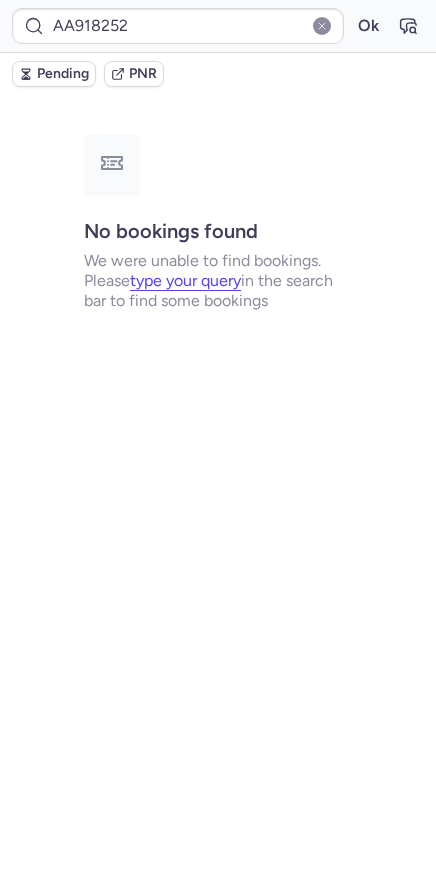 type on "CPNKPR" 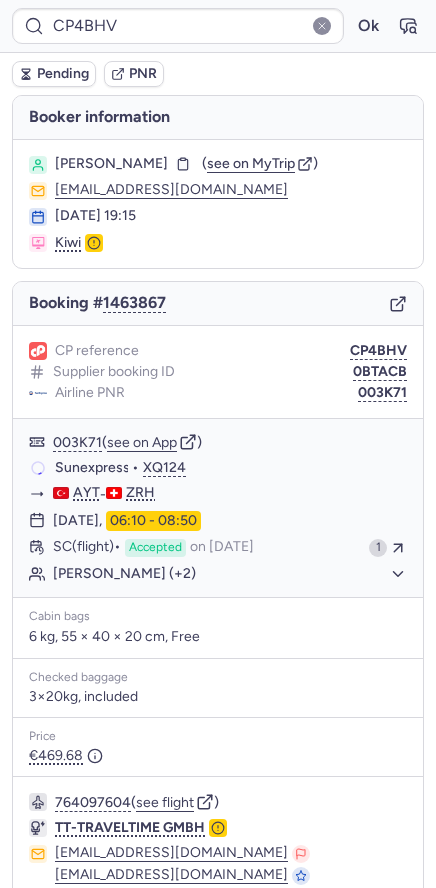 type on "CPSSO3" 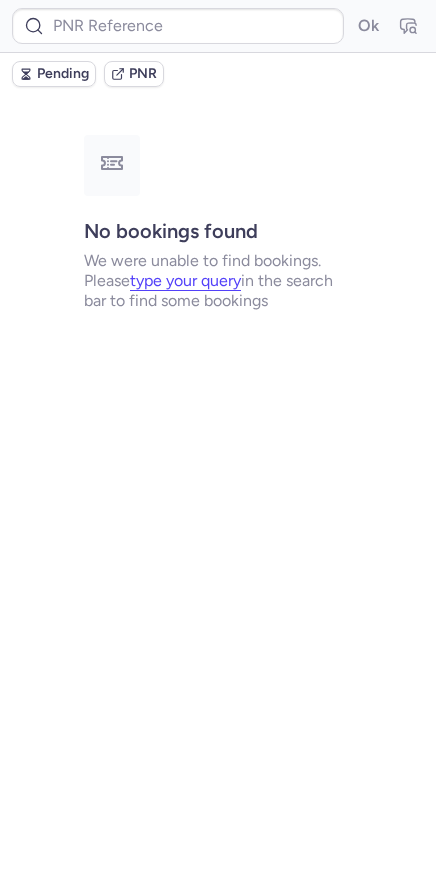 type on "CPNE8C" 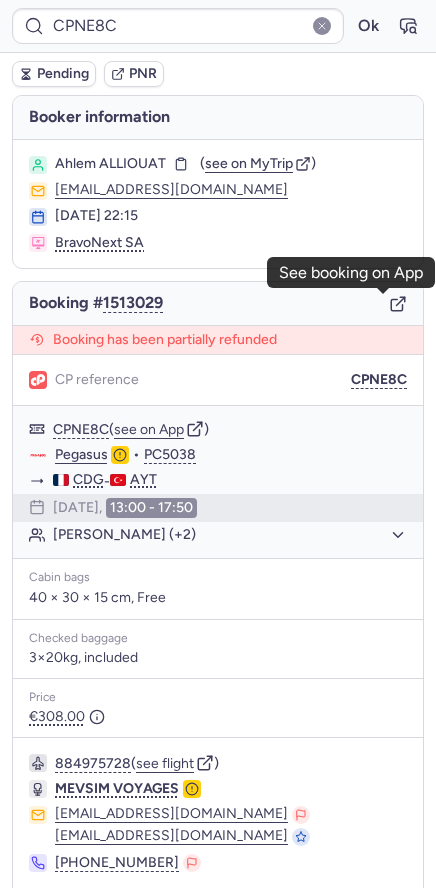 click 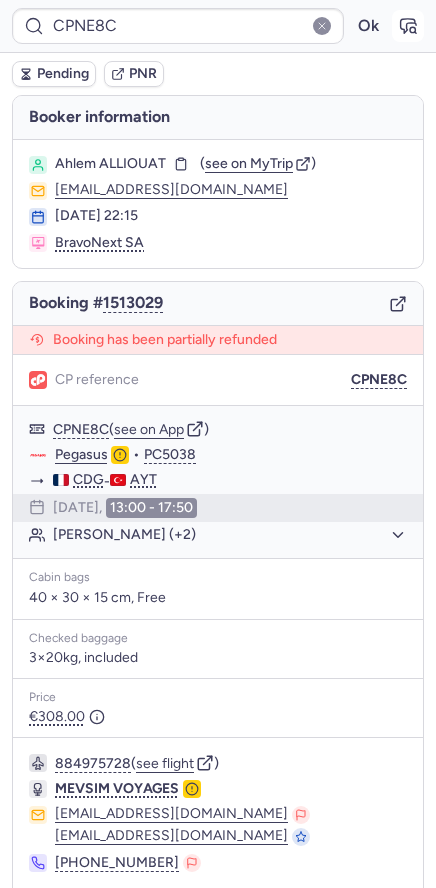 click 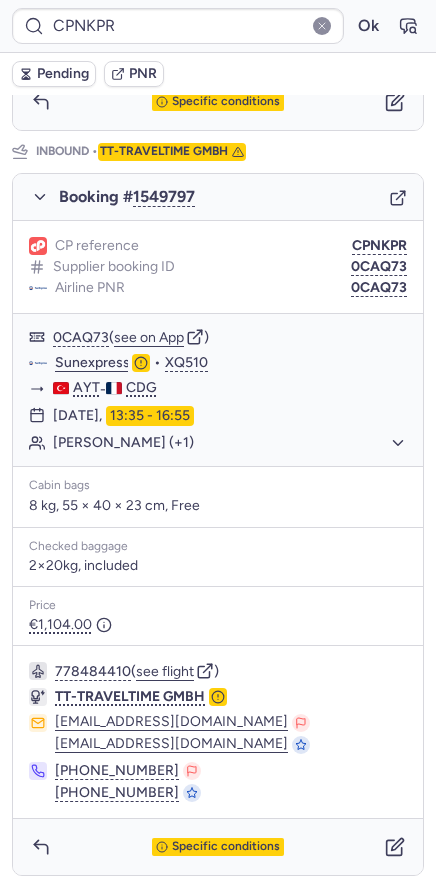 scroll, scrollTop: 134, scrollLeft: 0, axis: vertical 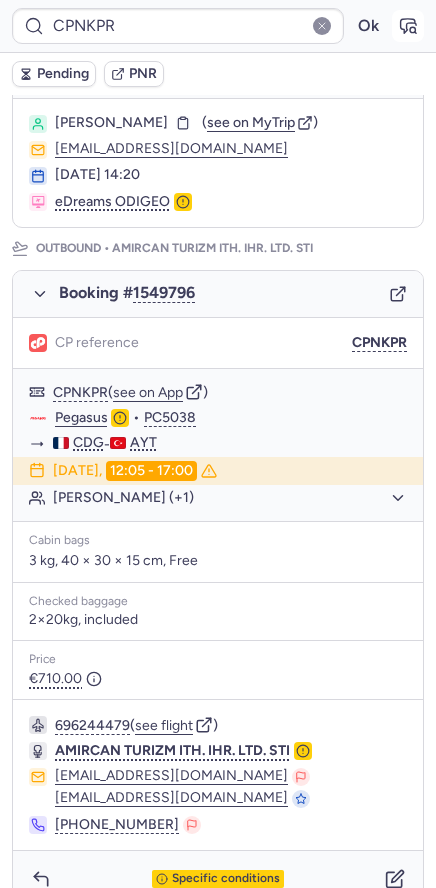 click 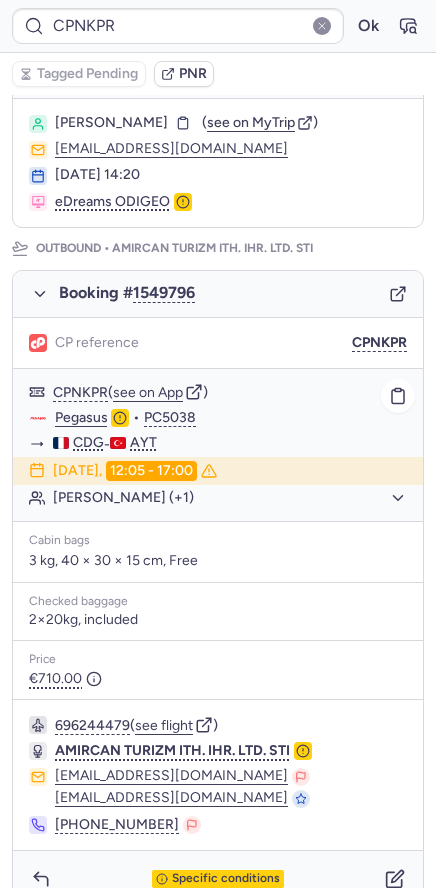 click on "Pegasus  •  PC5038" 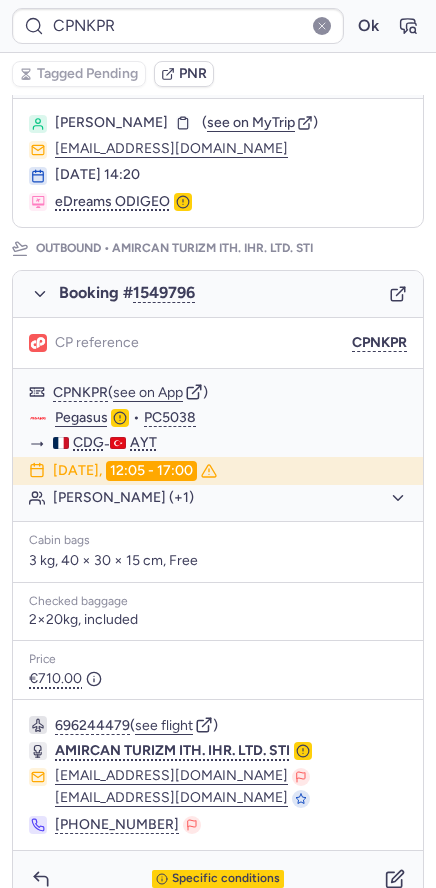 drag, startPoint x: 94, startPoint y: 119, endPoint x: 149, endPoint y: 122, distance: 55.081757 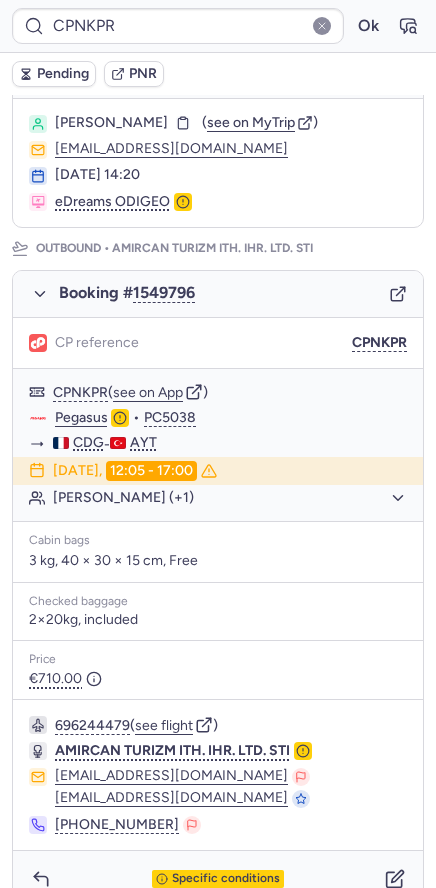 type on "CPOD7U" 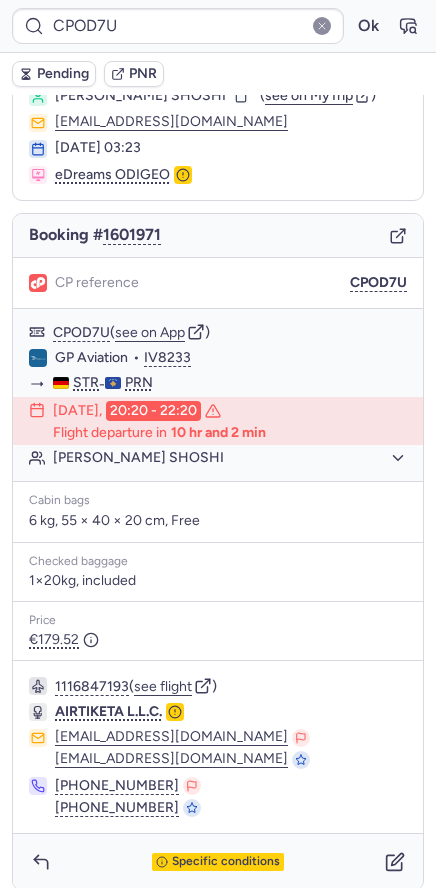 scroll, scrollTop: 83, scrollLeft: 0, axis: vertical 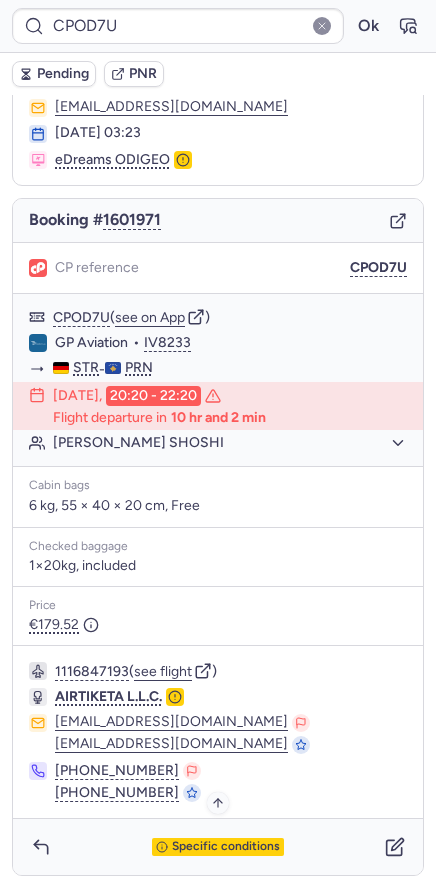 click on "Specific conditions" at bounding box center (226, 847) 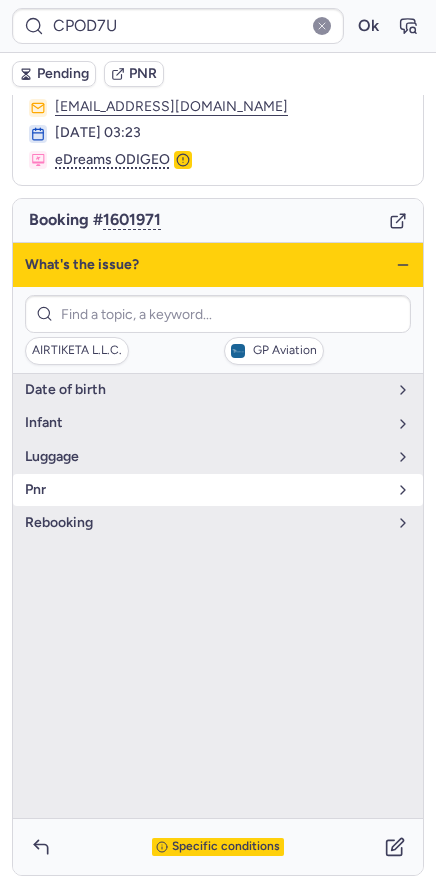 click on "pnr" at bounding box center (206, 490) 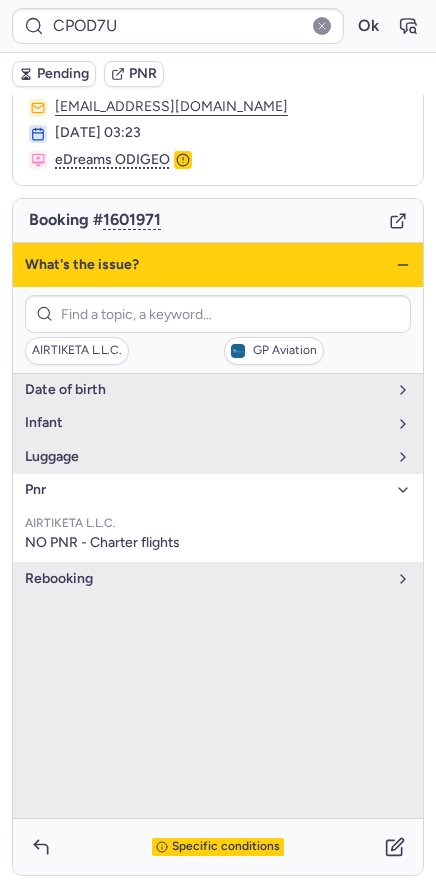 click on "pnr" at bounding box center [206, 490] 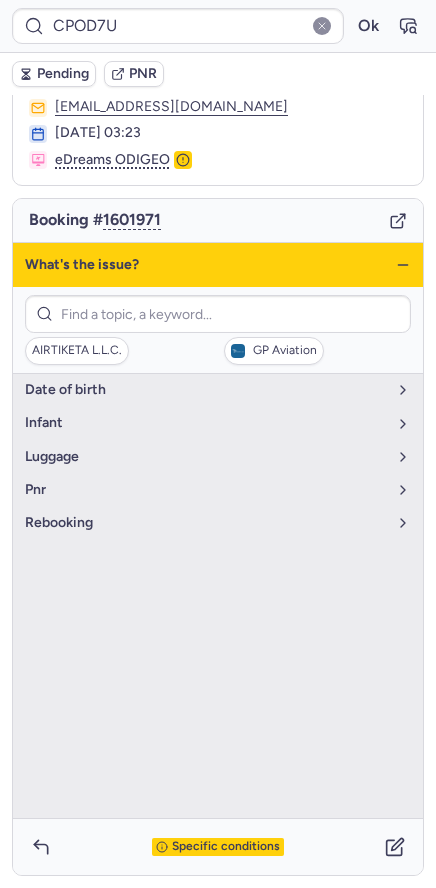 click 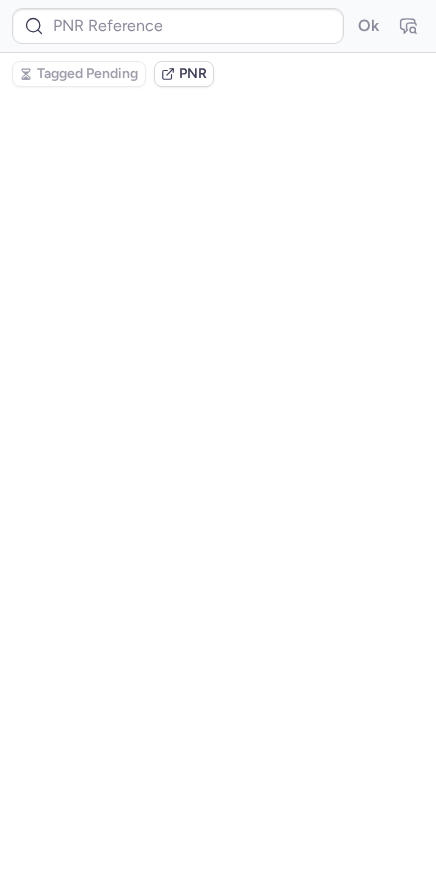 scroll, scrollTop: 0, scrollLeft: 0, axis: both 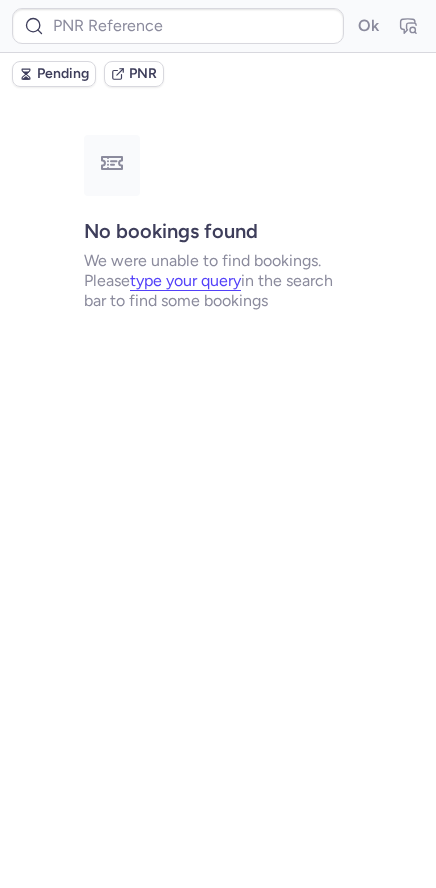 type on "CP6ZJU" 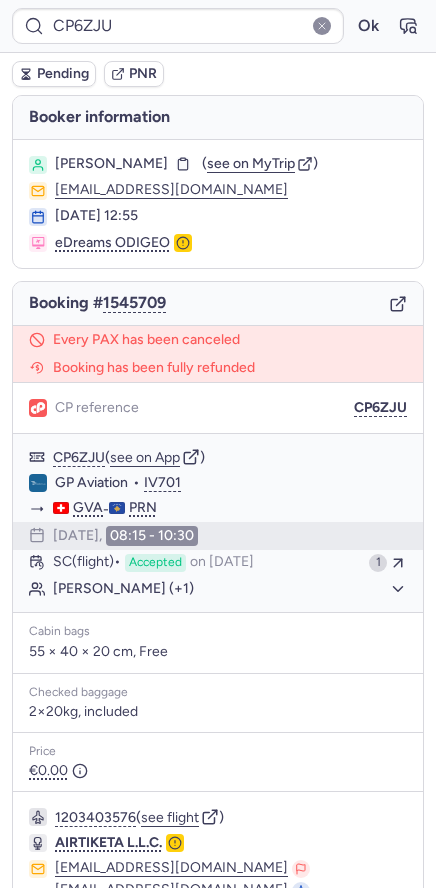 click on "Booking # 1545709" at bounding box center (218, 304) 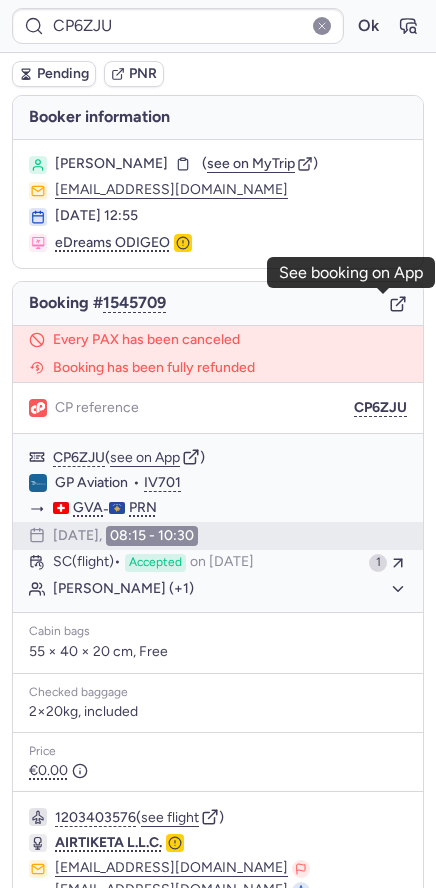 click 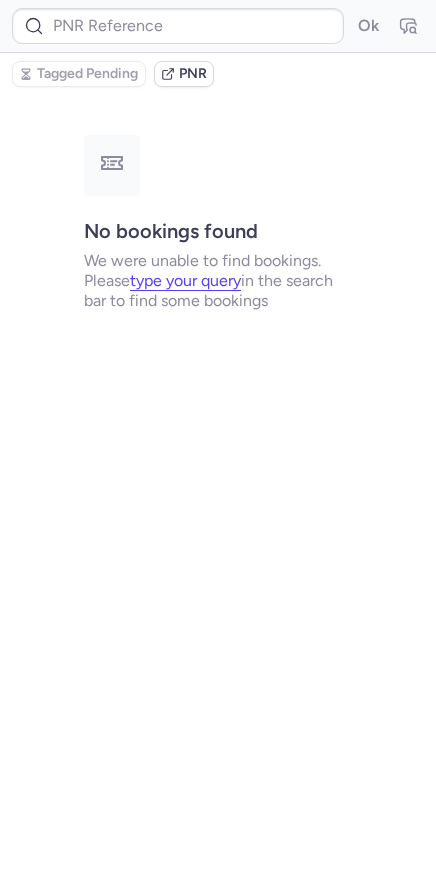 type on "CPT7HT" 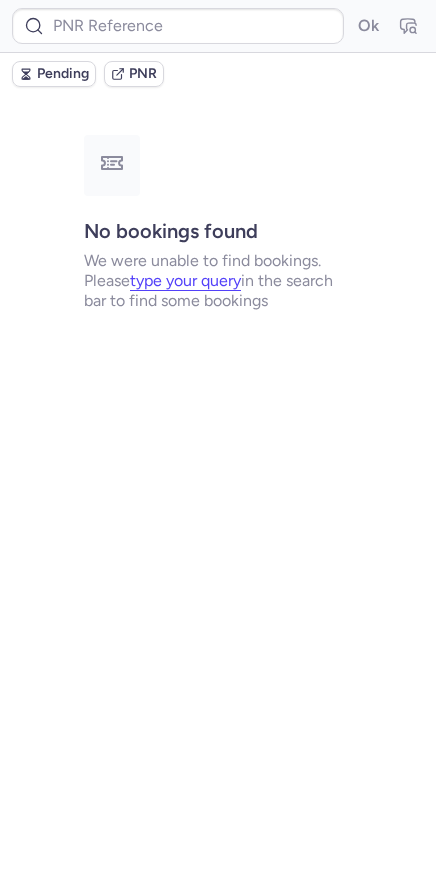 type on "CPT7HT" 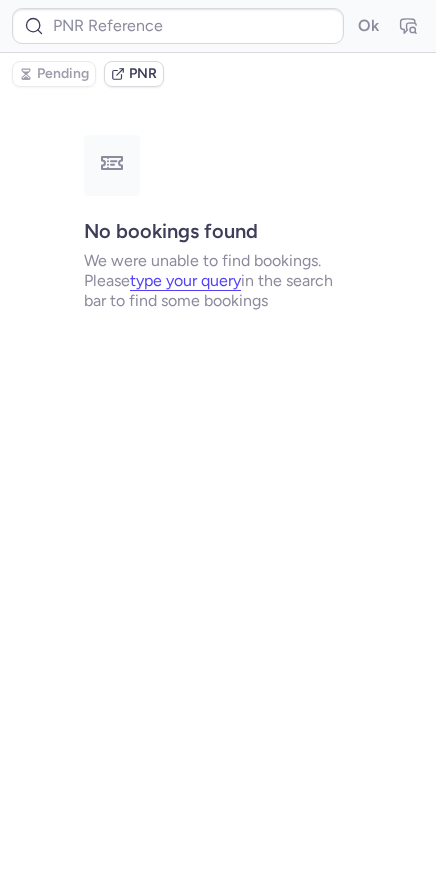 type on "CPT7HT" 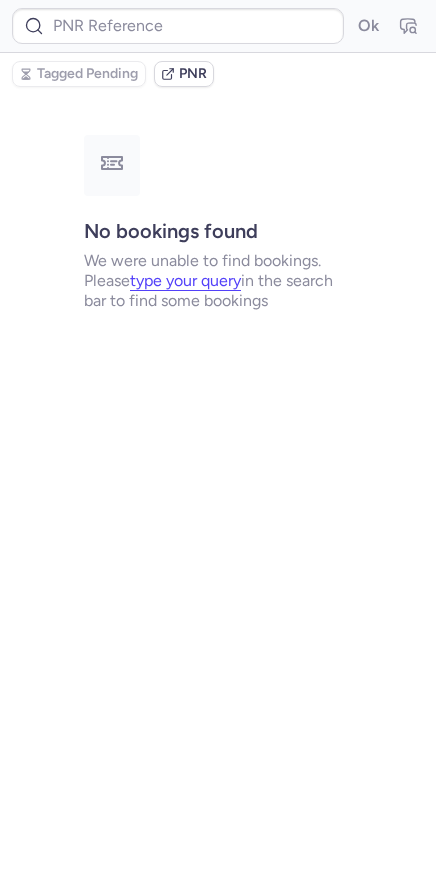 type on "CPQRH9" 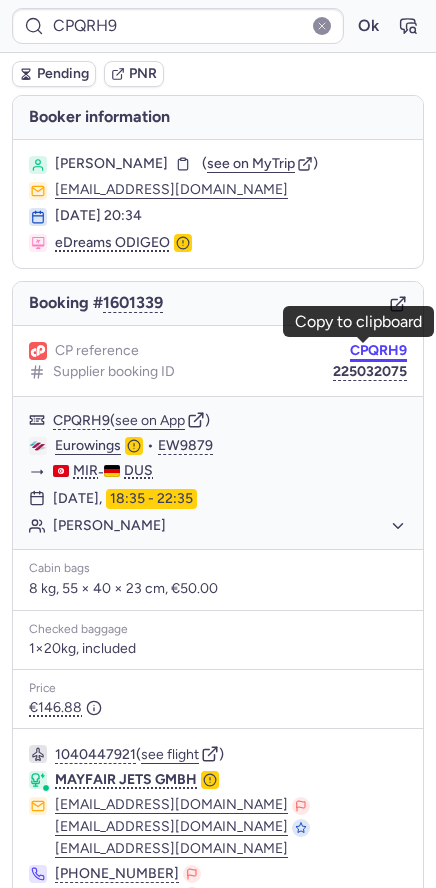 click on "CPQRH9" at bounding box center [378, 351] 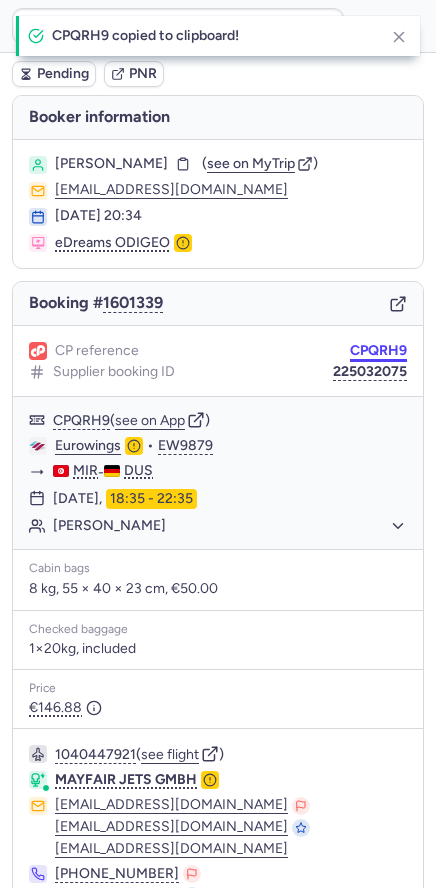 click on "CPQRH9" at bounding box center (378, 351) 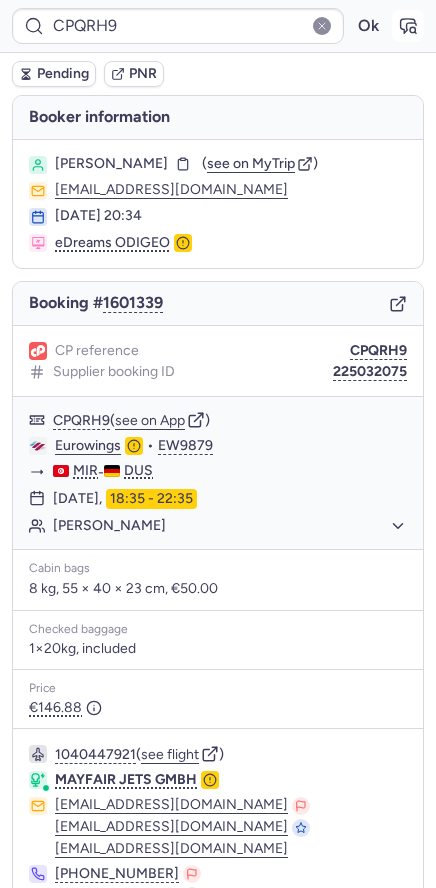 click 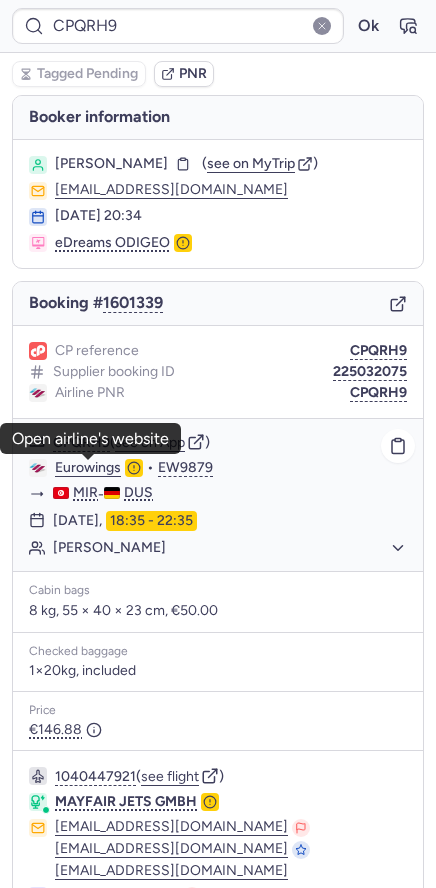 click on "Eurowings" 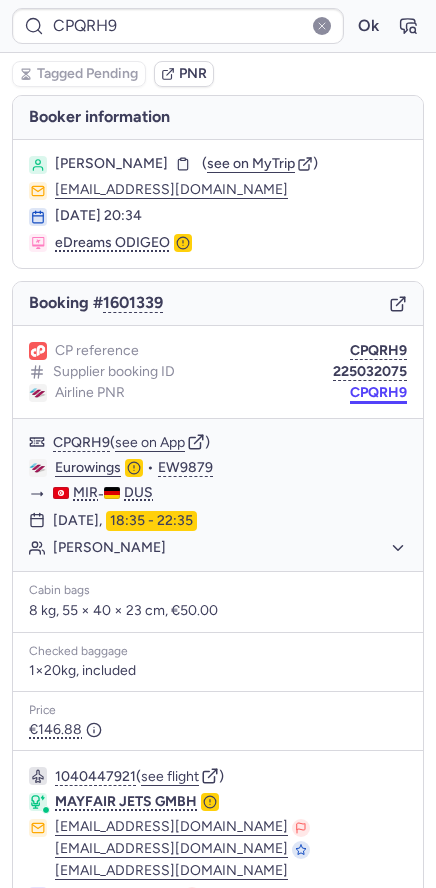 click on "CPQRH9" at bounding box center (378, 393) 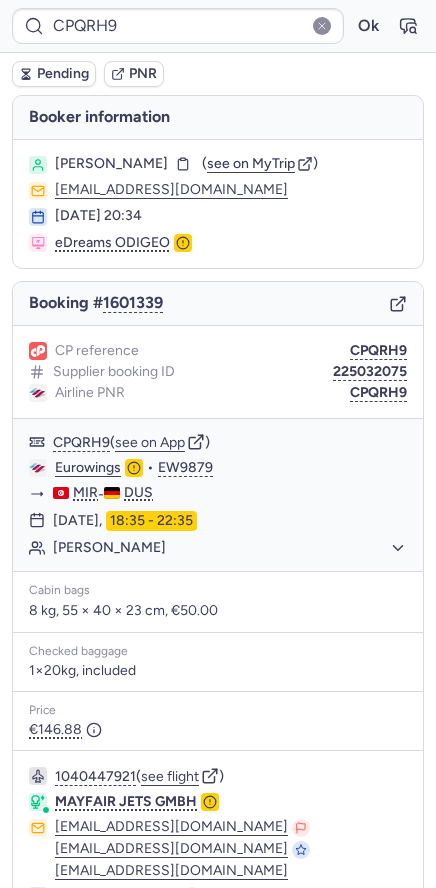 type on "10812520310228" 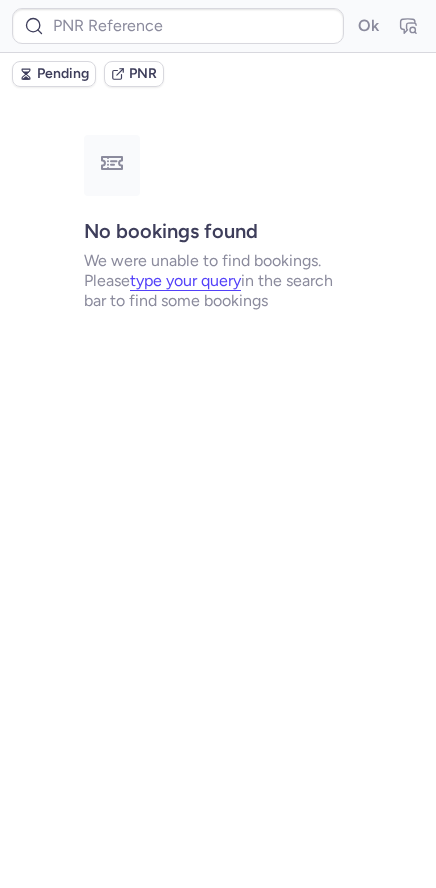 type on "CP6SXD" 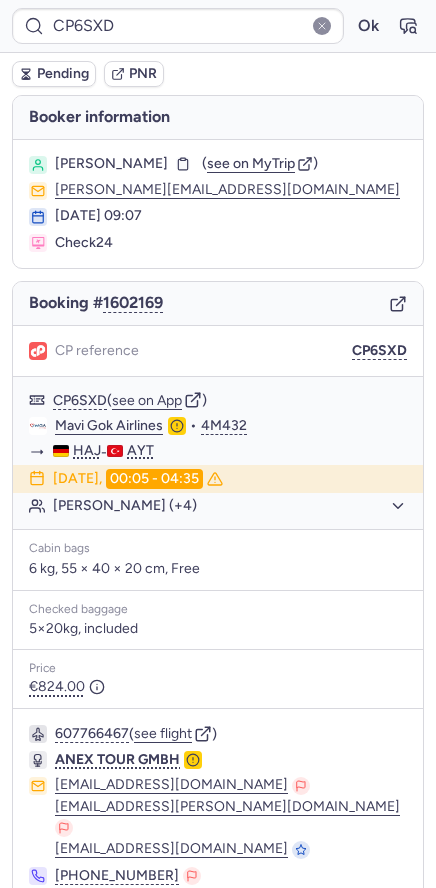 scroll, scrollTop: 85, scrollLeft: 0, axis: vertical 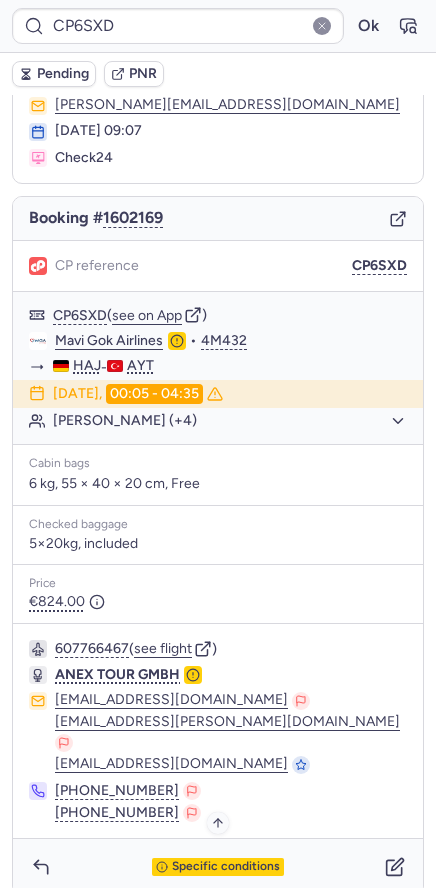 click on "Specific conditions" at bounding box center [226, 867] 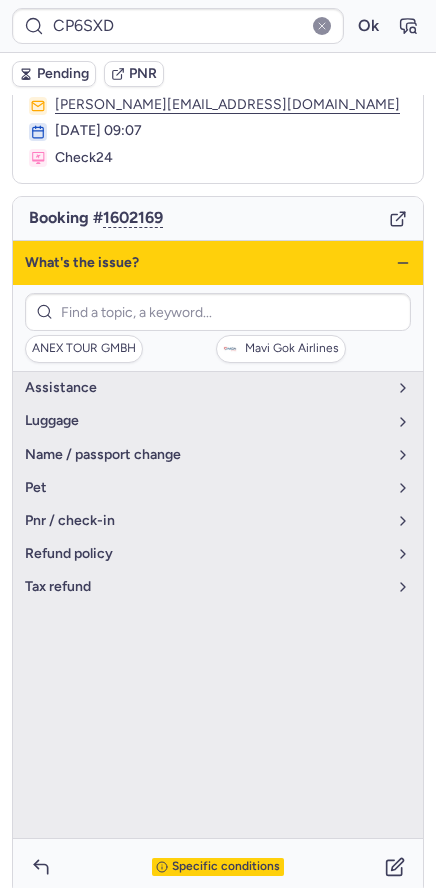 click 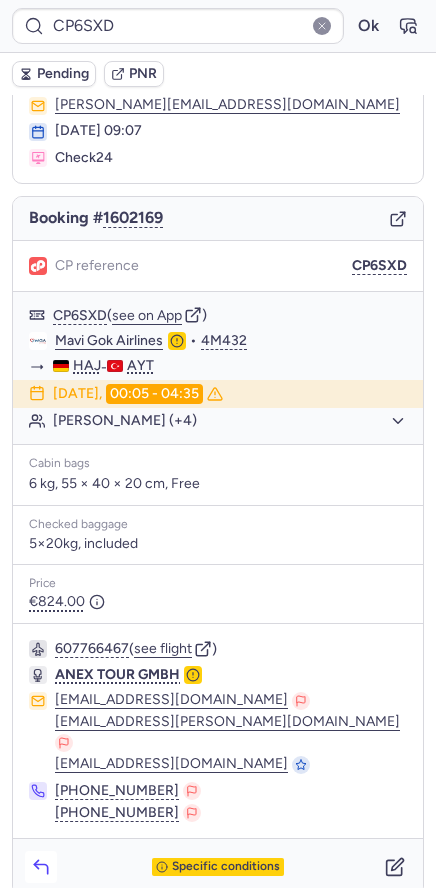 click 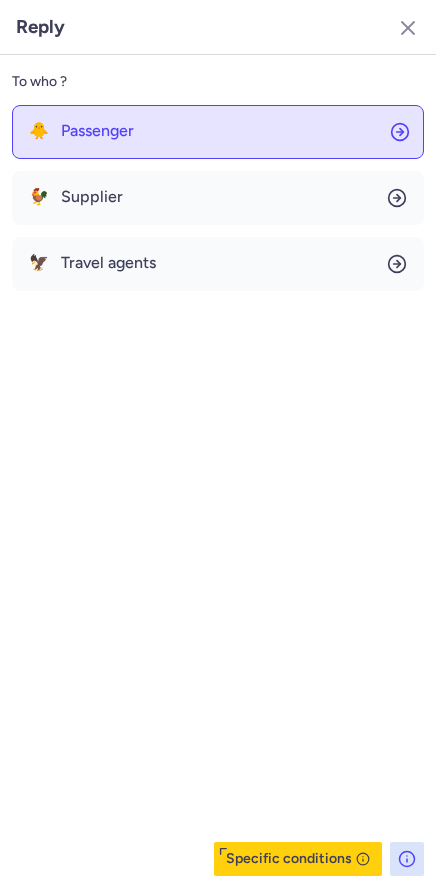click on "🐥 Passenger" 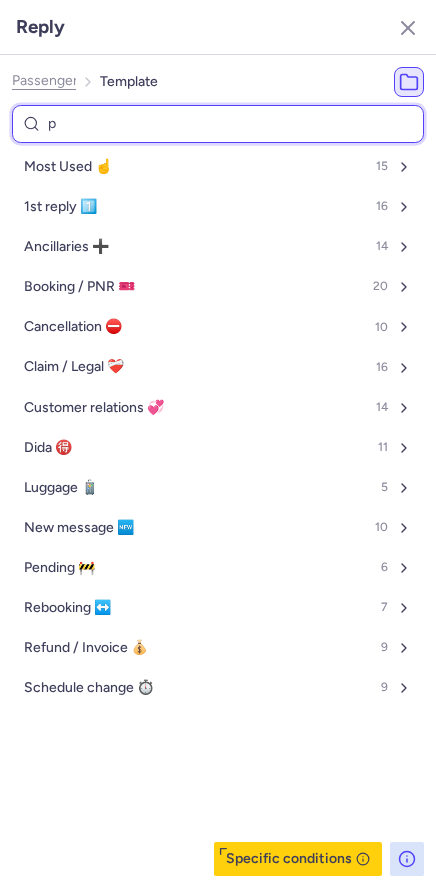 type on "pe" 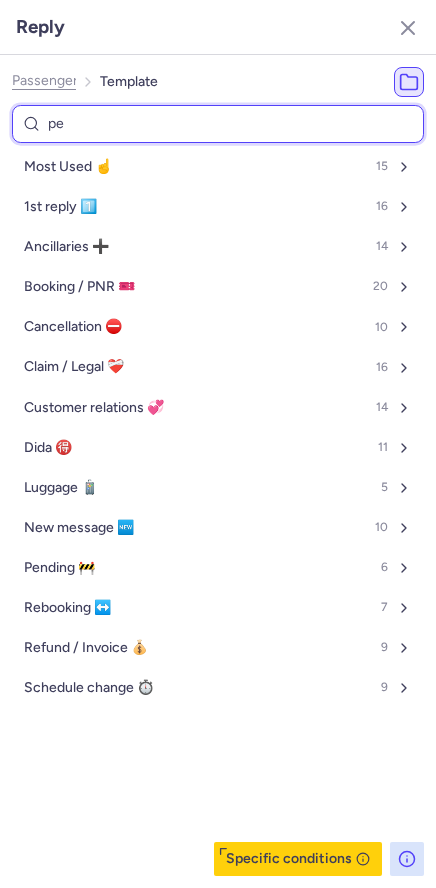 select on "en" 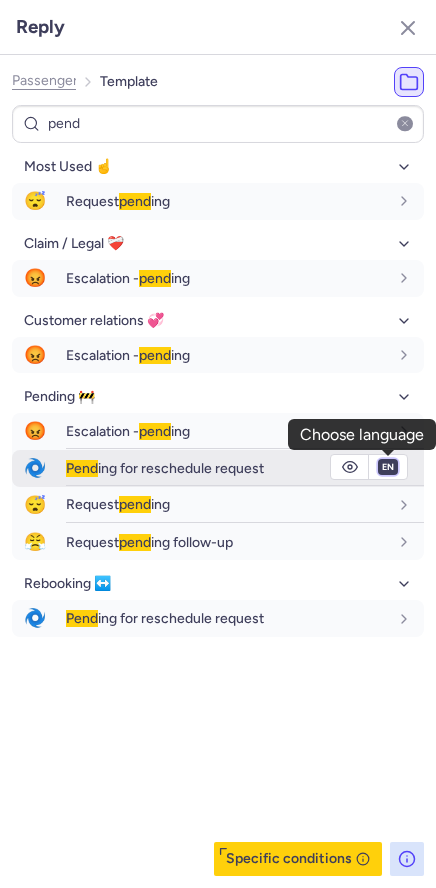 click on "fr en de nl pt es it ru" at bounding box center (388, 467) 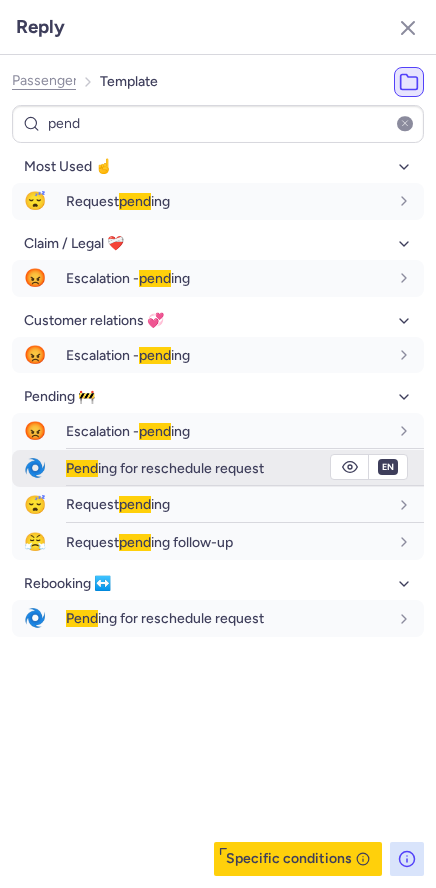 click on "fr en de nl pt es it ru" at bounding box center [388, 467] 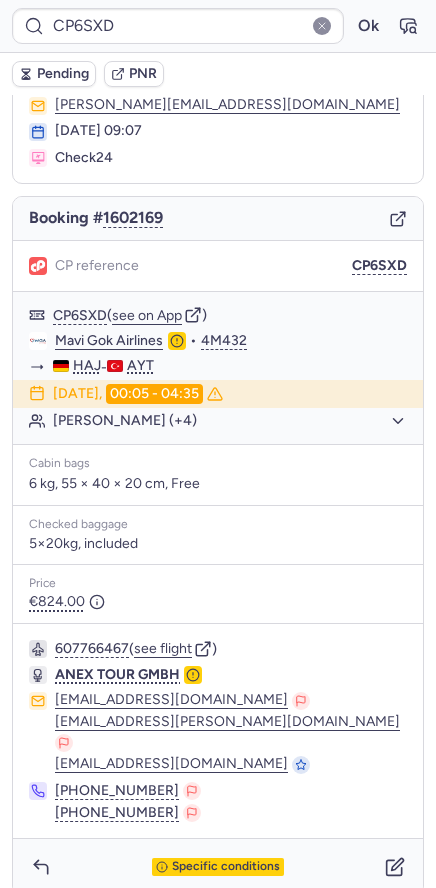 click on "Pending" at bounding box center [63, 74] 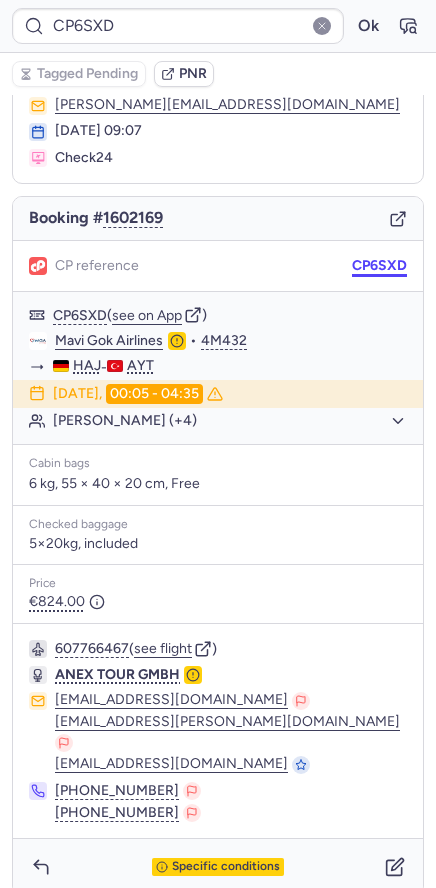 click on "CP6SXD" at bounding box center [379, 266] 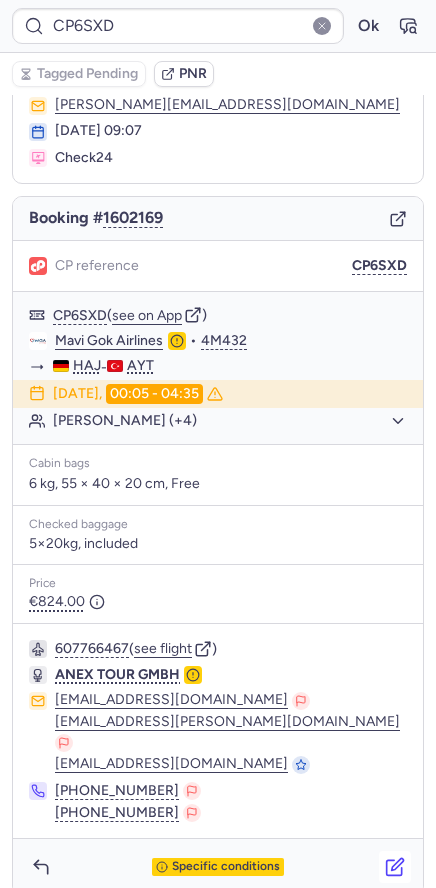 click 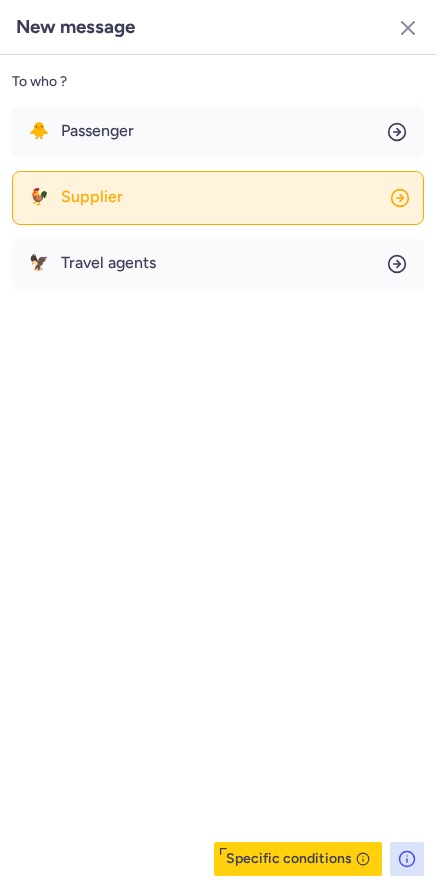 click on "Supplier" at bounding box center [92, 197] 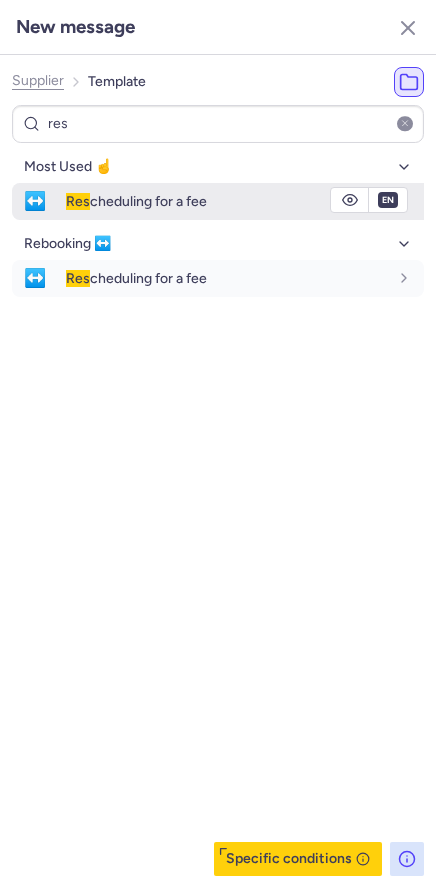 click on "↔️" at bounding box center (35, 201) 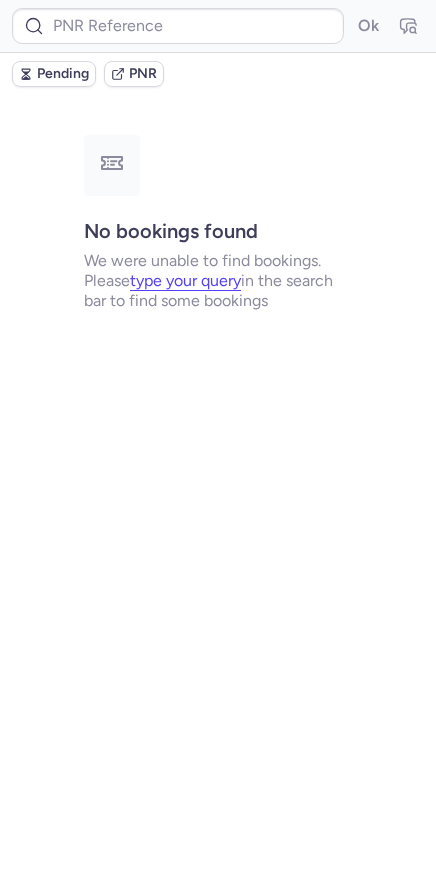 scroll, scrollTop: 0, scrollLeft: 0, axis: both 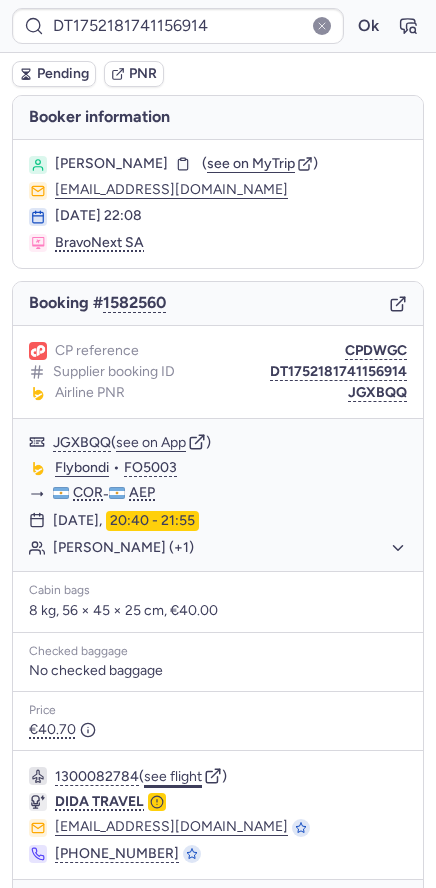 click on "see flight" 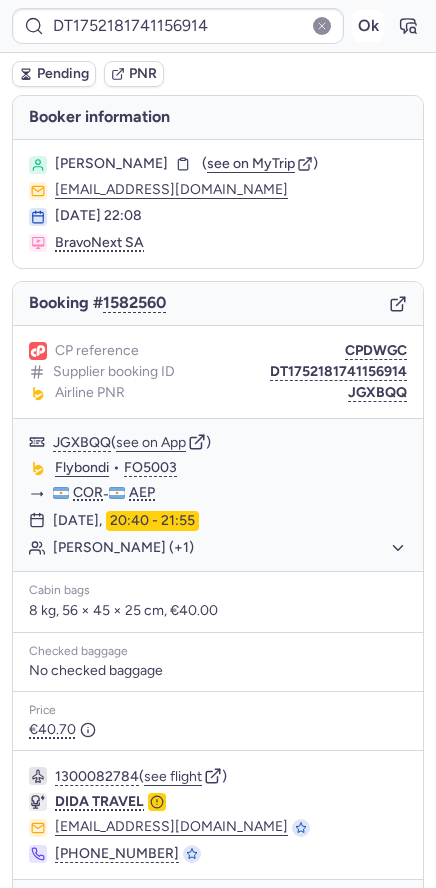 click on "Ok" at bounding box center (368, 26) 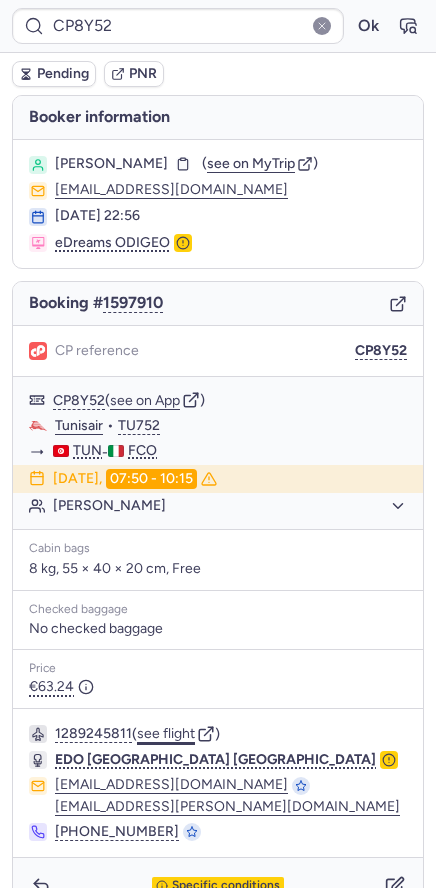 click on "see flight" 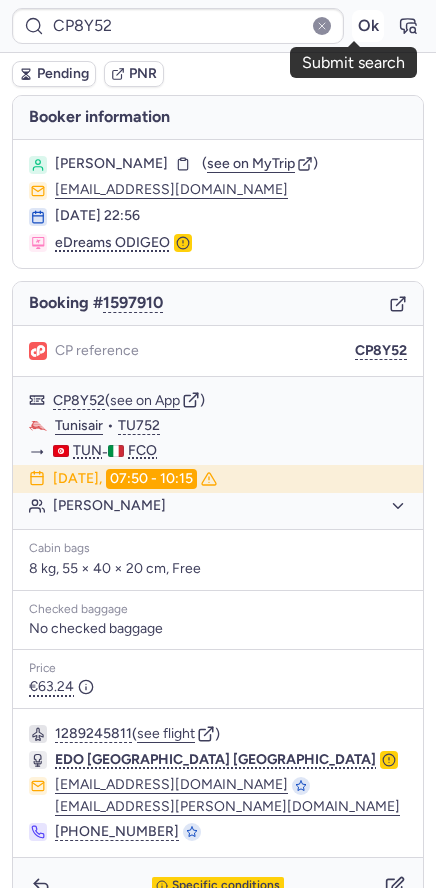 click on "Ok" at bounding box center [368, 26] 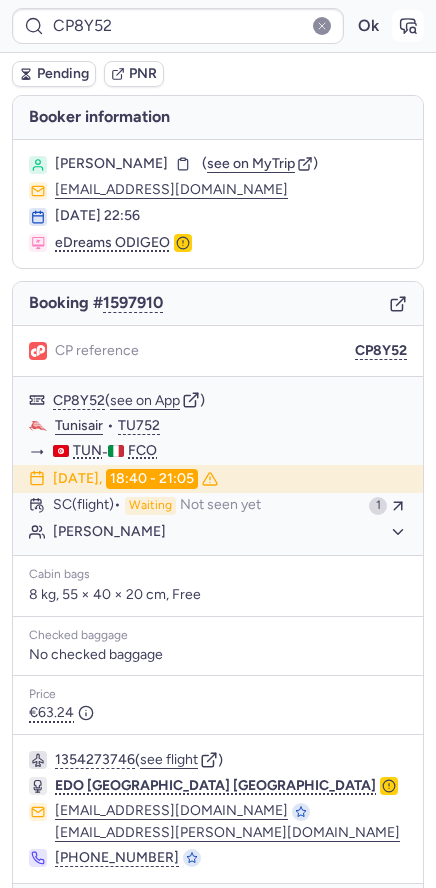 click 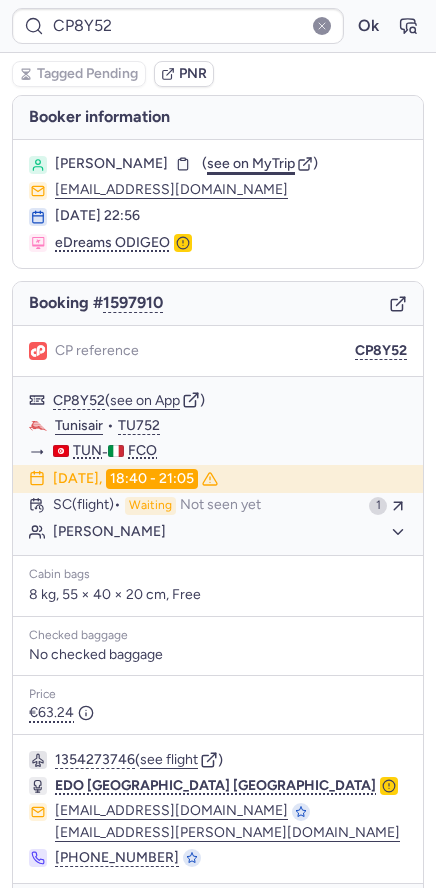 click on "see on MyTrip" at bounding box center (251, 163) 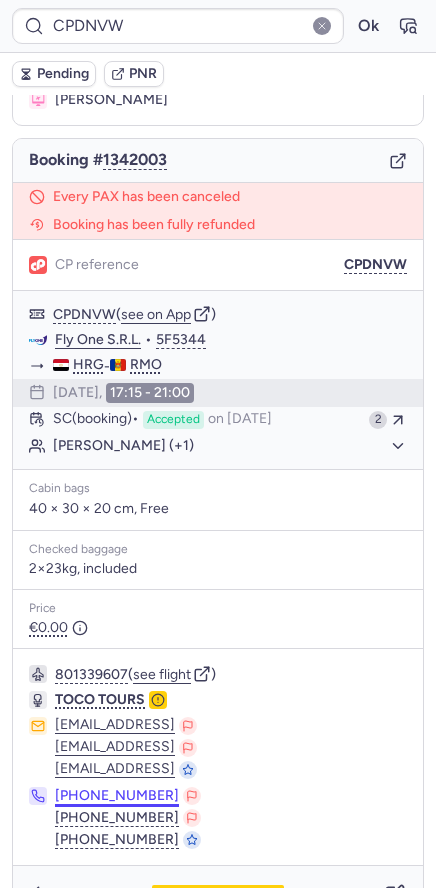 scroll, scrollTop: 190, scrollLeft: 0, axis: vertical 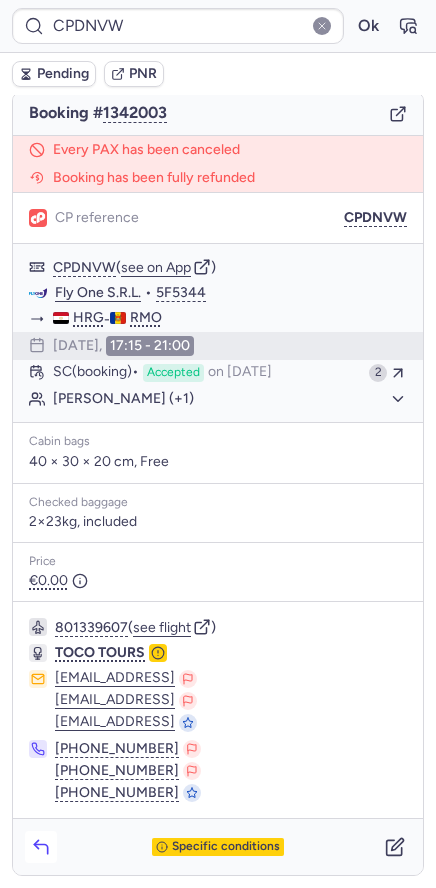 click 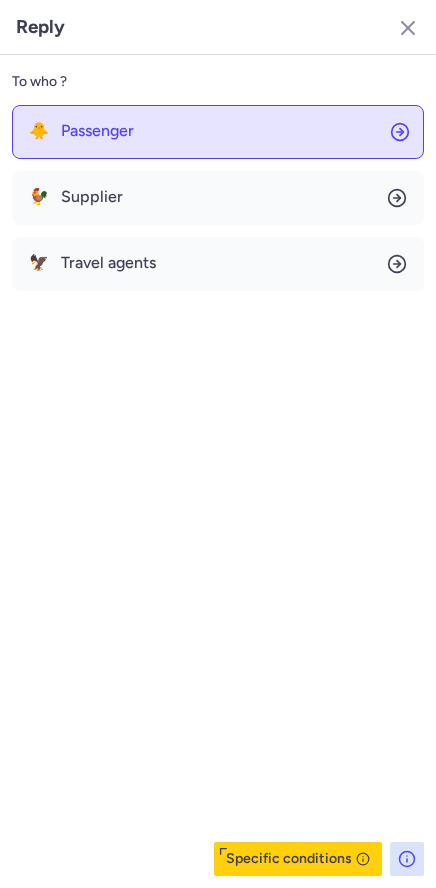 click on "🐥 Passenger" 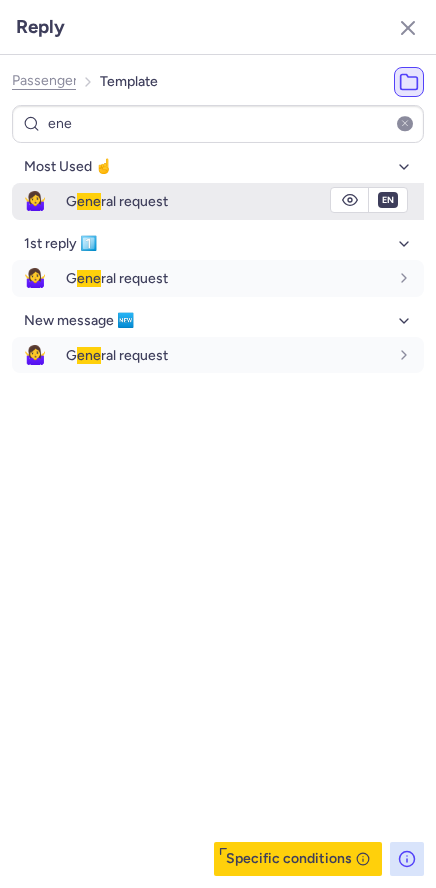 click on "G ene ral request" at bounding box center [117, 201] 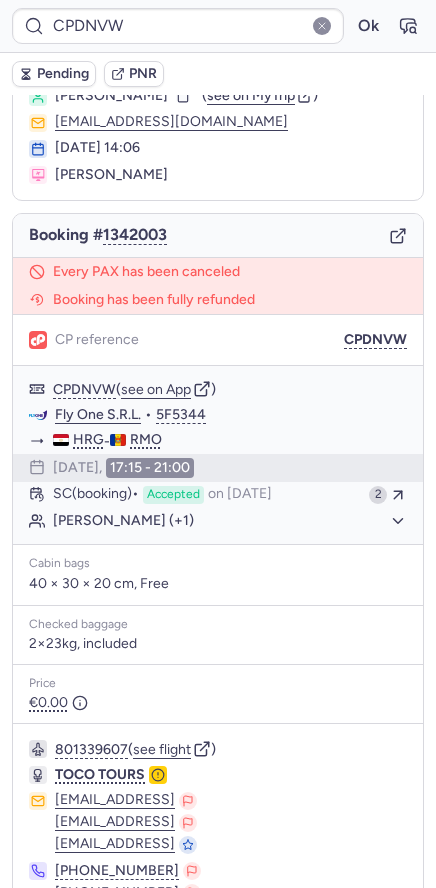 scroll, scrollTop: 0, scrollLeft: 0, axis: both 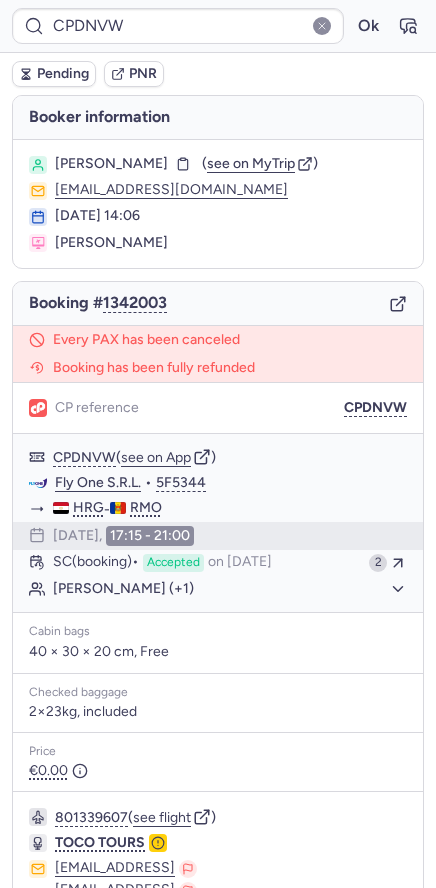 click 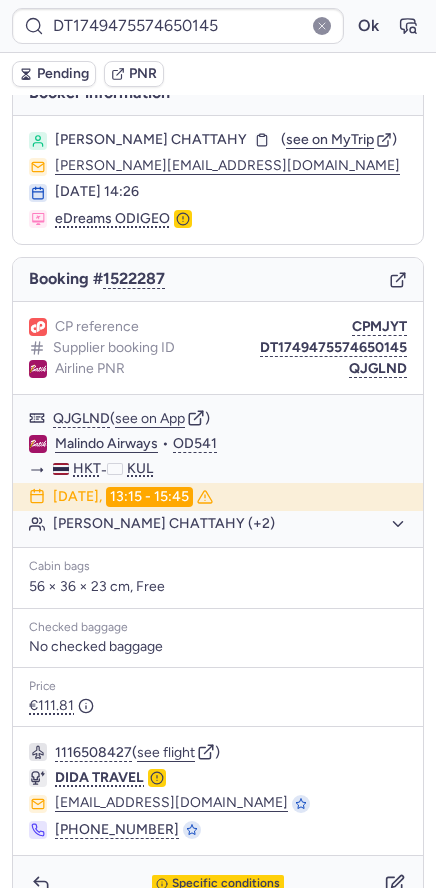 scroll, scrollTop: 61, scrollLeft: 0, axis: vertical 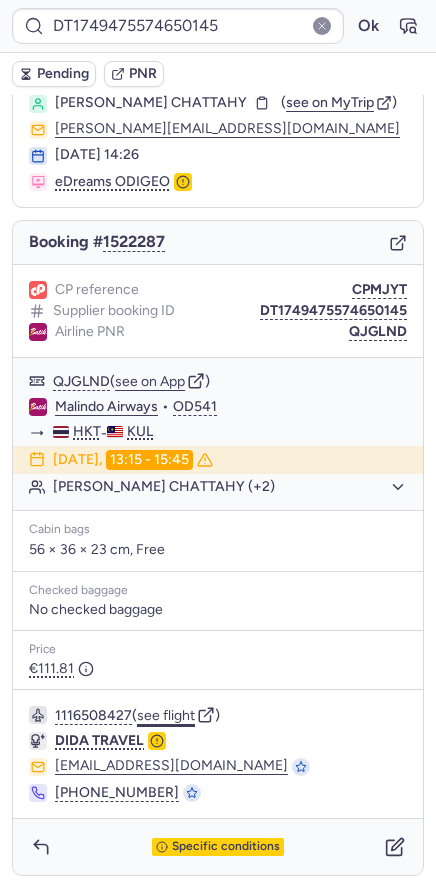 click on "see flight" 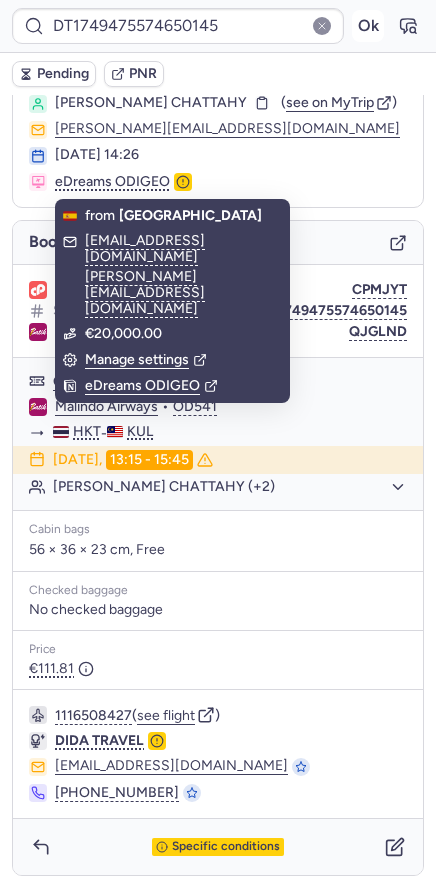 click on "Ok" at bounding box center [368, 26] 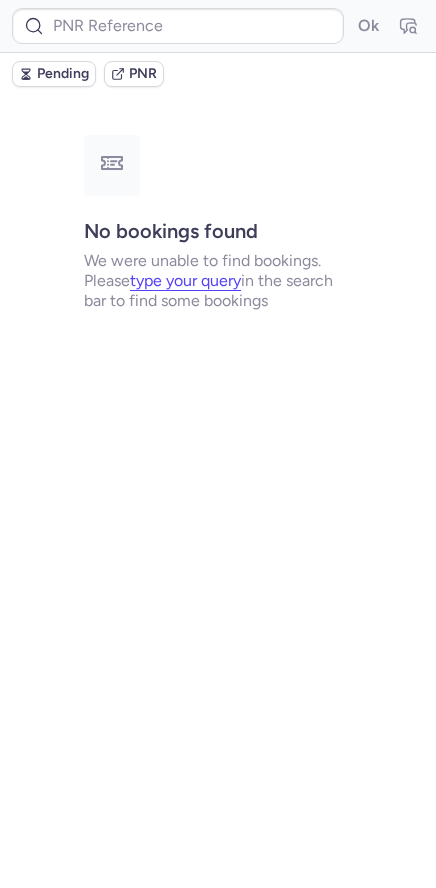 scroll, scrollTop: 0, scrollLeft: 0, axis: both 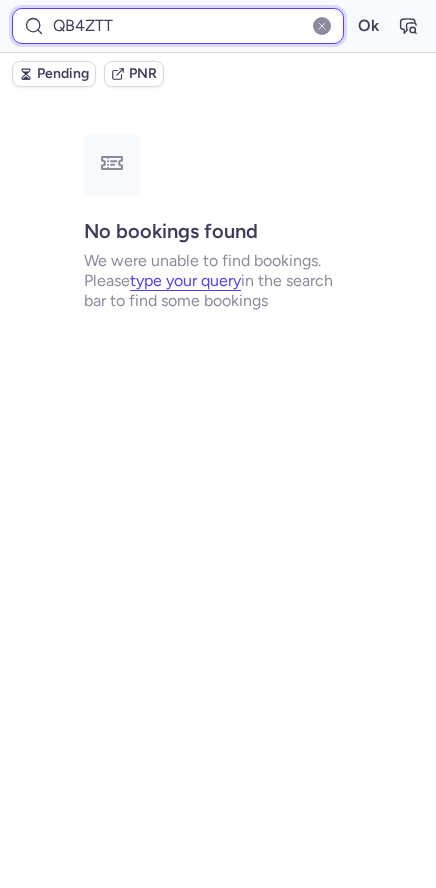 click on "QB4ZTT" at bounding box center (178, 26) 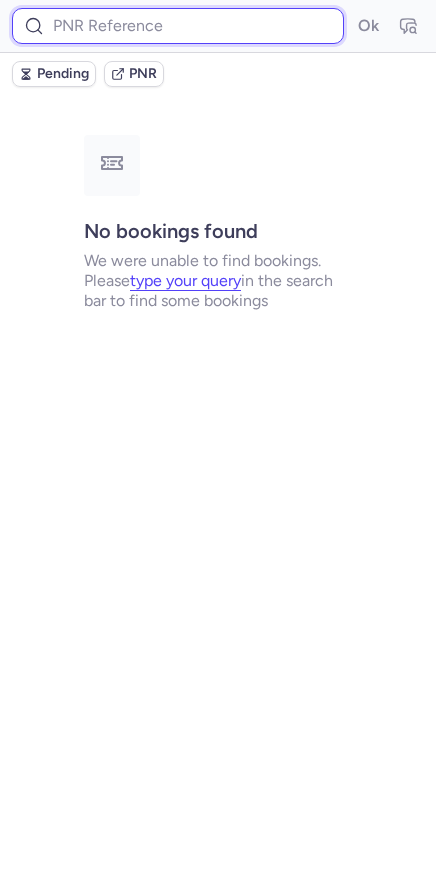 paste on "CPDNVW" 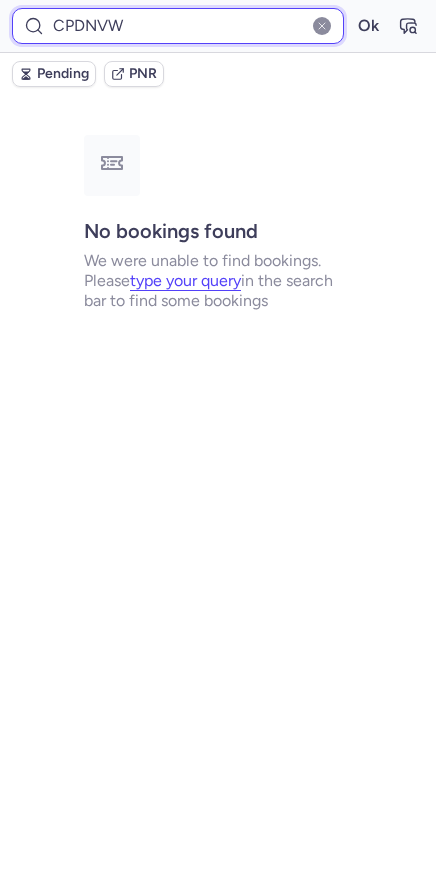click on "Ok" at bounding box center [368, 26] 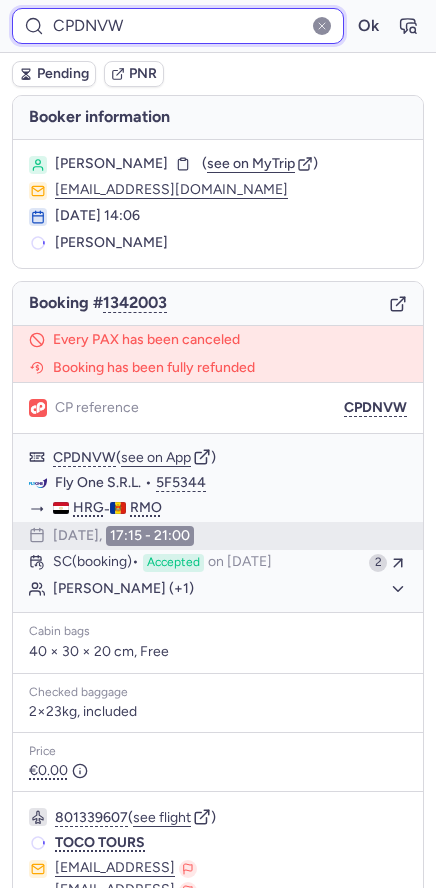 scroll, scrollTop: 190, scrollLeft: 0, axis: vertical 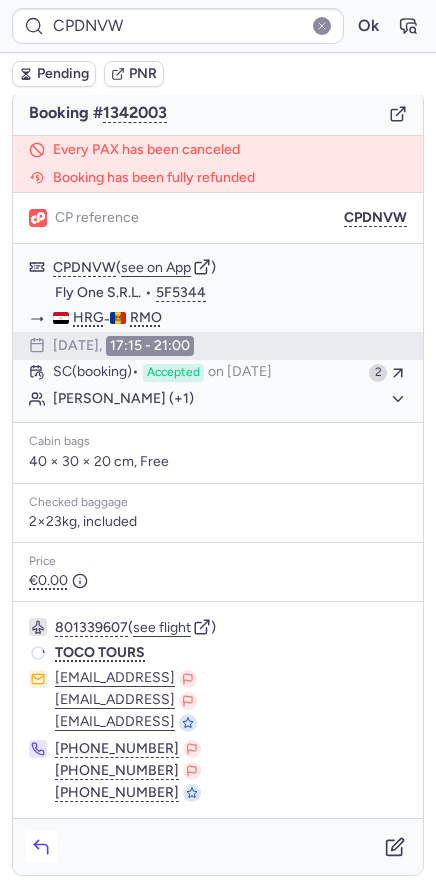 click 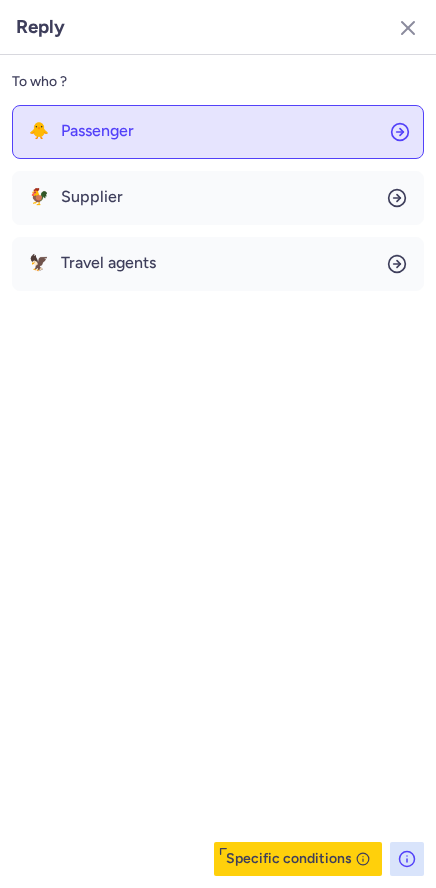 click on "🐥 Passenger" 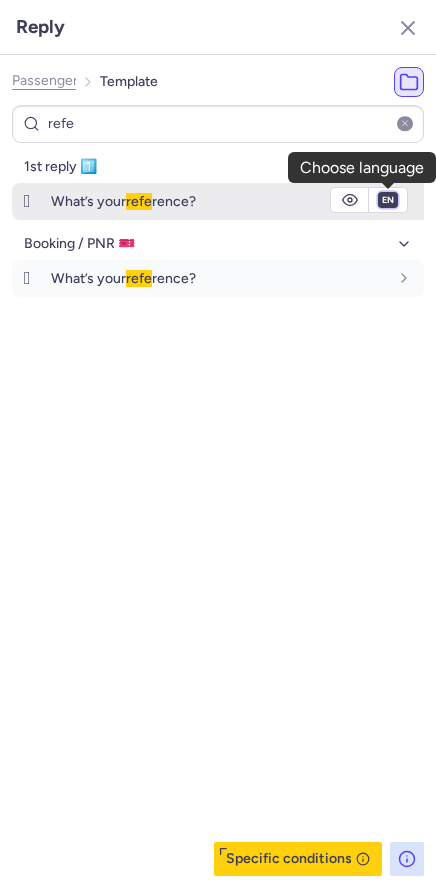 click on "fr en de nl pt es it ru" at bounding box center [388, 200] 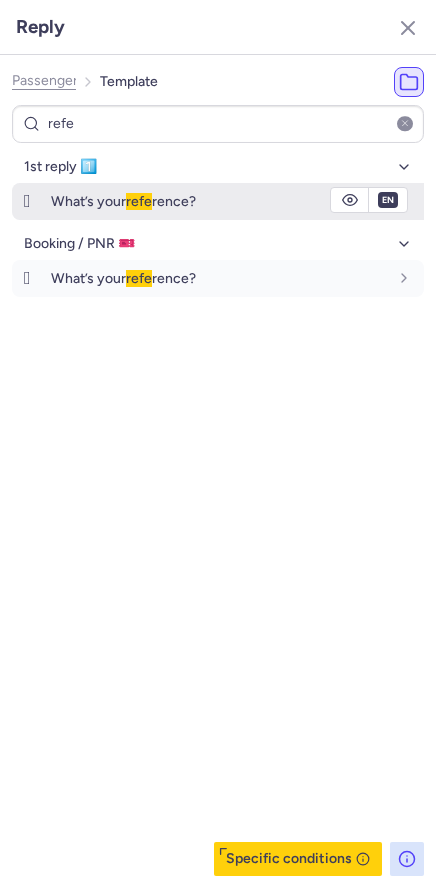 click on "fr en de nl pt es it ru" at bounding box center (388, 200) 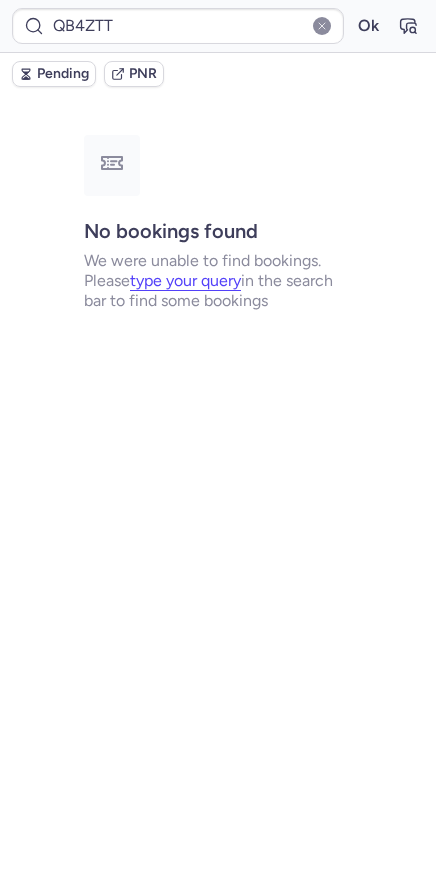 scroll, scrollTop: 0, scrollLeft: 0, axis: both 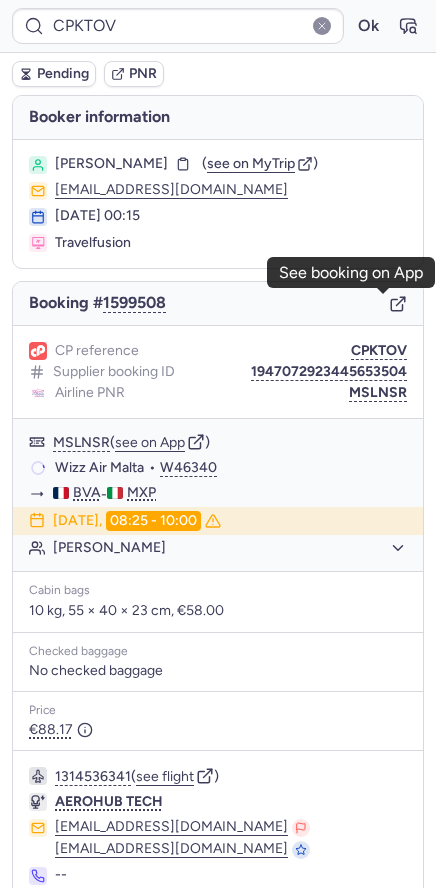 click 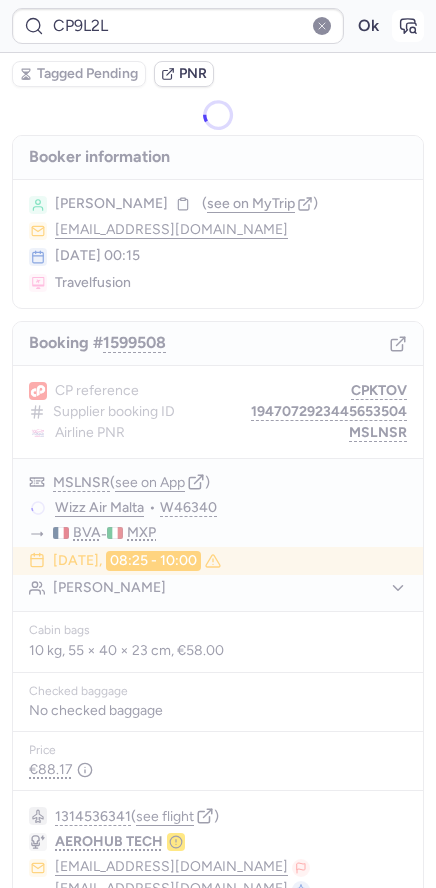 click 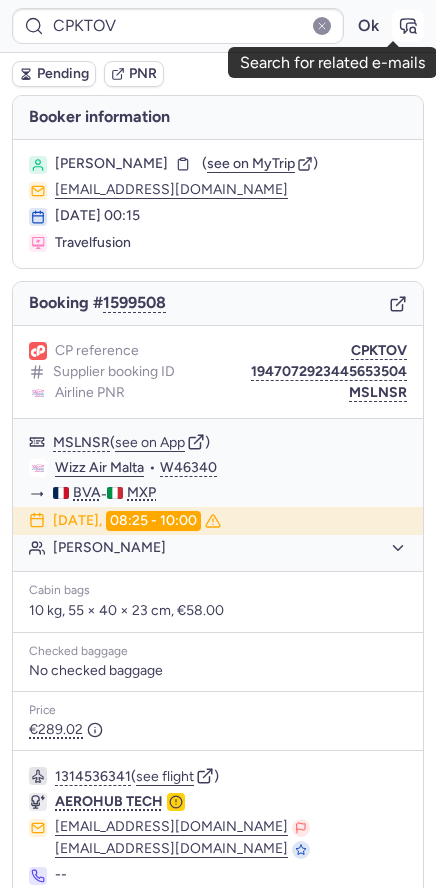 click 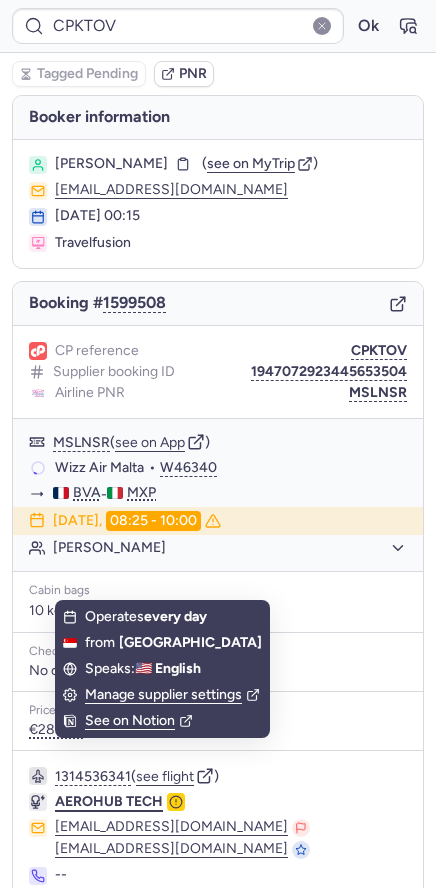 scroll, scrollTop: 83, scrollLeft: 0, axis: vertical 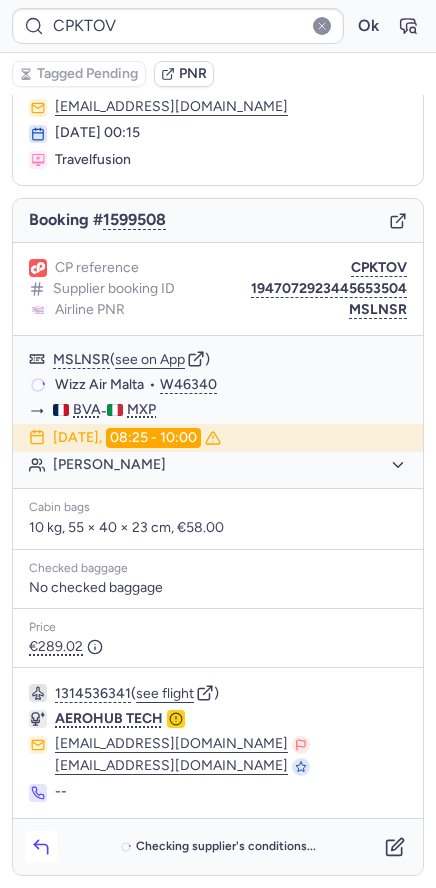 click 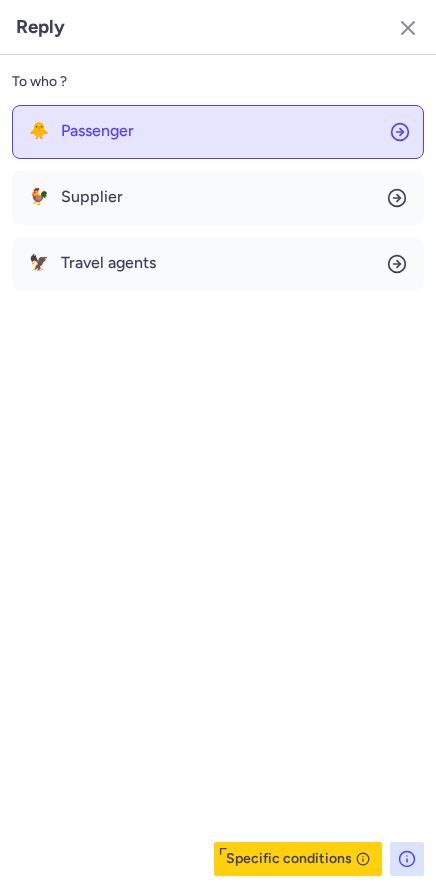 click on "🐥 Passenger" 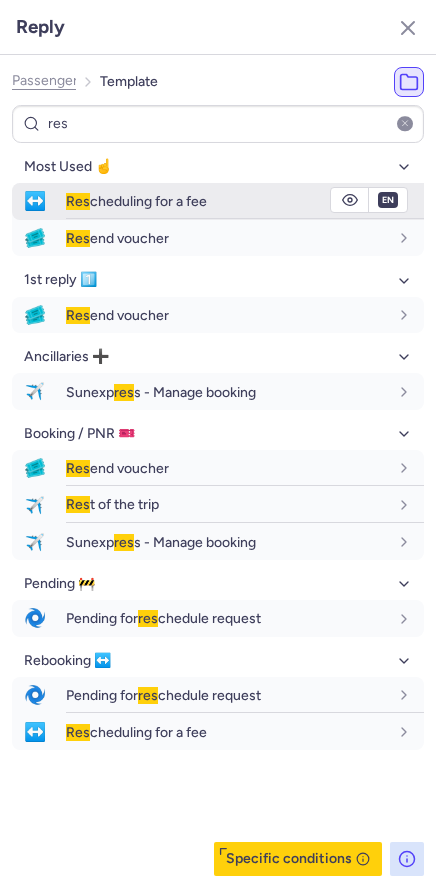 click on "↔️" at bounding box center (35, 201) 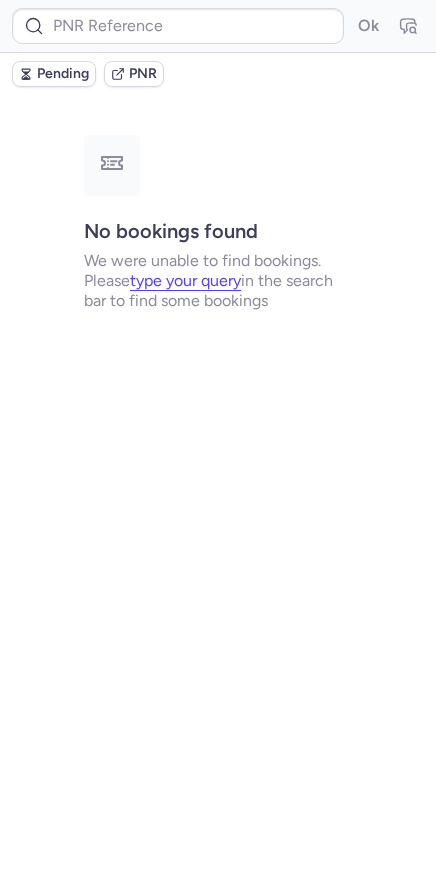 scroll, scrollTop: 0, scrollLeft: 0, axis: both 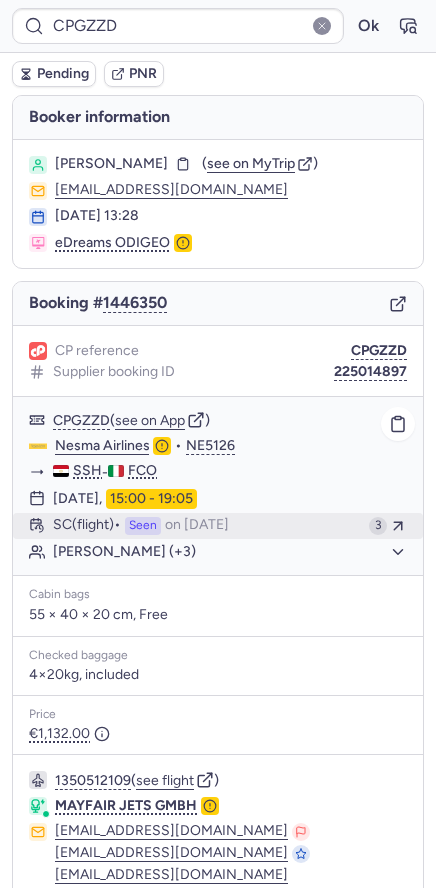 click on "SC   (flight)" at bounding box center [87, 526] 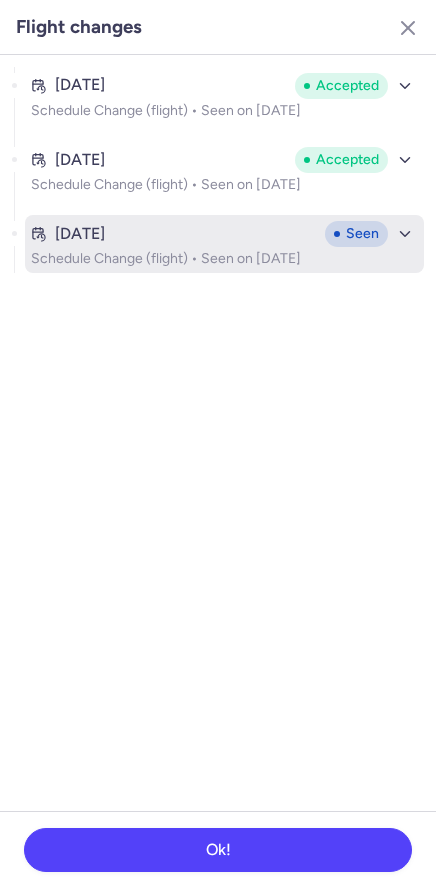 click on "[DATE]" at bounding box center [174, 234] 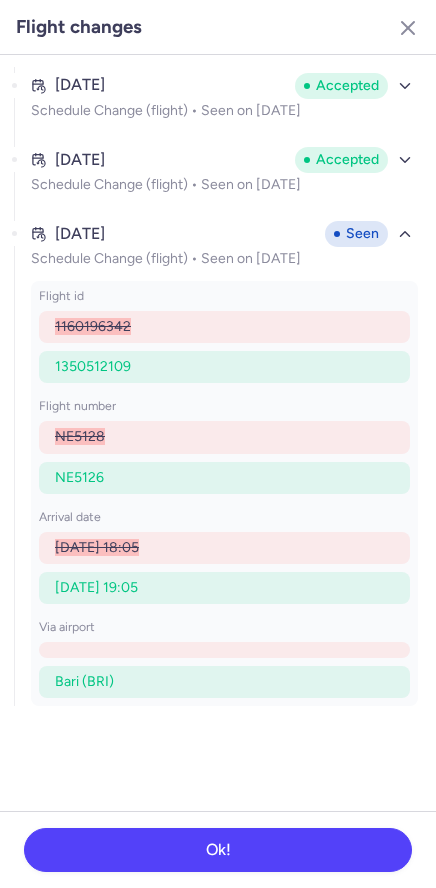 click on "via airport [GEOGRAPHIC_DATA] (BRI)" 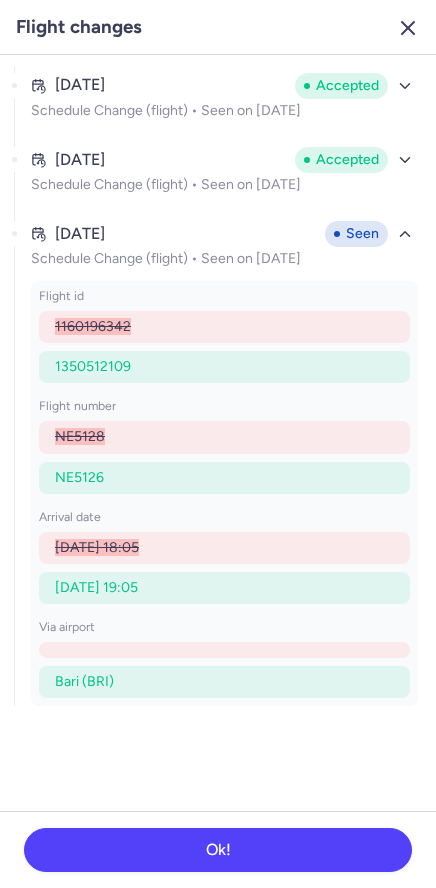 click 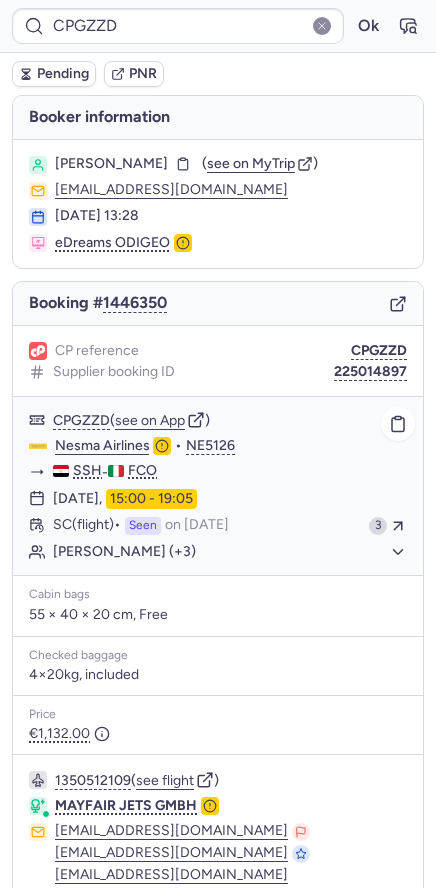 click on "[PERSON_NAME] (+3)" 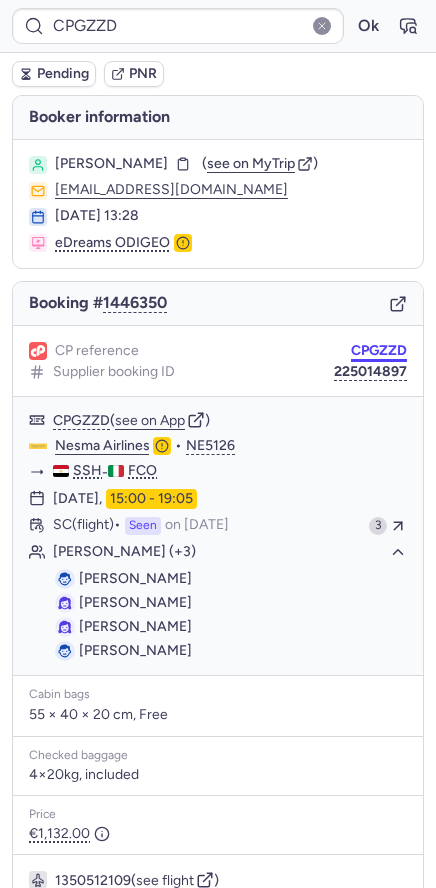 click on "CPGZZD" at bounding box center (379, 351) 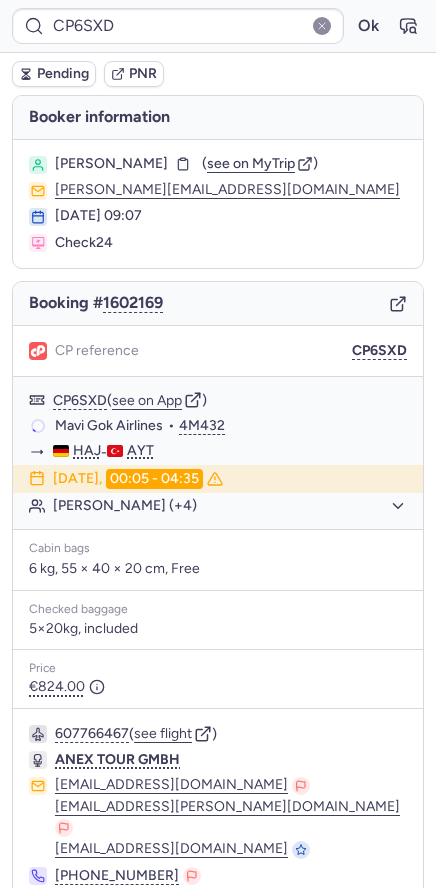 click on "Pending" at bounding box center [63, 74] 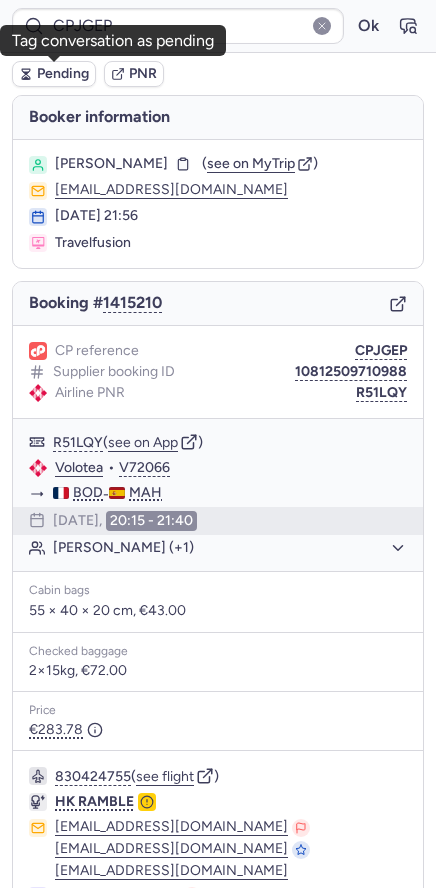 click on "Pending" at bounding box center (54, 74) 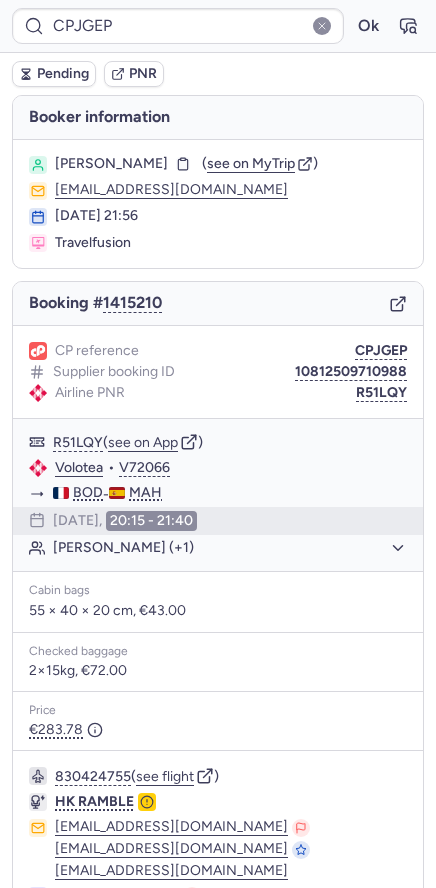 click on "Pending" at bounding box center (63, 74) 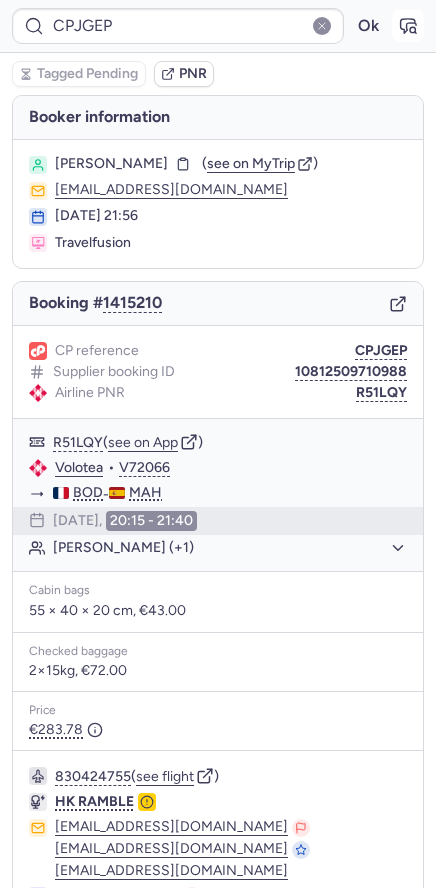 click 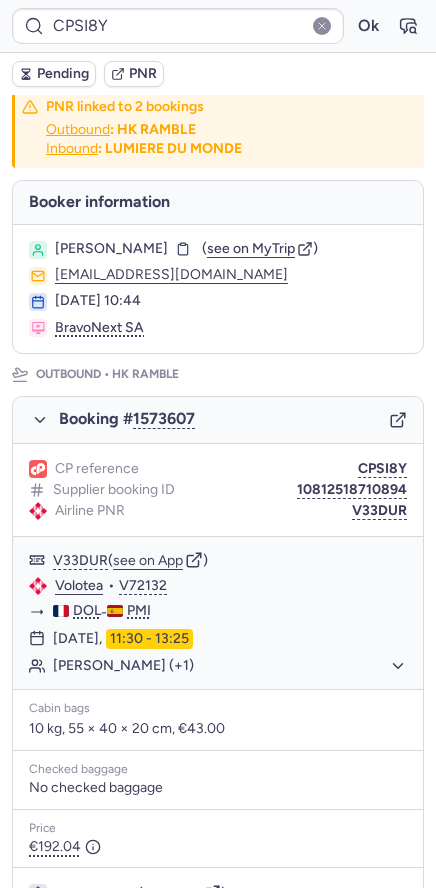 scroll, scrollTop: 0, scrollLeft: 0, axis: both 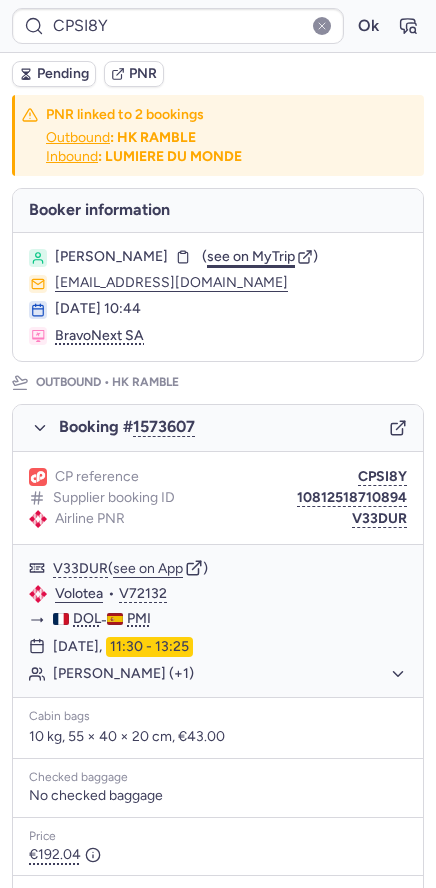 click on "see on MyTrip" at bounding box center (251, 256) 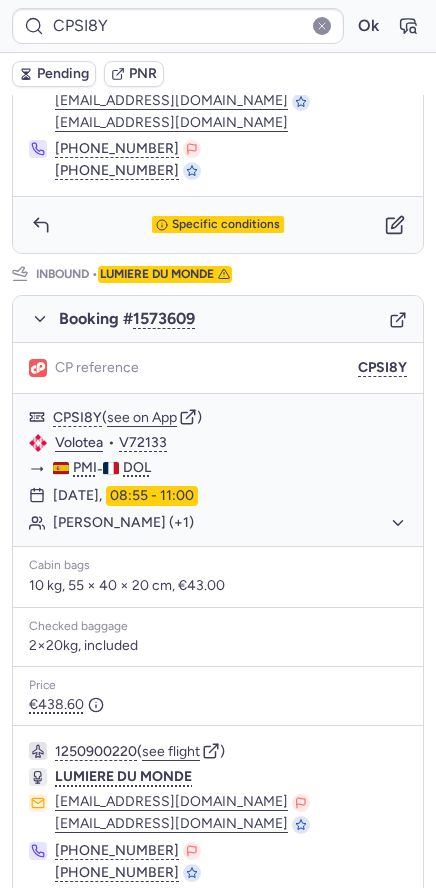 scroll, scrollTop: 953, scrollLeft: 0, axis: vertical 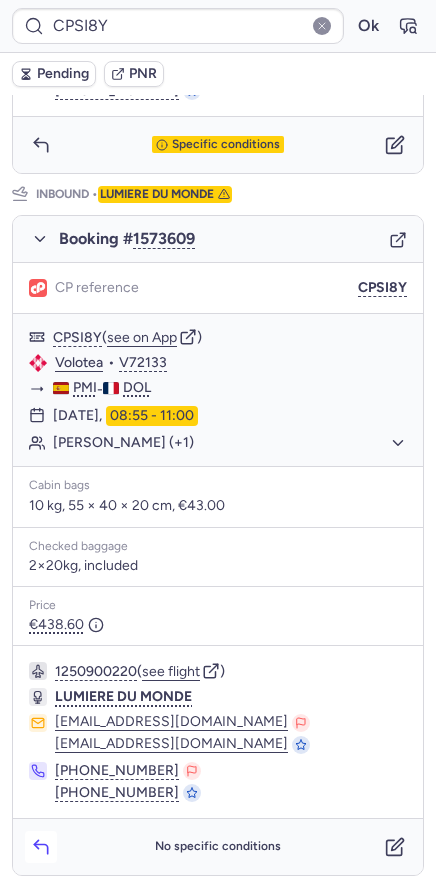 click at bounding box center [41, 847] 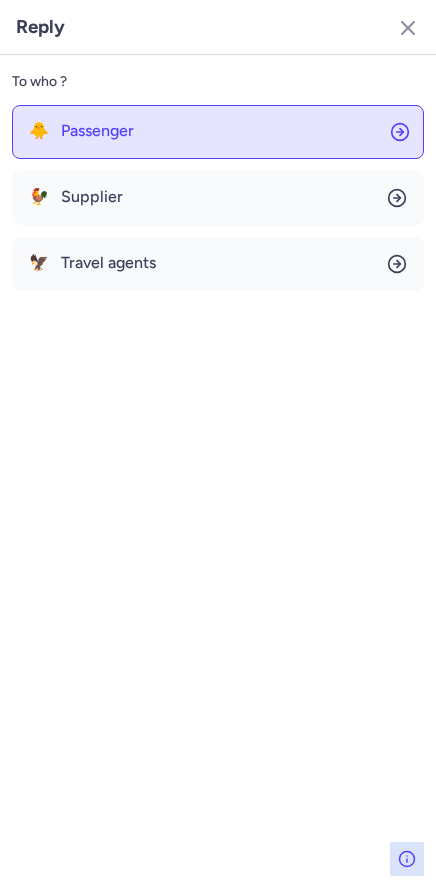 click on "Passenger" at bounding box center (97, 131) 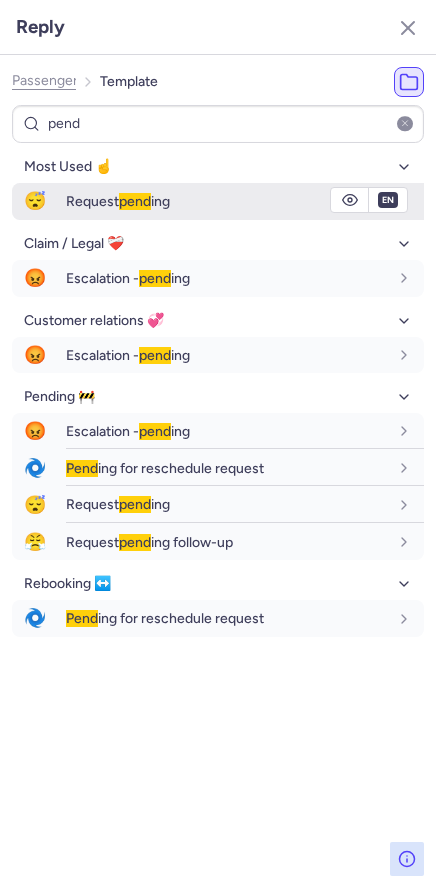 click on "Request  pend ing" at bounding box center [245, 201] 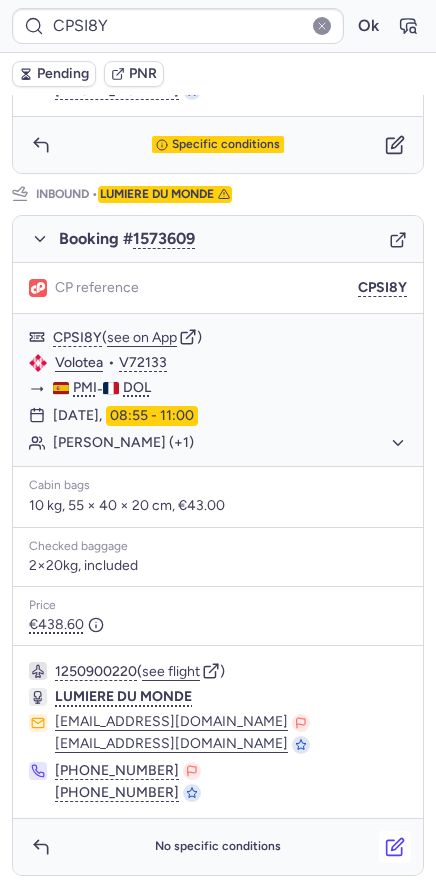 click 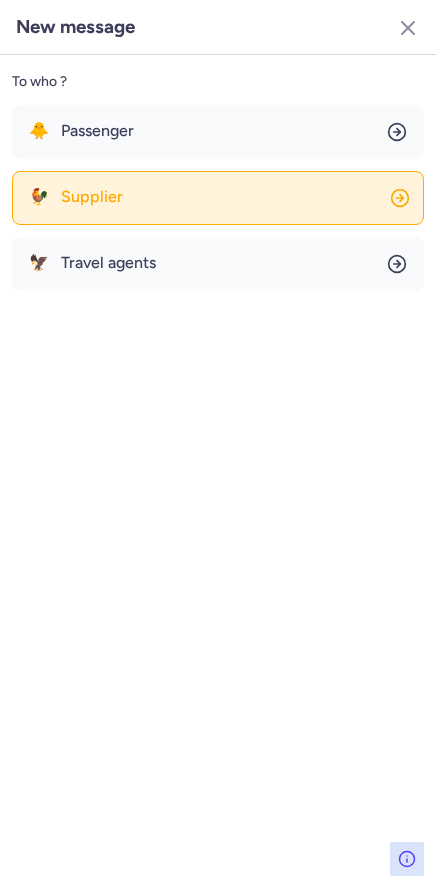 click on "🐓 Supplier" 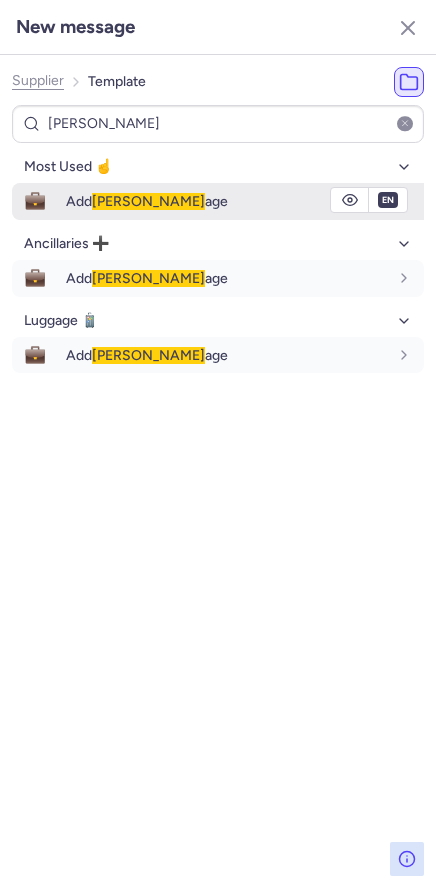 click on "💼" at bounding box center [35, 201] 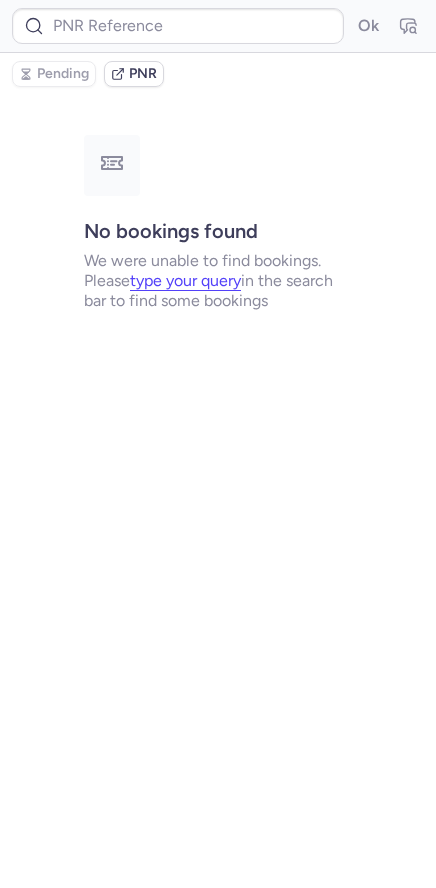 scroll, scrollTop: 0, scrollLeft: 0, axis: both 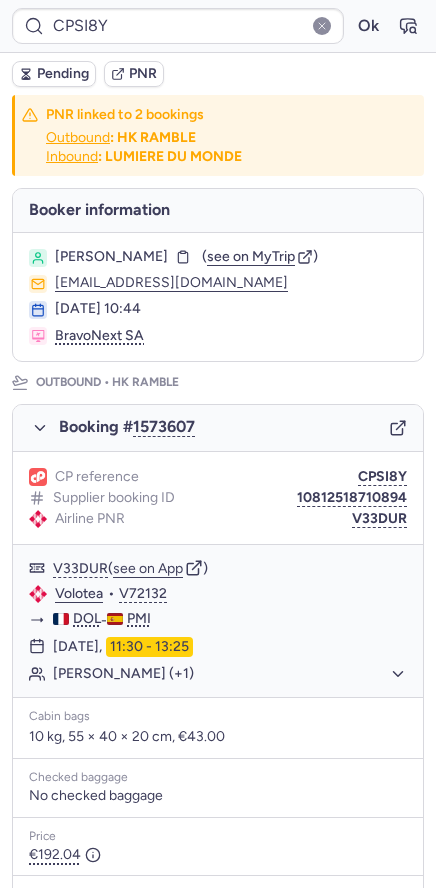 click on "Pending" at bounding box center [54, 74] 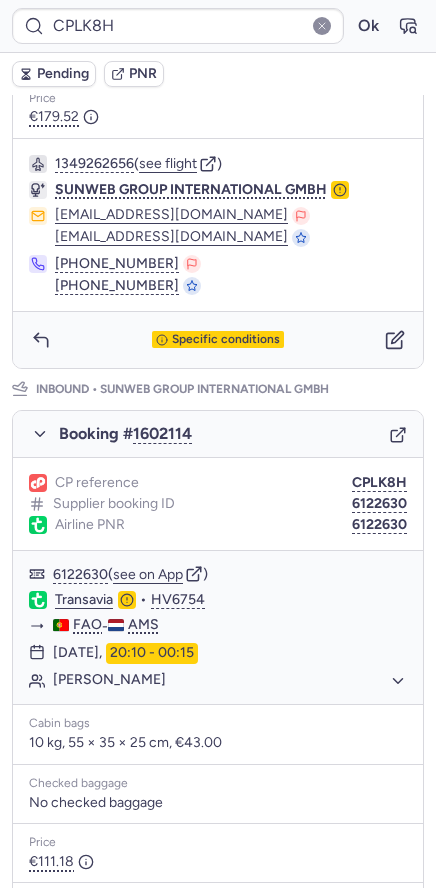 scroll, scrollTop: 1033, scrollLeft: 0, axis: vertical 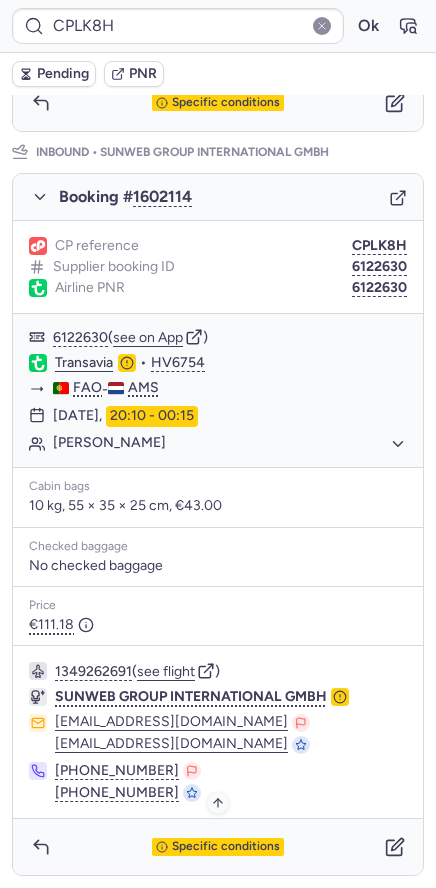 click on "Specific conditions" at bounding box center (226, 847) 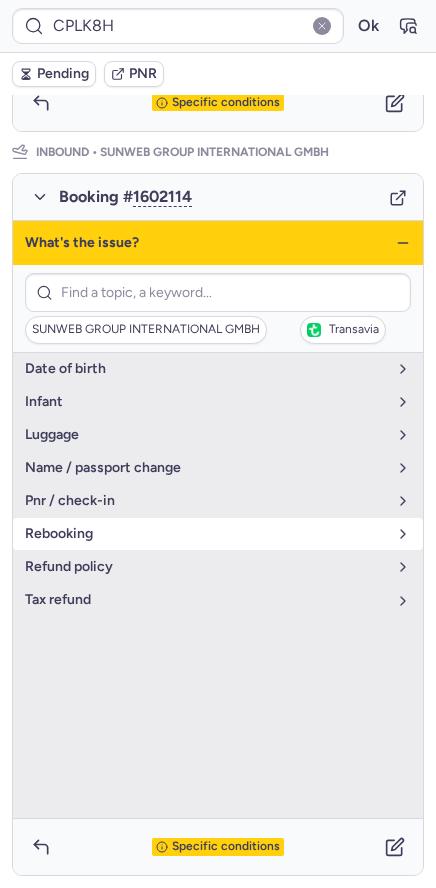 click on "rebooking" at bounding box center (206, 534) 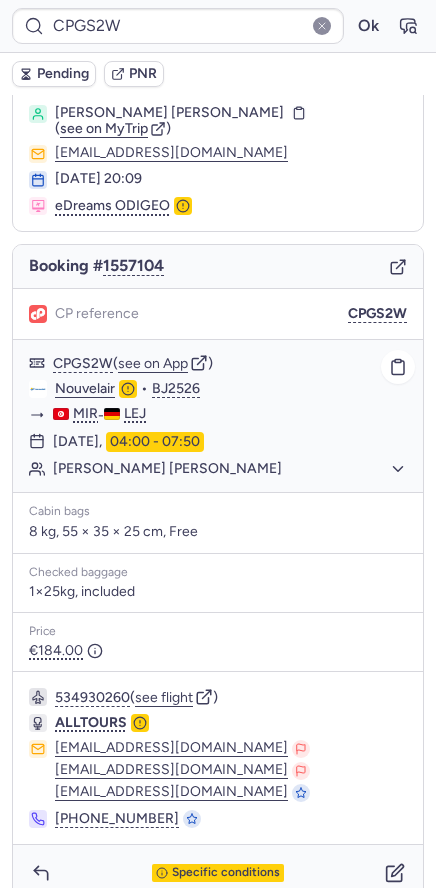 scroll, scrollTop: 77, scrollLeft: 0, axis: vertical 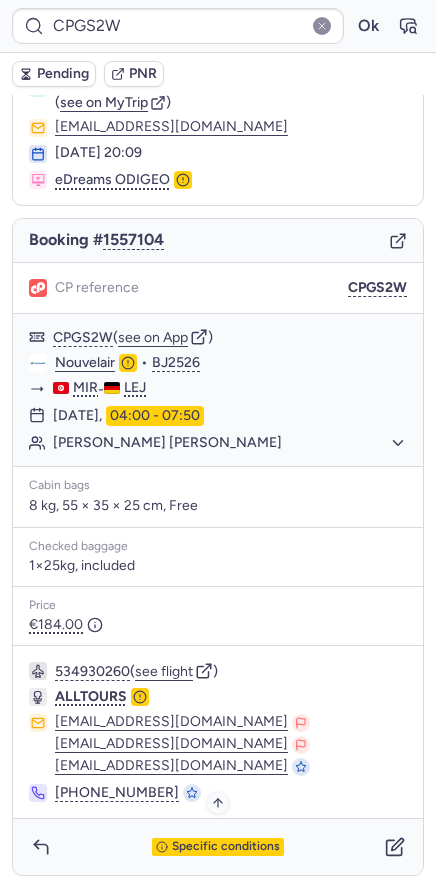 click 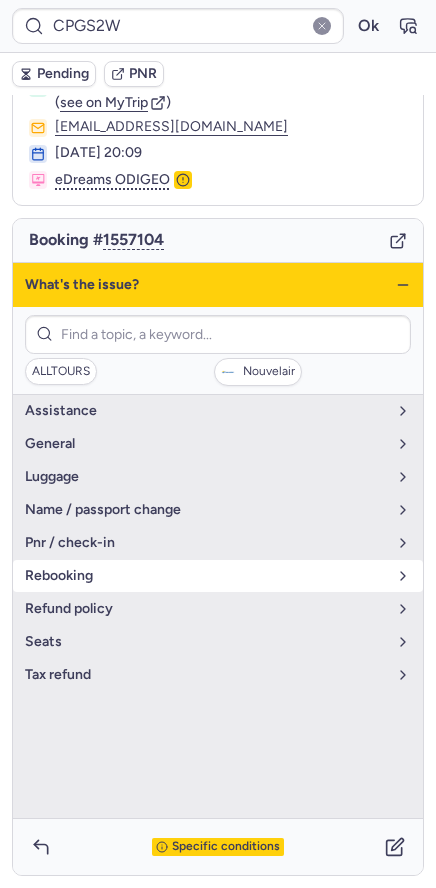 click on "rebooking" at bounding box center (206, 576) 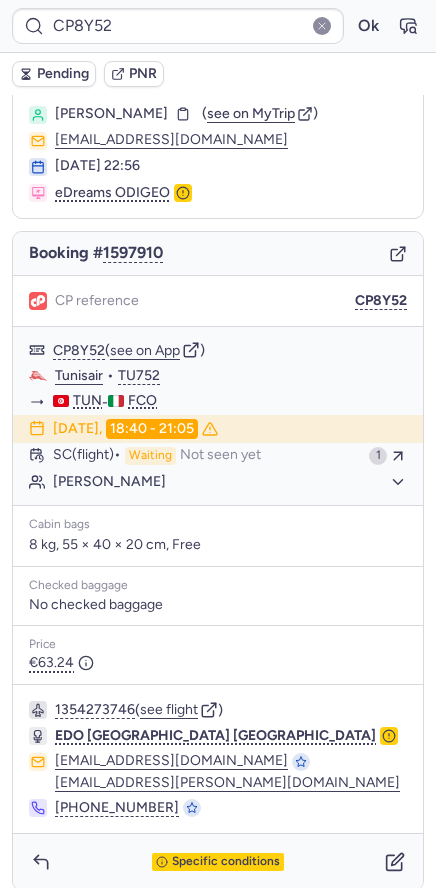 scroll, scrollTop: 65, scrollLeft: 0, axis: vertical 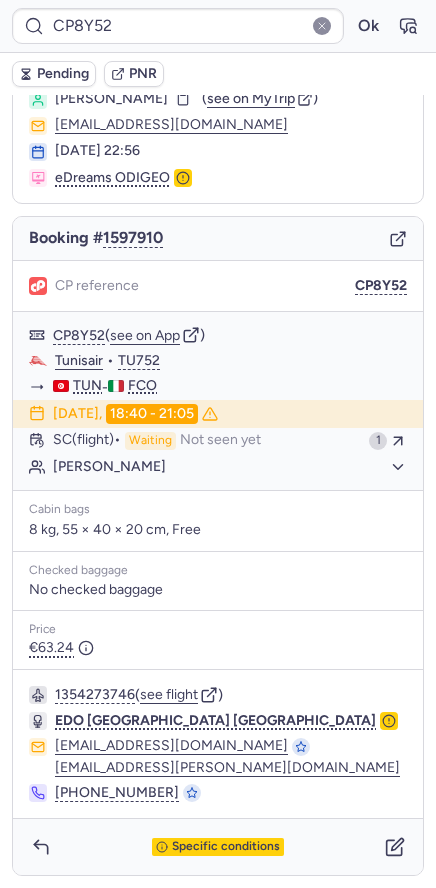 click on "Specific conditions" at bounding box center (218, 847) 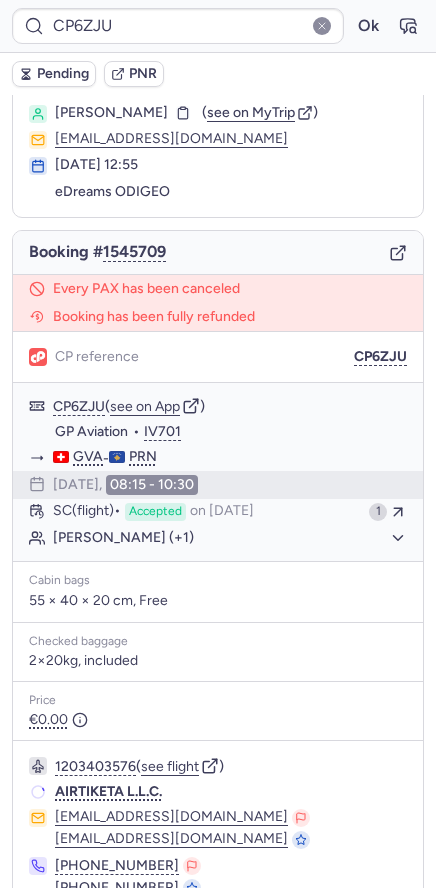 scroll, scrollTop: 50, scrollLeft: 0, axis: vertical 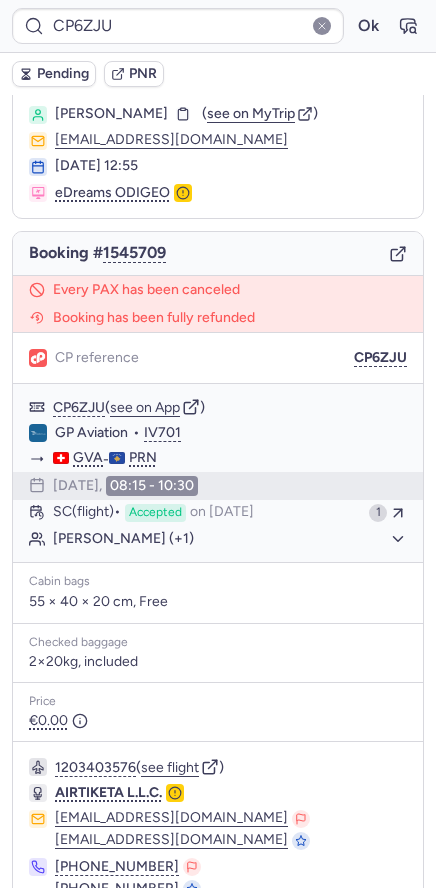 click 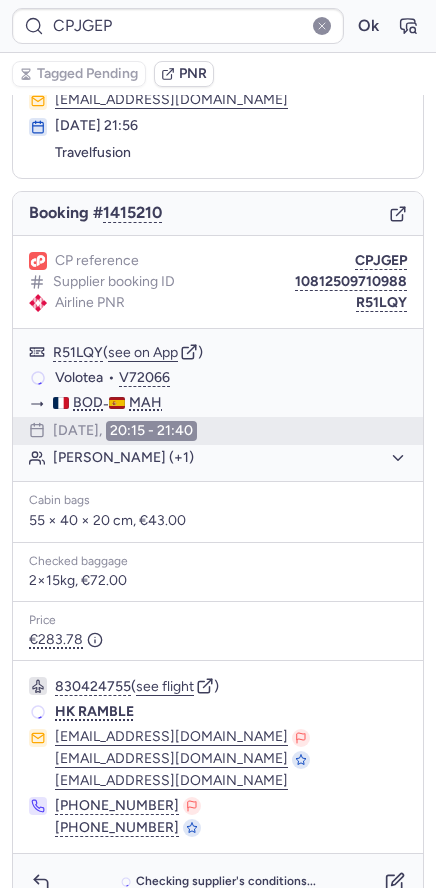 scroll, scrollTop: 89, scrollLeft: 0, axis: vertical 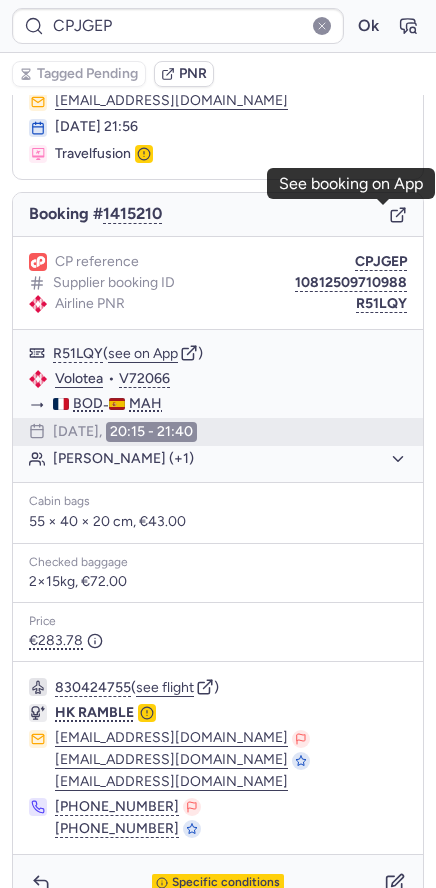 click 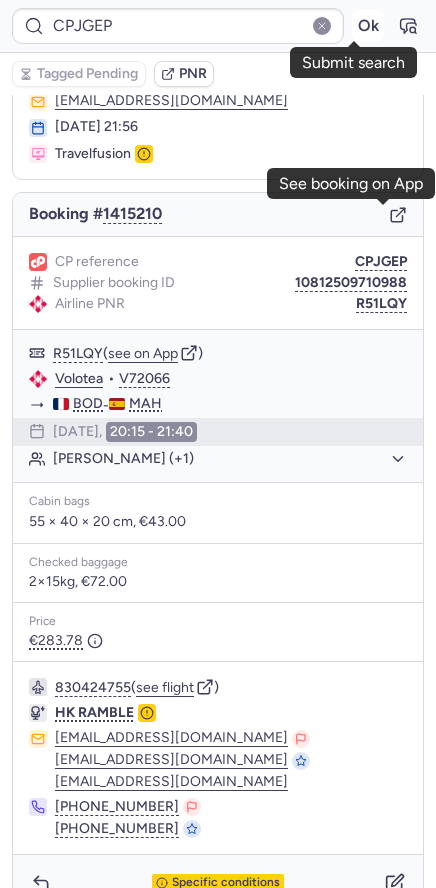 click on "Ok" at bounding box center (368, 26) 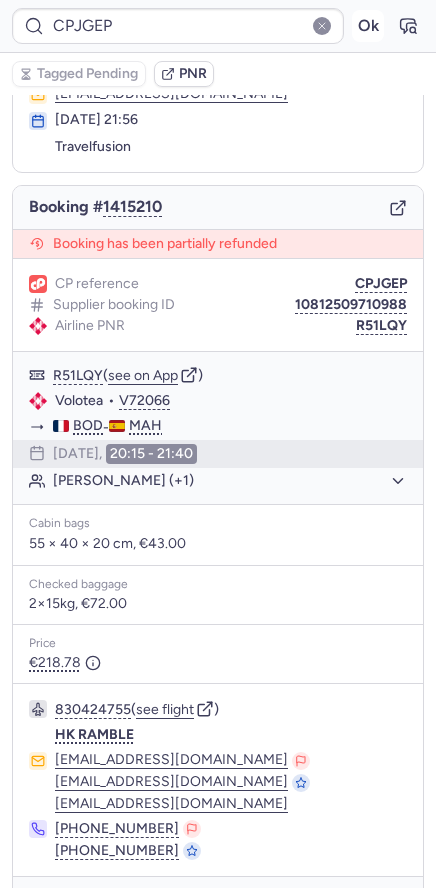 scroll, scrollTop: 89, scrollLeft: 0, axis: vertical 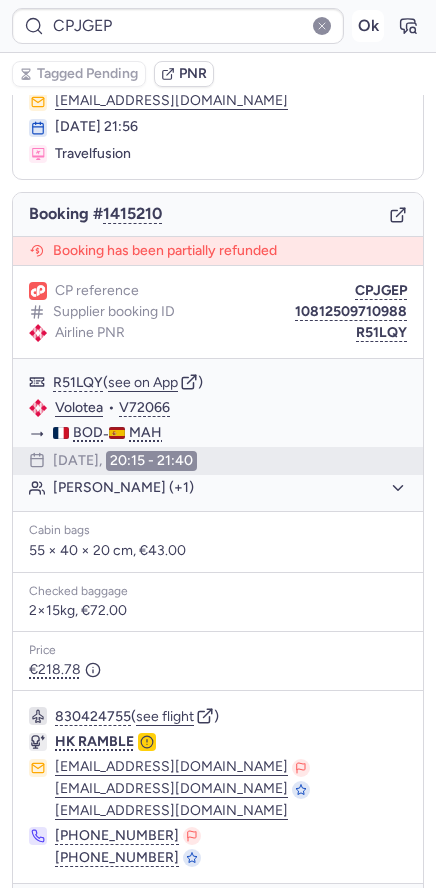 click on "Ok" at bounding box center (368, 26) 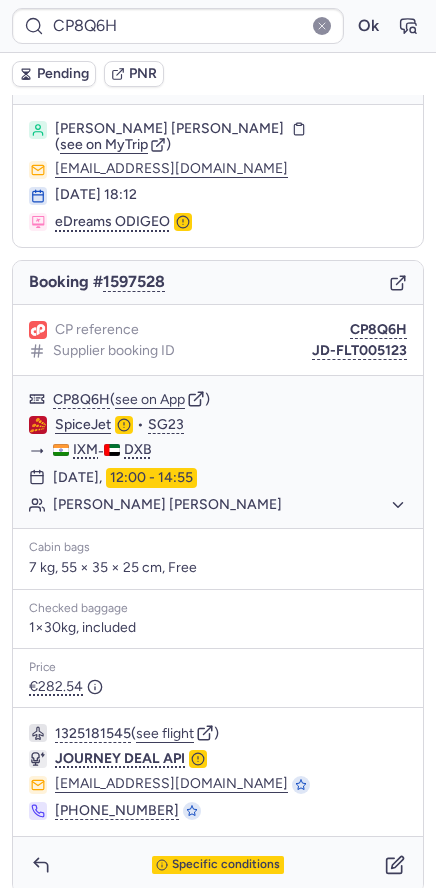 scroll, scrollTop: 53, scrollLeft: 0, axis: vertical 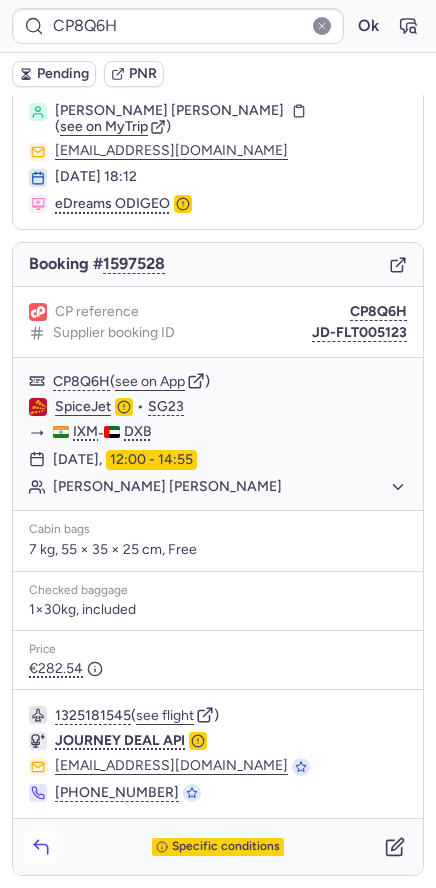click 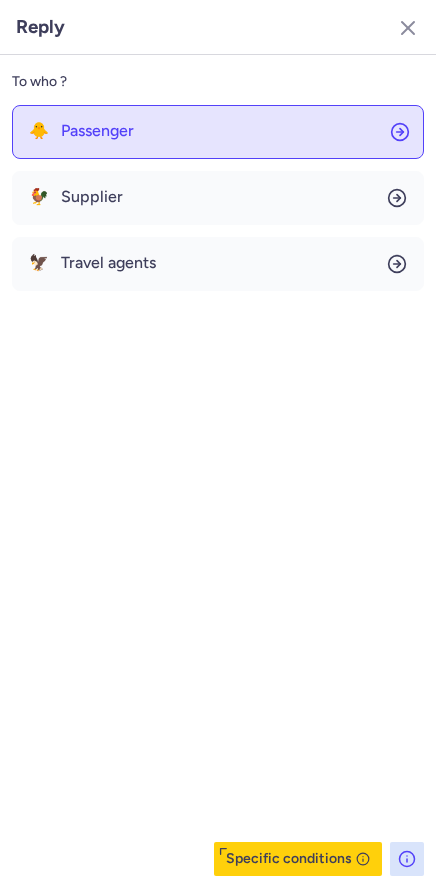 click on "🐥 Passenger" 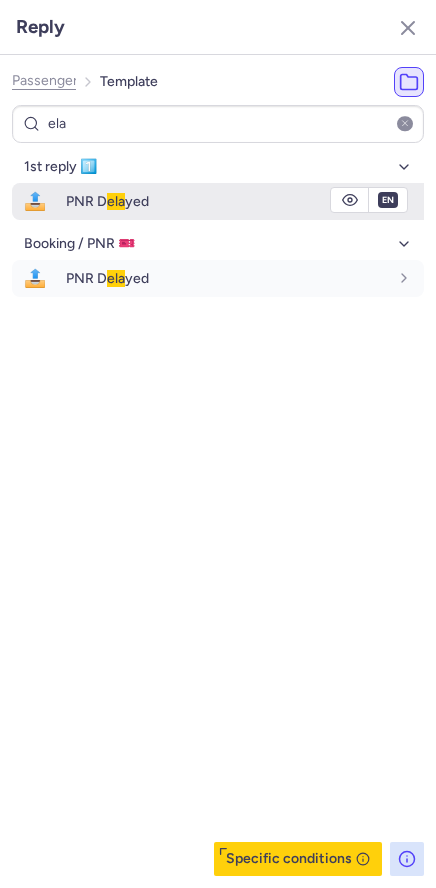 click on "PNR D ela yed" at bounding box center (245, 201) 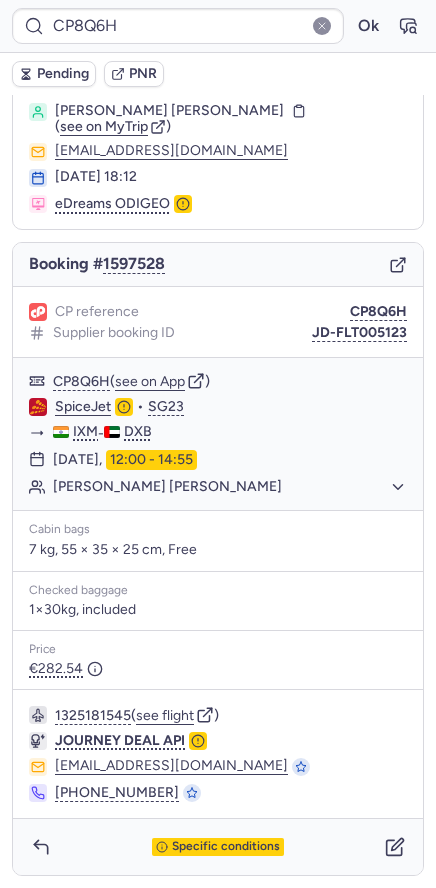 click on "Specific conditions" at bounding box center [218, 847] 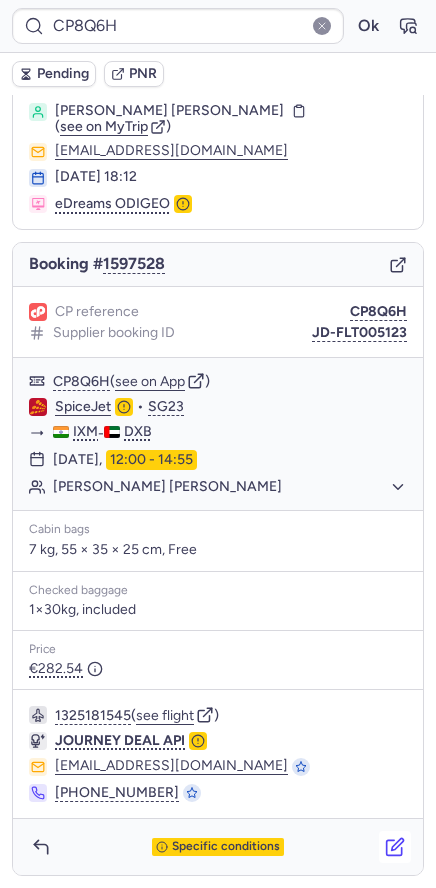 click 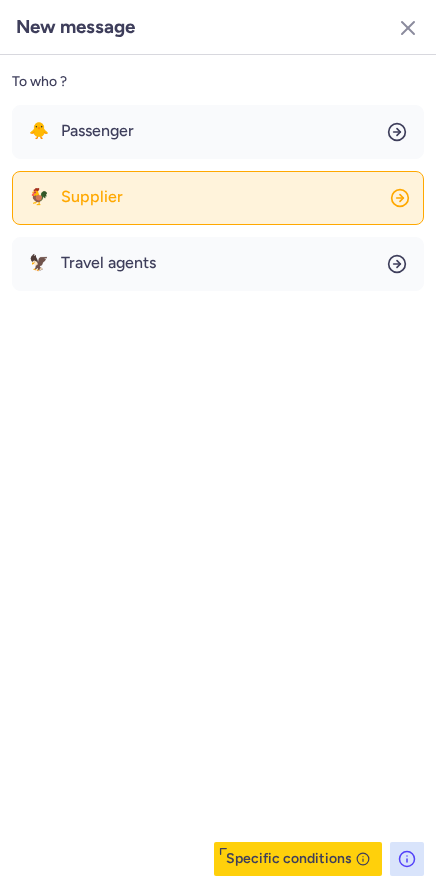 click on "Supplier" at bounding box center (92, 197) 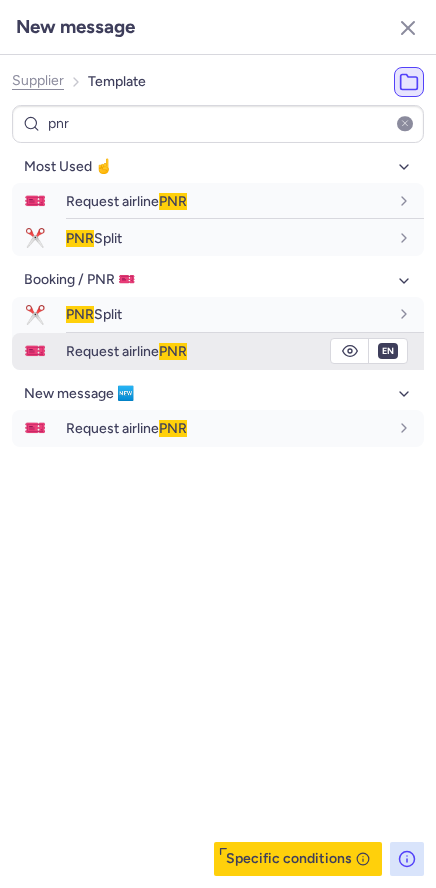 click on "PNR" at bounding box center (173, 351) 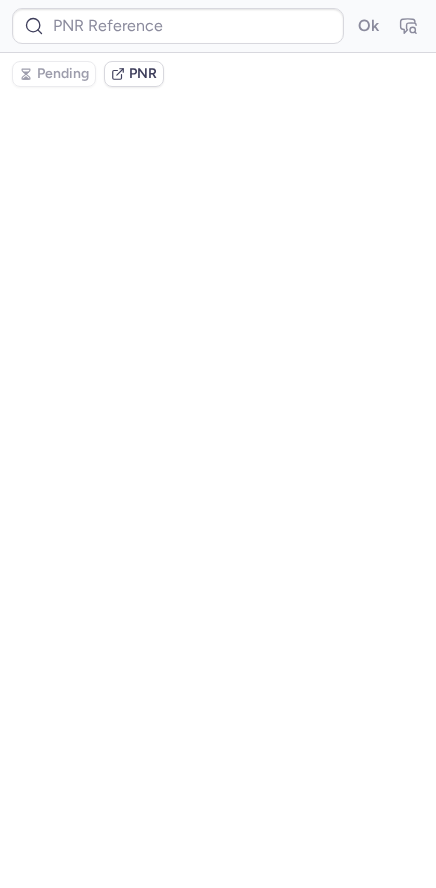 scroll, scrollTop: 0, scrollLeft: 0, axis: both 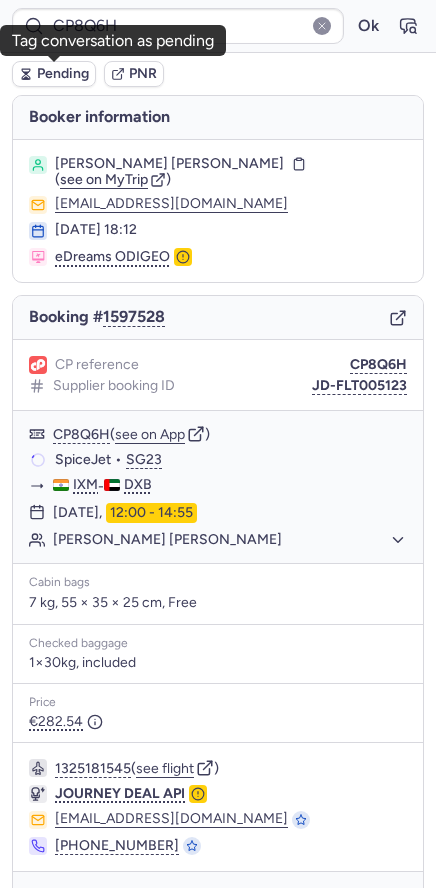click on "Pending" at bounding box center [63, 74] 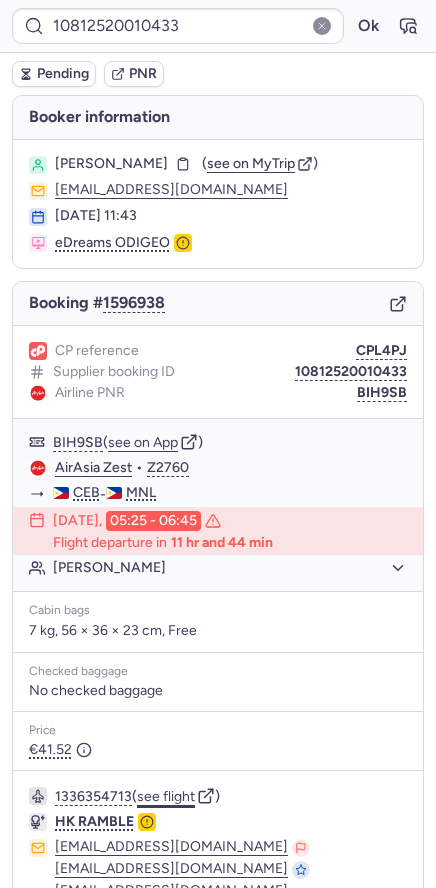 click on "see flight" 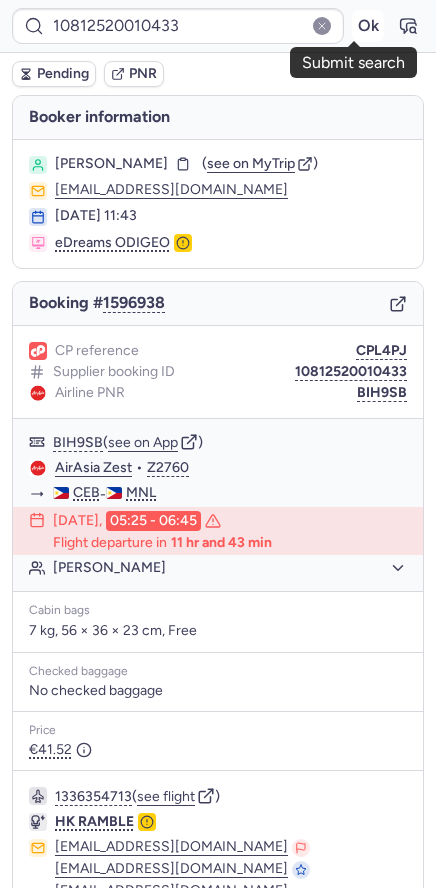 click on "Ok" at bounding box center [368, 26] 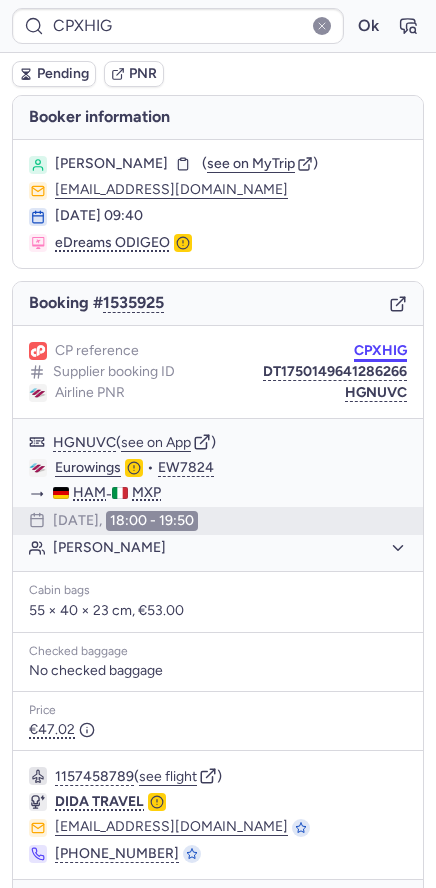 click on "CPXHIG" at bounding box center (380, 351) 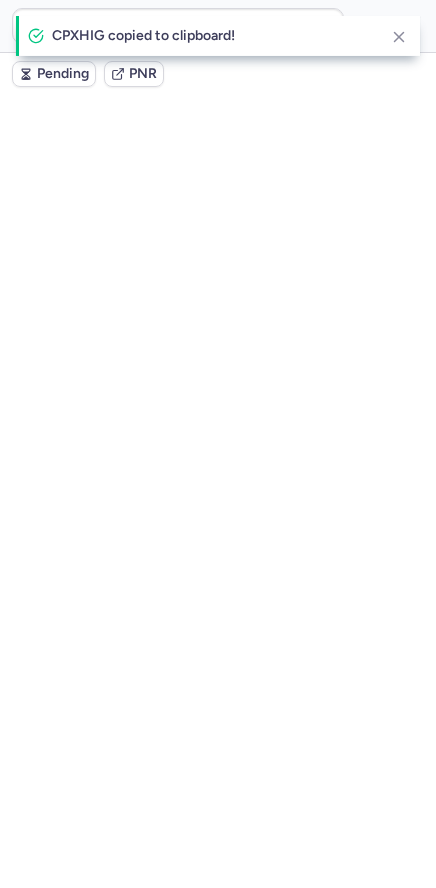 click on "CPXHIG" at bounding box center (380, 351) 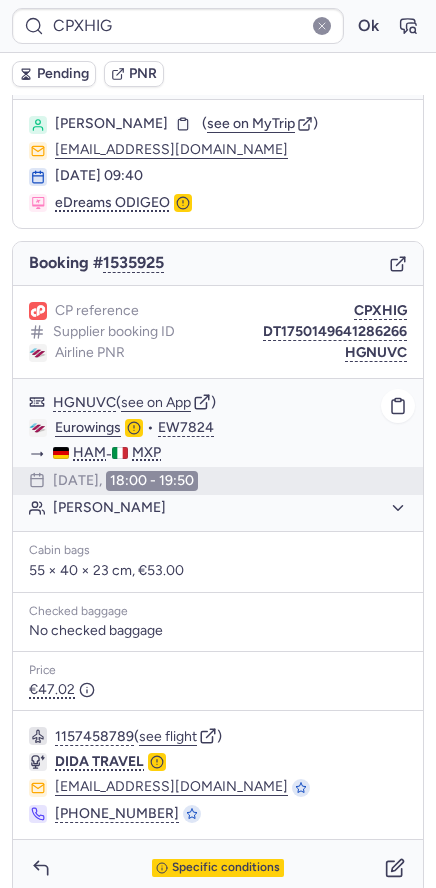 scroll, scrollTop: 61, scrollLeft: 0, axis: vertical 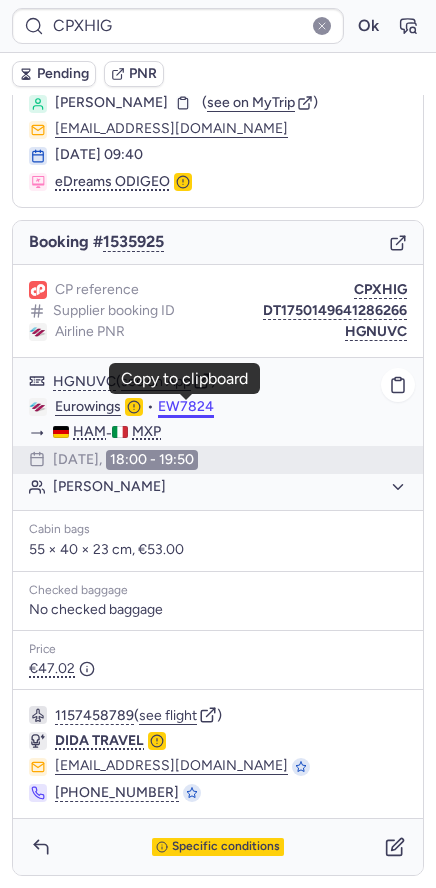 click on "EW7824" at bounding box center (186, 407) 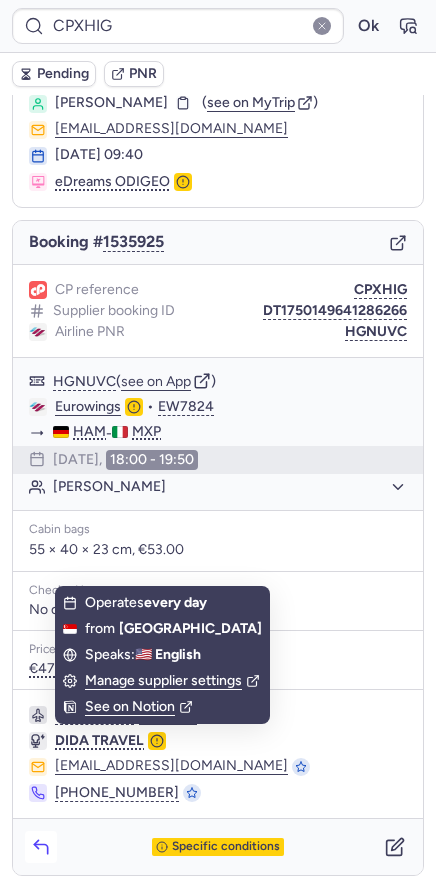 click 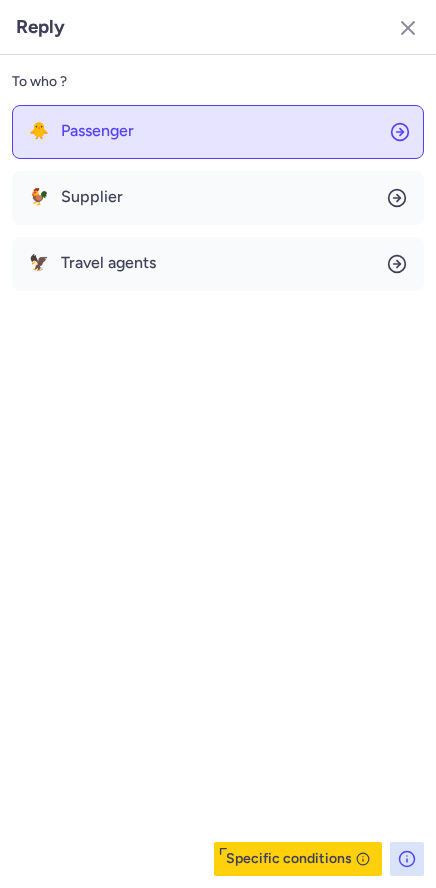 click on "🐥 Passenger" 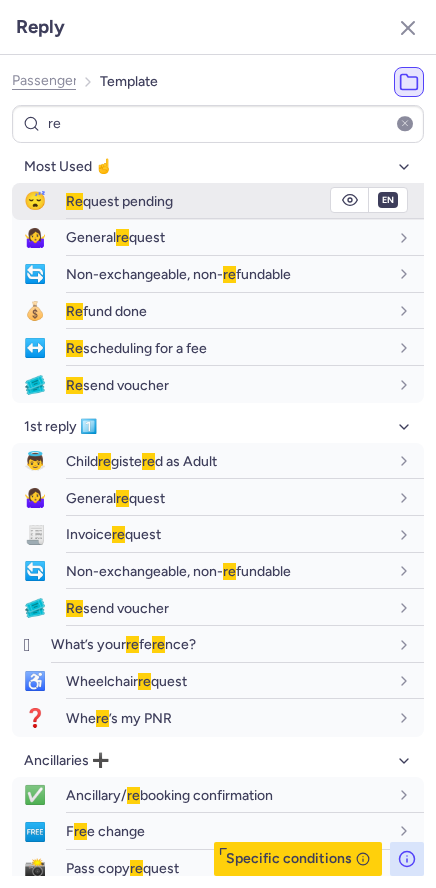 click on "😴" at bounding box center (35, 201) 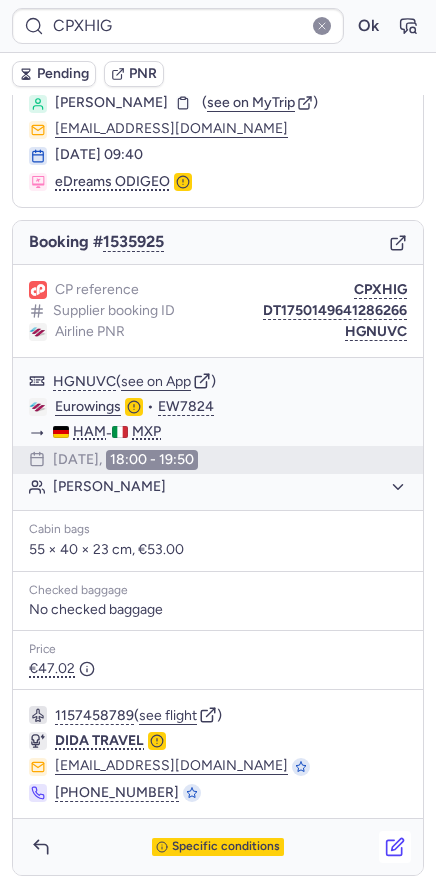 click 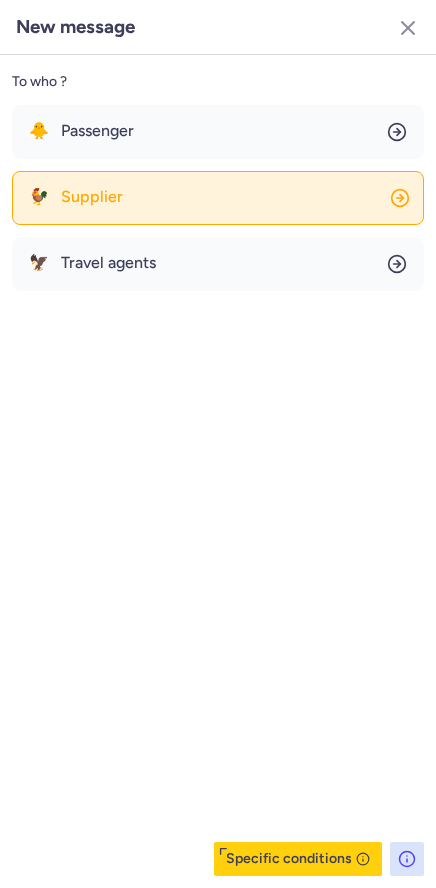 click on "🐓 Supplier" 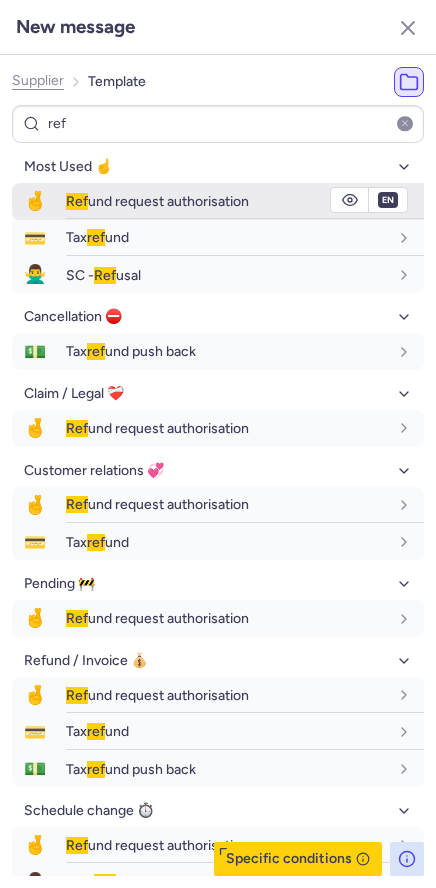 click on "🤞" at bounding box center (35, 201) 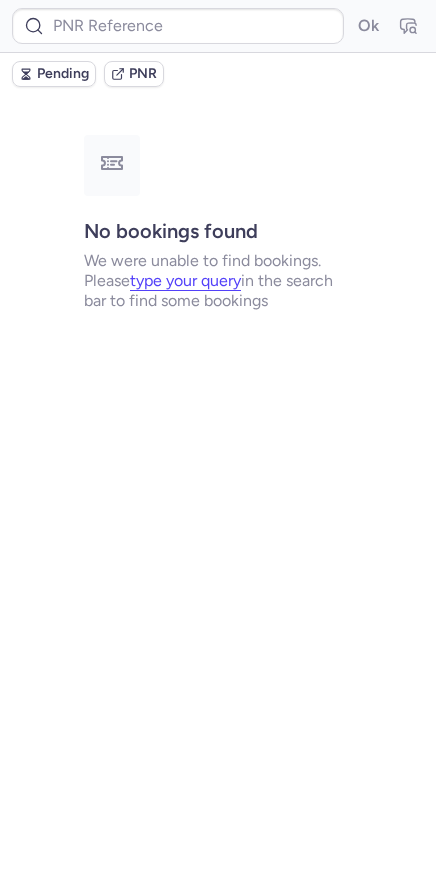 scroll, scrollTop: 0, scrollLeft: 0, axis: both 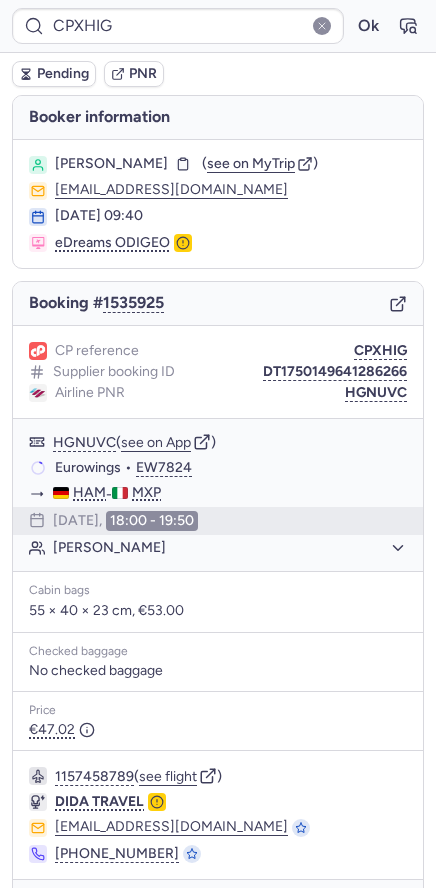 click on "Pending" at bounding box center (54, 74) 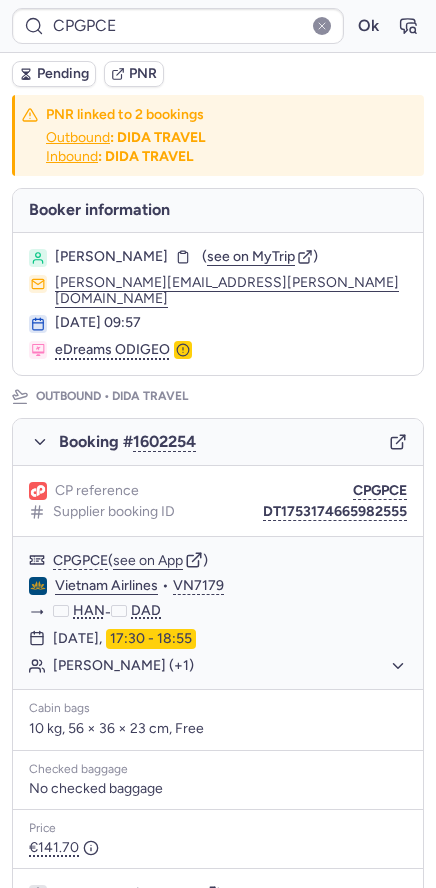 scroll, scrollTop: 843, scrollLeft: 0, axis: vertical 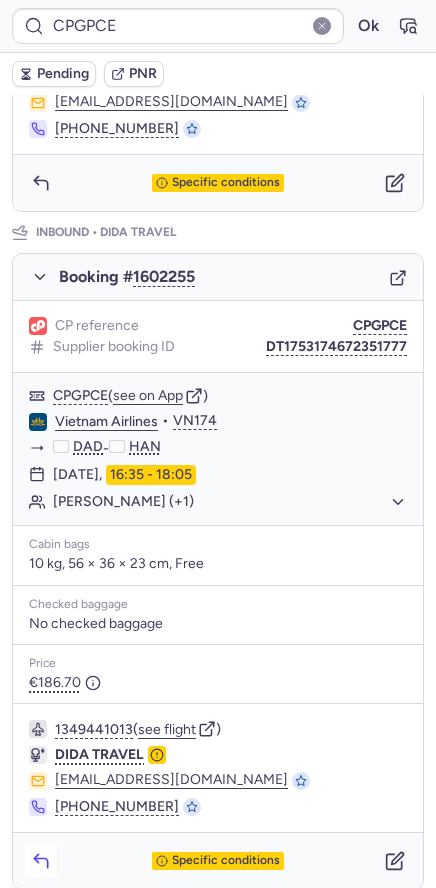 click 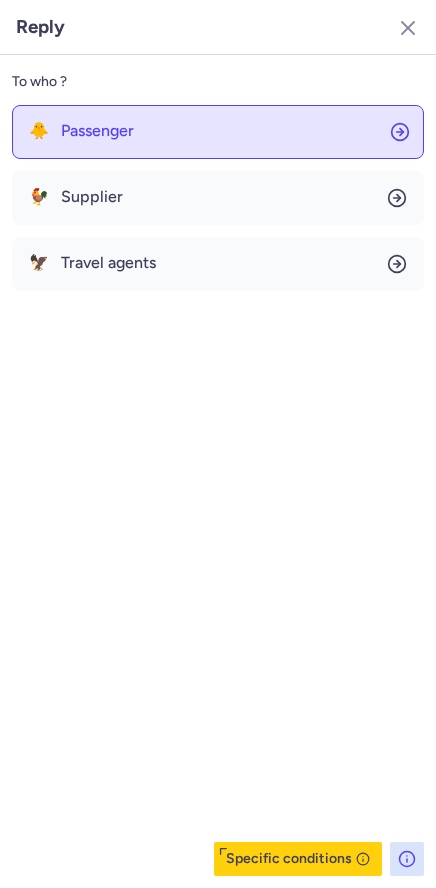 click on "Passenger" at bounding box center [97, 131] 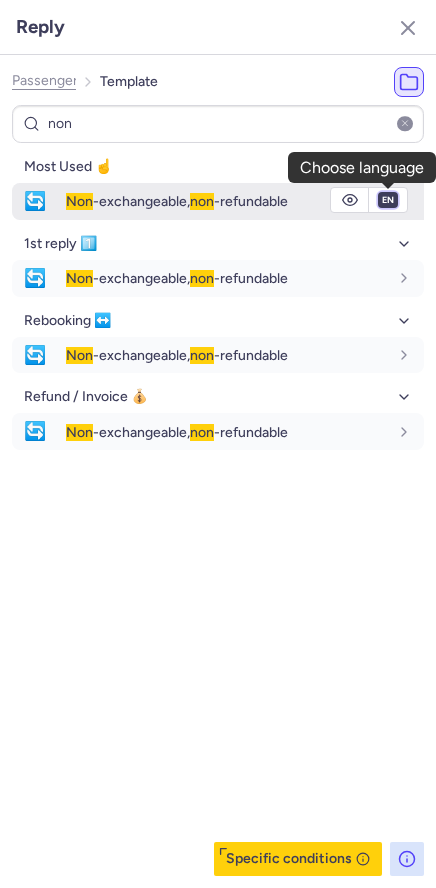 click on "fr en de nl pt es it ru" at bounding box center [388, 200] 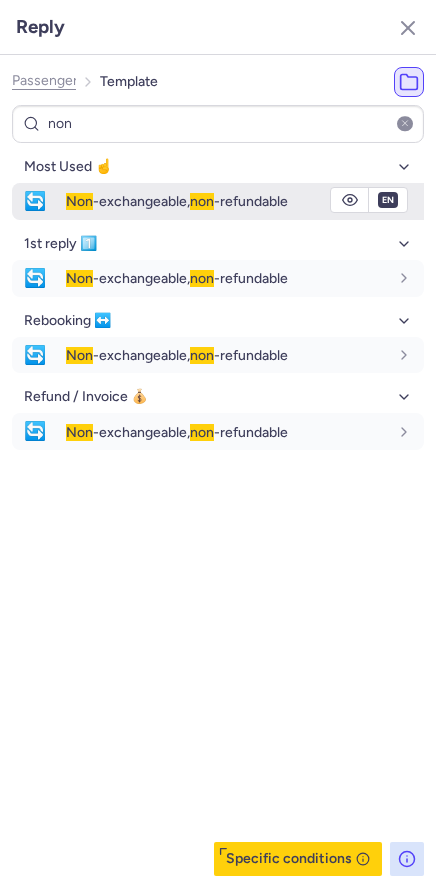 click on "fr en de nl pt es it ru" at bounding box center [388, 200] 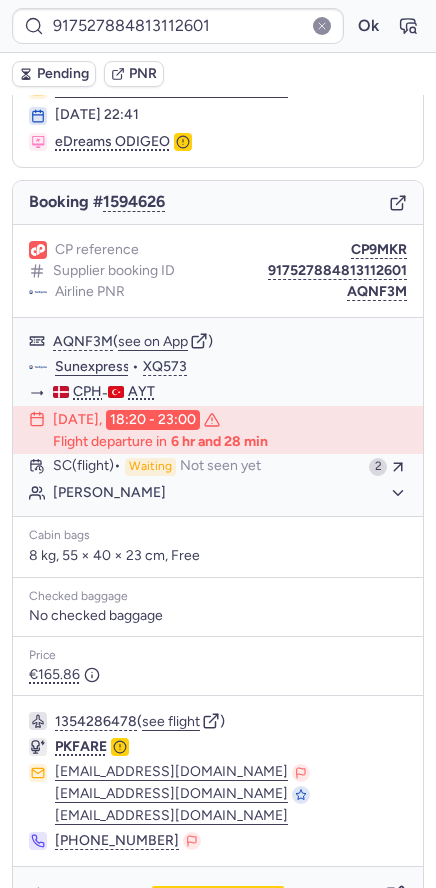 scroll, scrollTop: 149, scrollLeft: 0, axis: vertical 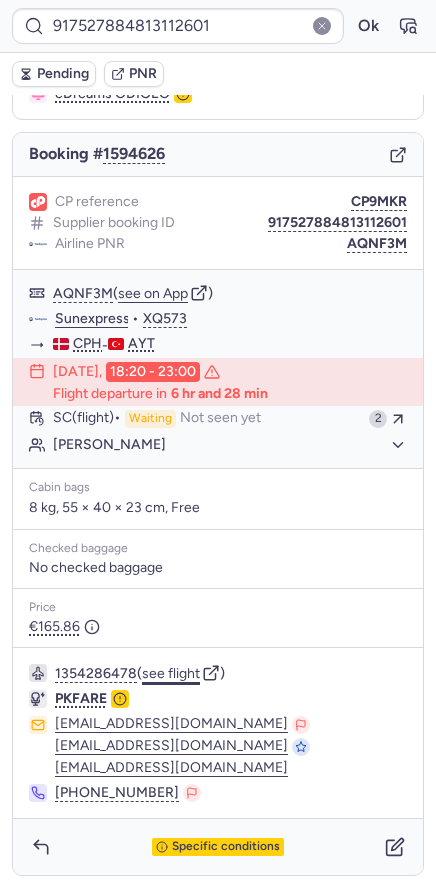 click on "see flight" 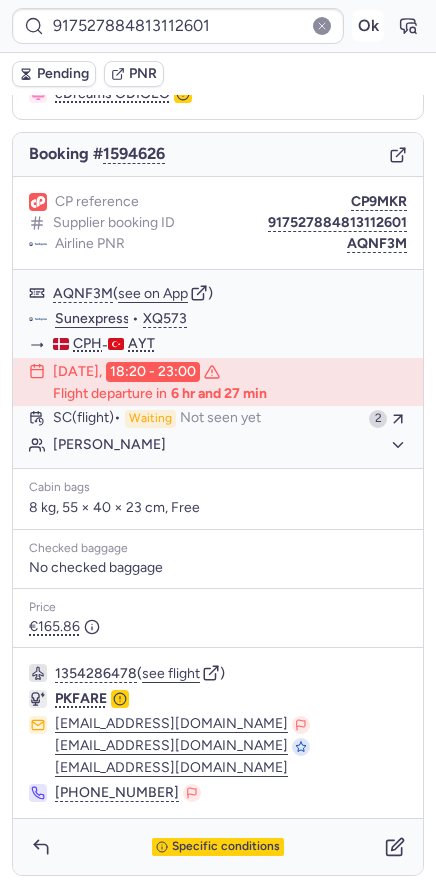 click on "Ok" at bounding box center (368, 26) 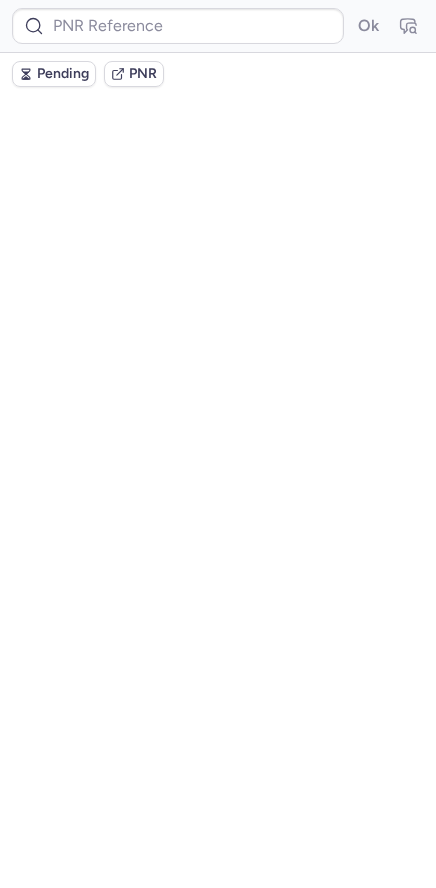 scroll, scrollTop: 0, scrollLeft: 0, axis: both 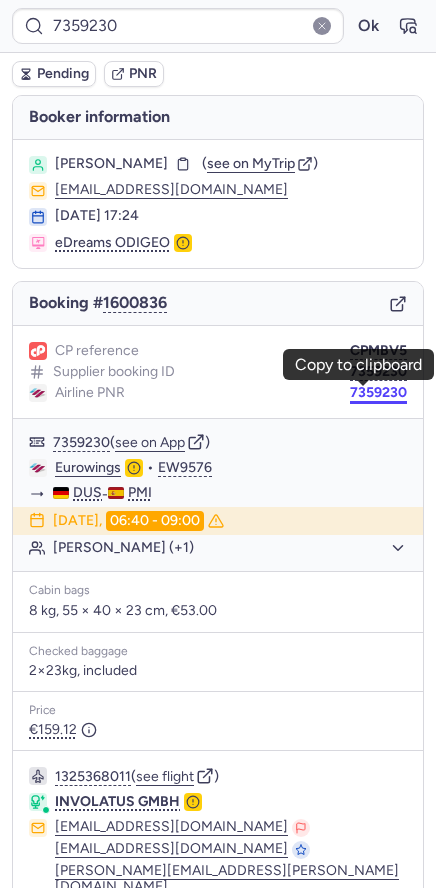 click on "7359230" at bounding box center [378, 393] 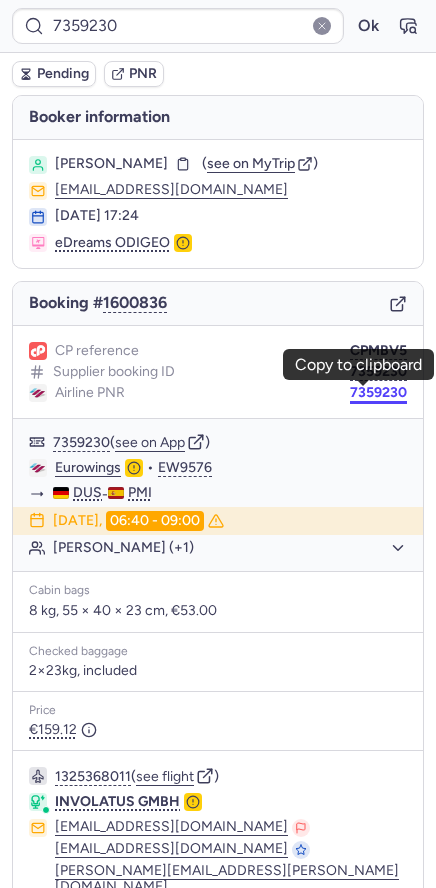 click on "7359230" at bounding box center (378, 393) 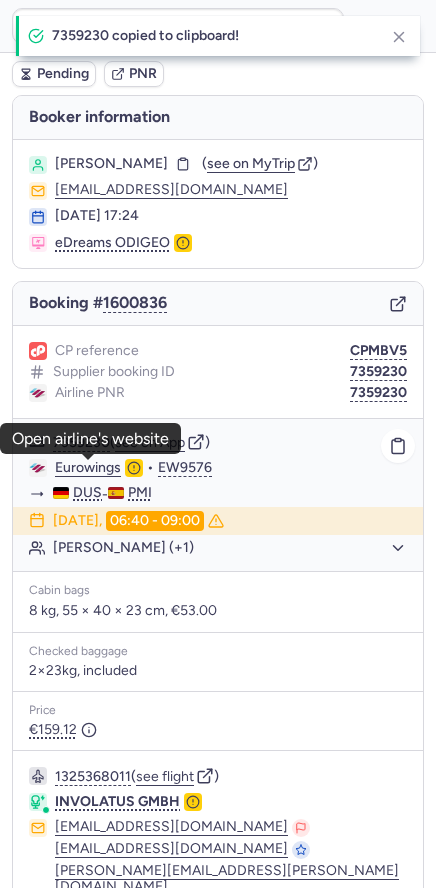 click on "Eurowings" 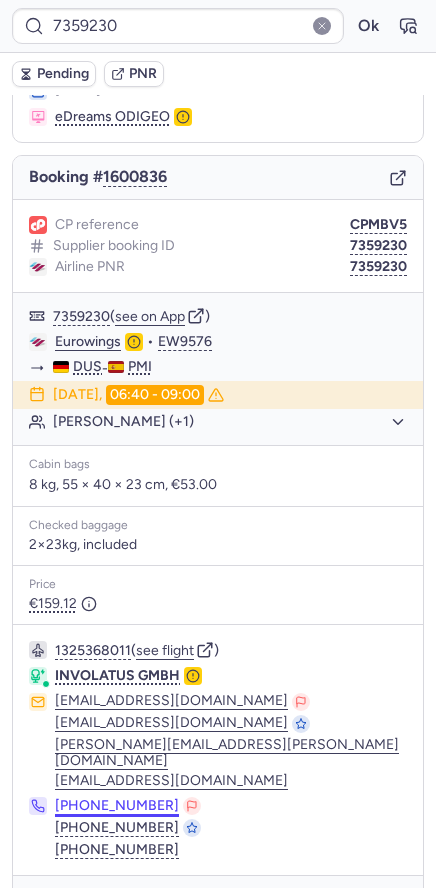 scroll, scrollTop: 167, scrollLeft: 0, axis: vertical 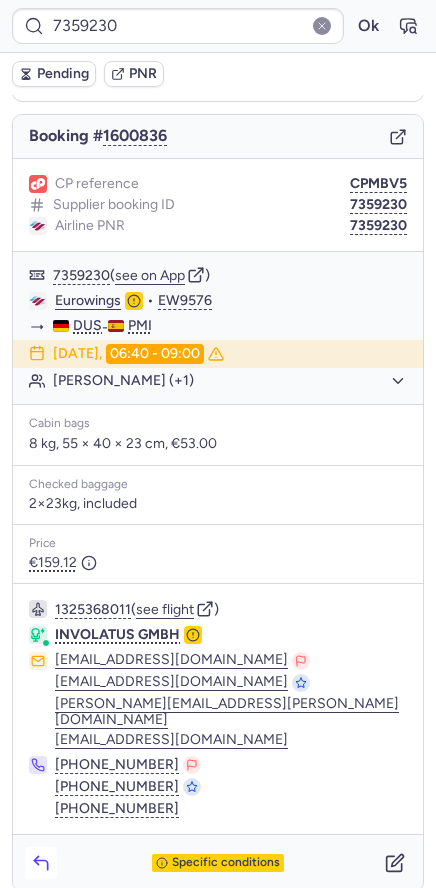 click at bounding box center [41, 863] 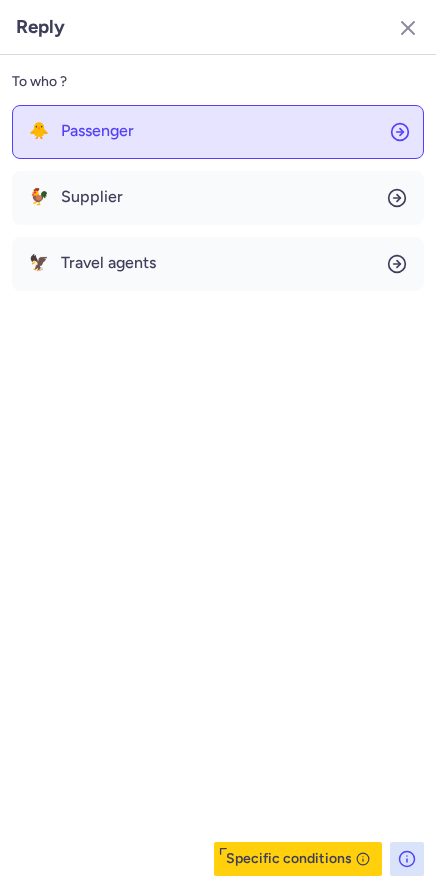 click on "🐥 Passenger" 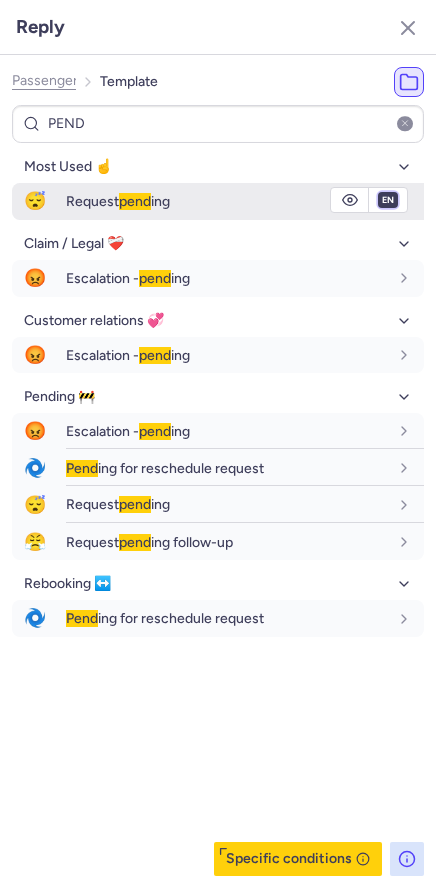 click on "fr en de nl pt es it ru" at bounding box center [388, 200] 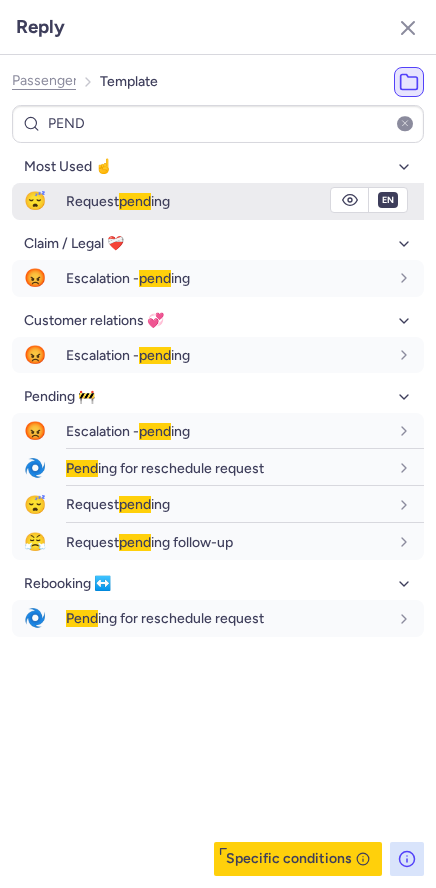 click on "fr en de nl pt es it ru" at bounding box center [388, 200] 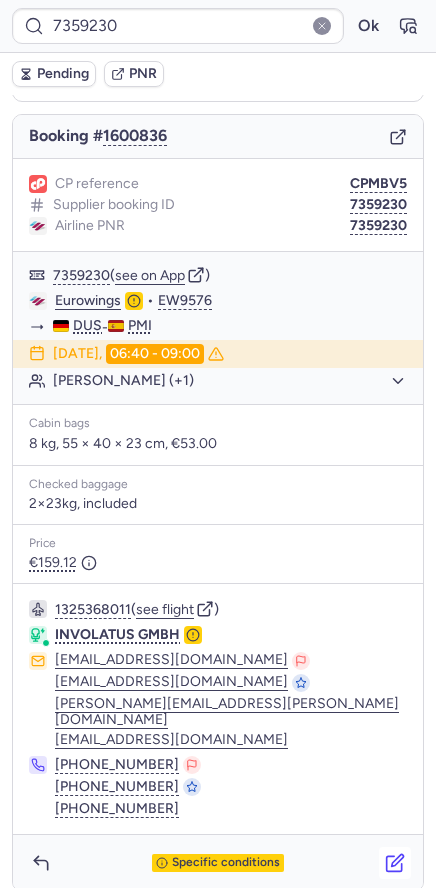 click at bounding box center (395, 863) 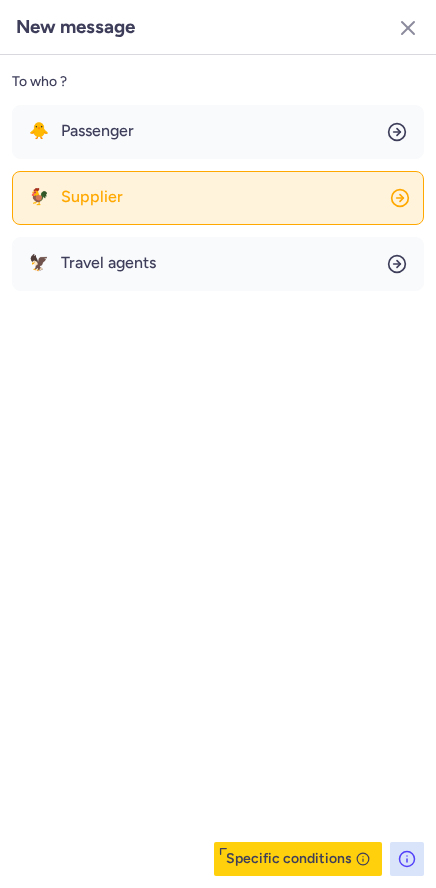 click on "🐓 Supplier" 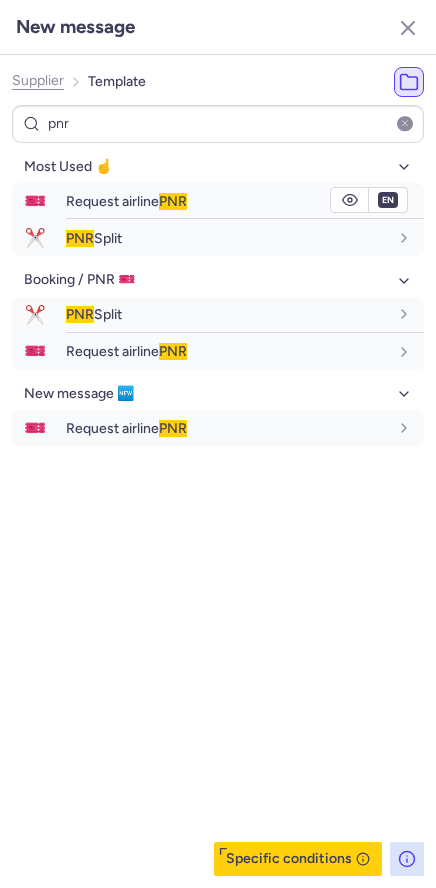 click on "Request airline  PNR" at bounding box center [126, 201] 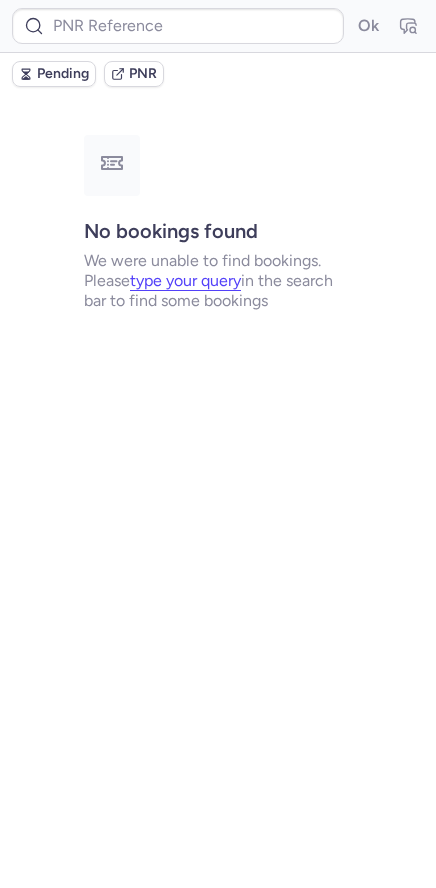 scroll, scrollTop: 0, scrollLeft: 0, axis: both 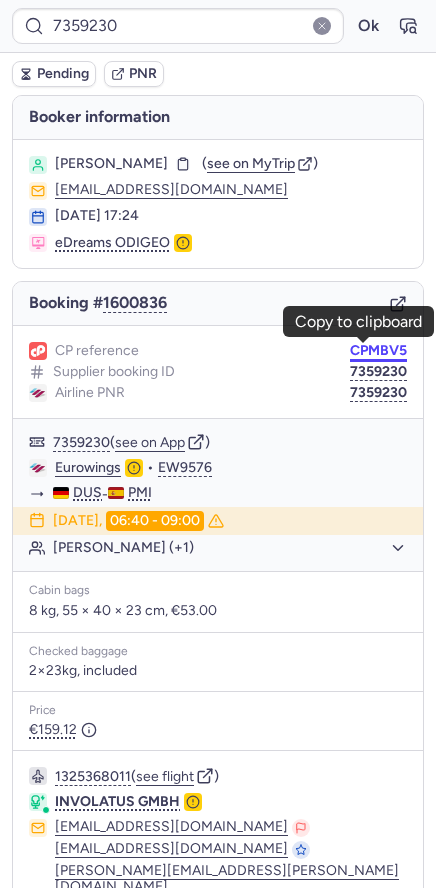 click on "CPMBV5" at bounding box center [378, 351] 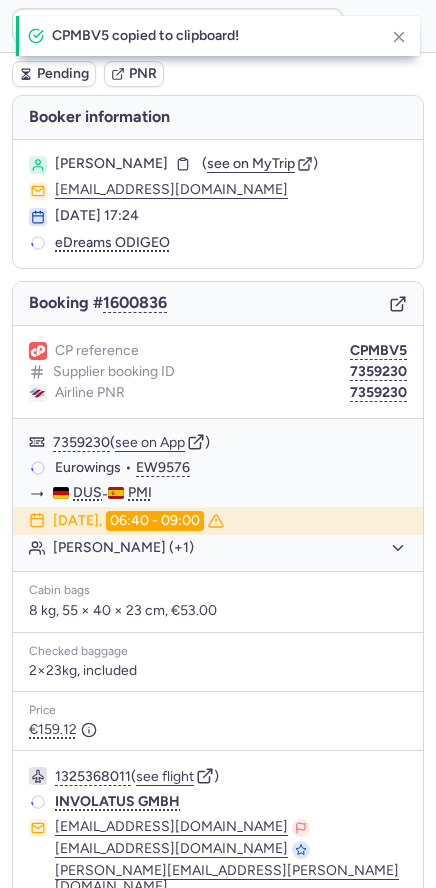 click on "Pending" at bounding box center [63, 74] 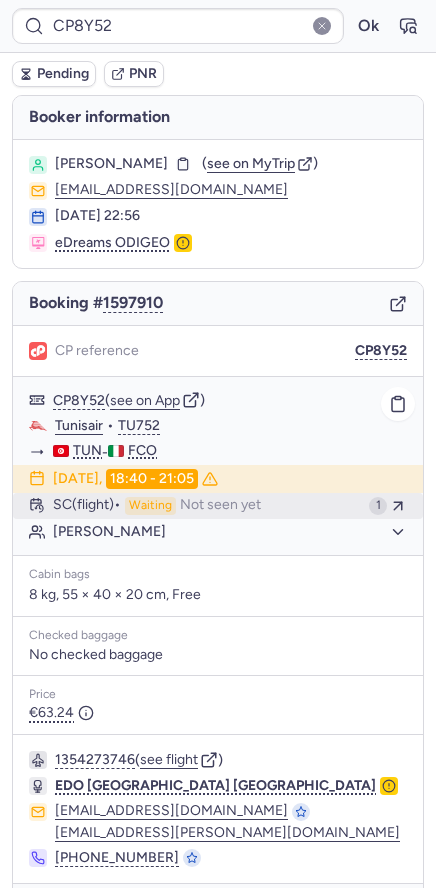 click on "Not seen yet" at bounding box center (220, 506) 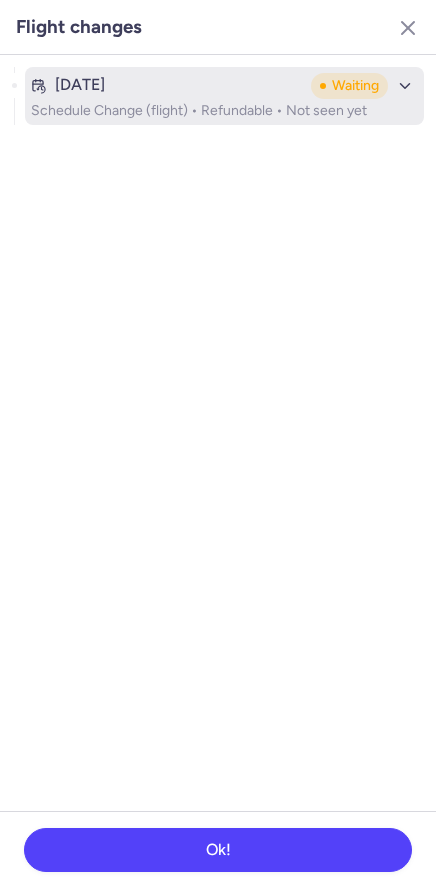 click on "Schedule Change (flight) • Refundable • Not seen yet" at bounding box center [224, 111] 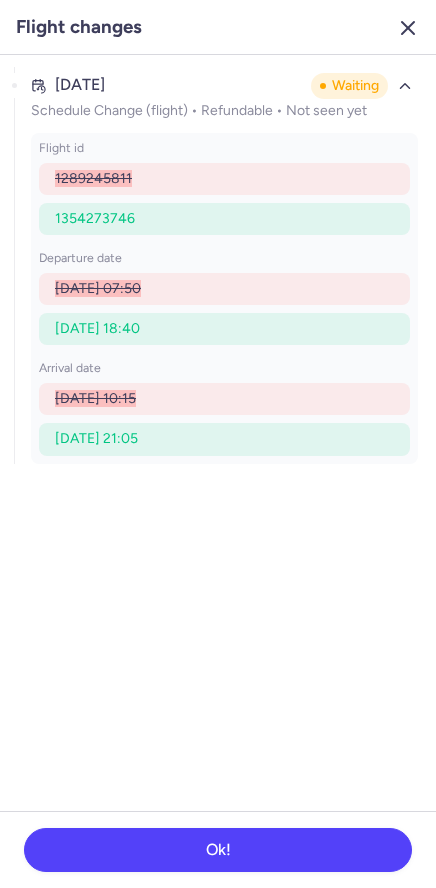 click 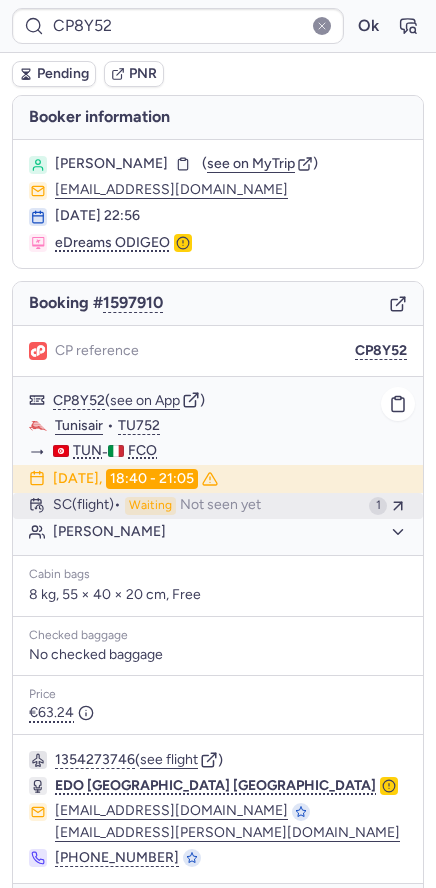 click on "Not seen yet" at bounding box center [220, 506] 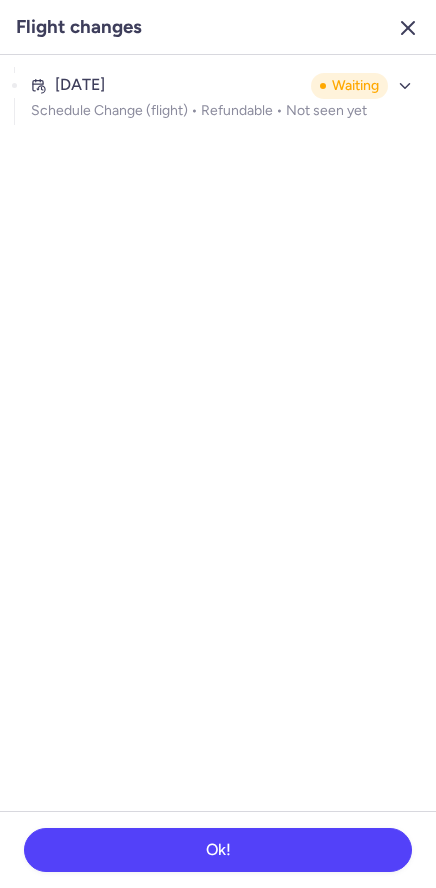 click 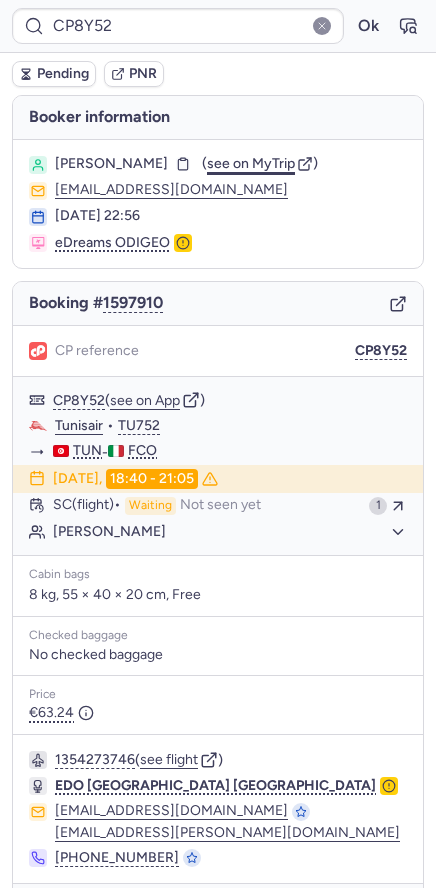 click on "see on MyTrip" at bounding box center (251, 163) 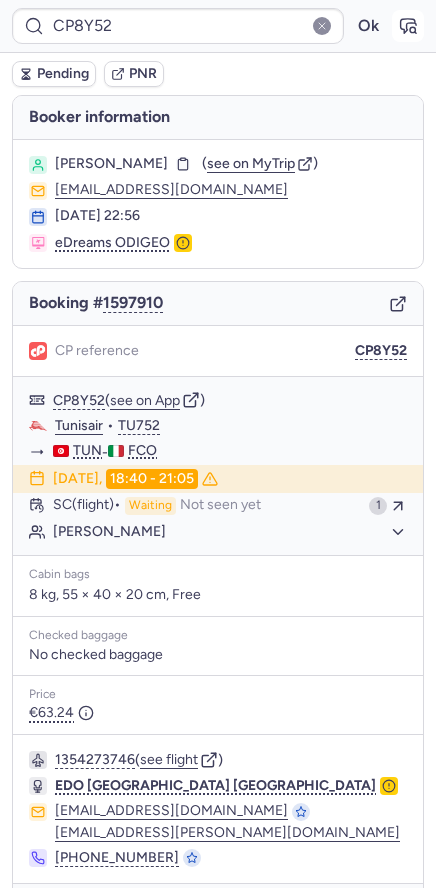 click 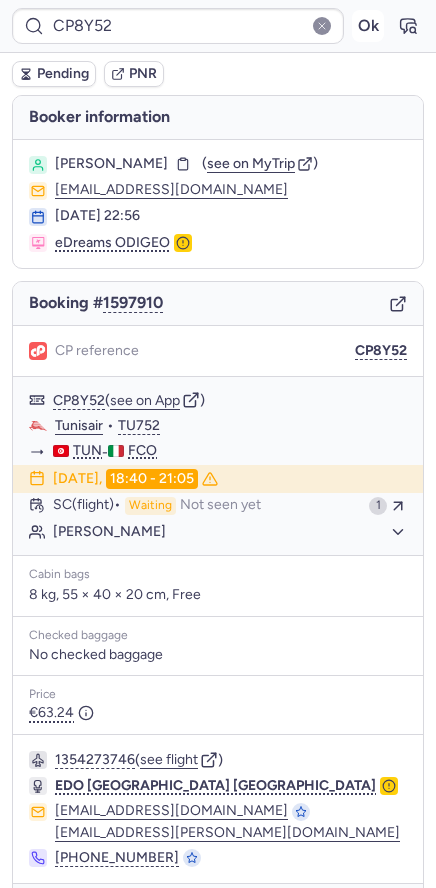 click on "Ok" at bounding box center (368, 26) 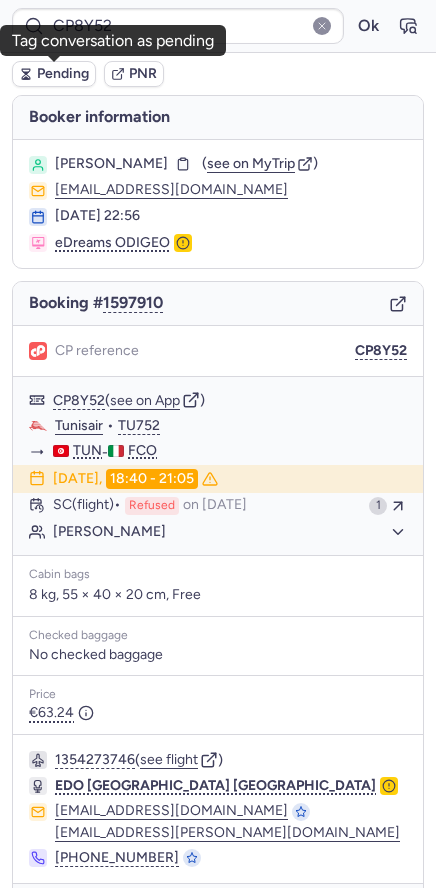 click on "Pending" at bounding box center [63, 74] 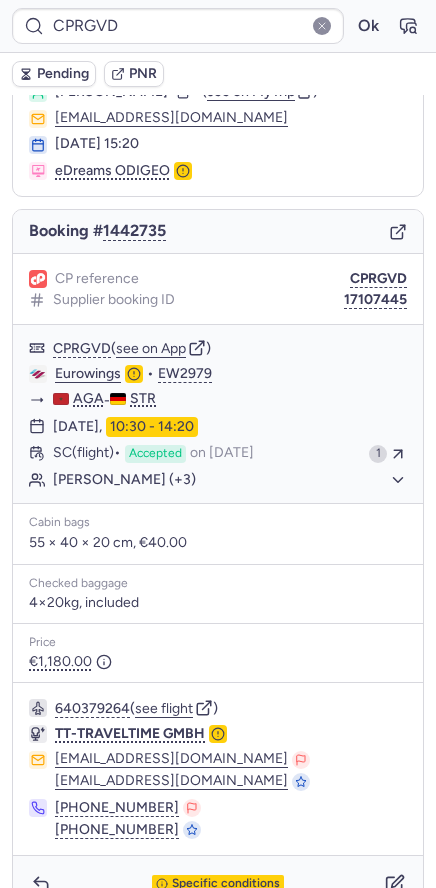 scroll, scrollTop: 109, scrollLeft: 0, axis: vertical 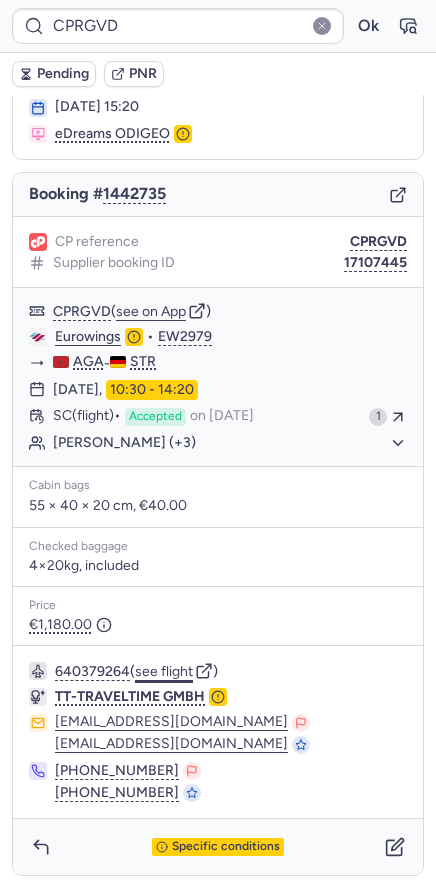 click on "see flight" 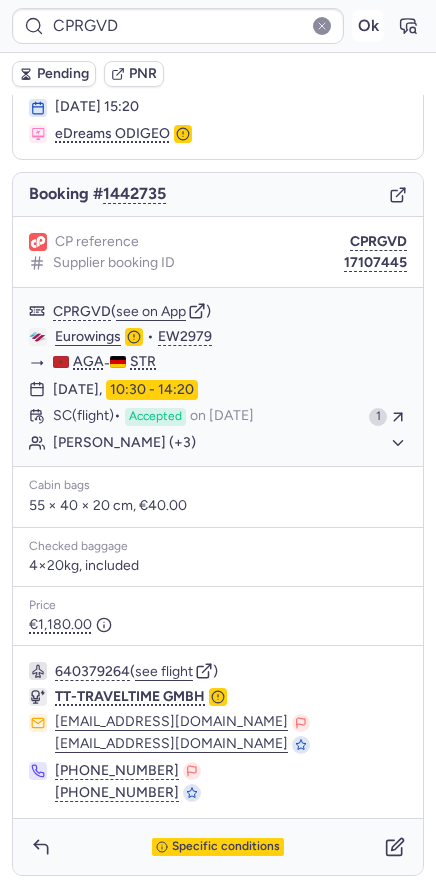 click on "Ok" at bounding box center [368, 26] 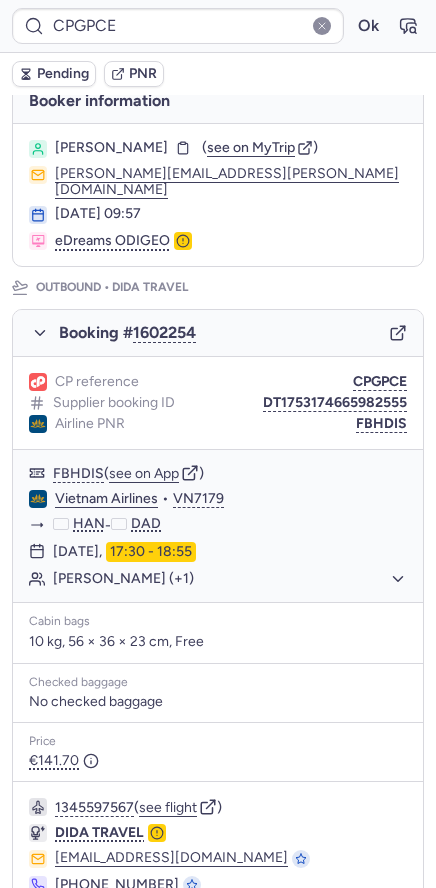 scroll, scrollTop: 0, scrollLeft: 0, axis: both 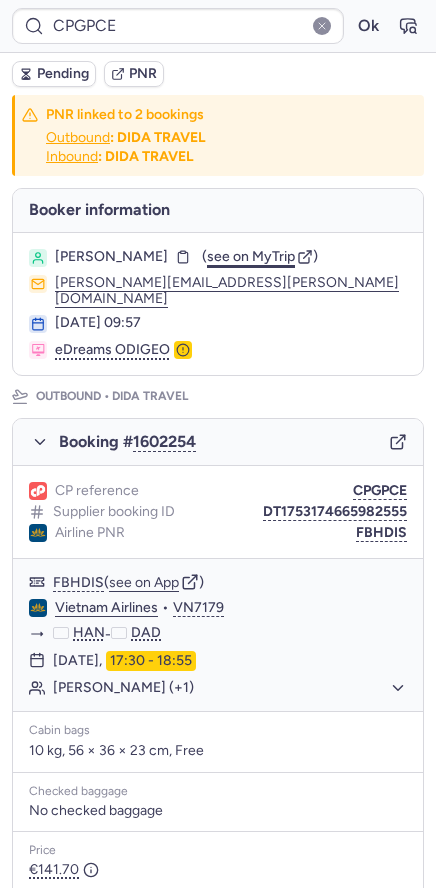 click on "see on MyTrip" at bounding box center [251, 256] 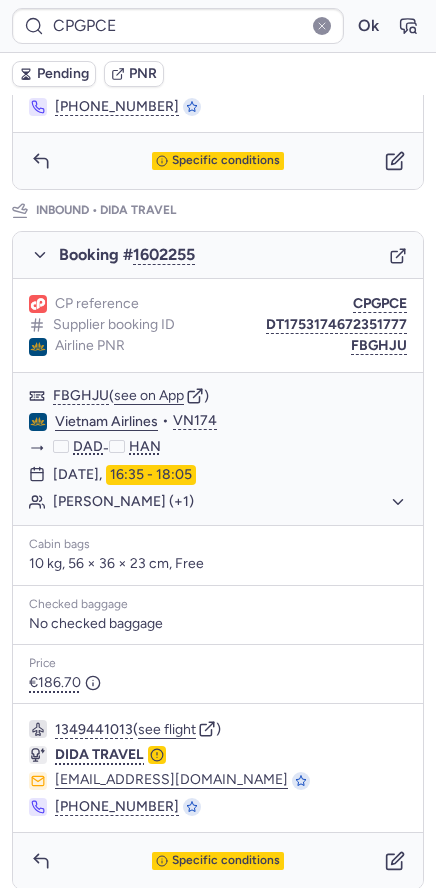scroll, scrollTop: 0, scrollLeft: 0, axis: both 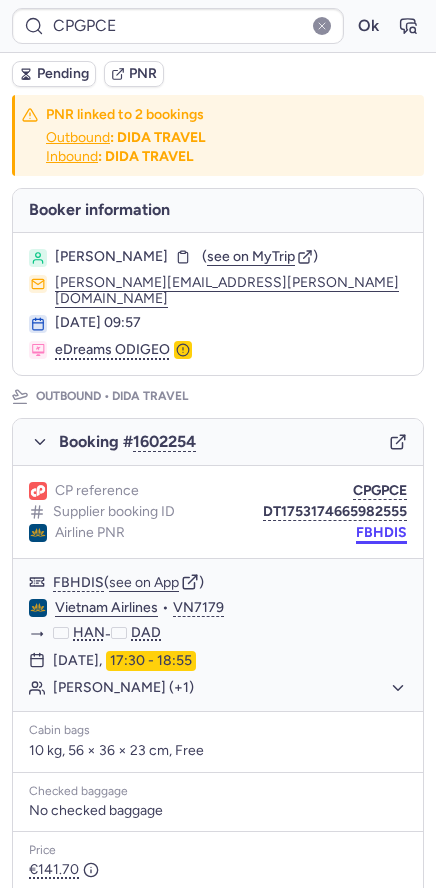 drag, startPoint x: 359, startPoint y: 522, endPoint x: 234, endPoint y: 527, distance: 125.09996 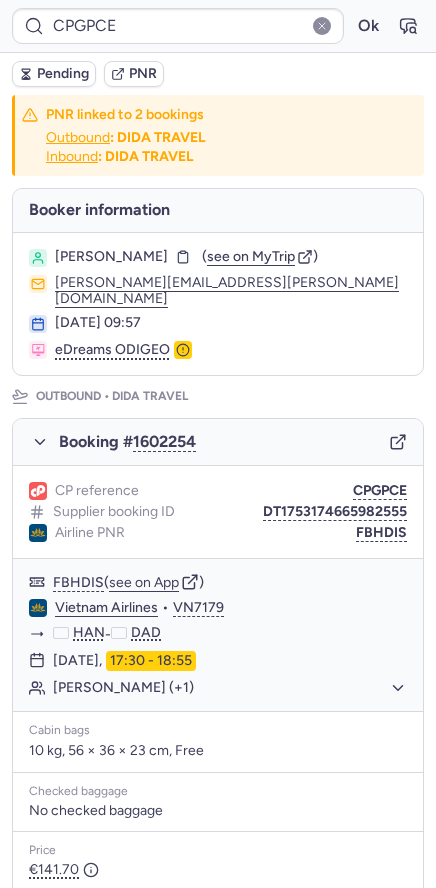 scroll, scrollTop: 887, scrollLeft: 0, axis: vertical 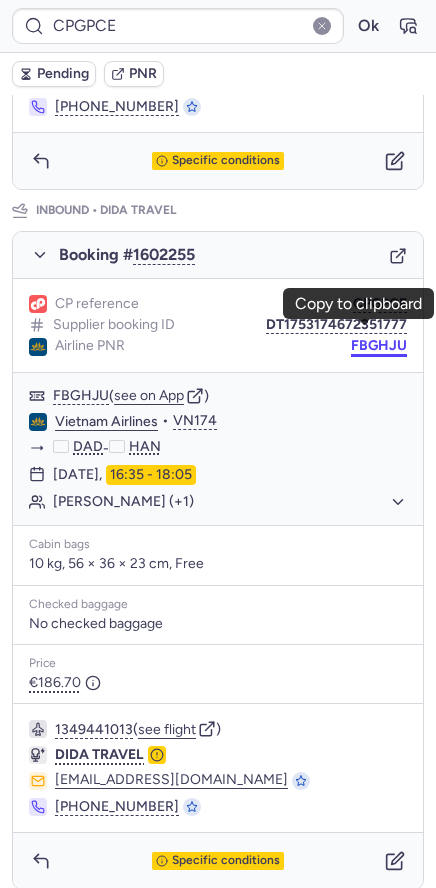click on "FBGHJU" at bounding box center [379, 346] 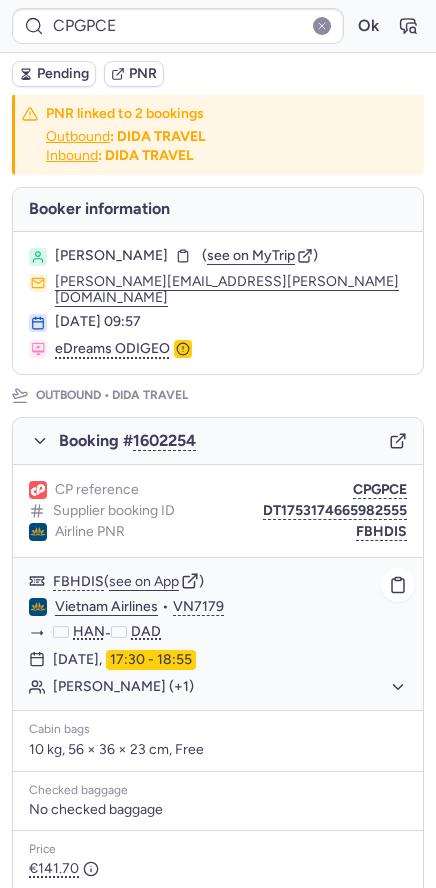scroll, scrollTop: 0, scrollLeft: 0, axis: both 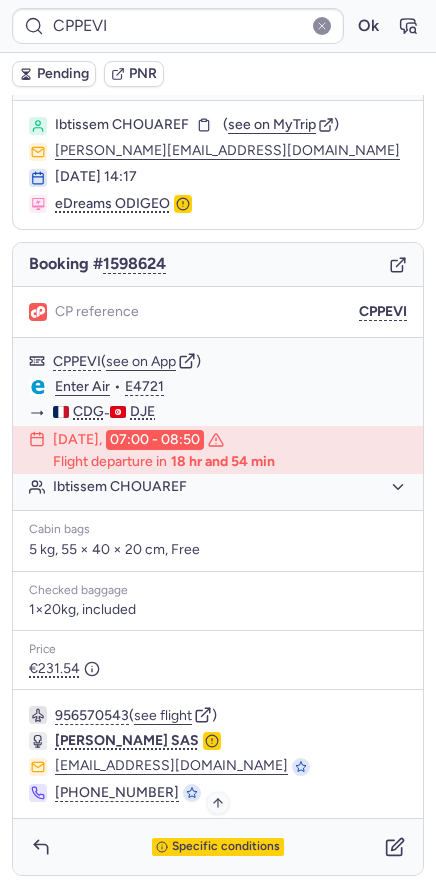 click on "Specific conditions" at bounding box center [226, 847] 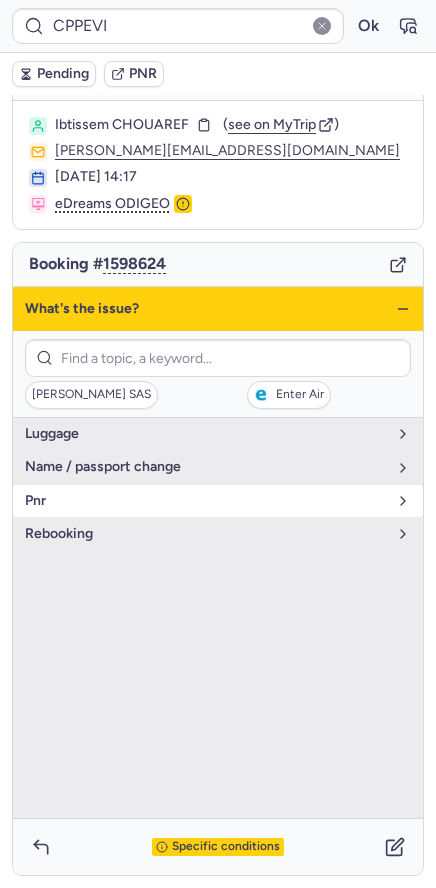 click on "pnr" at bounding box center [206, 501] 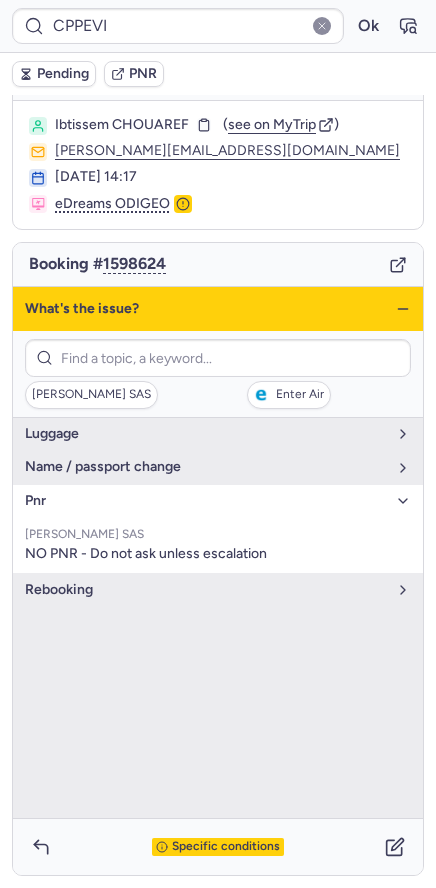click on "pnr" at bounding box center [206, 501] 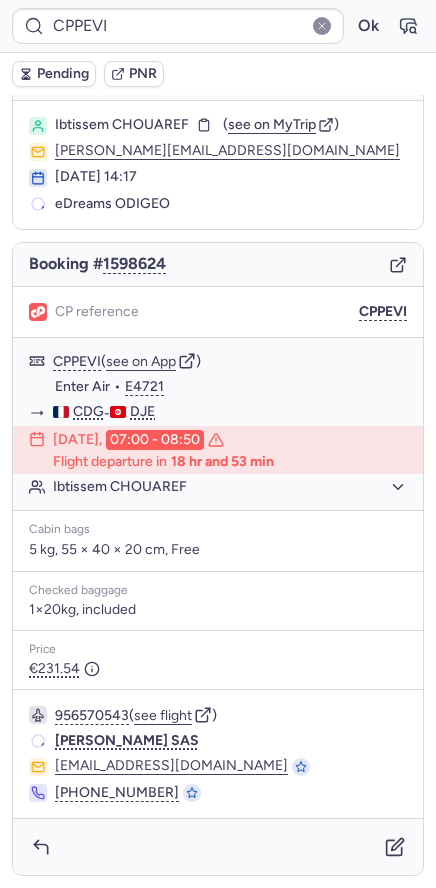 scroll, scrollTop: 39, scrollLeft: 0, axis: vertical 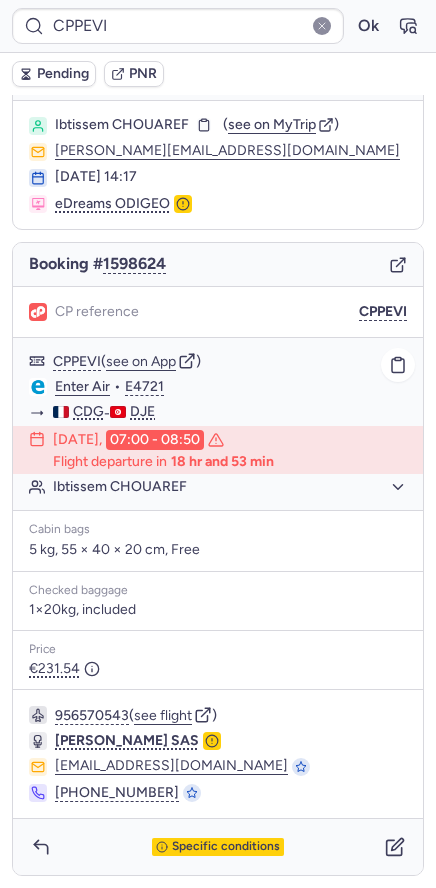click on "Ibtissem CHOUAREF" 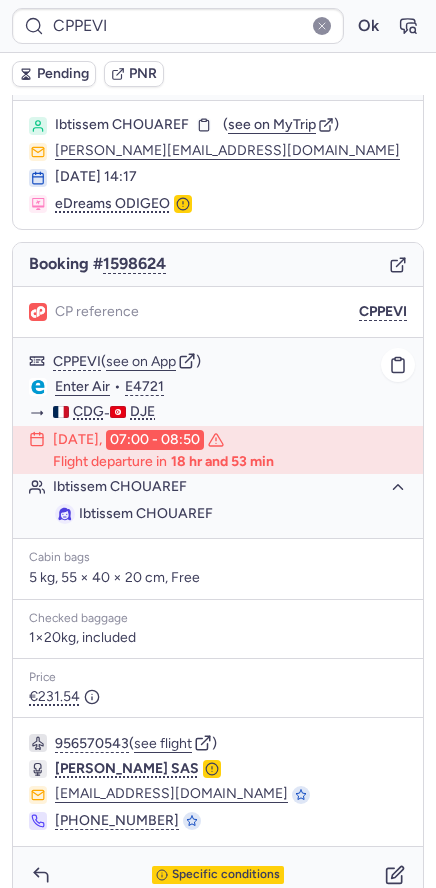 click on "Ibtissem CHOUAREF" 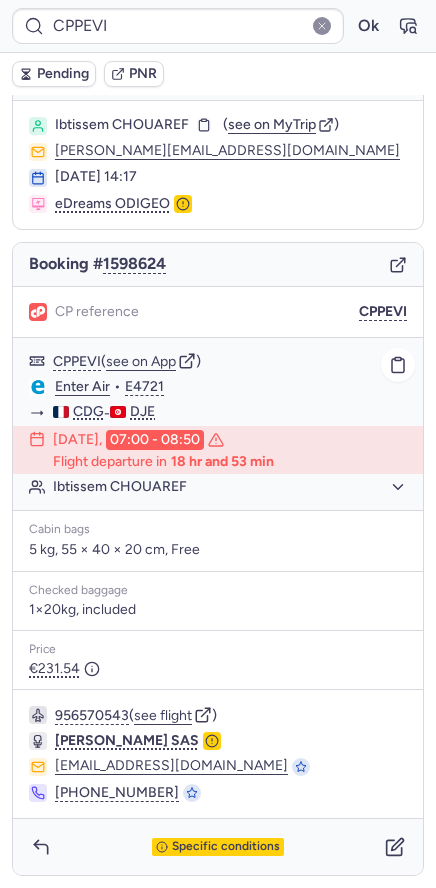 click on "Ibtissem CHOUAREF" 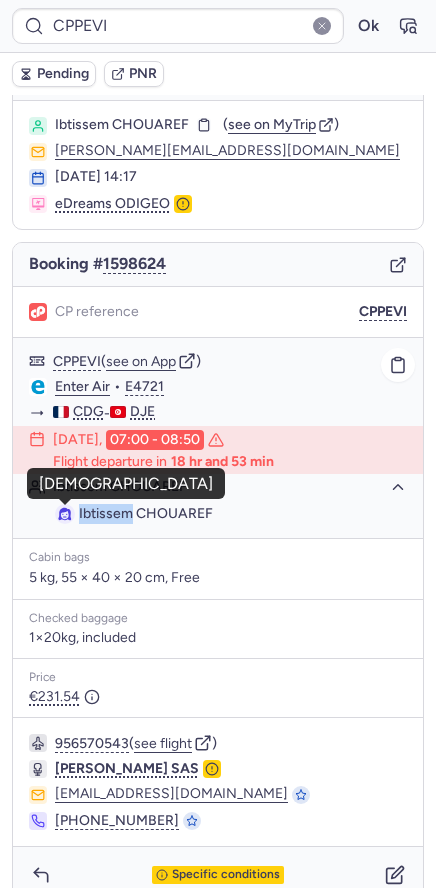 drag, startPoint x: 132, startPoint y: 517, endPoint x: 70, endPoint y: 520, distance: 62.072536 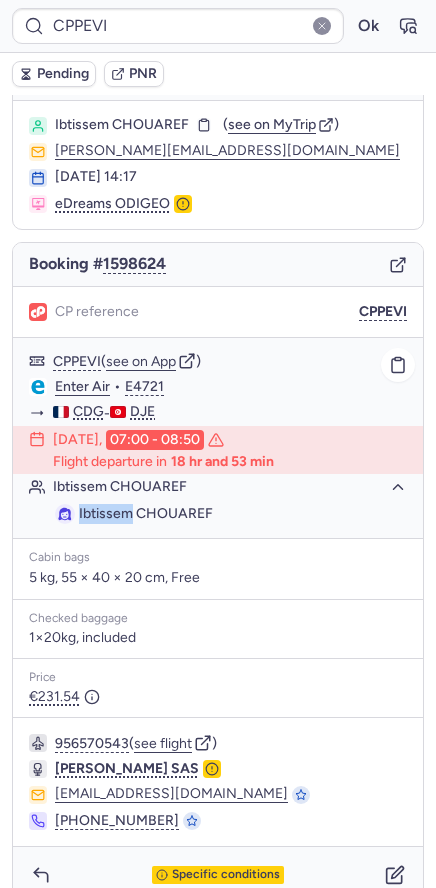copy on "Ibtissem" 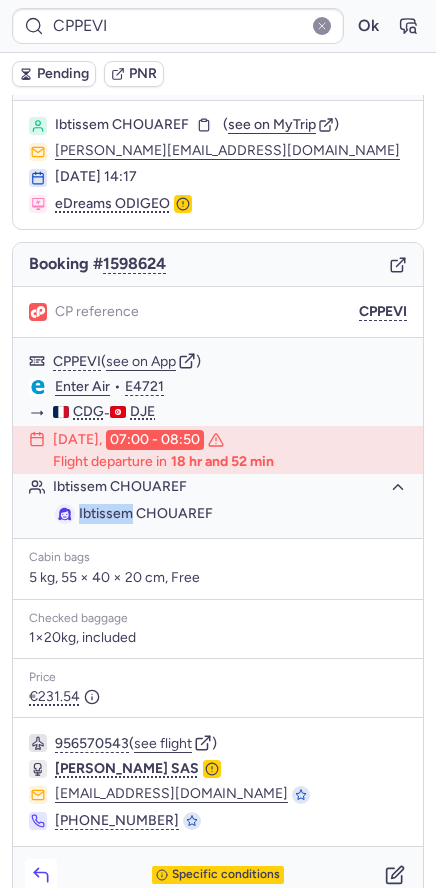 click 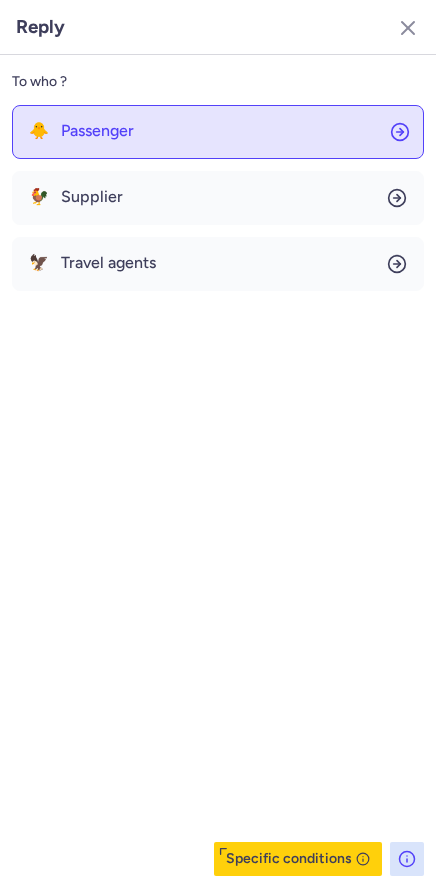 click on "🐥 Passenger" 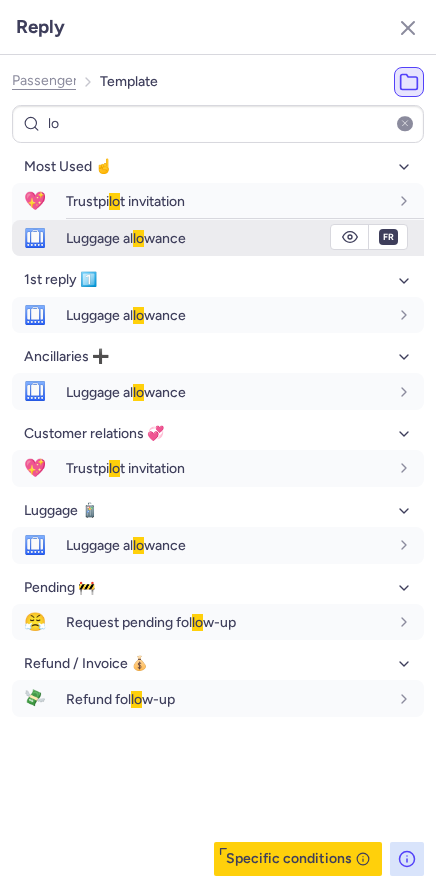 click on "Luggage al lo wance" at bounding box center [245, 238] 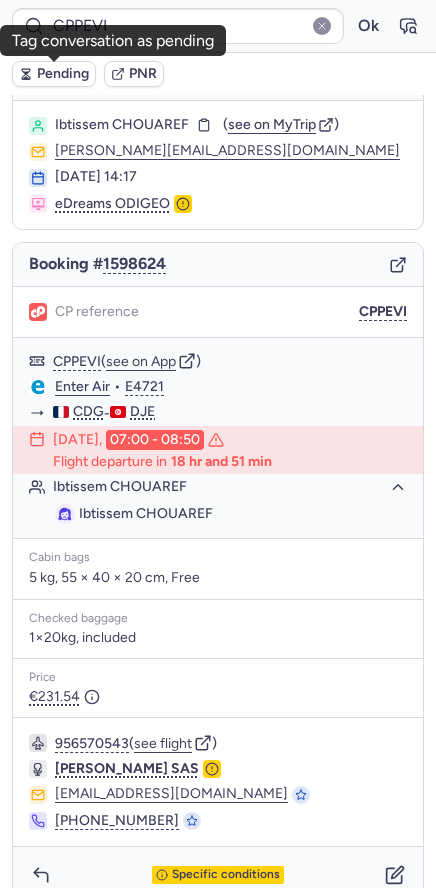 click on "Pending" at bounding box center (63, 74) 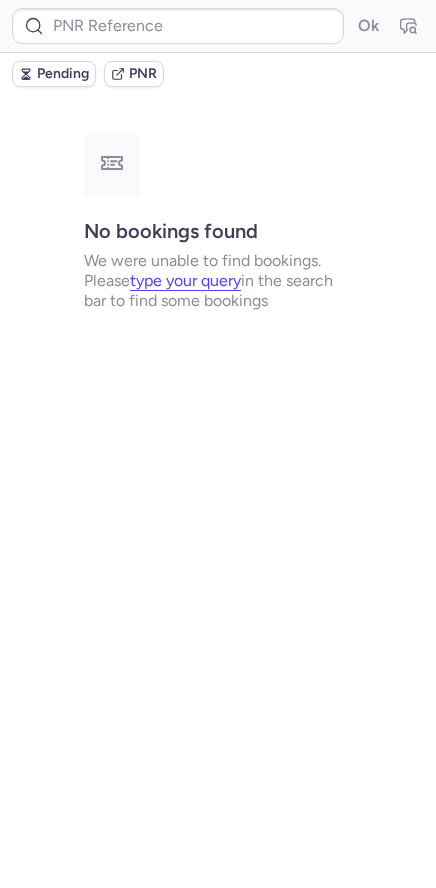 scroll, scrollTop: 0, scrollLeft: 0, axis: both 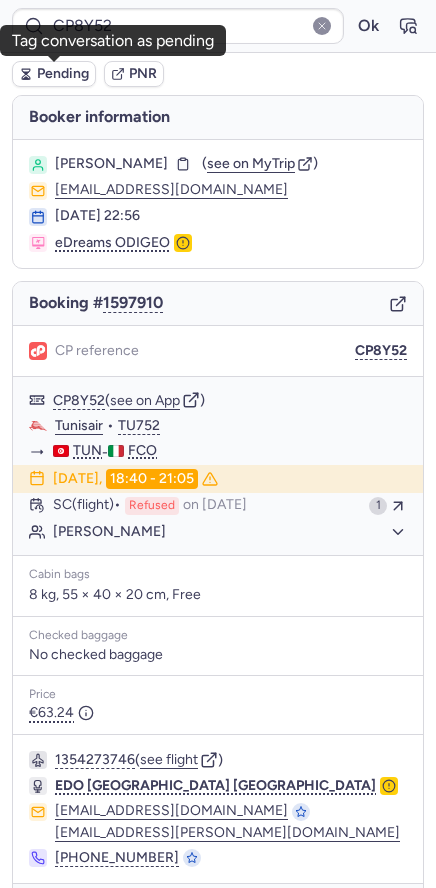 click on "Pending" at bounding box center [63, 74] 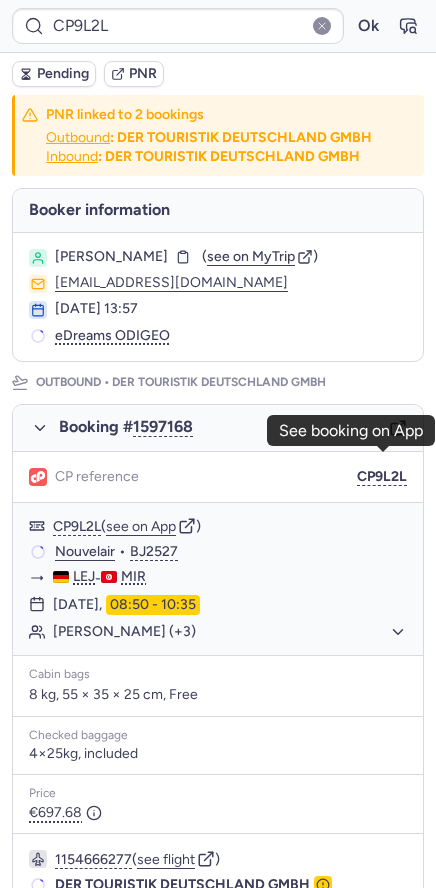 click 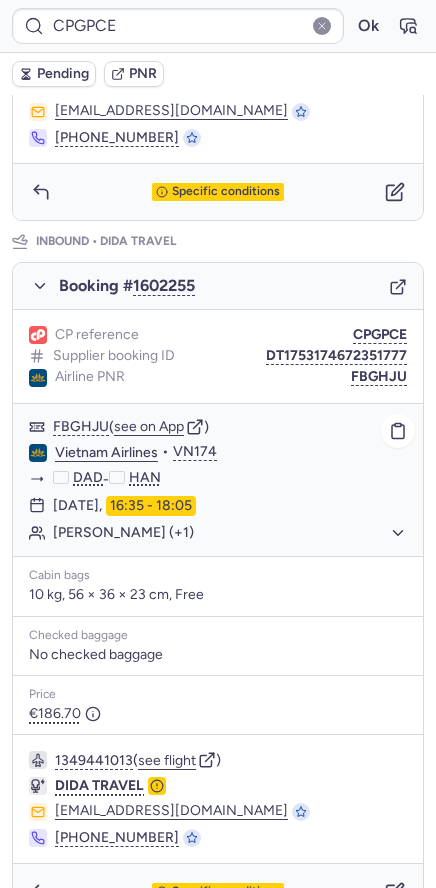 scroll, scrollTop: 887, scrollLeft: 0, axis: vertical 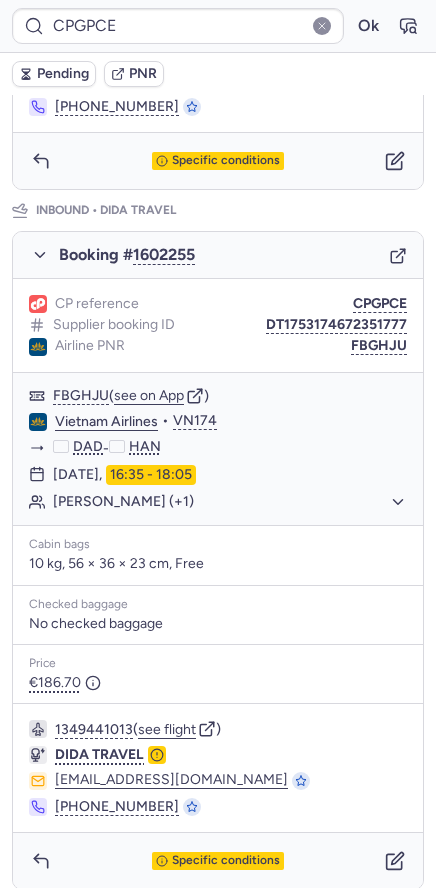 click on "Pending" at bounding box center [63, 74] 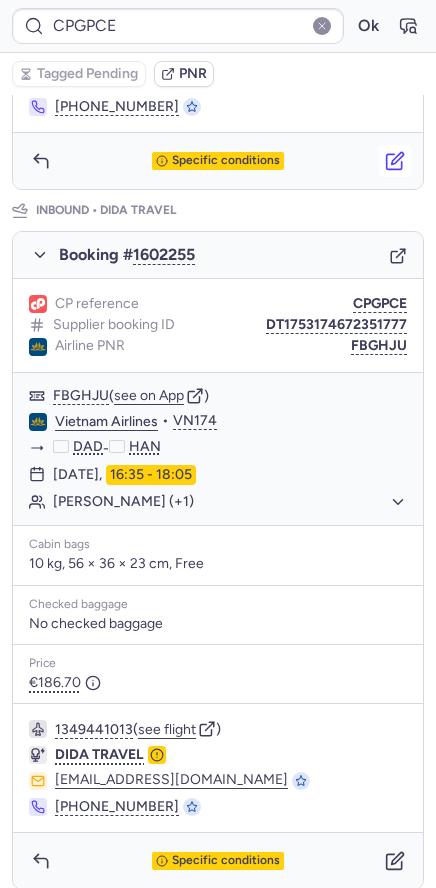 click 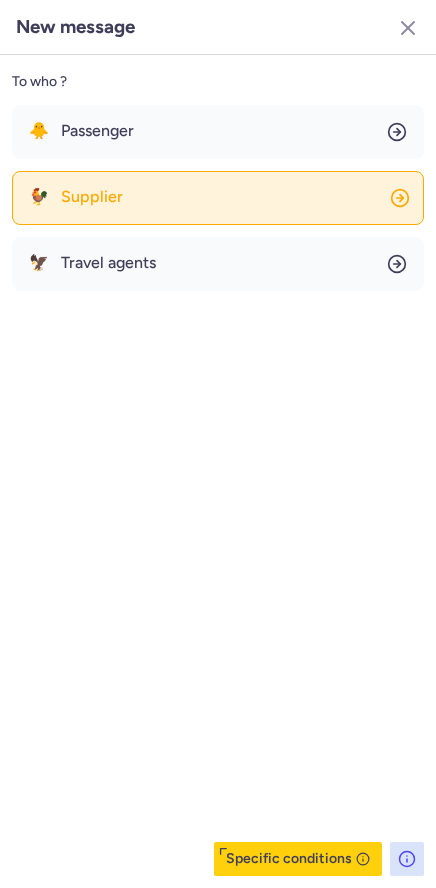 click on "🐓 Supplier" 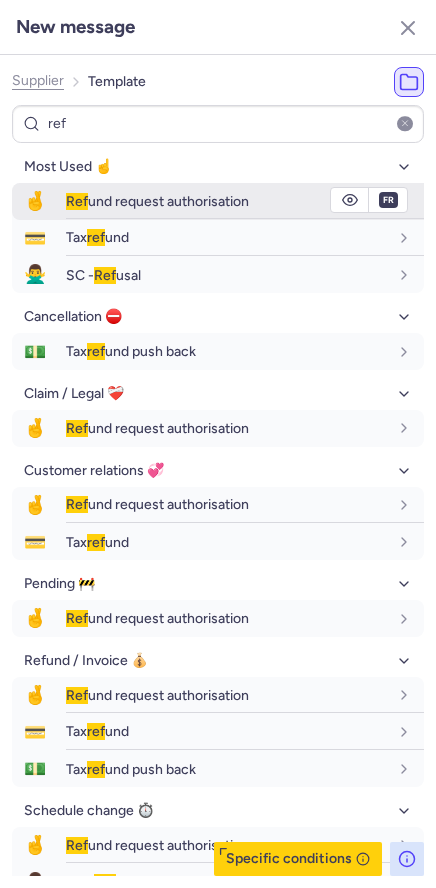 click on "Ref und request authorisation" at bounding box center [157, 201] 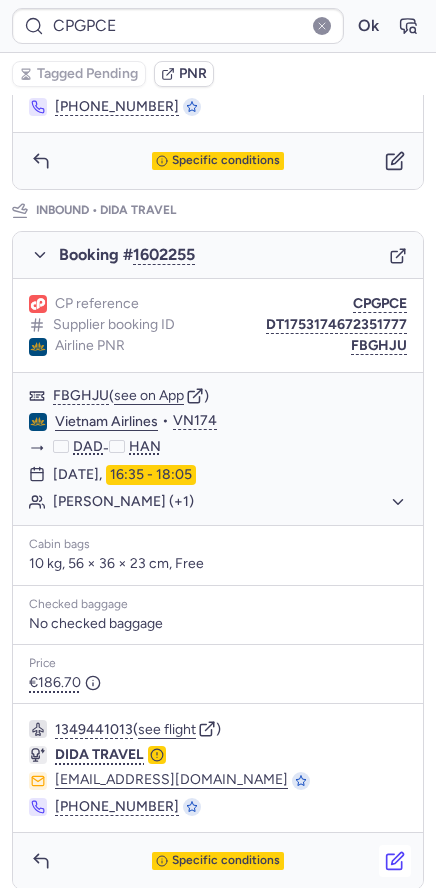 click at bounding box center [395, 861] 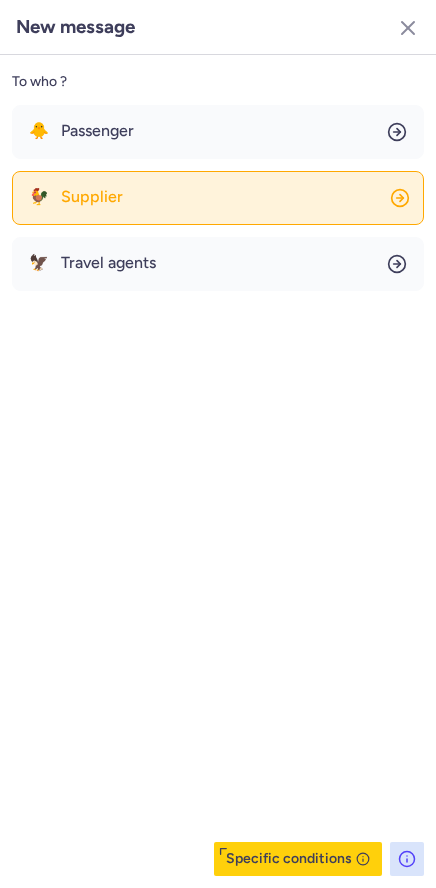 click on "Supplier" at bounding box center [92, 197] 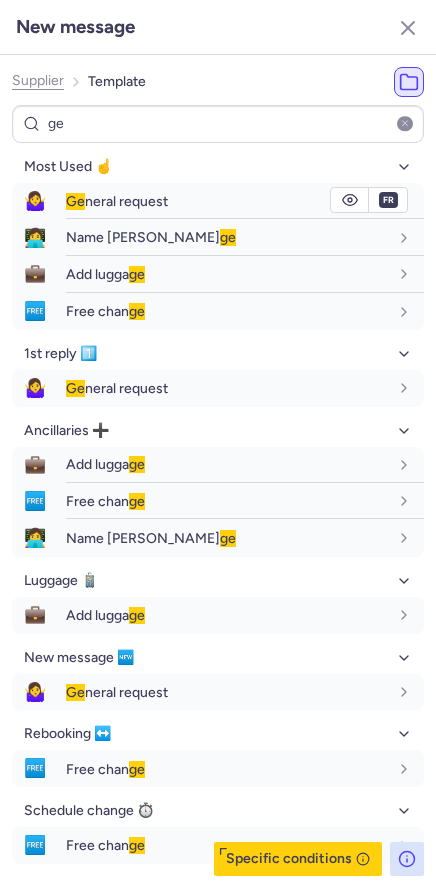 click on "[PERSON_NAME] request" at bounding box center [117, 201] 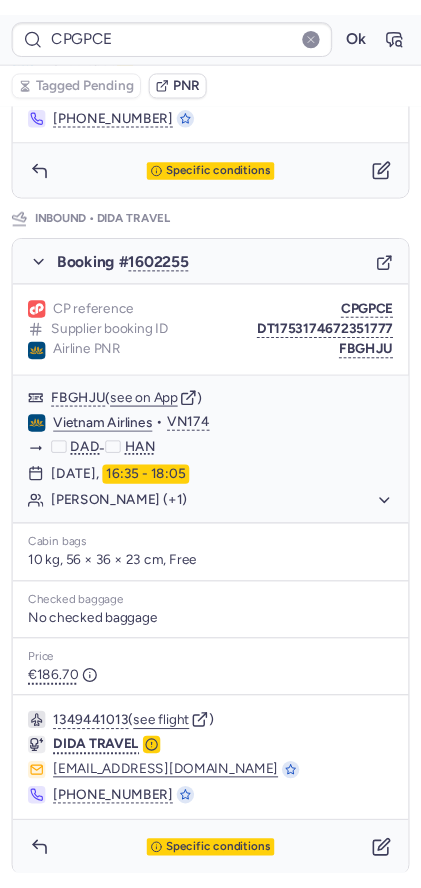 scroll, scrollTop: 0, scrollLeft: 0, axis: both 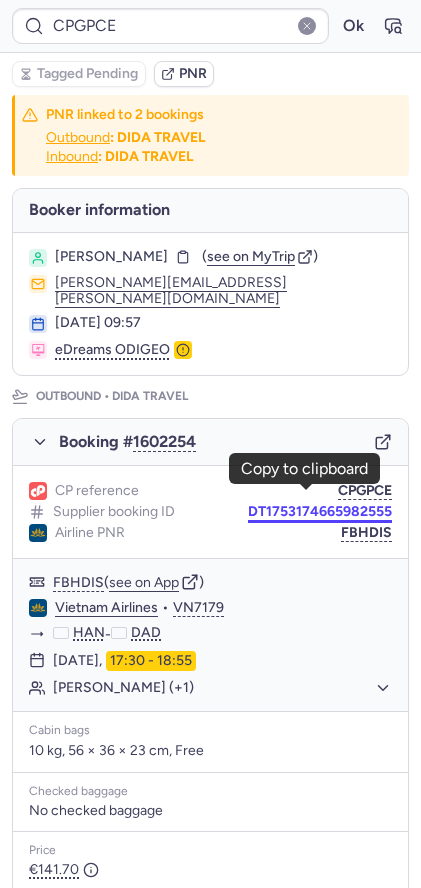 click on "DT1753174665982555" at bounding box center [320, 512] 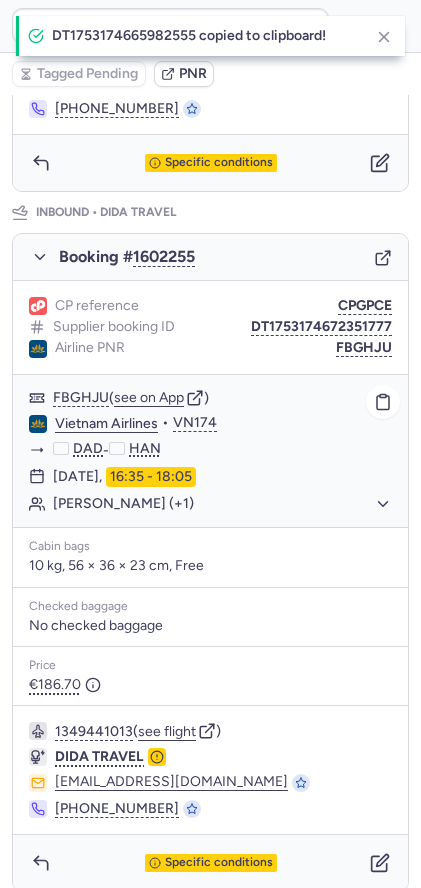 scroll, scrollTop: 887, scrollLeft: 0, axis: vertical 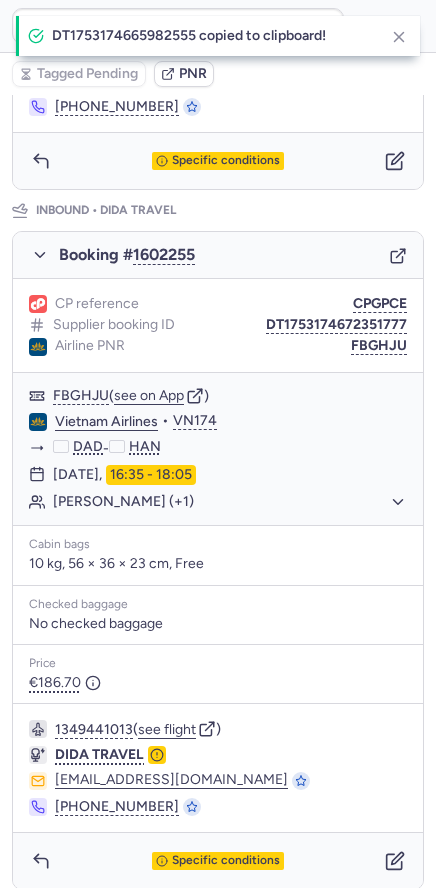 click on "DT1753174672351777" at bounding box center [336, 325] 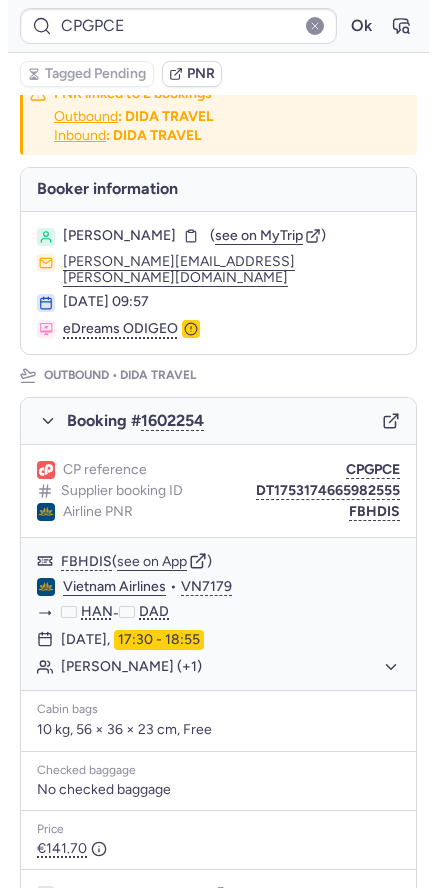 scroll, scrollTop: 0, scrollLeft: 0, axis: both 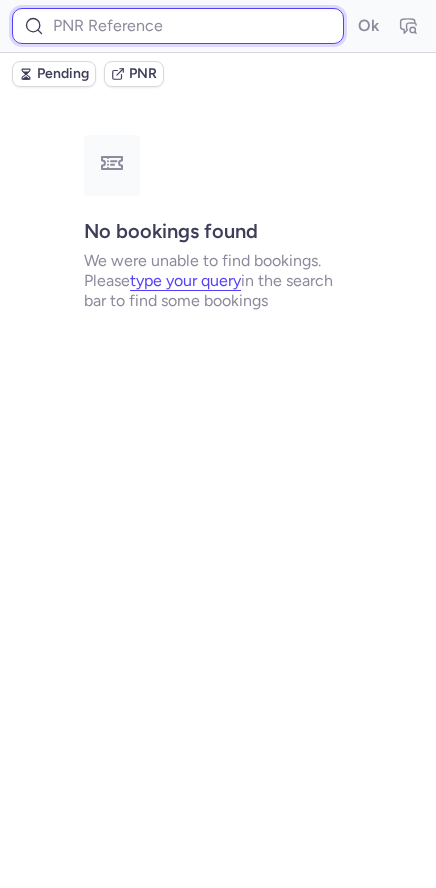 click at bounding box center [178, 26] 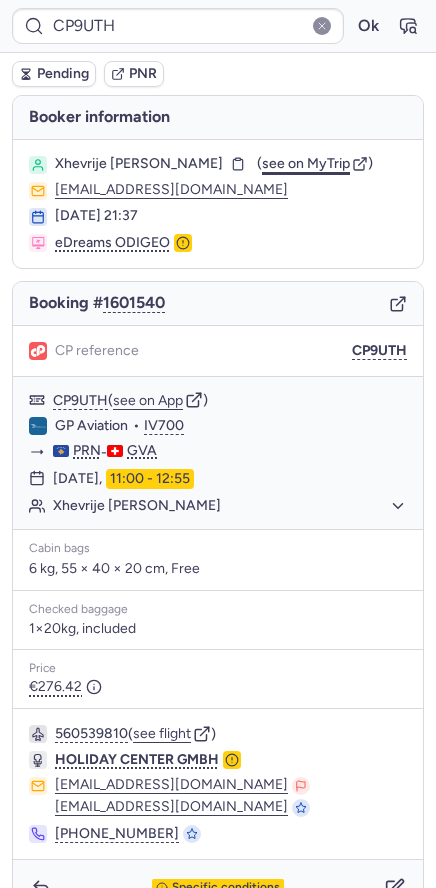click on "see on MyTrip" at bounding box center (306, 163) 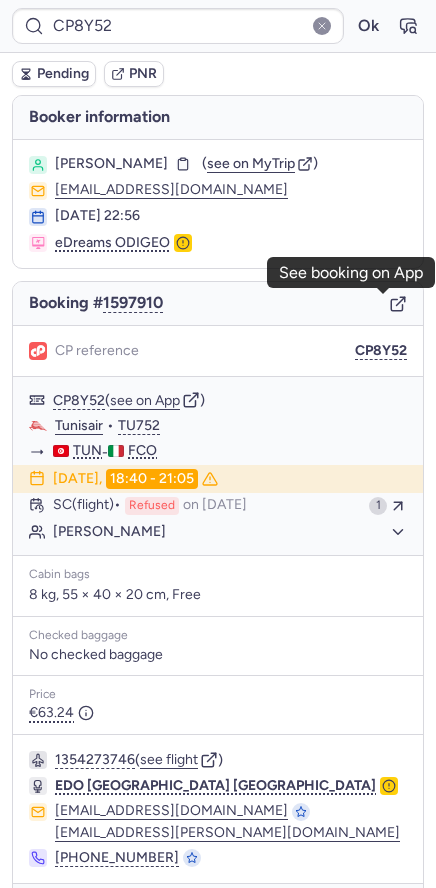 click 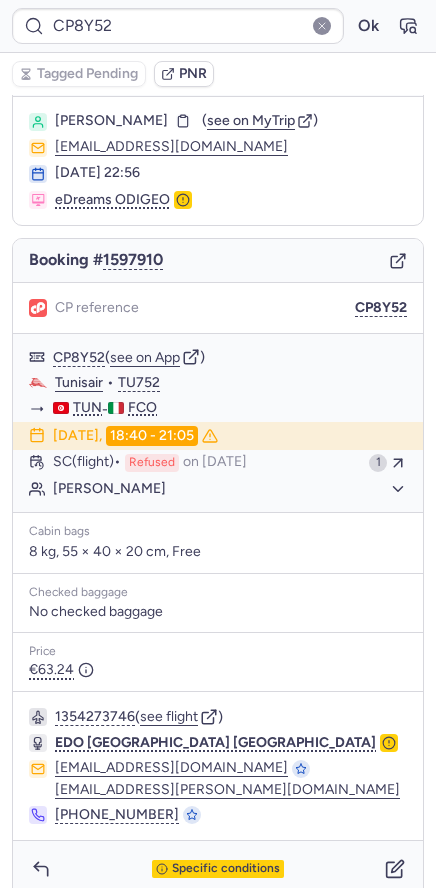 scroll, scrollTop: 65, scrollLeft: 0, axis: vertical 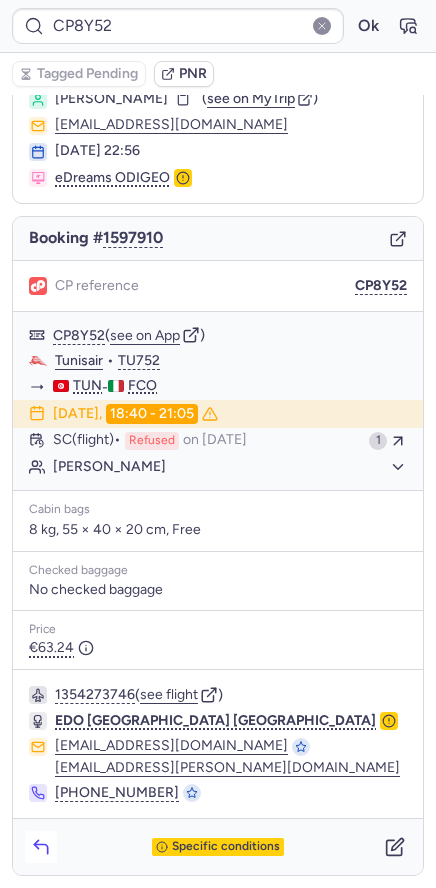 click 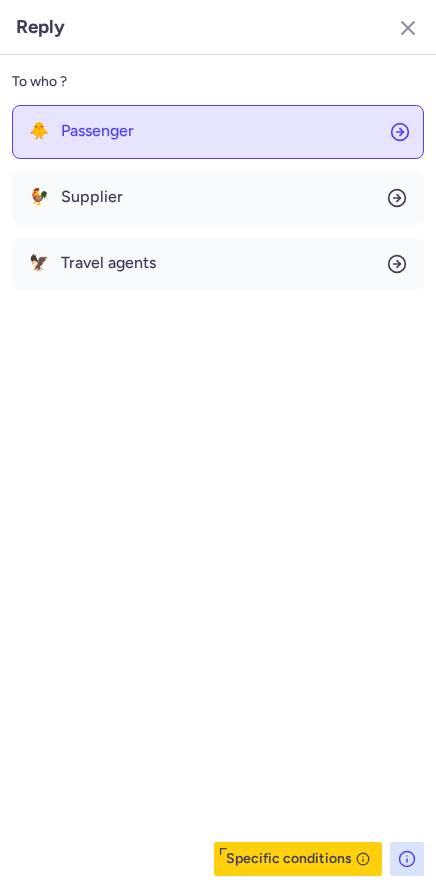 click on "Passenger" at bounding box center (97, 131) 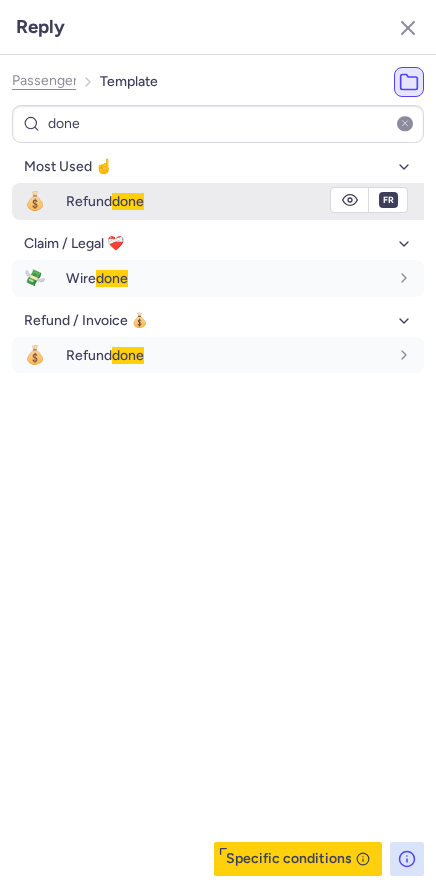 click on "Refund  done" at bounding box center [227, 201] 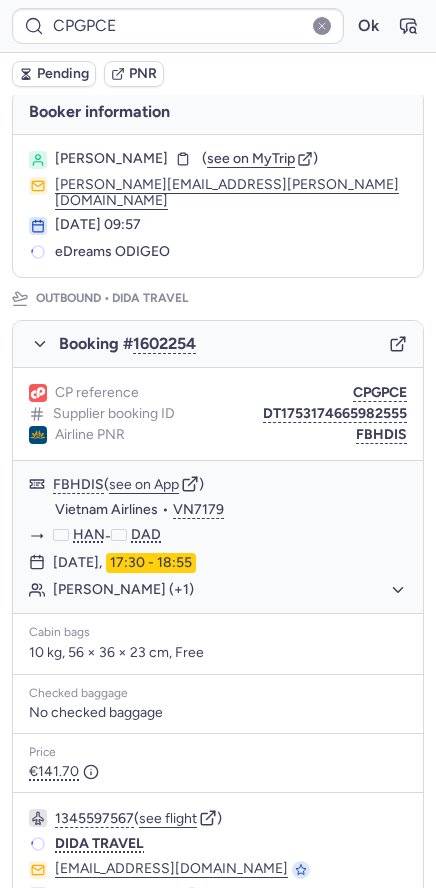 scroll, scrollTop: 98, scrollLeft: 0, axis: vertical 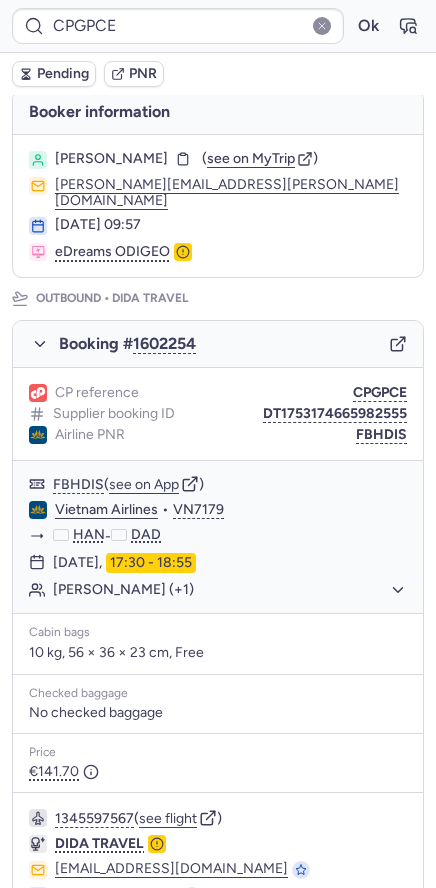 click on "Pending" at bounding box center [54, 74] 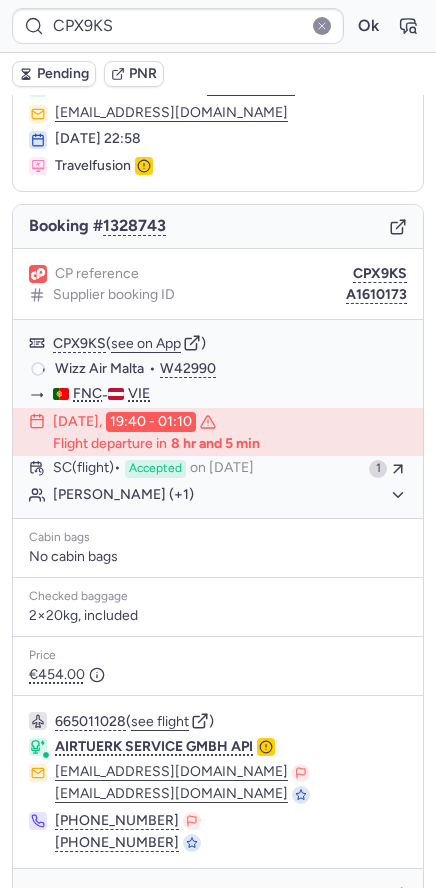 scroll, scrollTop: 127, scrollLeft: 0, axis: vertical 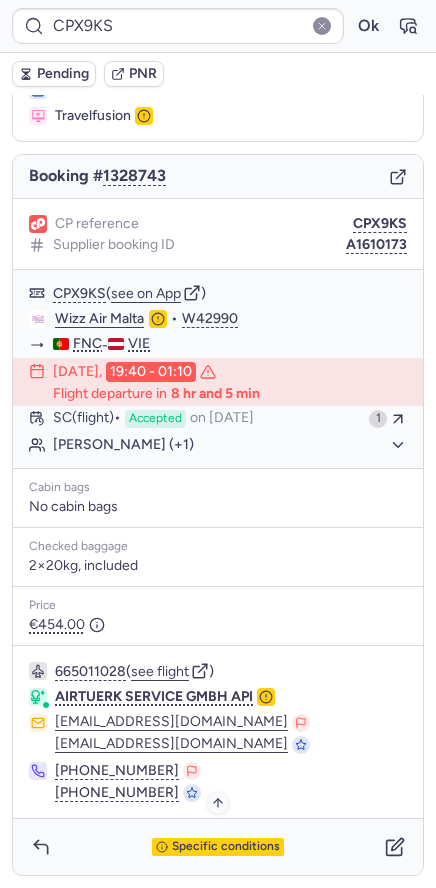 click on "Specific conditions" at bounding box center (226, 847) 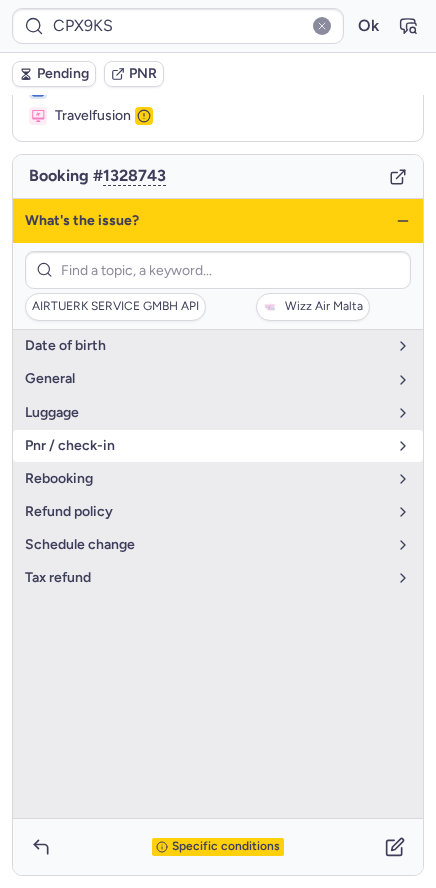 click on "pnr / check-in" at bounding box center (218, 446) 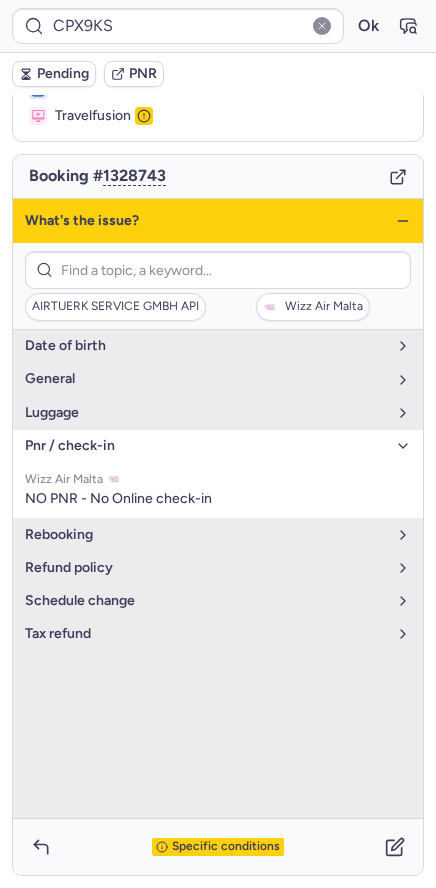 click 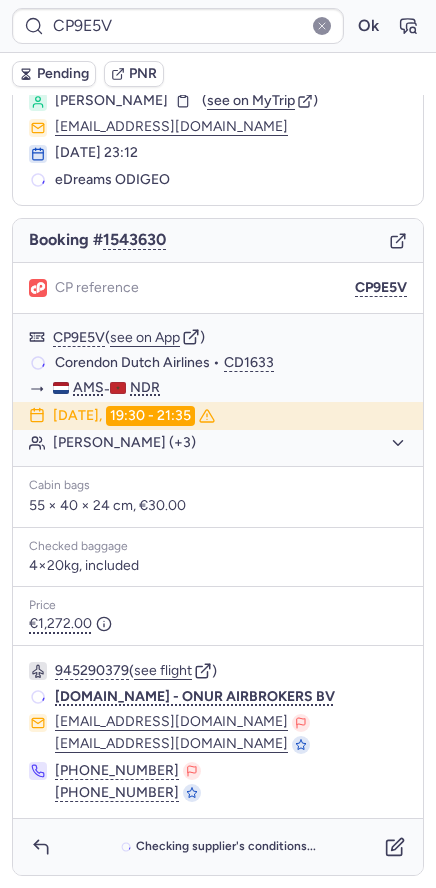 scroll, scrollTop: 63, scrollLeft: 0, axis: vertical 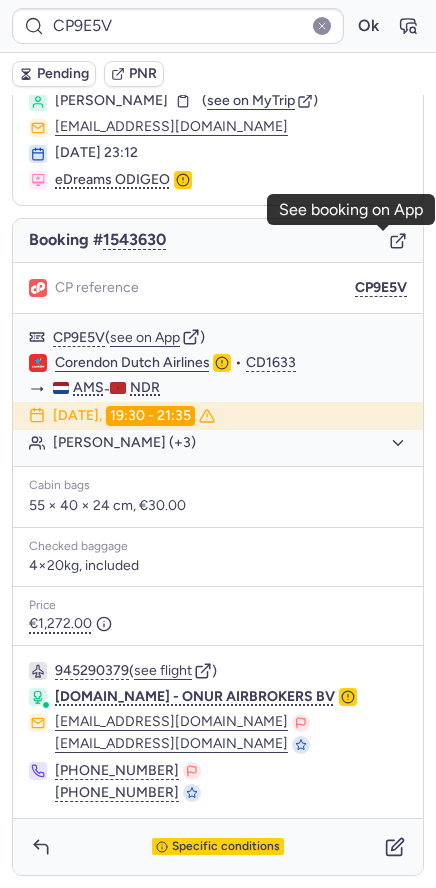 click 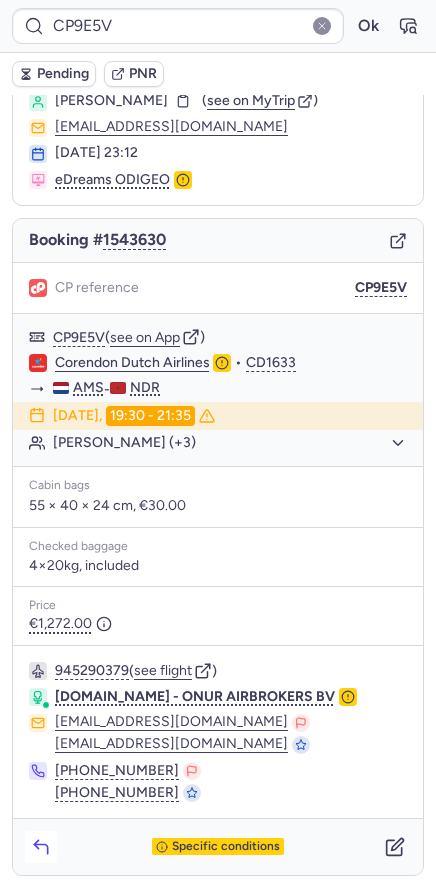 click 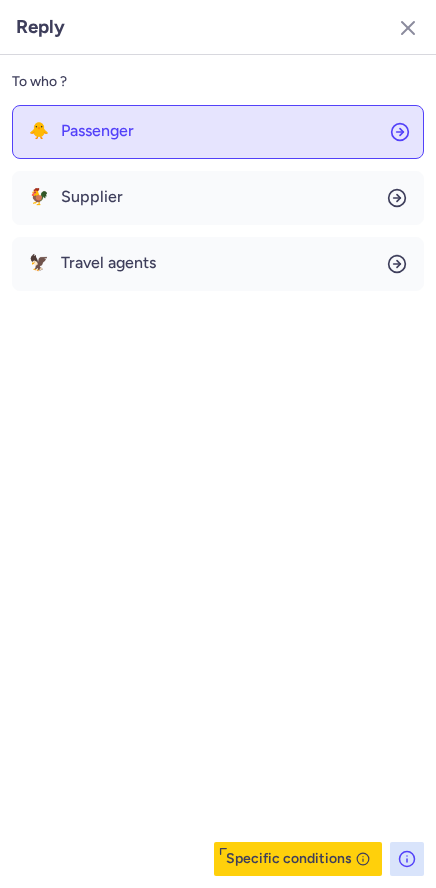 click on "🐥 Passenger" 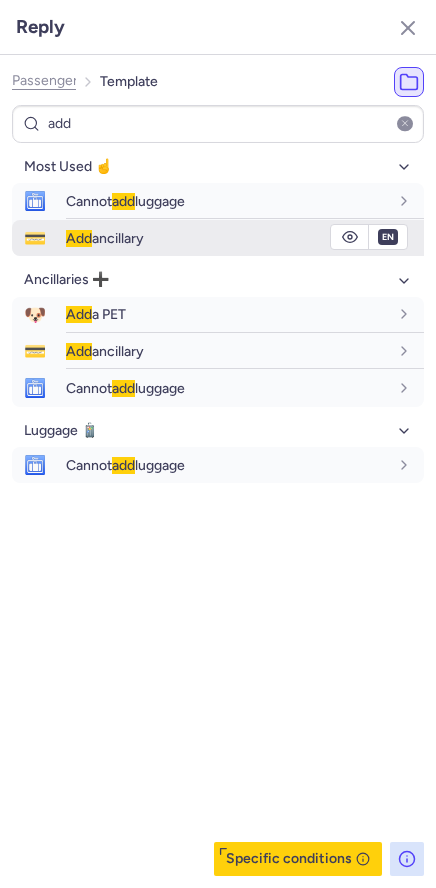 click on "Add  ancillary" at bounding box center (245, 238) 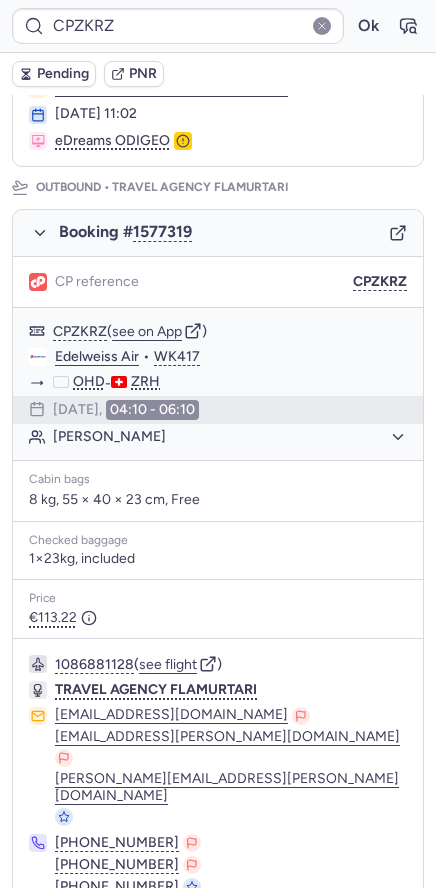scroll, scrollTop: 999, scrollLeft: 0, axis: vertical 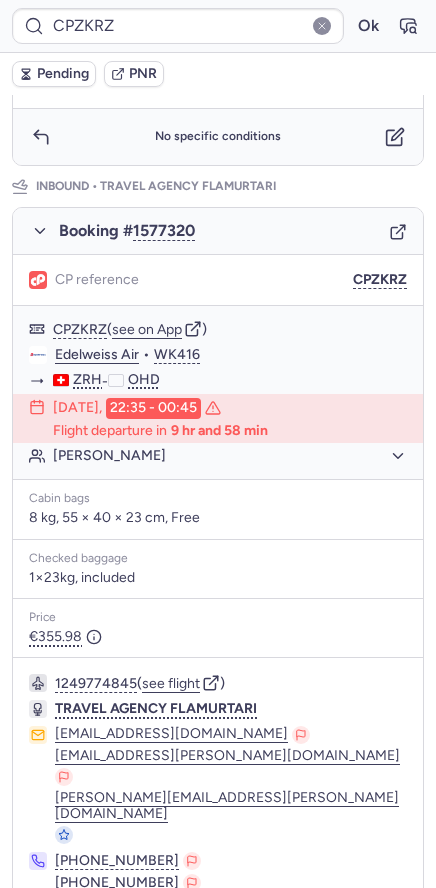 click on "CPZKRZ" at bounding box center (380, 280) 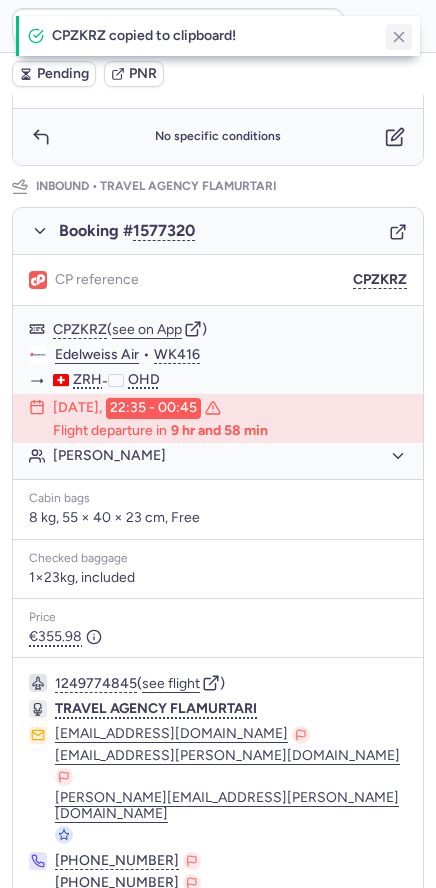 click at bounding box center [399, 37] 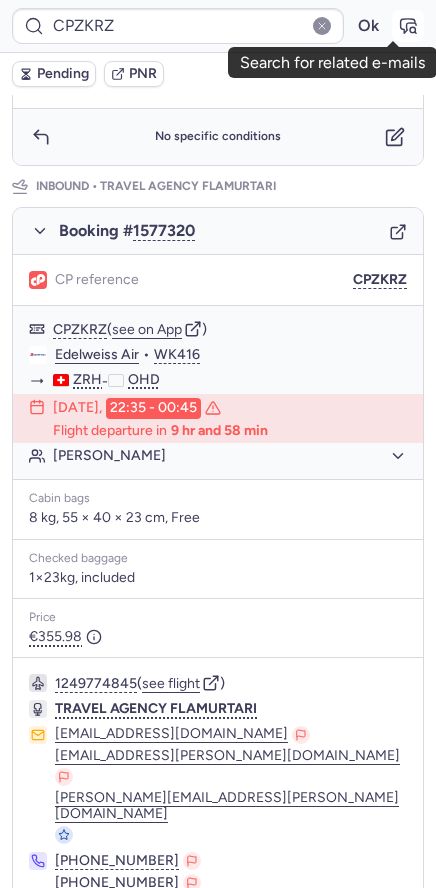 click 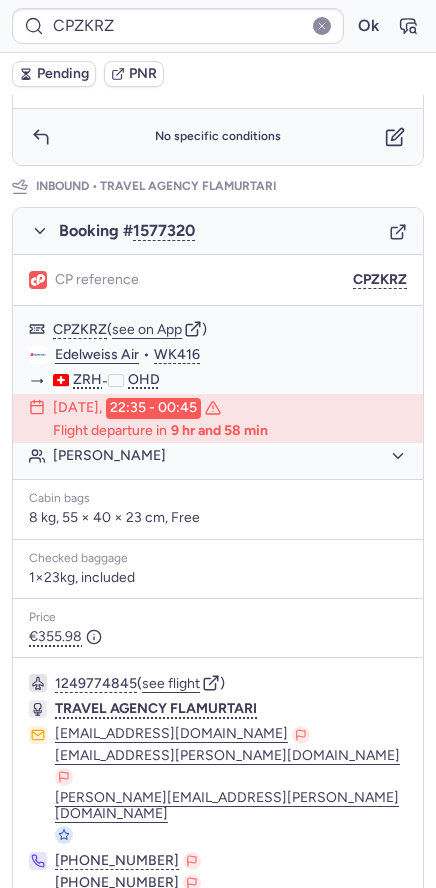 click 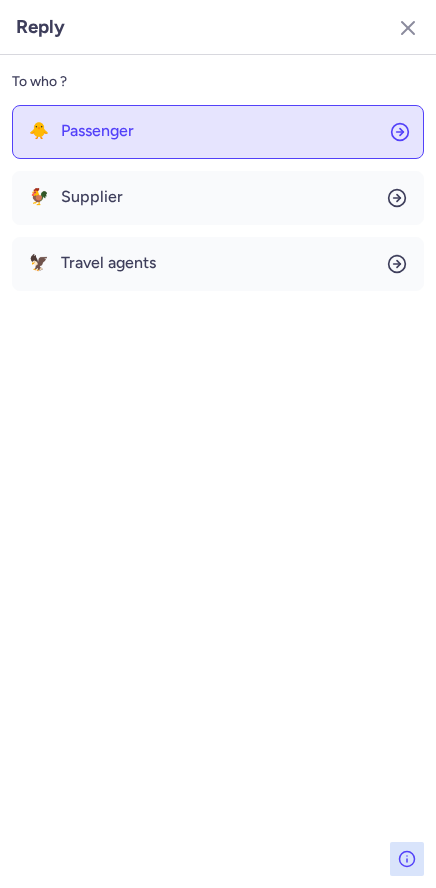 click on "Passenger" at bounding box center [97, 131] 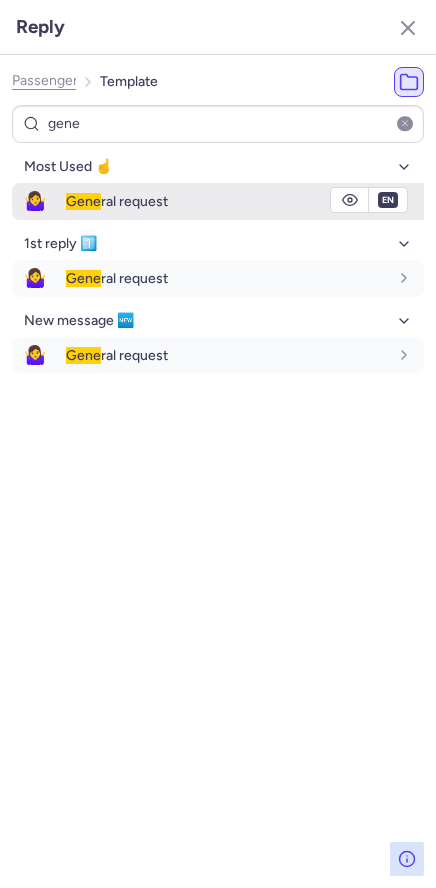 click on "🤷‍♀️" at bounding box center [35, 201] 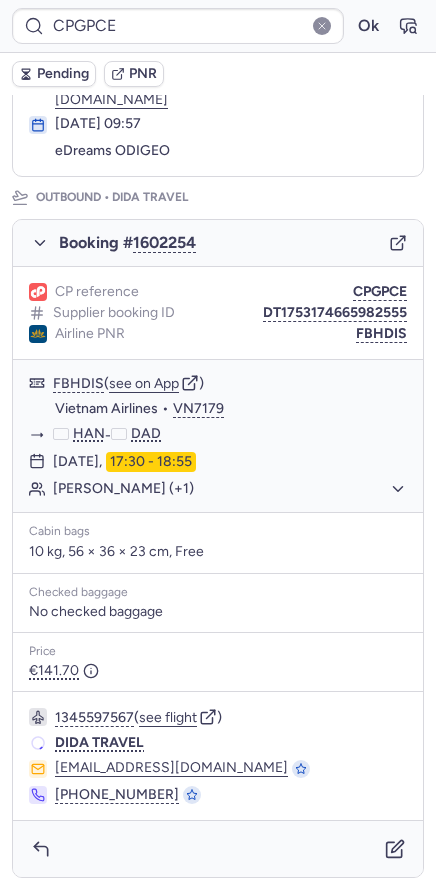 scroll, scrollTop: 252, scrollLeft: 0, axis: vertical 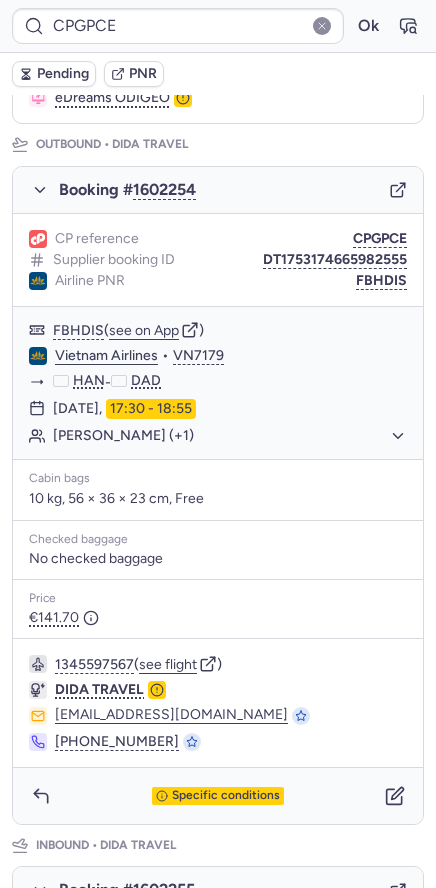 click on "Pending" at bounding box center [54, 74] 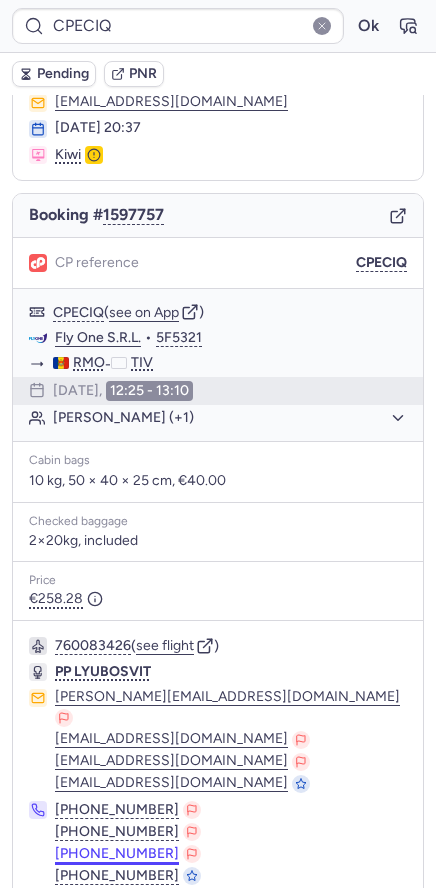 scroll, scrollTop: 151, scrollLeft: 0, axis: vertical 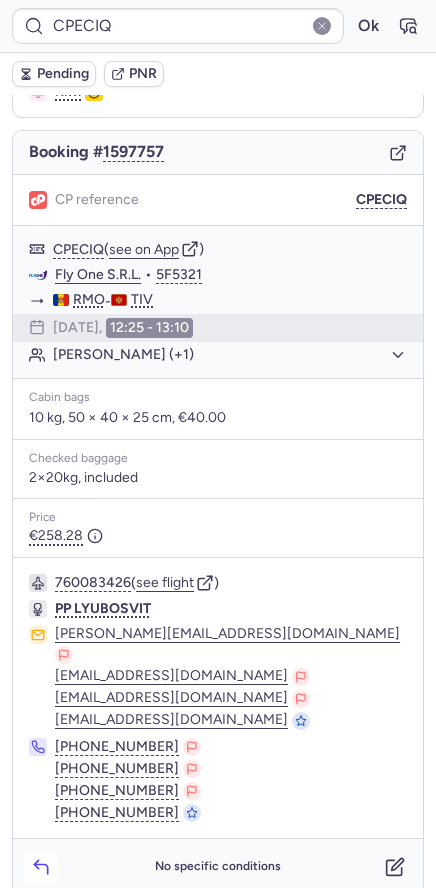 click 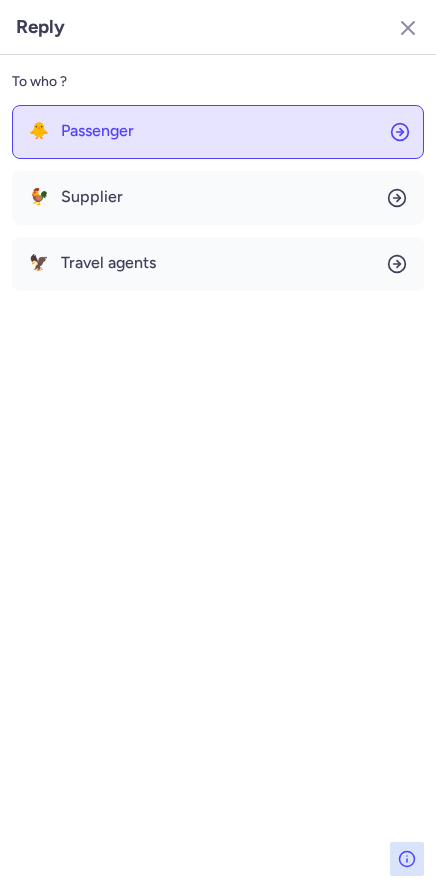click on "Passenger" at bounding box center (97, 131) 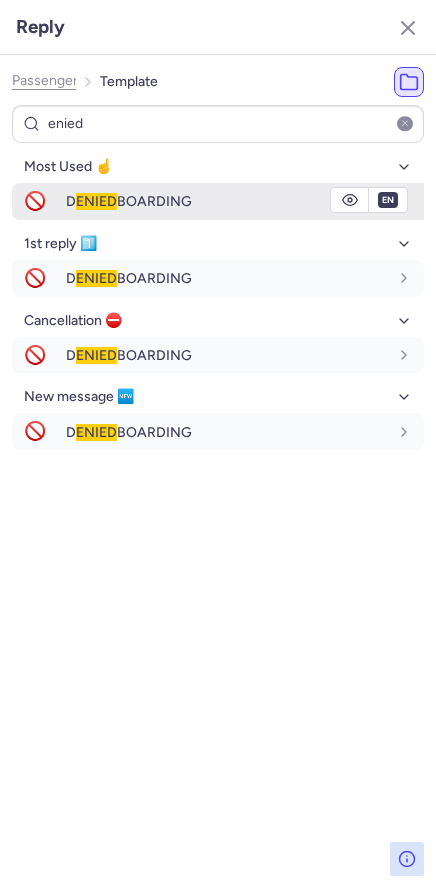 click on "D ENIED  BOARDING" at bounding box center [227, 201] 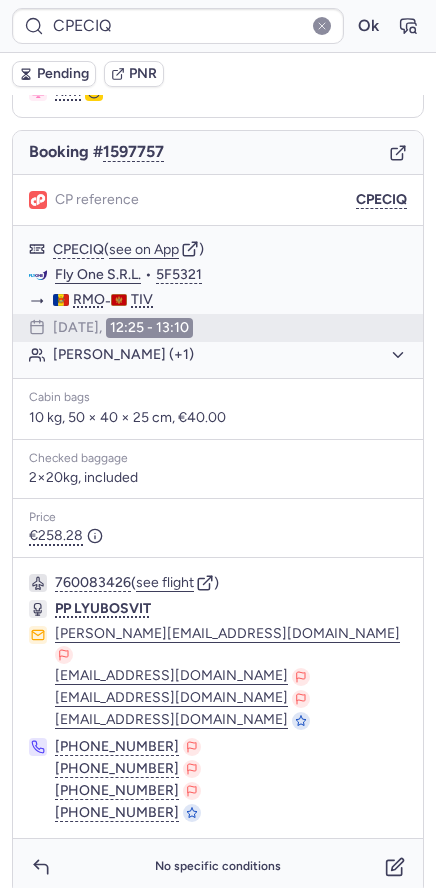 click on "Pending" at bounding box center [63, 74] 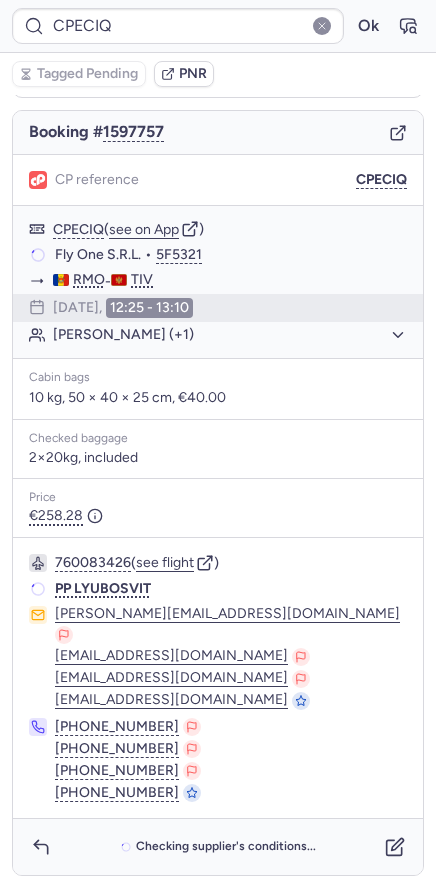 scroll, scrollTop: 151, scrollLeft: 0, axis: vertical 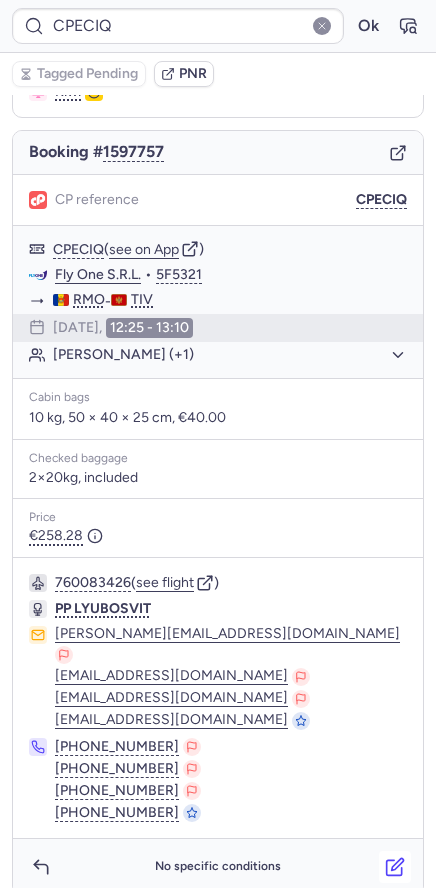 click 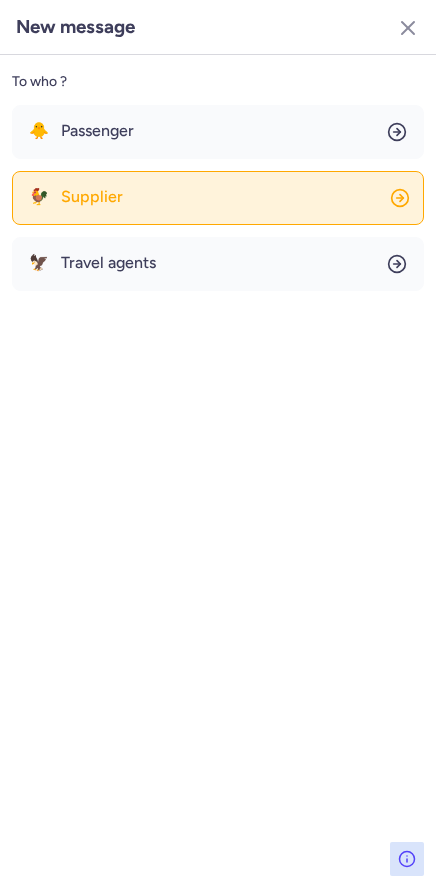 click on "🐓 Supplier" 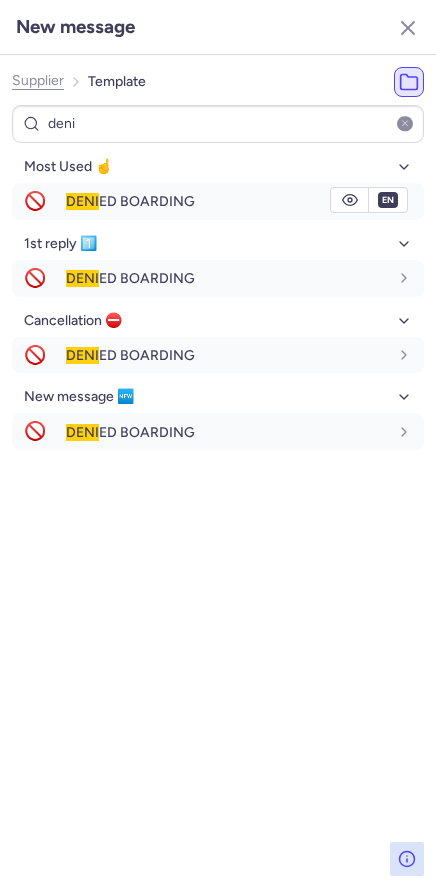 click on "[PERSON_NAME] BOARDING" at bounding box center [130, 201] 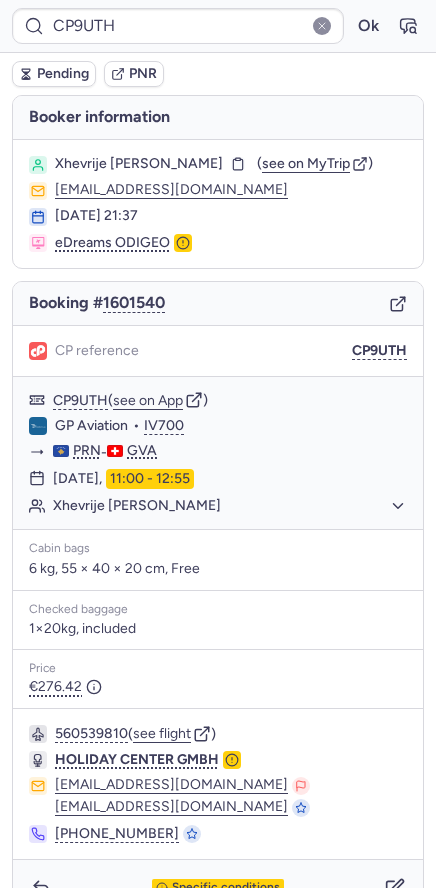 scroll, scrollTop: 41, scrollLeft: 0, axis: vertical 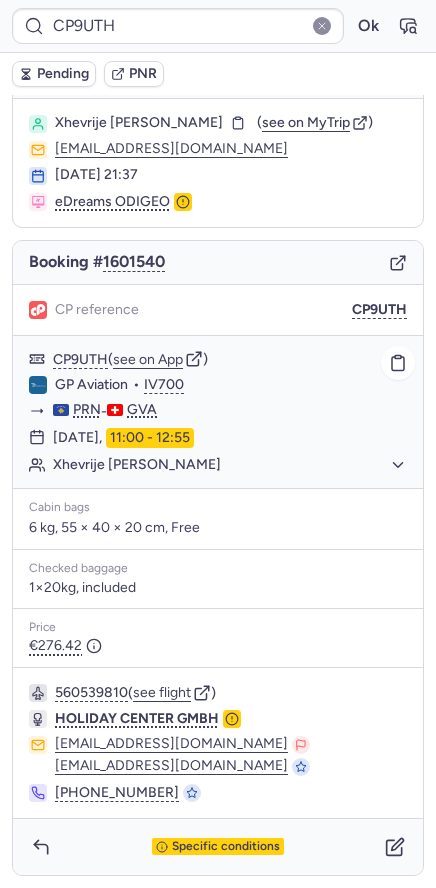 click on "Xhevrije [PERSON_NAME]" 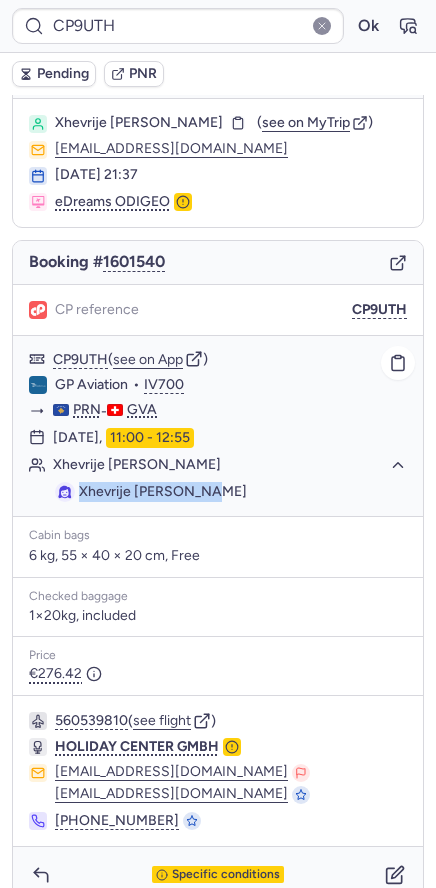 drag, startPoint x: 79, startPoint y: 492, endPoint x: 217, endPoint y: 492, distance: 138 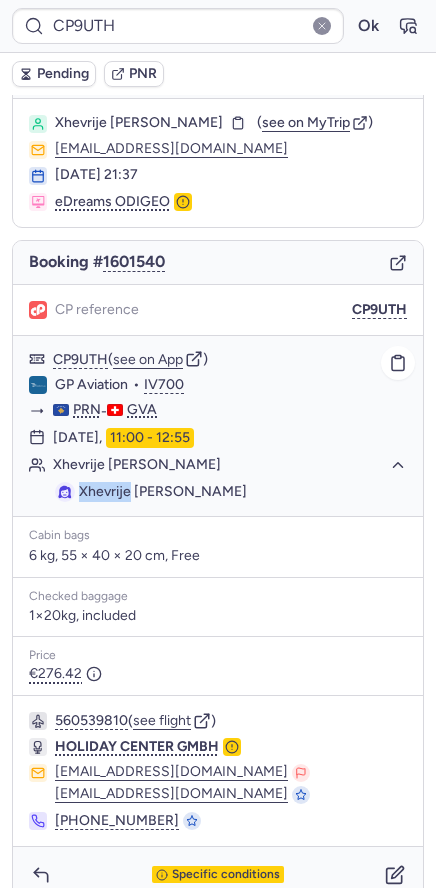 drag, startPoint x: 130, startPoint y: 495, endPoint x: 82, endPoint y: 490, distance: 48.259712 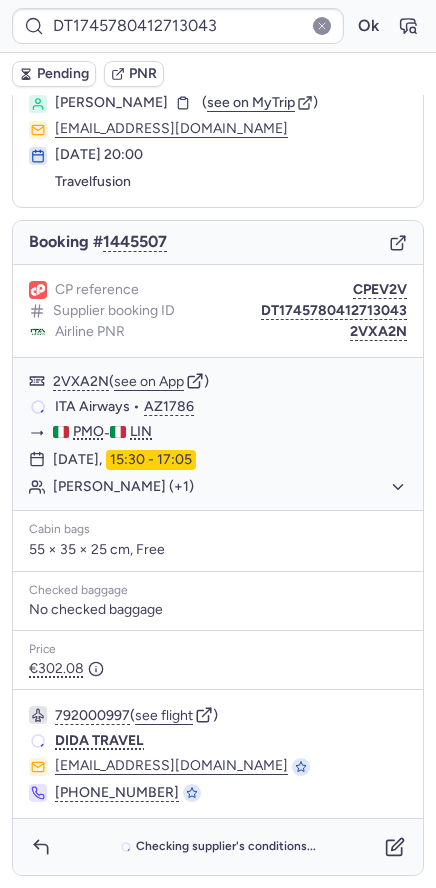 scroll, scrollTop: 61, scrollLeft: 0, axis: vertical 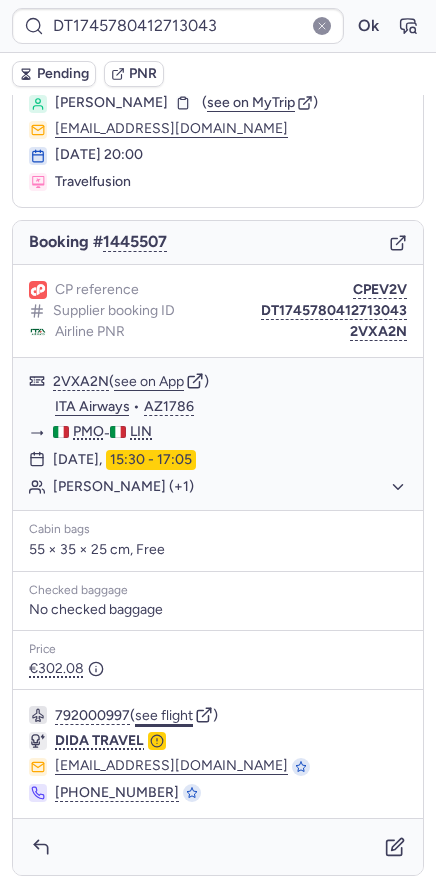 click on "see flight" 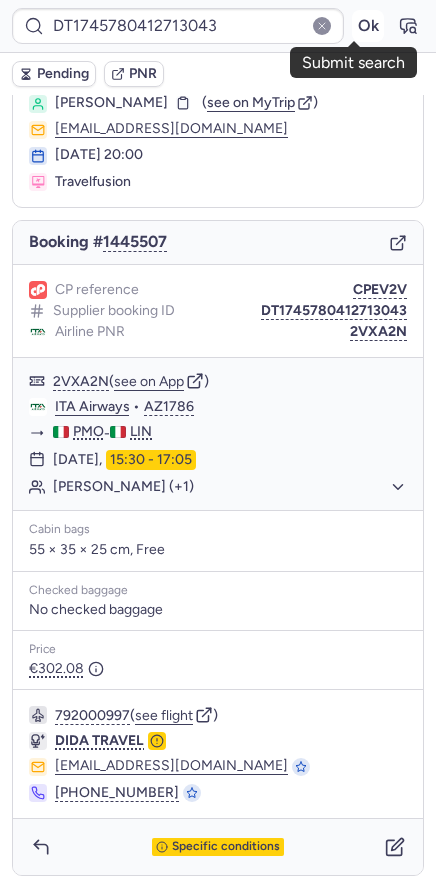 click on "Ok" at bounding box center [368, 26] 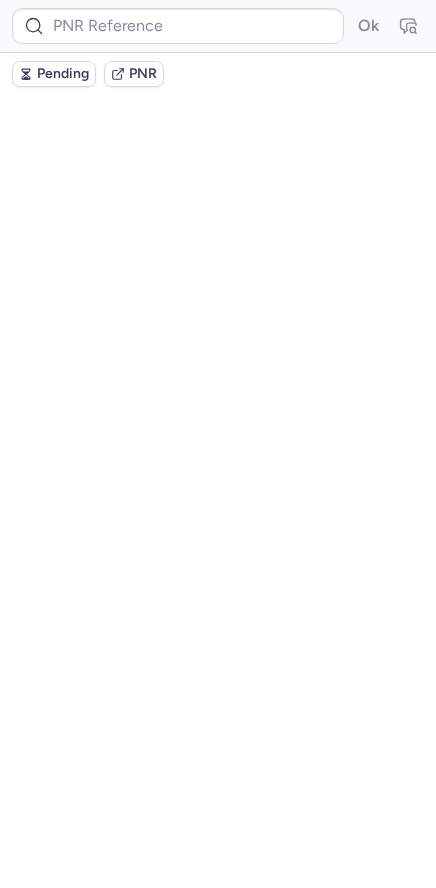 scroll, scrollTop: 0, scrollLeft: 0, axis: both 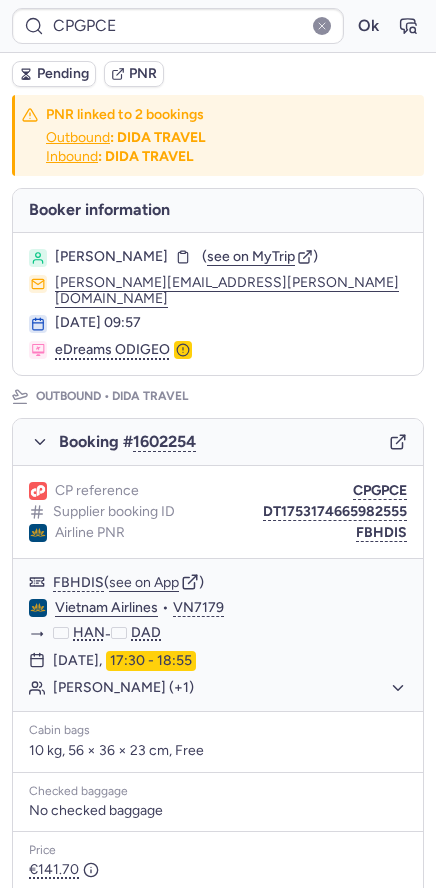 click on "Pending" at bounding box center [63, 74] 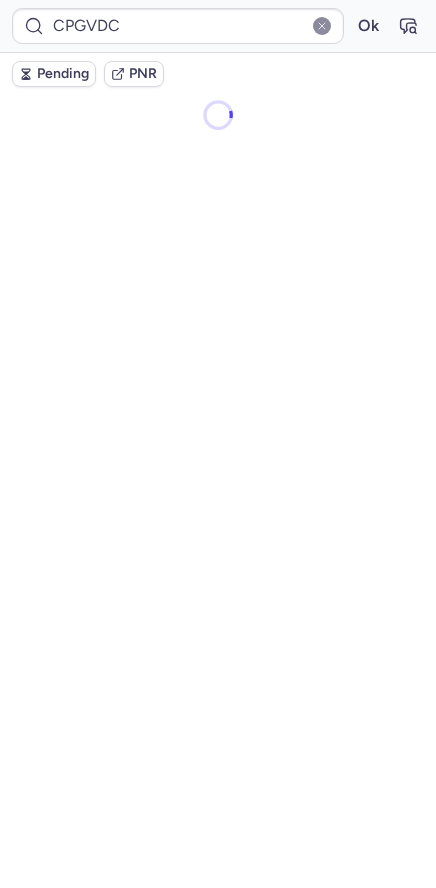 click on "CPGVDC  Ok  Pending PNR No bookings found We were unable to find bookings.  Please   type your query   in the search bar to find some bookings" 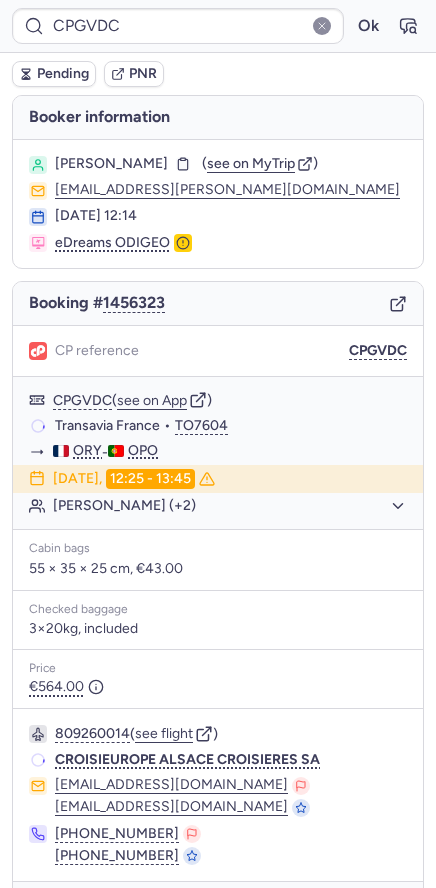 scroll, scrollTop: 63, scrollLeft: 0, axis: vertical 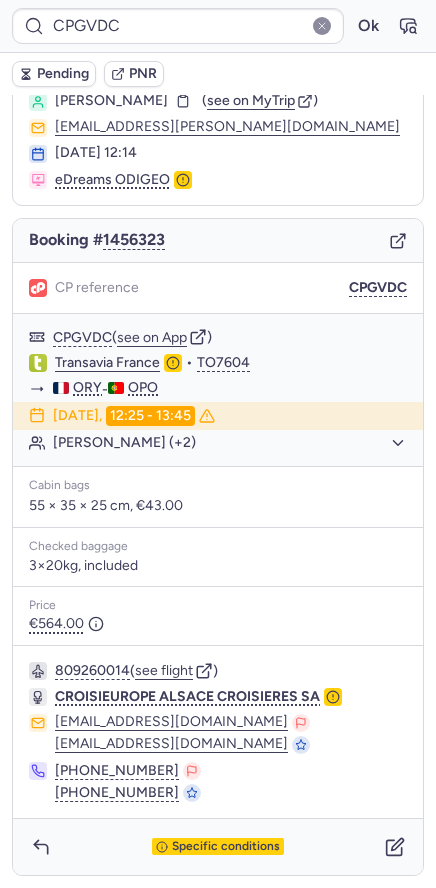click on "Specific conditions" at bounding box center [218, 847] 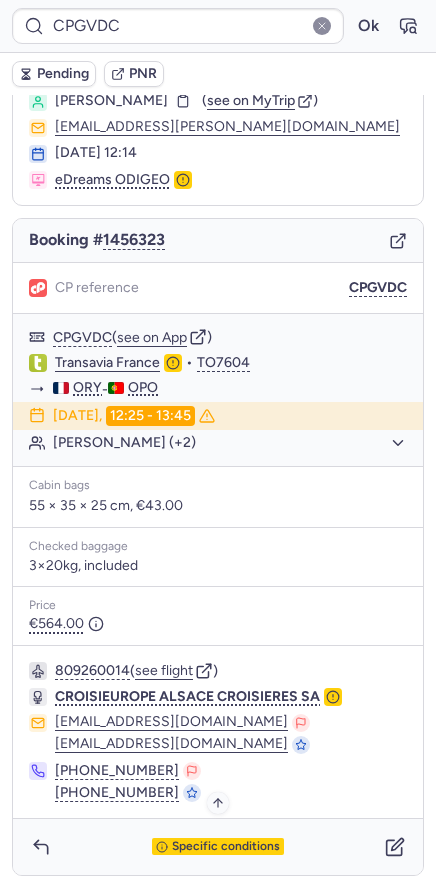 click on "Specific conditions" at bounding box center (226, 847) 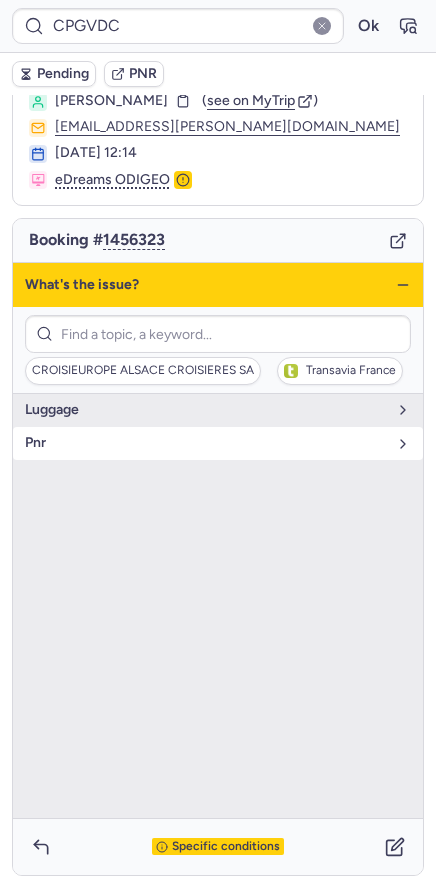 click on "pnr" at bounding box center (206, 443) 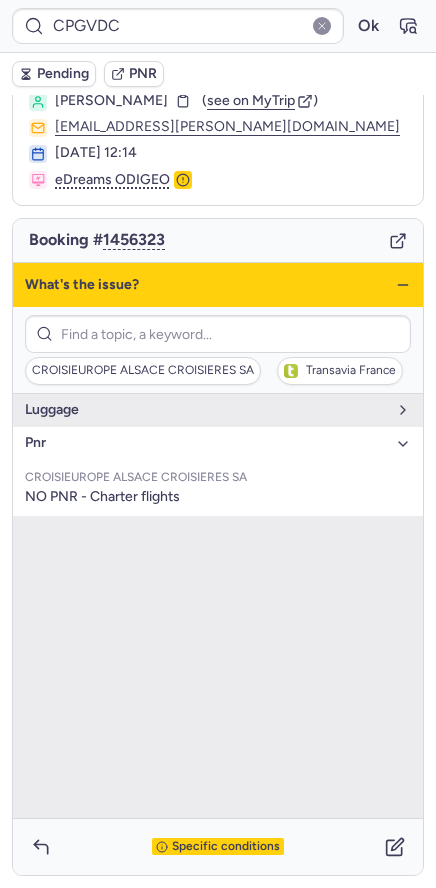 click on "pnr" at bounding box center [206, 443] 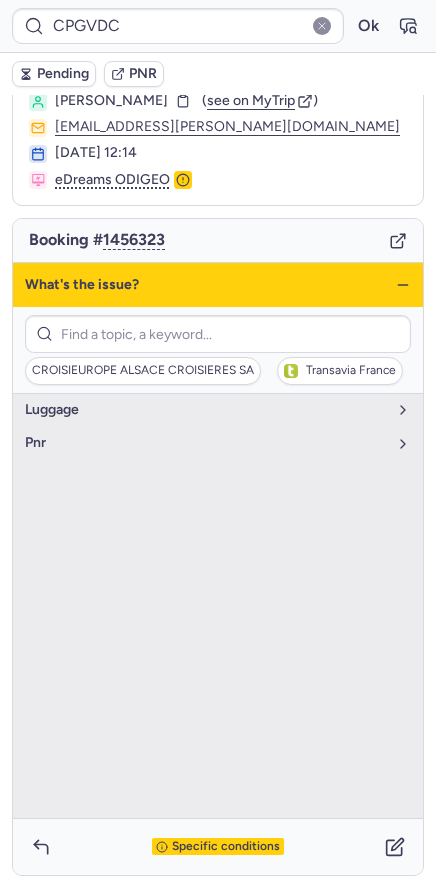 click 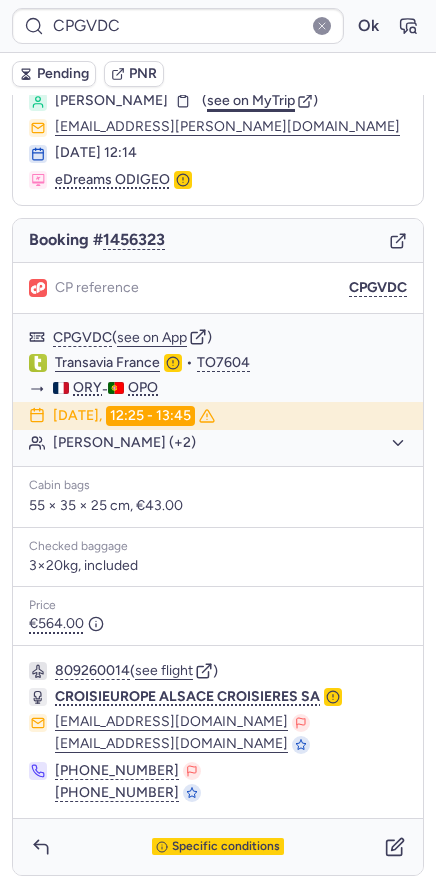 click on "see on MyTrip" at bounding box center (251, 100) 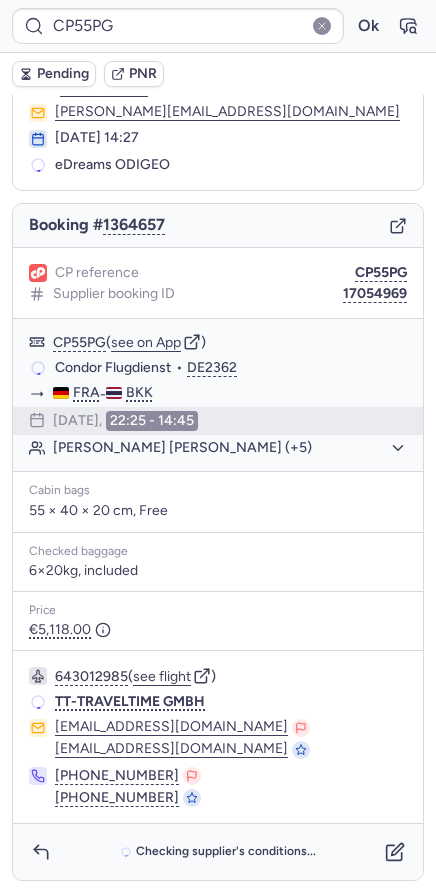 scroll, scrollTop: 83, scrollLeft: 0, axis: vertical 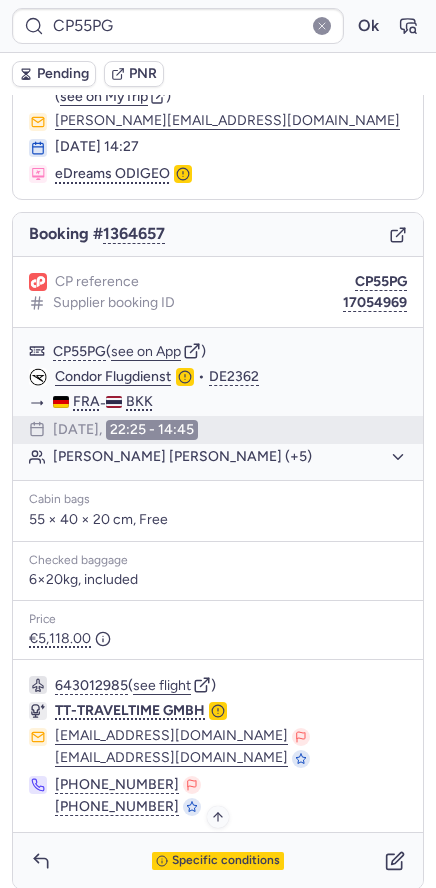 click on "Specific conditions" at bounding box center [226, 861] 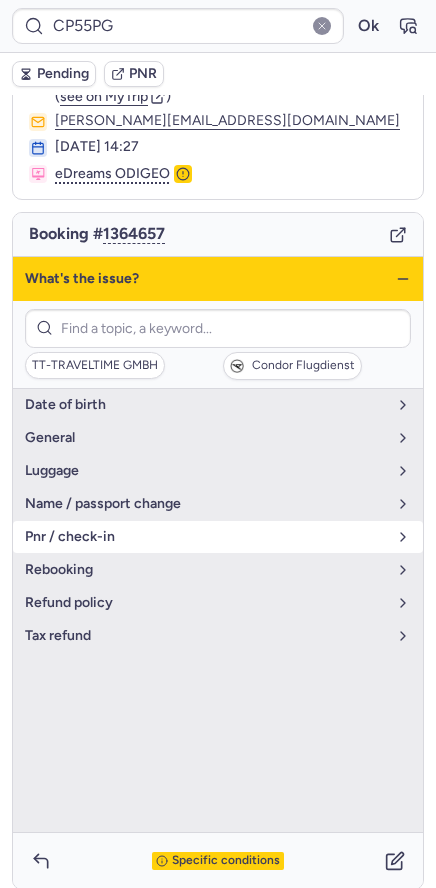 click on "pnr / check-in" at bounding box center (206, 537) 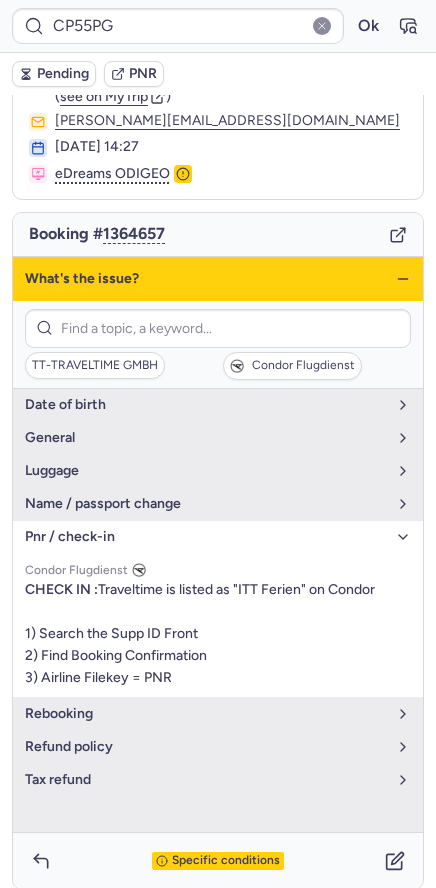 click 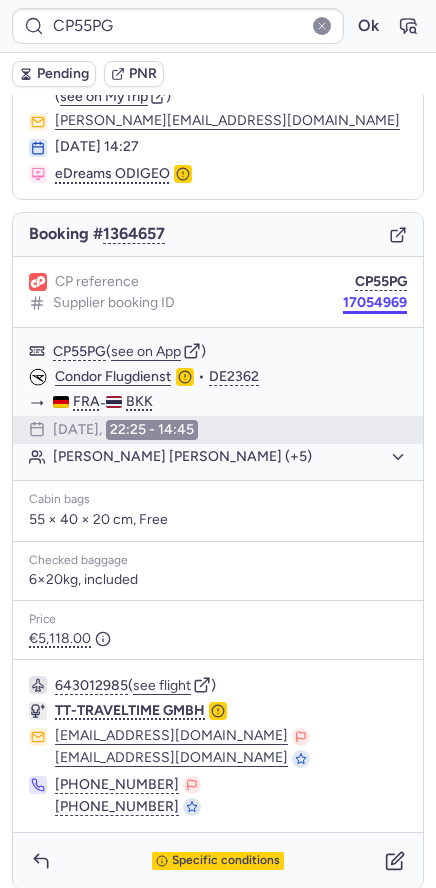 click on "17054969" at bounding box center [375, 303] 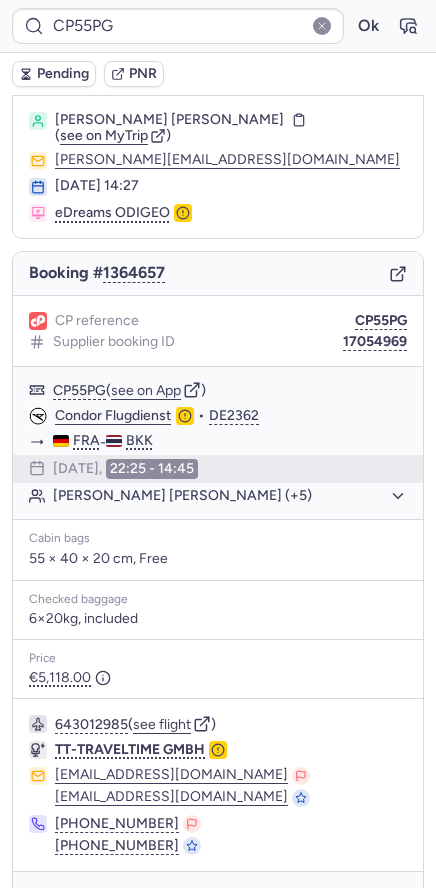 scroll, scrollTop: 83, scrollLeft: 0, axis: vertical 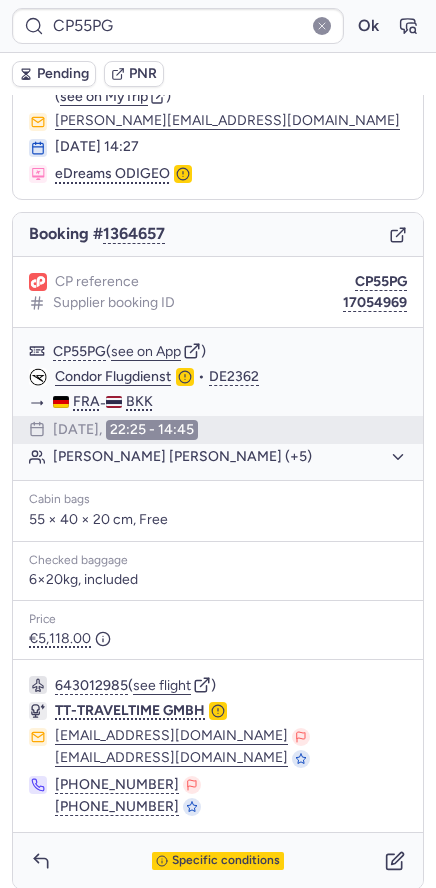 click on "Specific conditions" at bounding box center [226, 861] 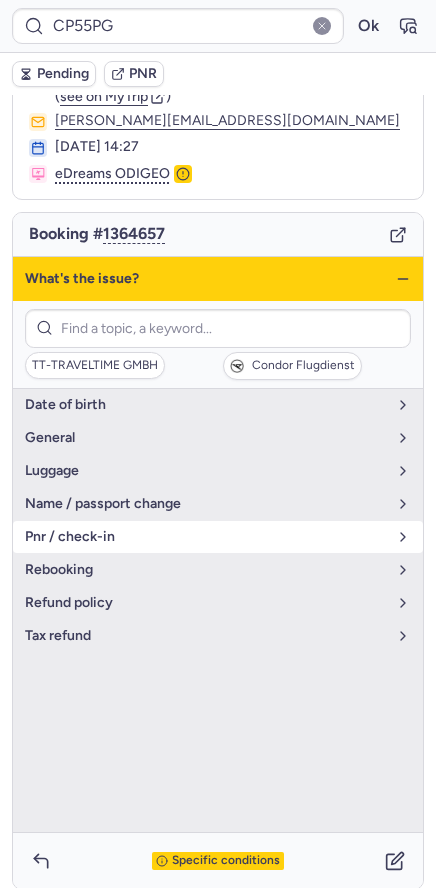 click on "pnr / check-in" at bounding box center (206, 537) 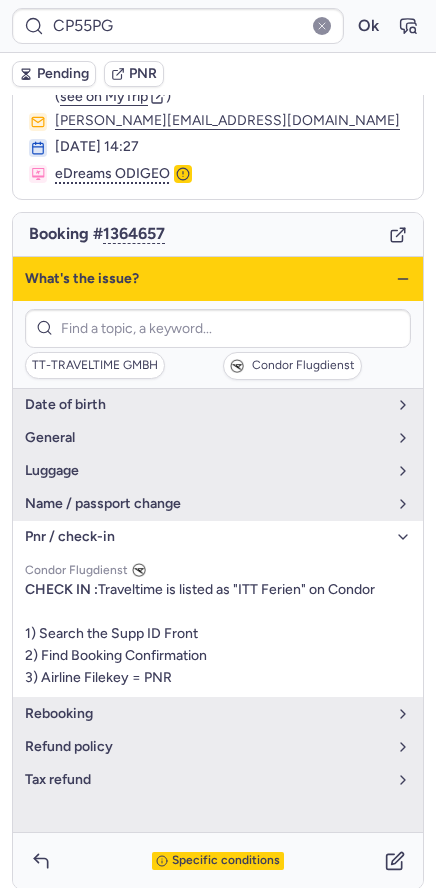 click on "pnr / check-in" at bounding box center [206, 537] 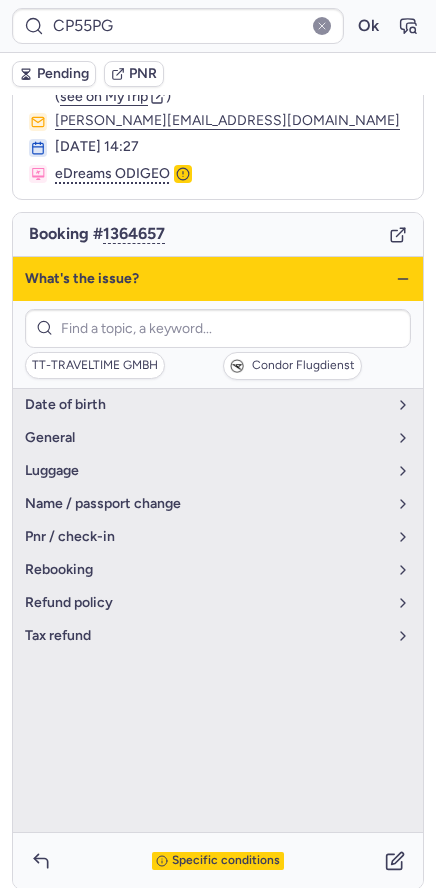 click 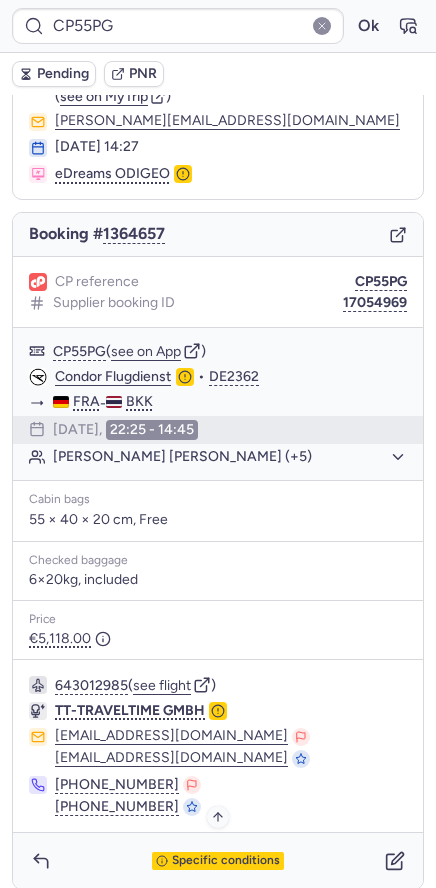 click on "Specific conditions" at bounding box center [218, 861] 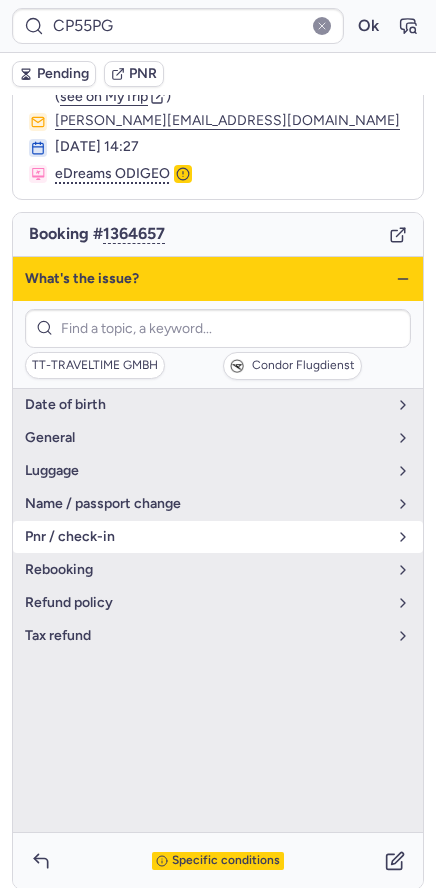 click on "pnr / check-in" at bounding box center [218, 537] 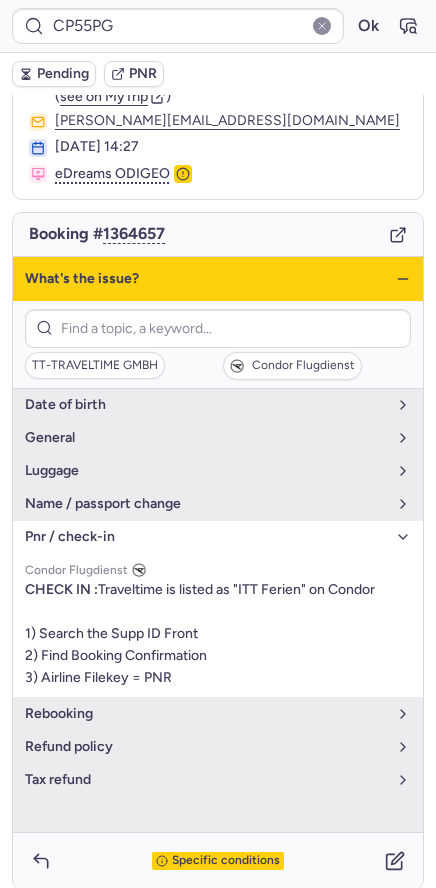 click on "pnr / check-in" at bounding box center [218, 537] 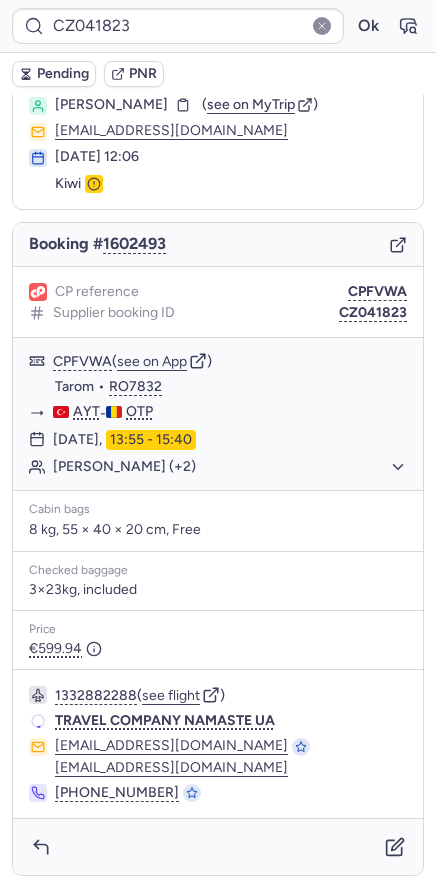 scroll, scrollTop: 59, scrollLeft: 0, axis: vertical 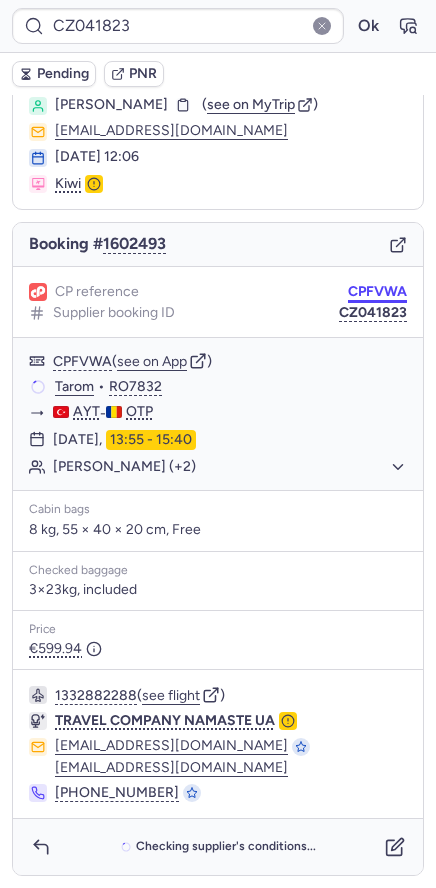 click on "CPFVWA" at bounding box center (377, 292) 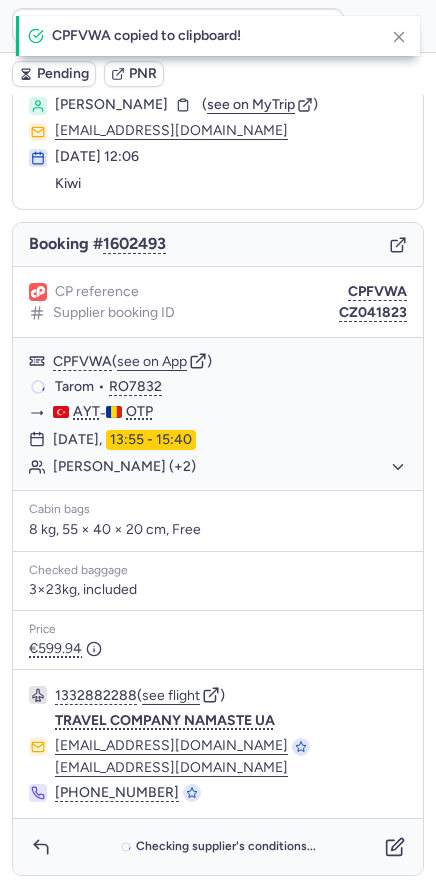 scroll, scrollTop: 58, scrollLeft: 0, axis: vertical 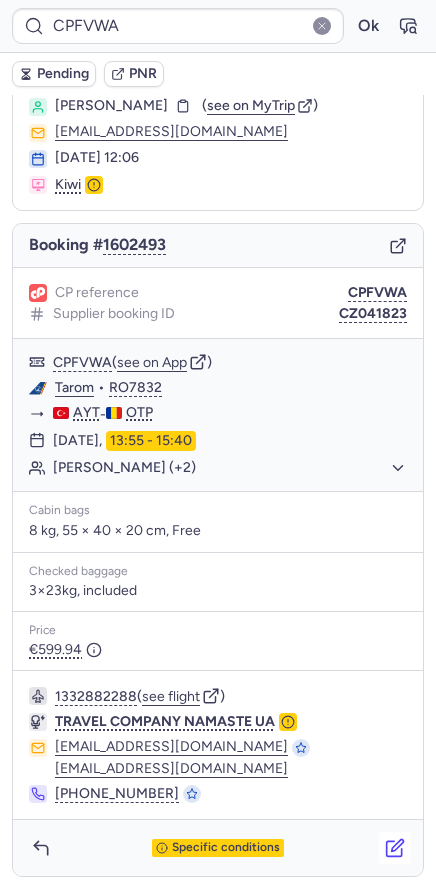 click 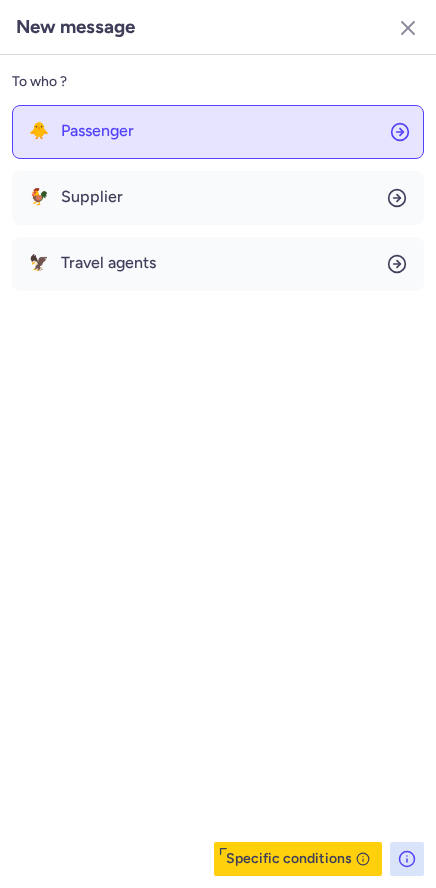 click on "Passenger" at bounding box center (97, 131) 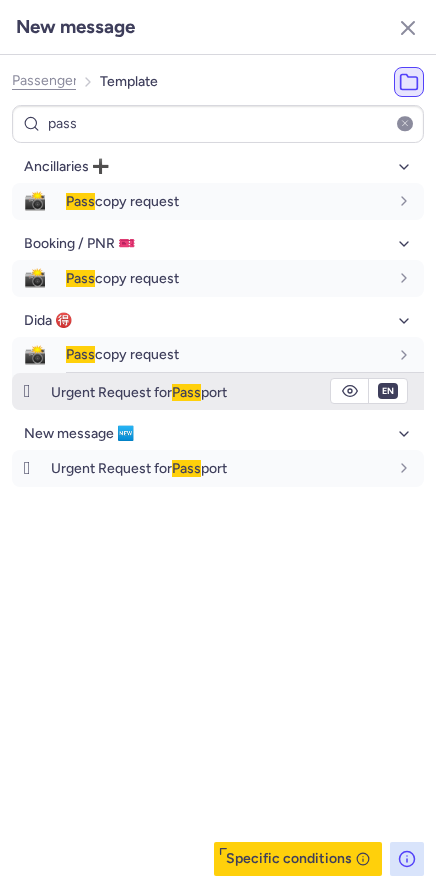 click on "Urgent Request for  Pass port" at bounding box center (139, 392) 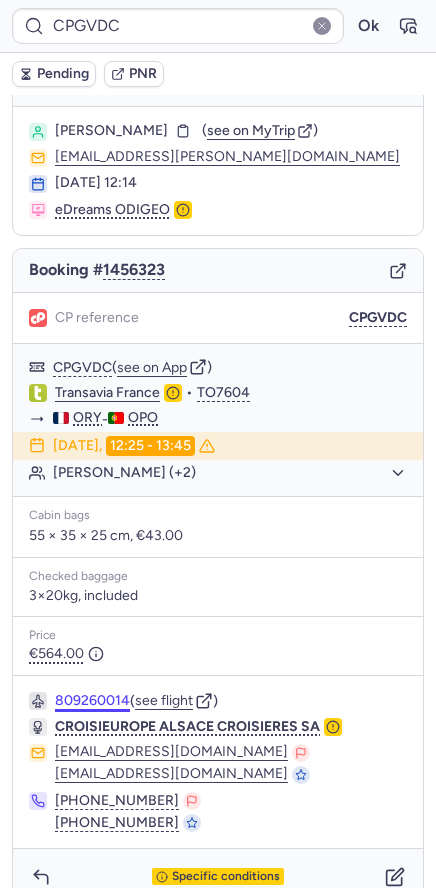 scroll, scrollTop: 63, scrollLeft: 0, axis: vertical 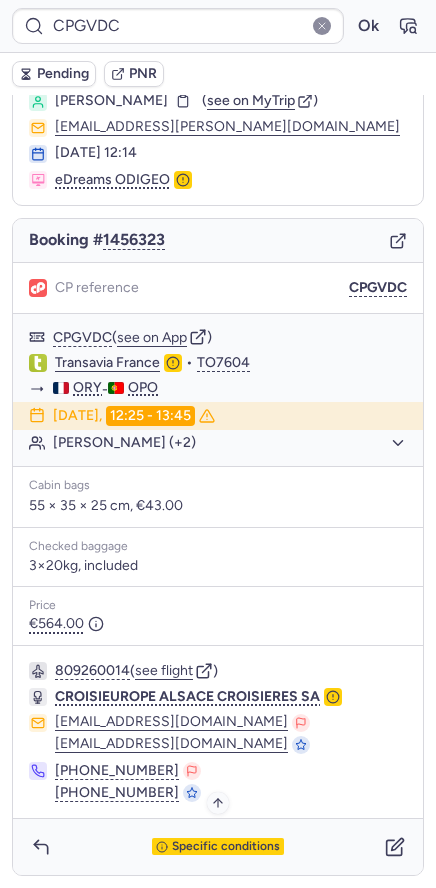click on "Specific conditions" at bounding box center (226, 847) 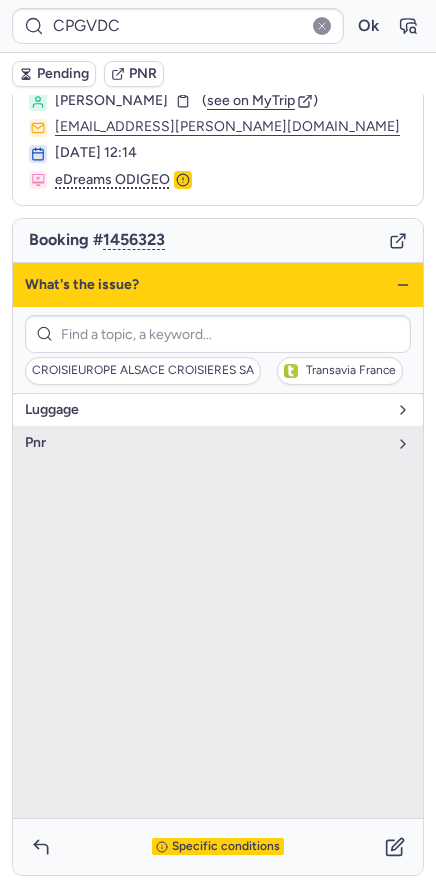 click on "luggage" at bounding box center (218, 410) 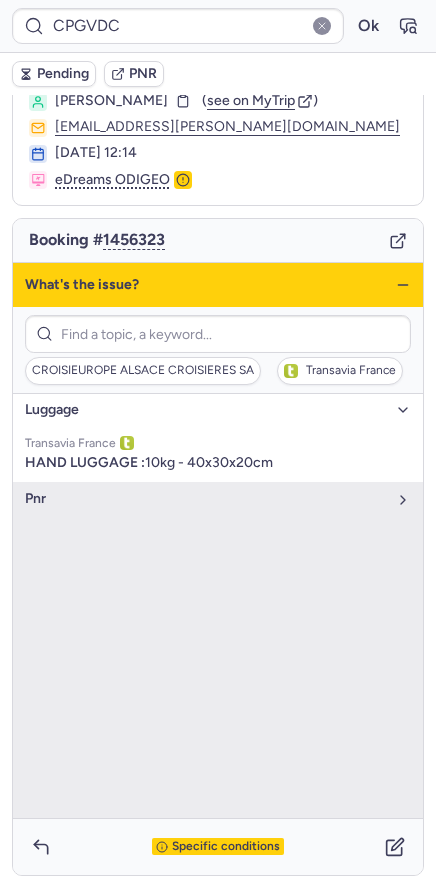click 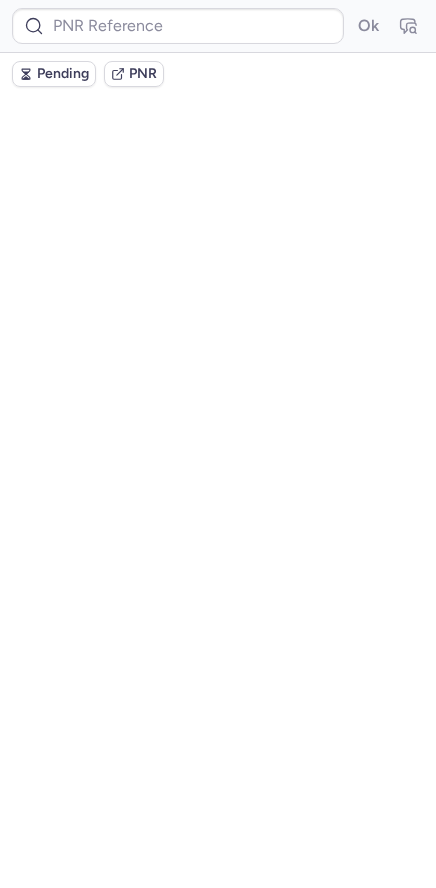 scroll, scrollTop: 0, scrollLeft: 0, axis: both 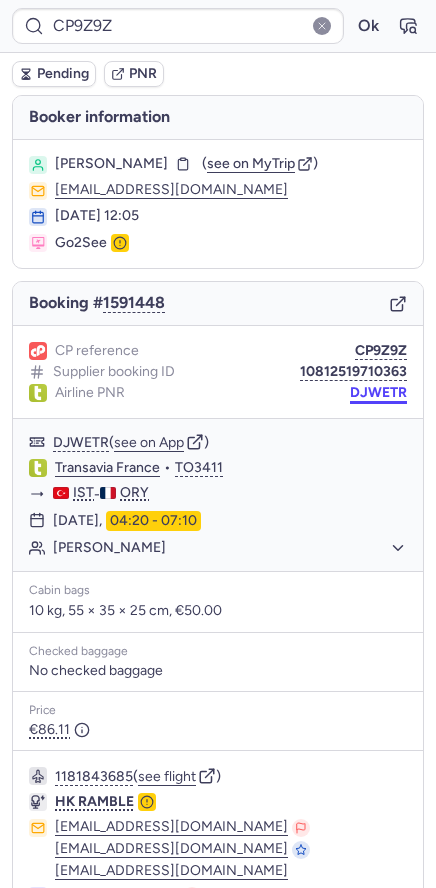 click on "DJWETR" at bounding box center (378, 393) 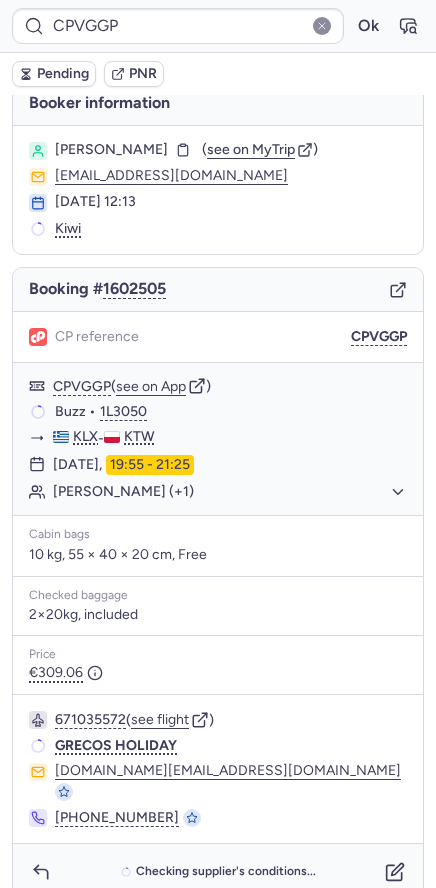 scroll, scrollTop: 19, scrollLeft: 0, axis: vertical 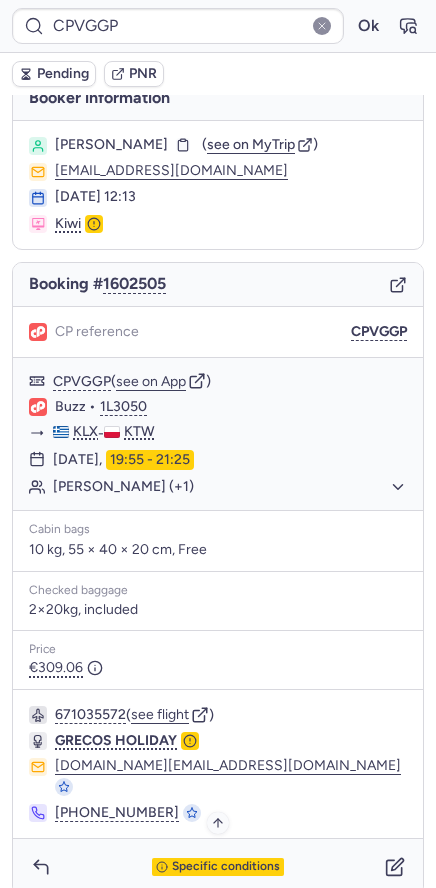 click on "Specific conditions" at bounding box center [226, 867] 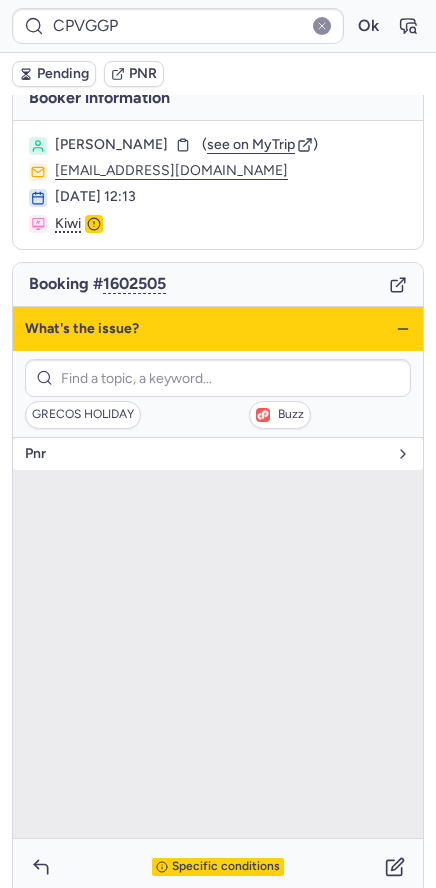 click on "pnr" at bounding box center (206, 454) 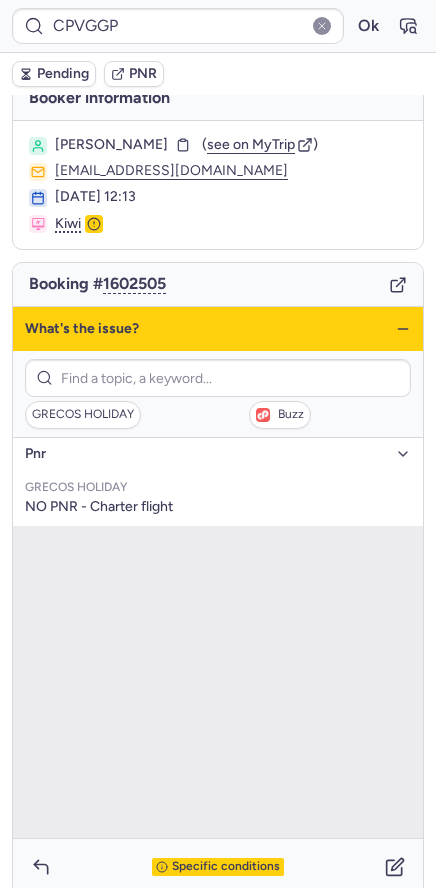 click 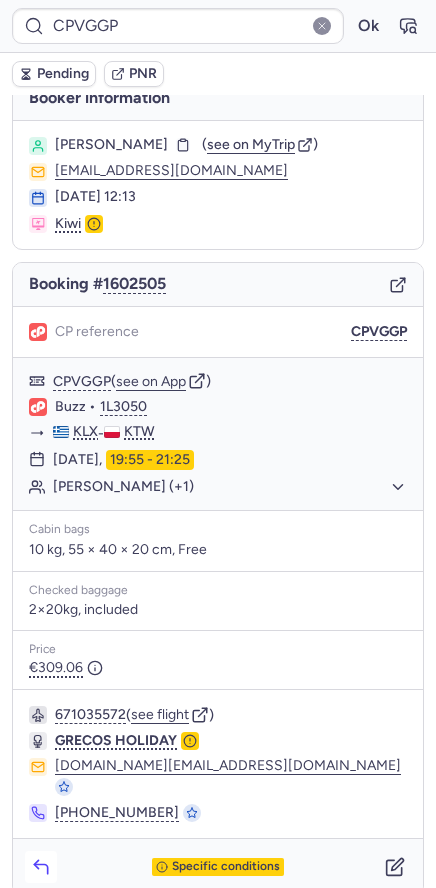 click 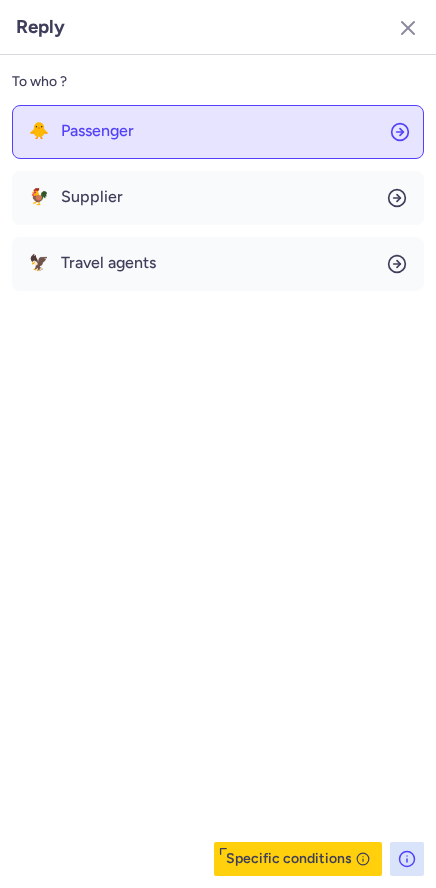 click on "🐥 Passenger" 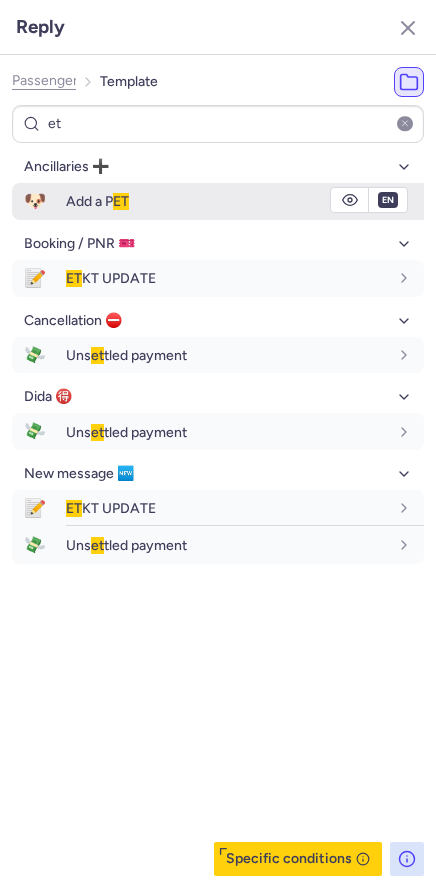 click on "Add a P ET" at bounding box center (97, 201) 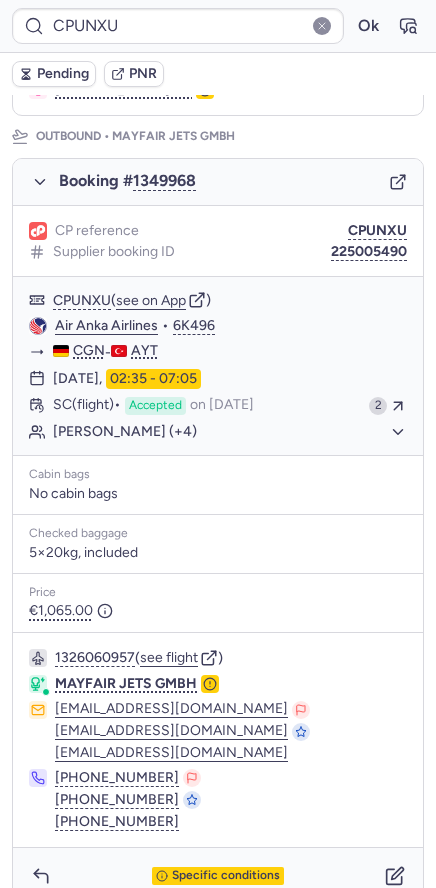 scroll, scrollTop: 245, scrollLeft: 0, axis: vertical 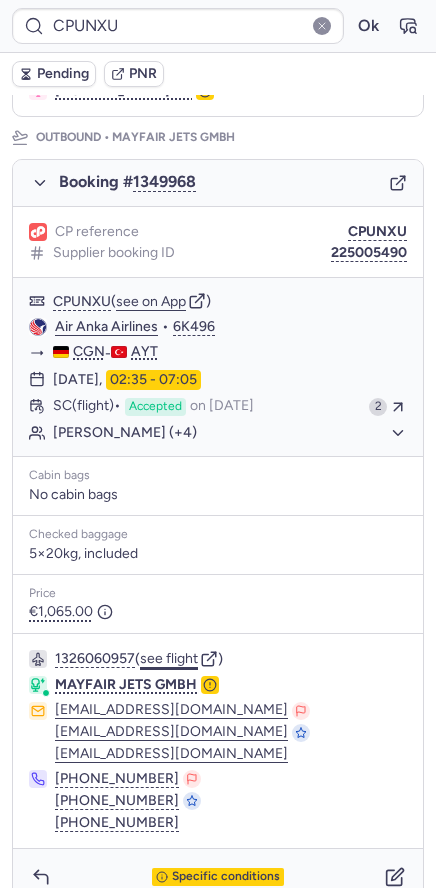 click on "see flight" 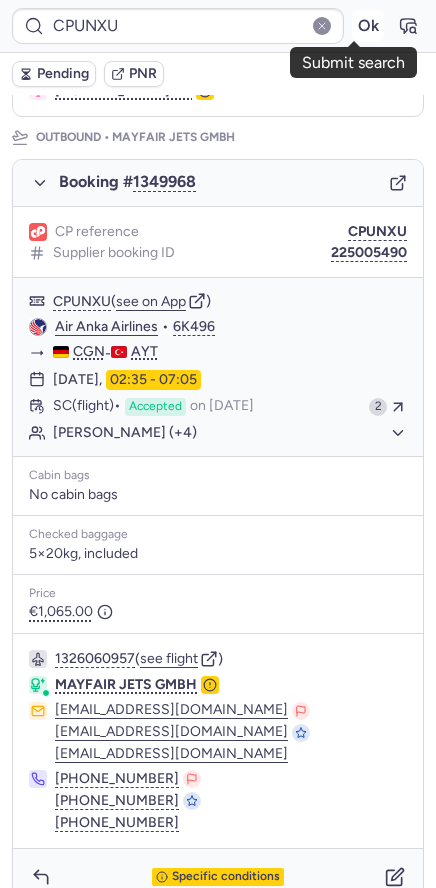 click on "Ok" at bounding box center (368, 26) 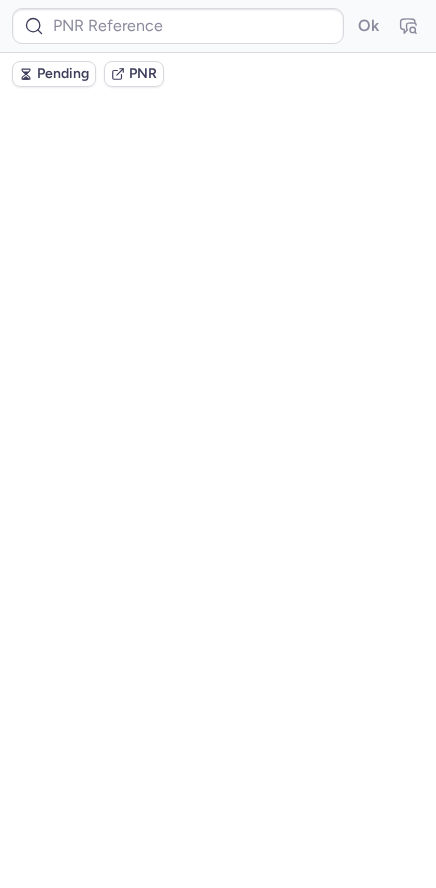 scroll, scrollTop: 0, scrollLeft: 0, axis: both 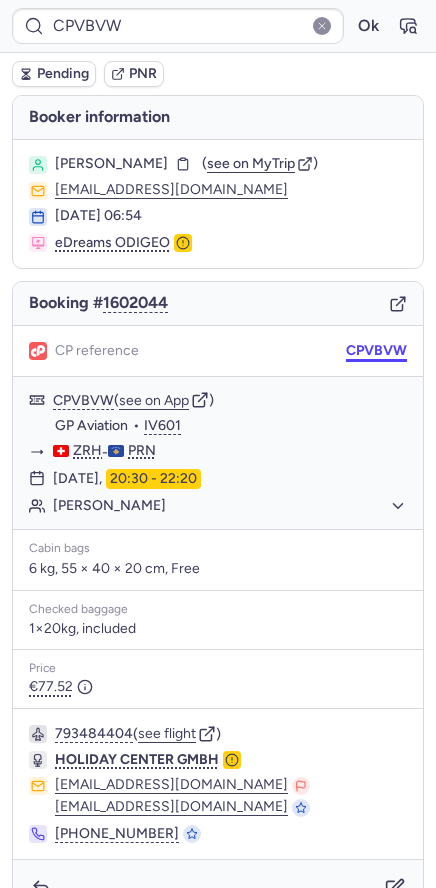 click on "CPVBVW" at bounding box center (376, 351) 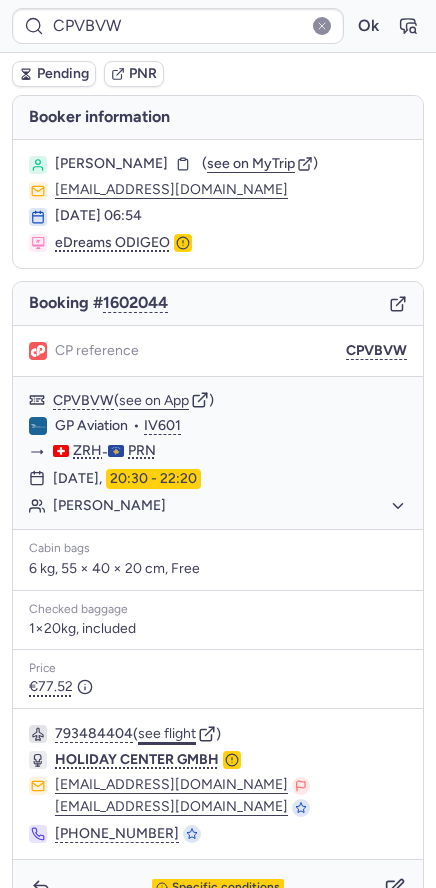 scroll, scrollTop: 41, scrollLeft: 0, axis: vertical 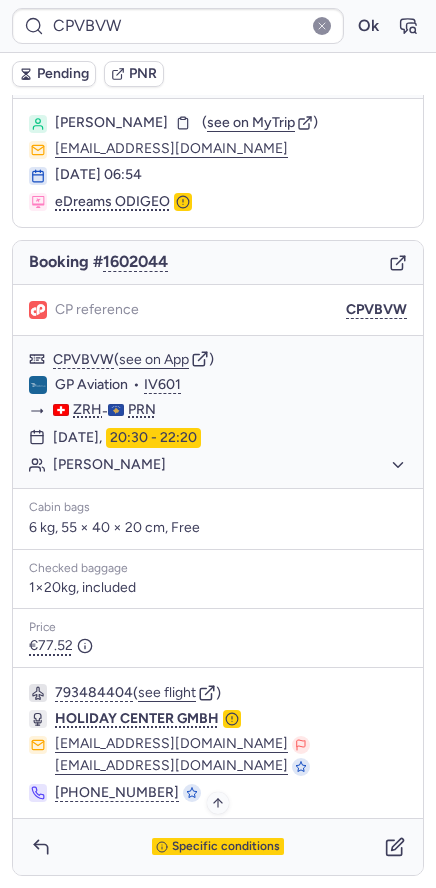 click on "Specific conditions" at bounding box center [226, 847] 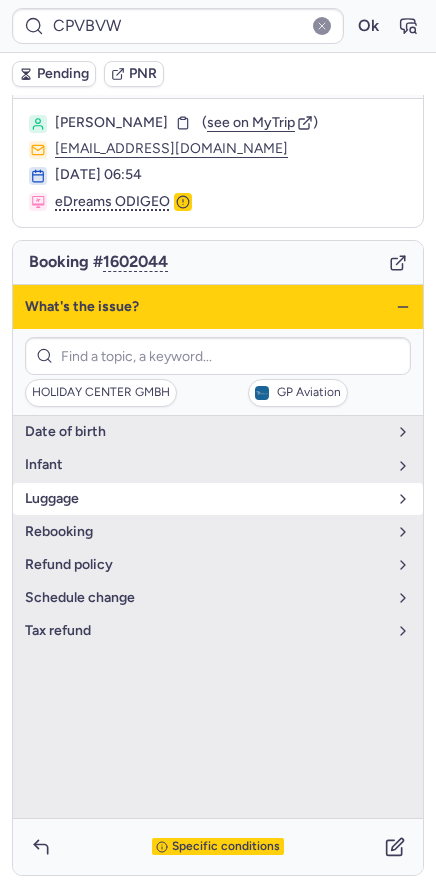 click on "luggage" at bounding box center (206, 499) 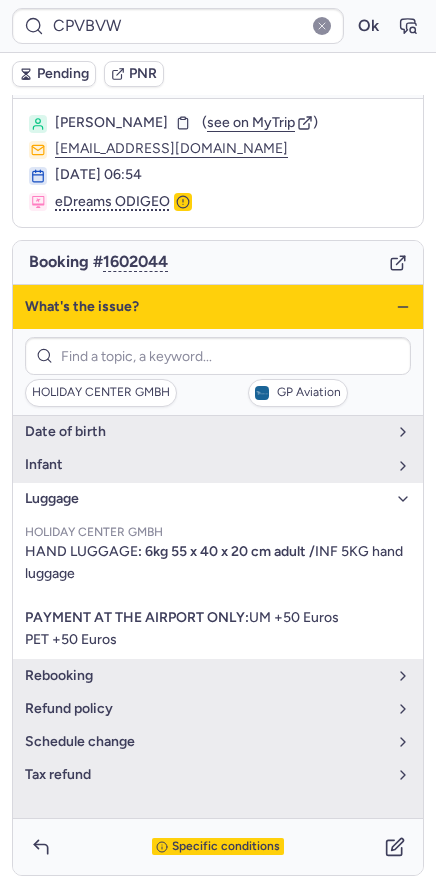click on "luggage" at bounding box center [206, 499] 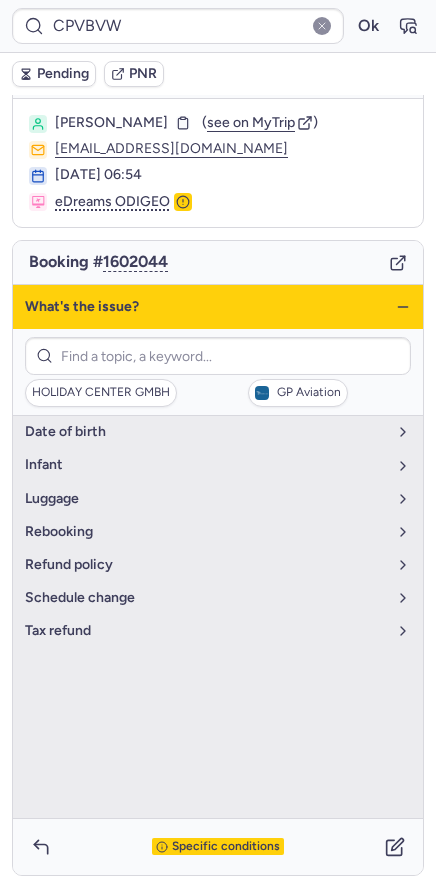 click 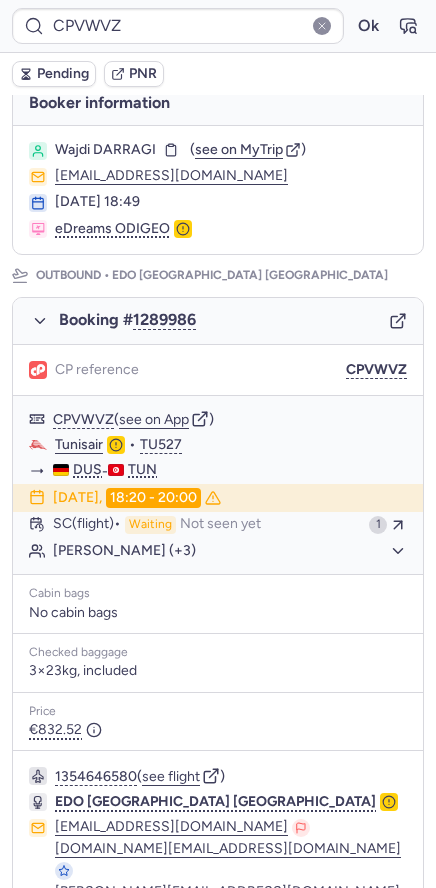 scroll, scrollTop: 136, scrollLeft: 0, axis: vertical 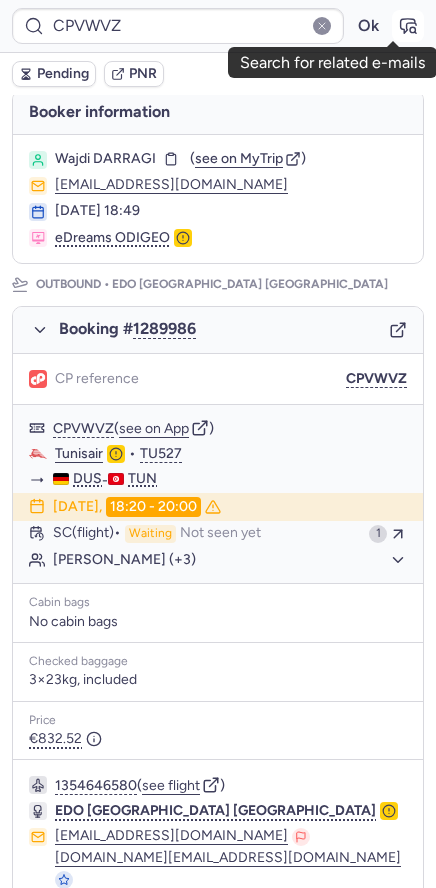 click at bounding box center (408, 26) 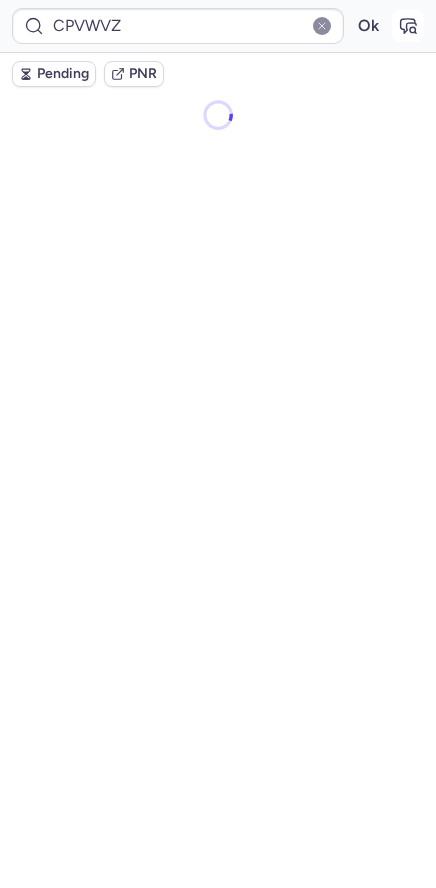 scroll, scrollTop: 0, scrollLeft: 0, axis: both 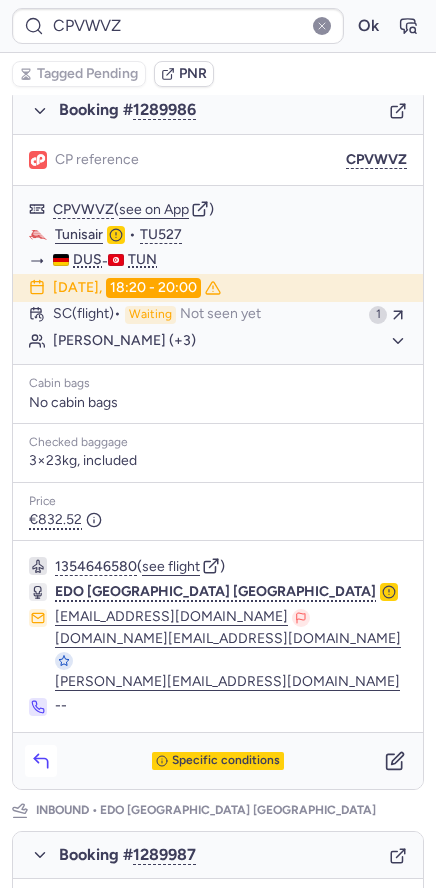 click 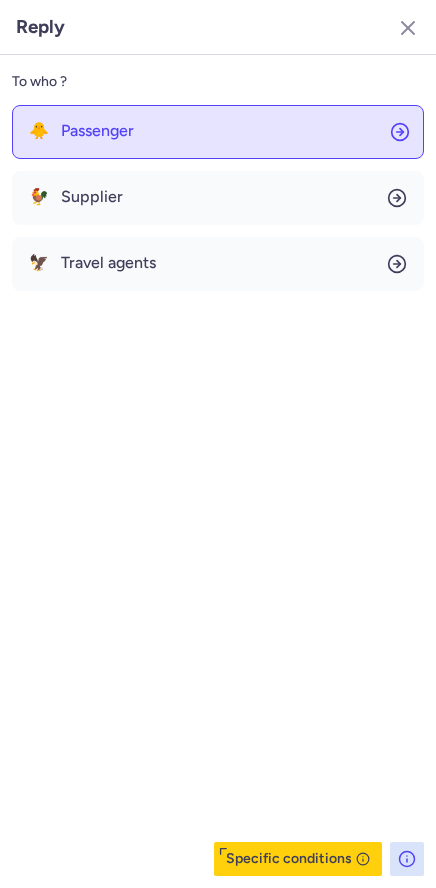 click on "Passenger" at bounding box center [97, 131] 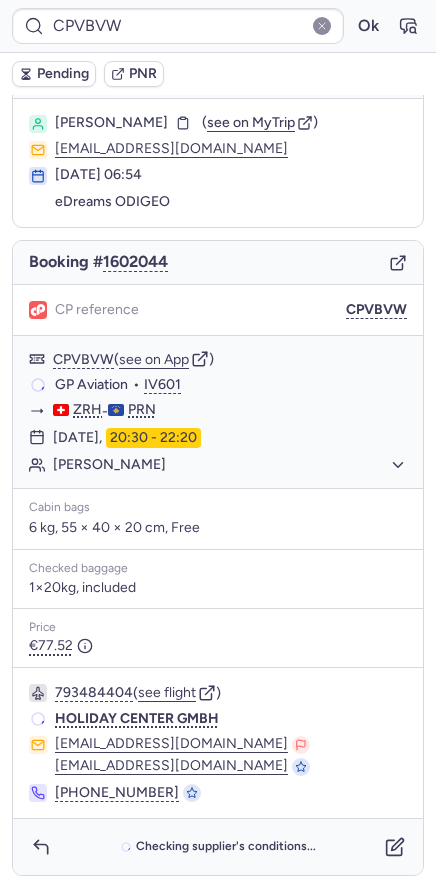 scroll, scrollTop: 41, scrollLeft: 0, axis: vertical 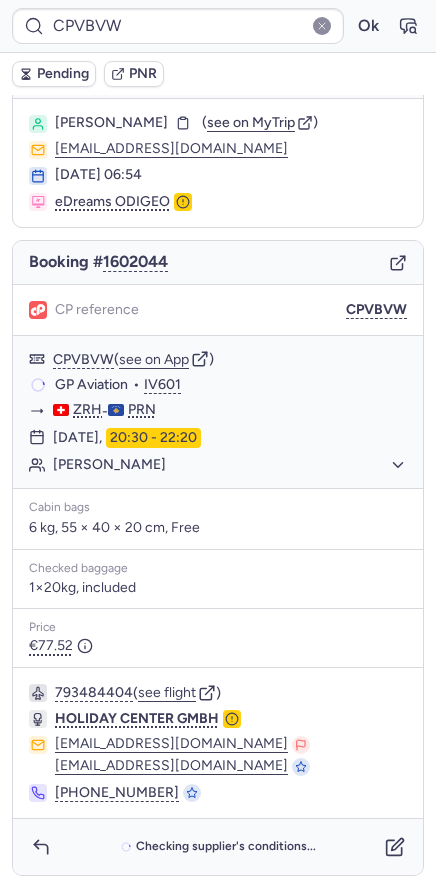 type on "CPVWVZ" 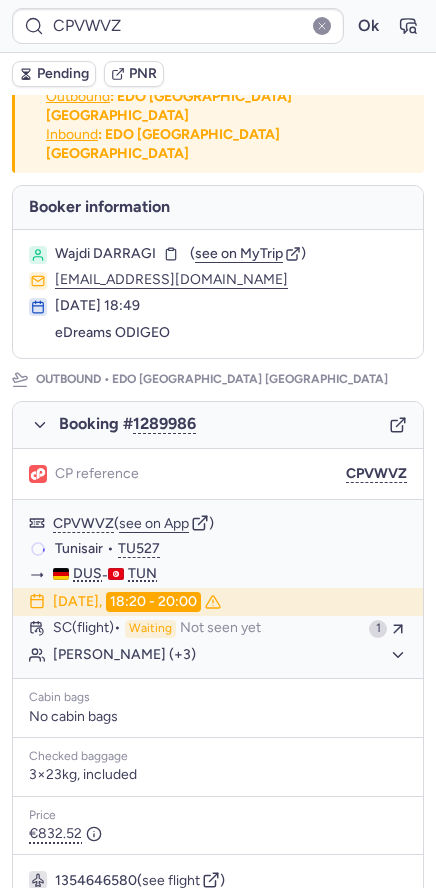 scroll, scrollTop: 39, scrollLeft: 0, axis: vertical 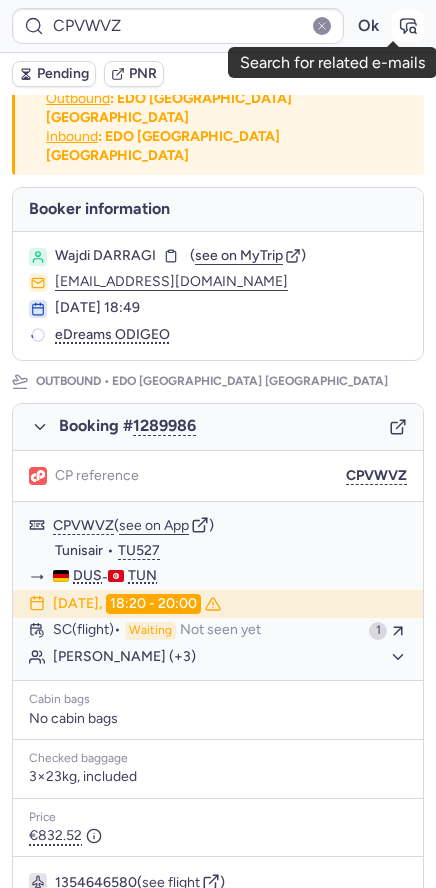 click 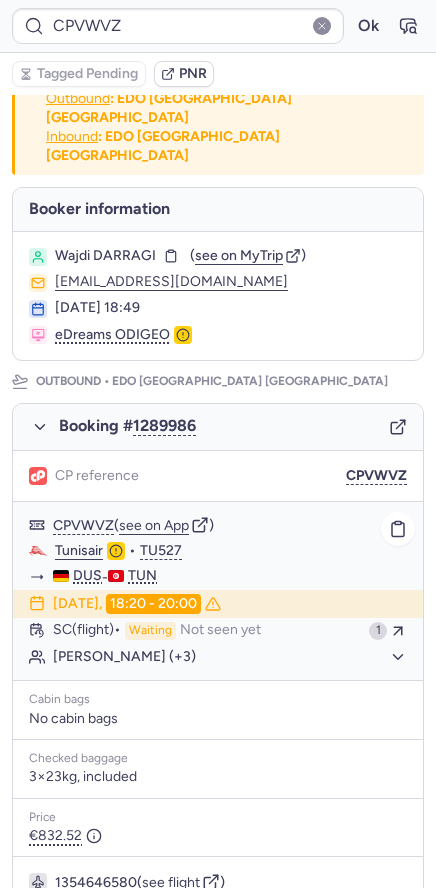 scroll, scrollTop: 218, scrollLeft: 0, axis: vertical 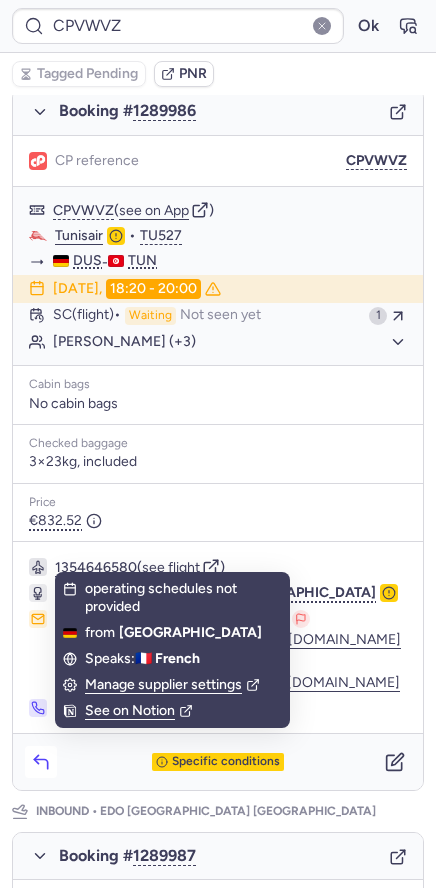 click 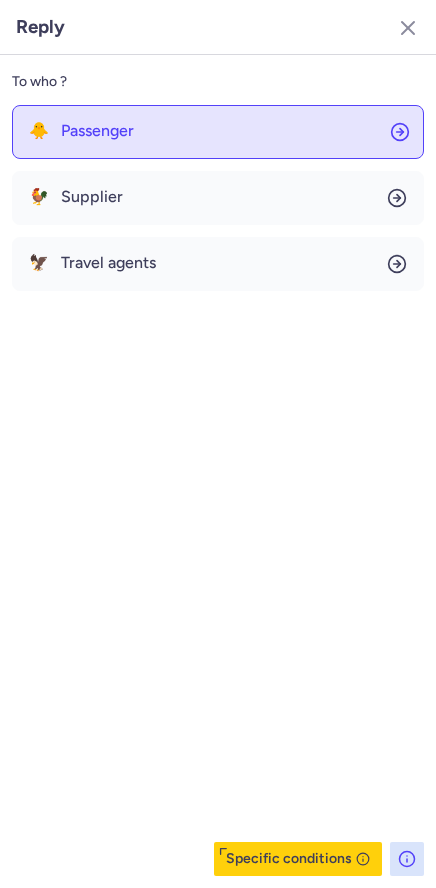 click on "Passenger" at bounding box center [97, 131] 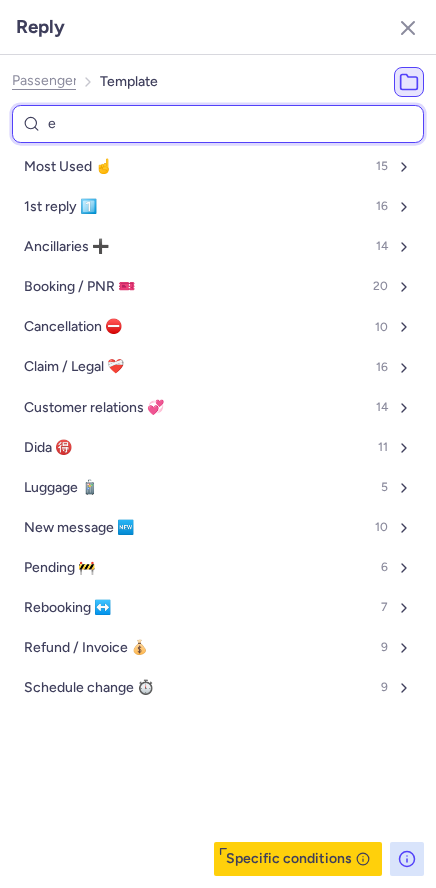 type on "el" 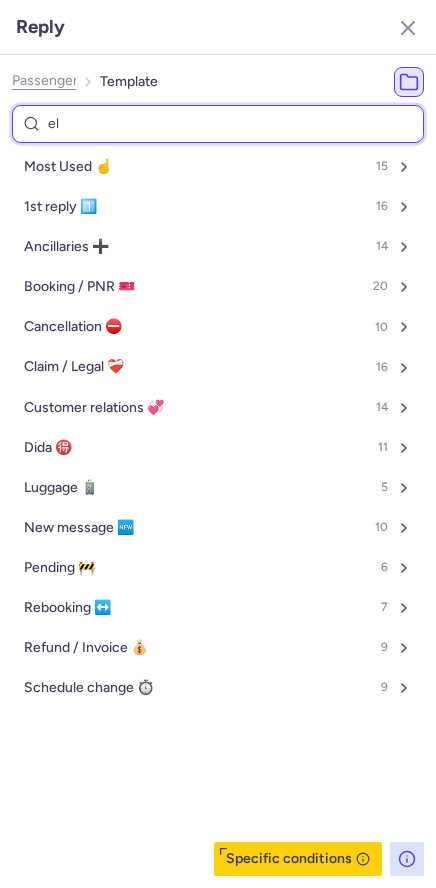 select on "en" 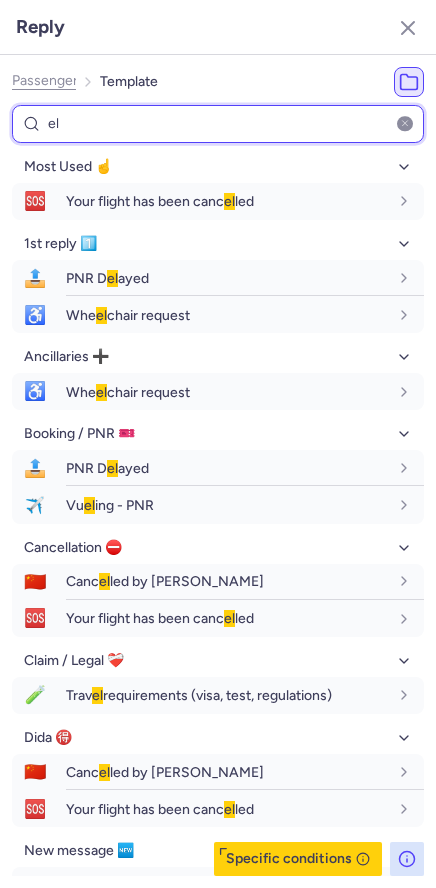 type on "e" 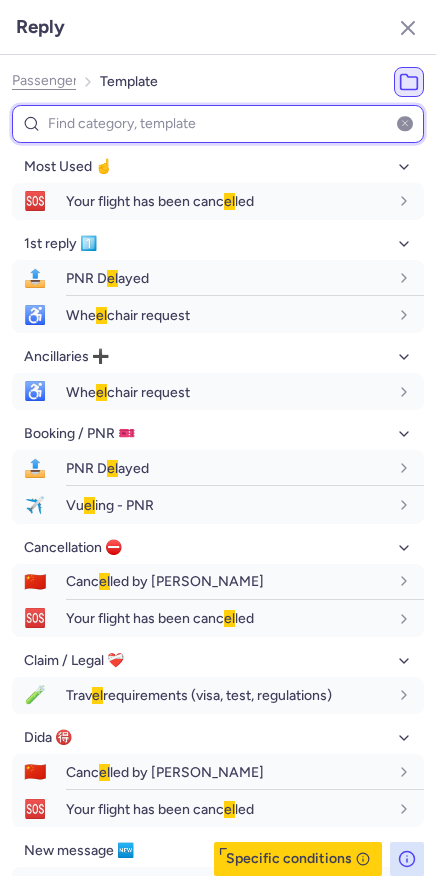 type on "d" 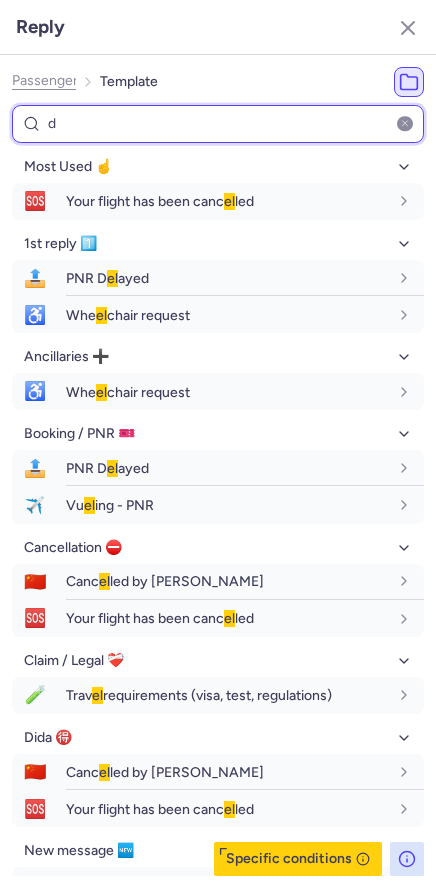 select on "en" 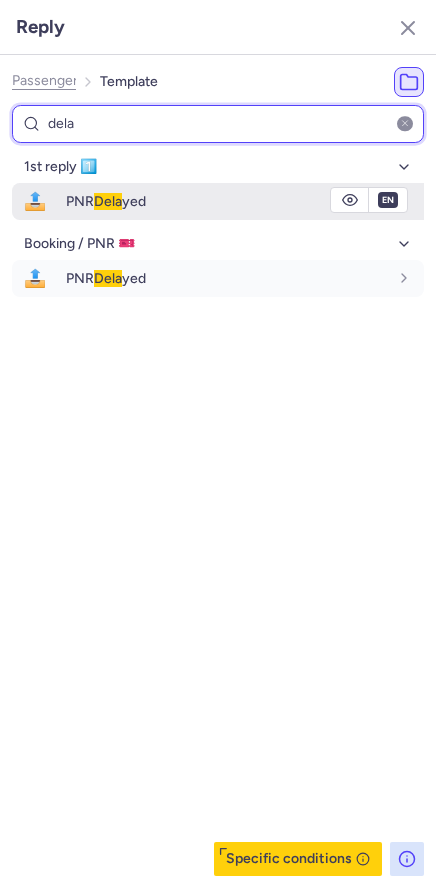 type on "dela" 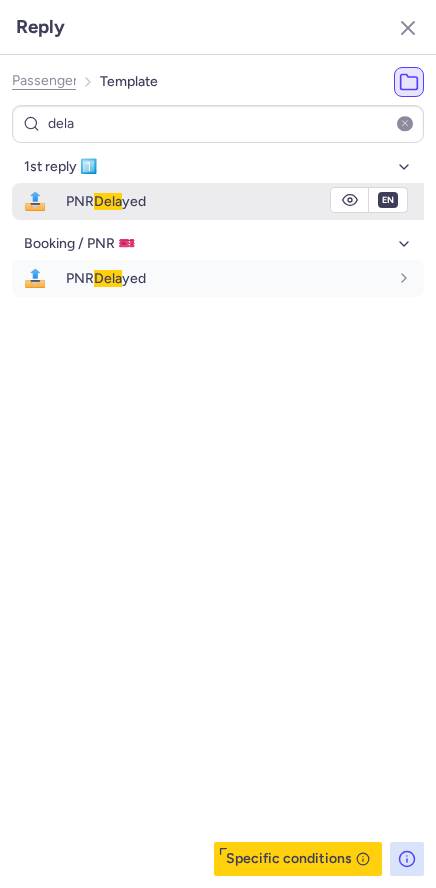 click on "📤" at bounding box center [35, 201] 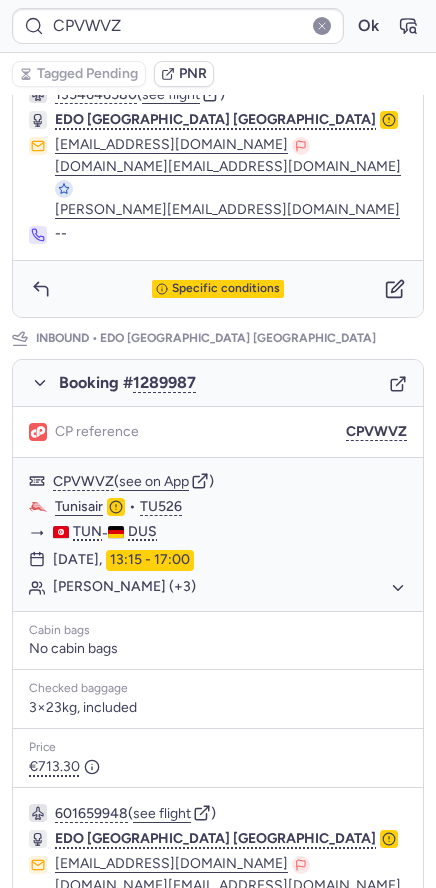 scroll, scrollTop: 909, scrollLeft: 0, axis: vertical 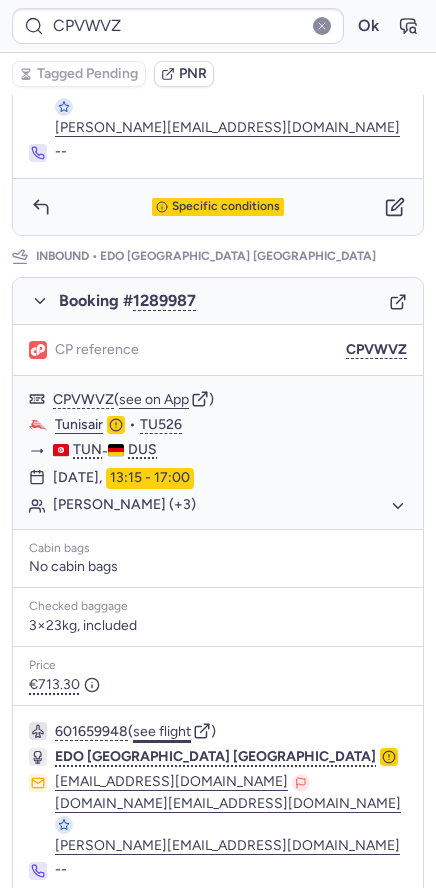 click on "see flight" 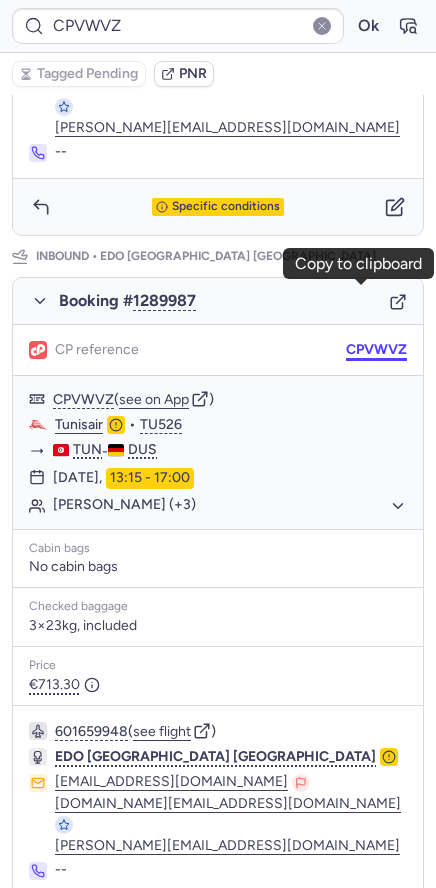 click on "CPVWVZ" at bounding box center [376, 350] 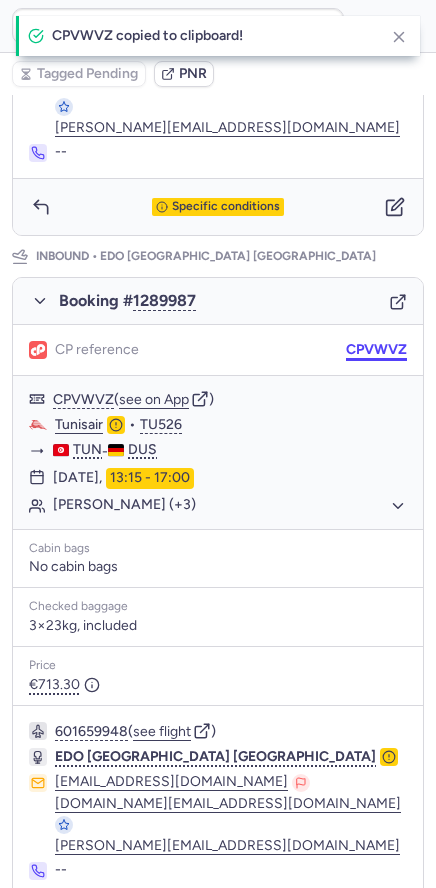 click on "CPVWVZ" at bounding box center [376, 350] 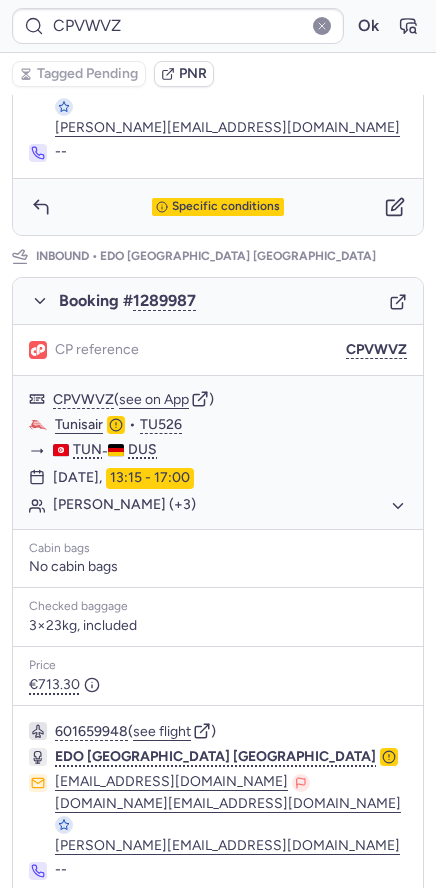 click 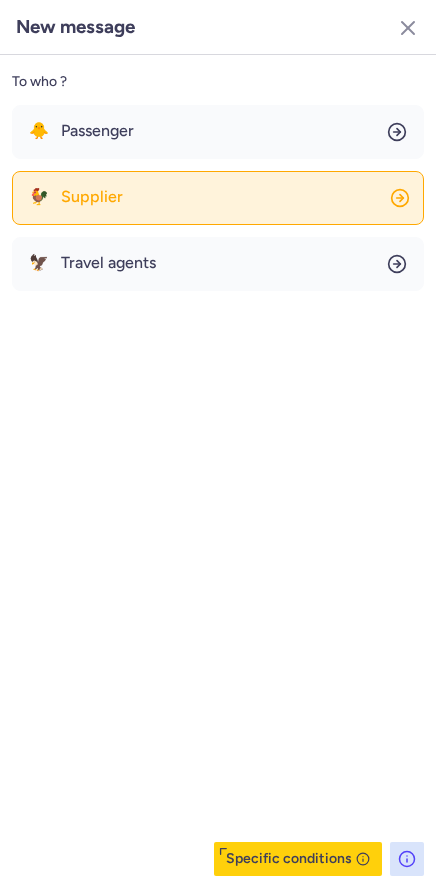 click on "🐓 Supplier" 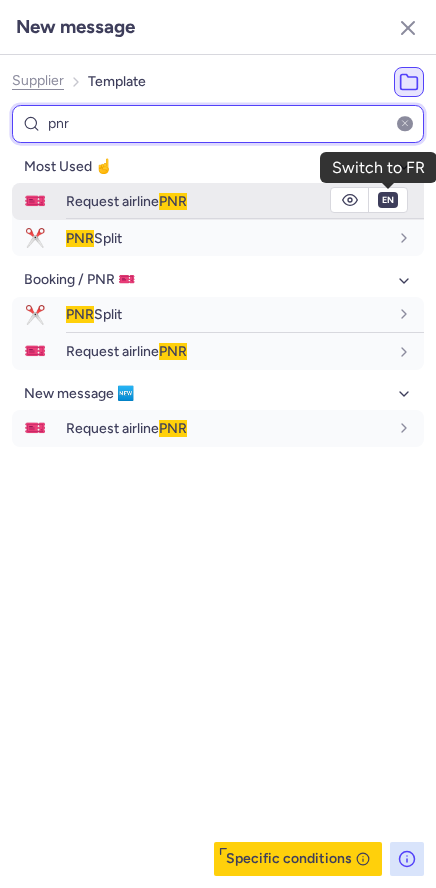 type on "pnr" 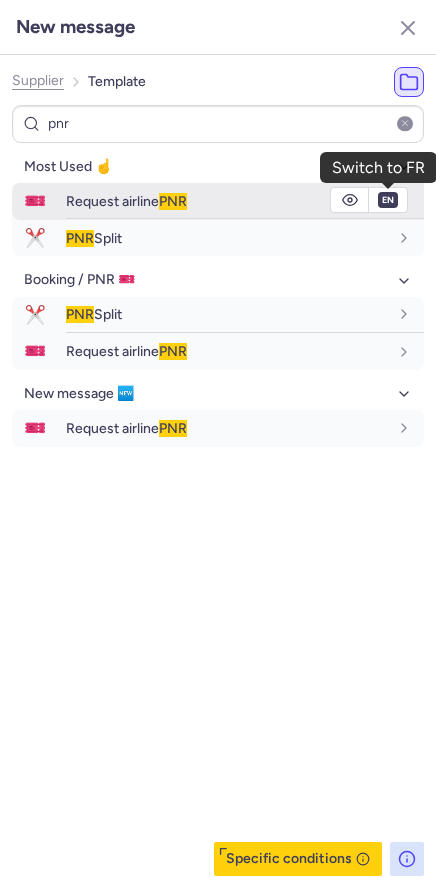 click on "en" at bounding box center [388, 200] 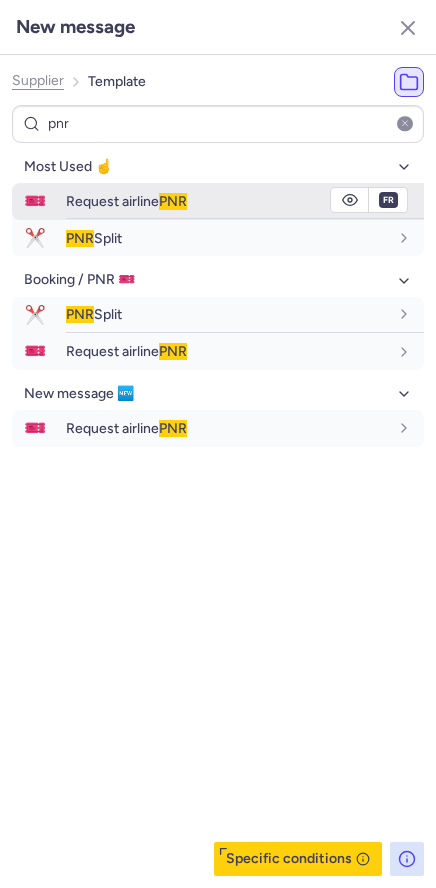 click on "Request airline  PNR" at bounding box center (227, 201) 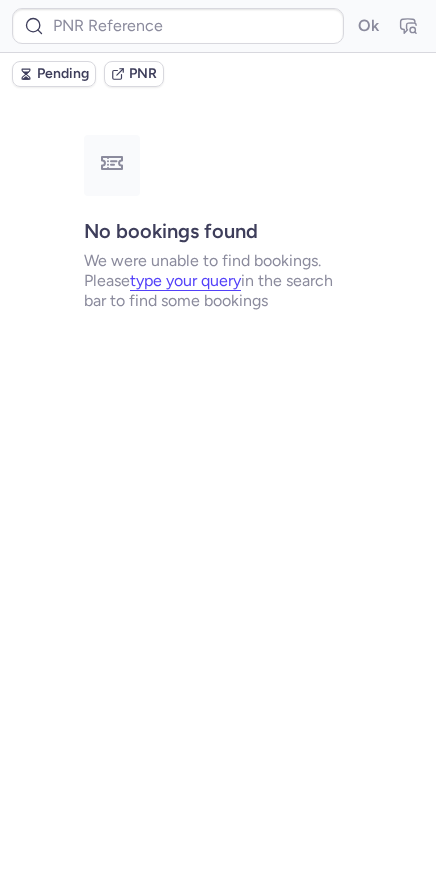 scroll, scrollTop: 0, scrollLeft: 0, axis: both 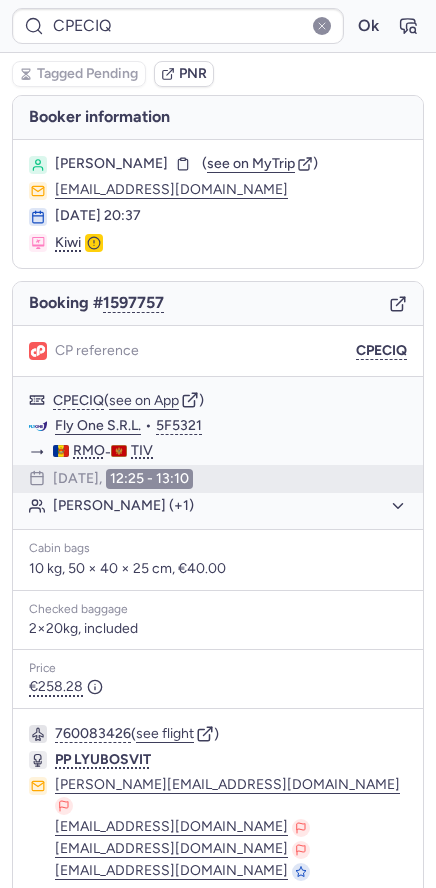 type on "CPVGGP" 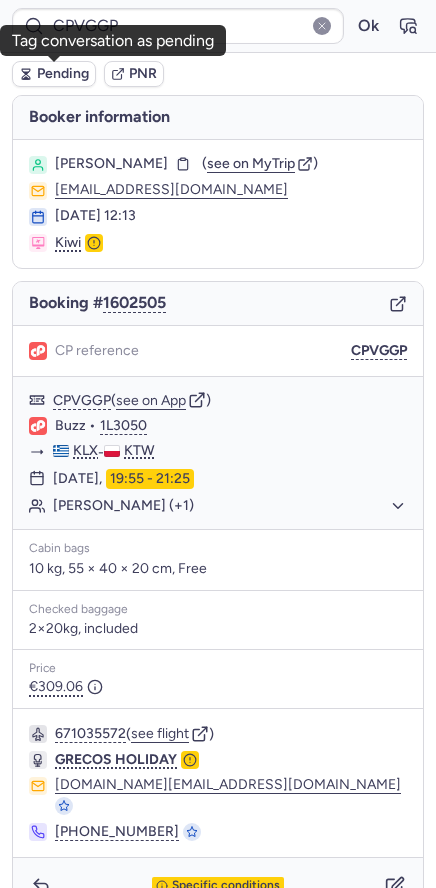 click on "Pending" at bounding box center [54, 74] 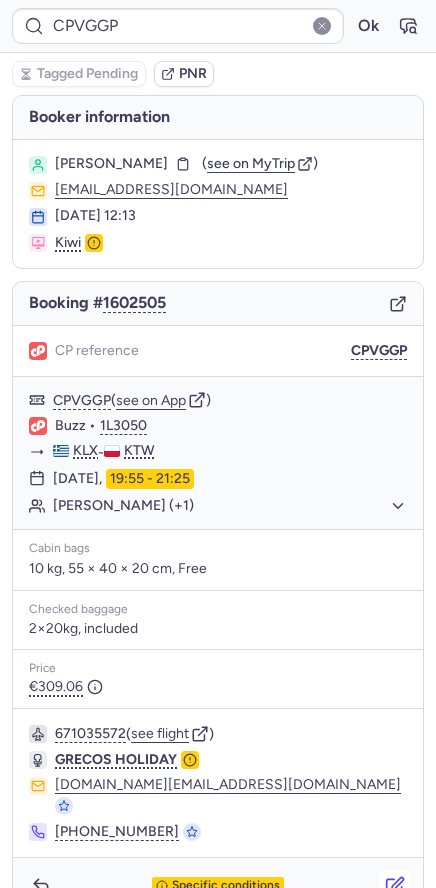 click 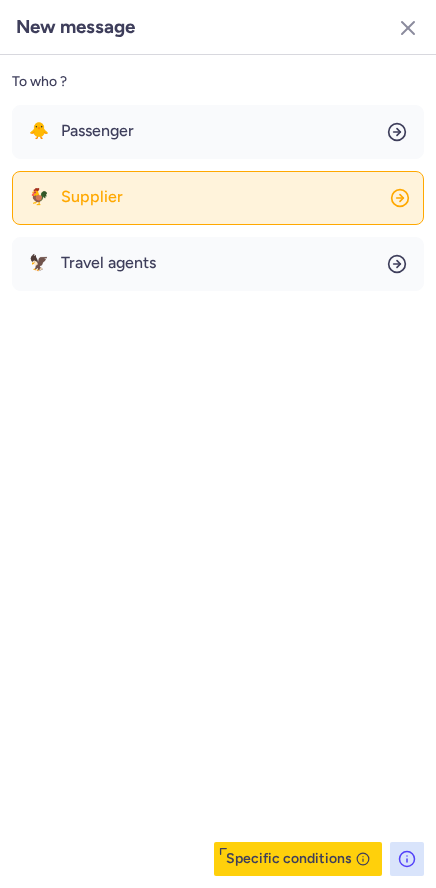 click on "🐓 Supplier" 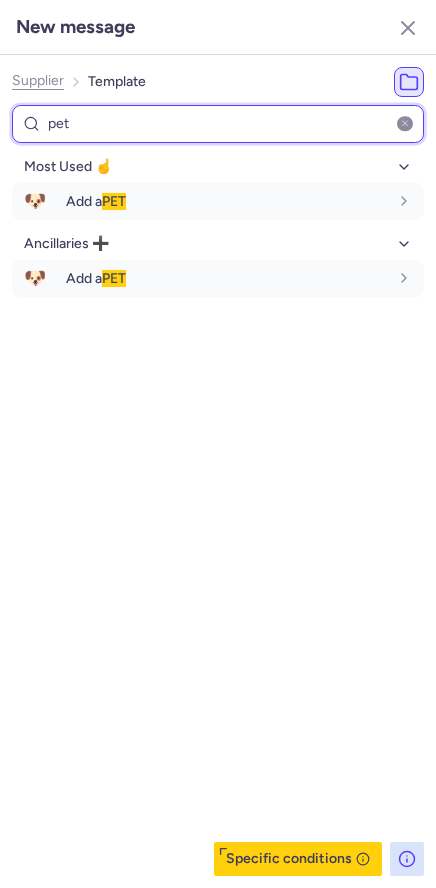 type on "pet" 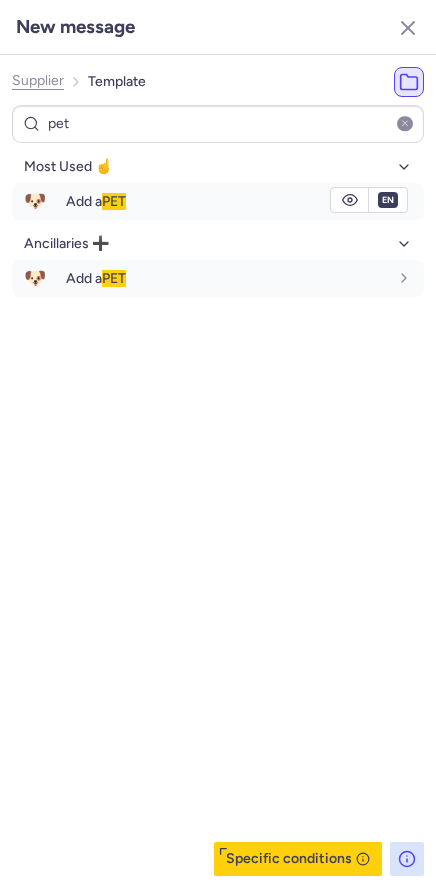 click on "Add a  PET" at bounding box center [227, 201] 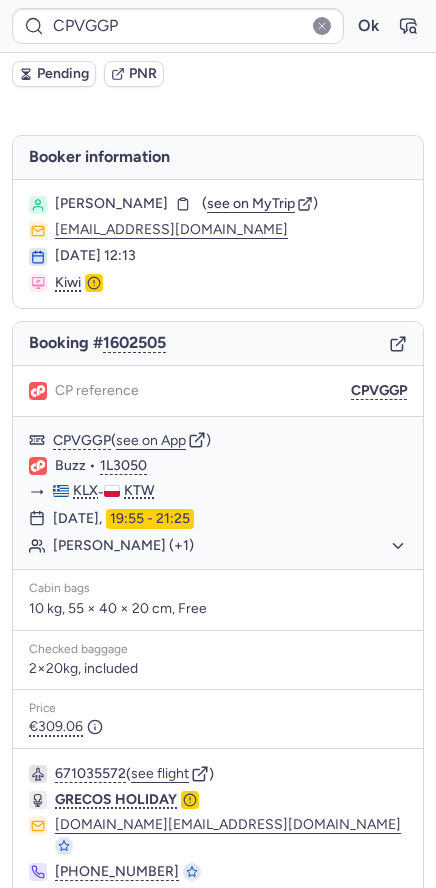 type on "CPOJLB" 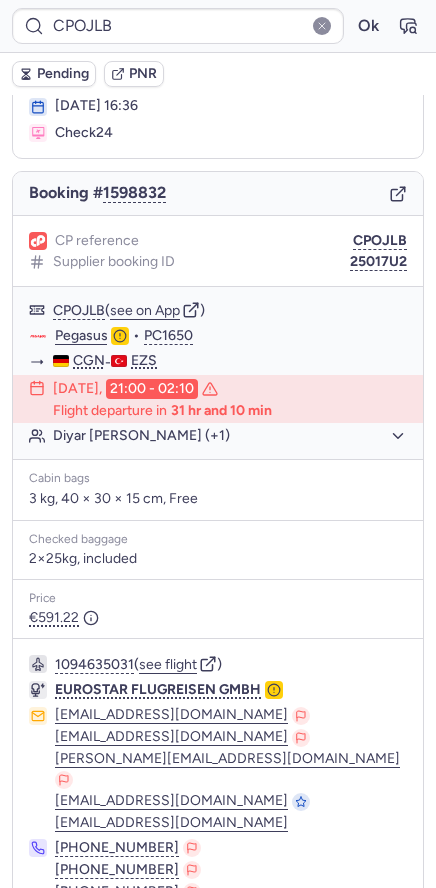 scroll, scrollTop: 233, scrollLeft: 0, axis: vertical 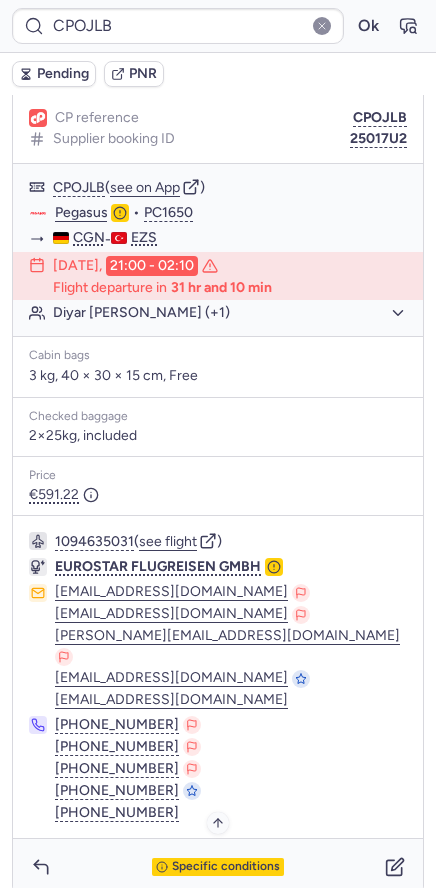 click on "Specific conditions" at bounding box center (226, 867) 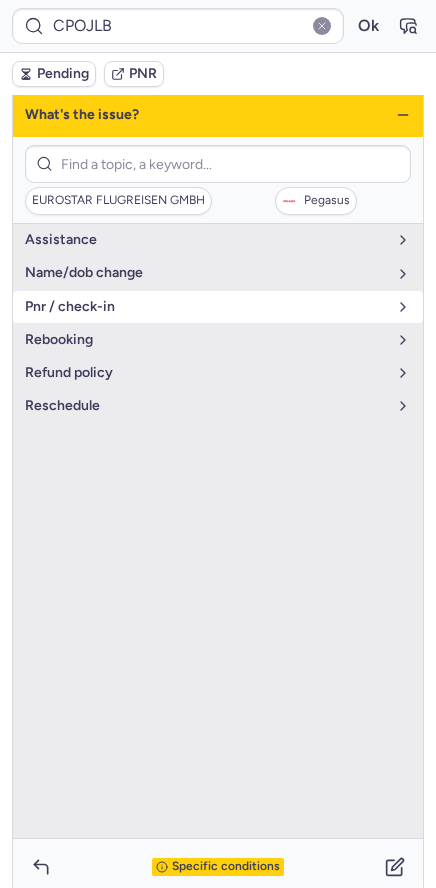 click on "pnr / check-in" at bounding box center (206, 307) 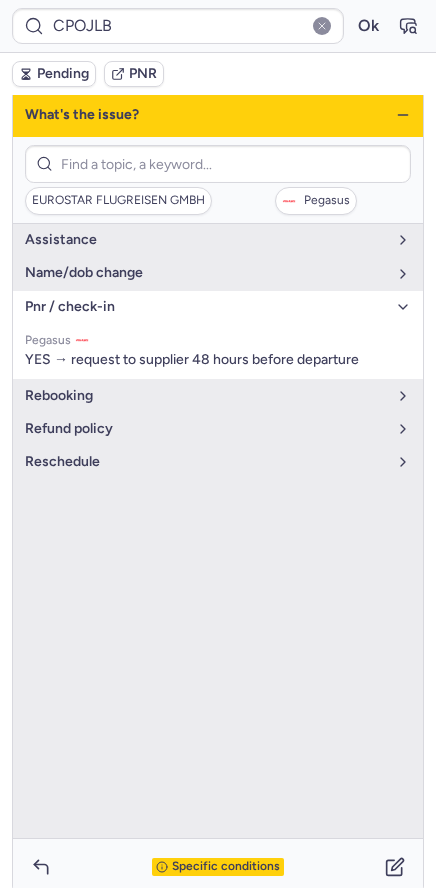 drag, startPoint x: 164, startPoint y: 307, endPoint x: 378, endPoint y: 111, distance: 290.19305 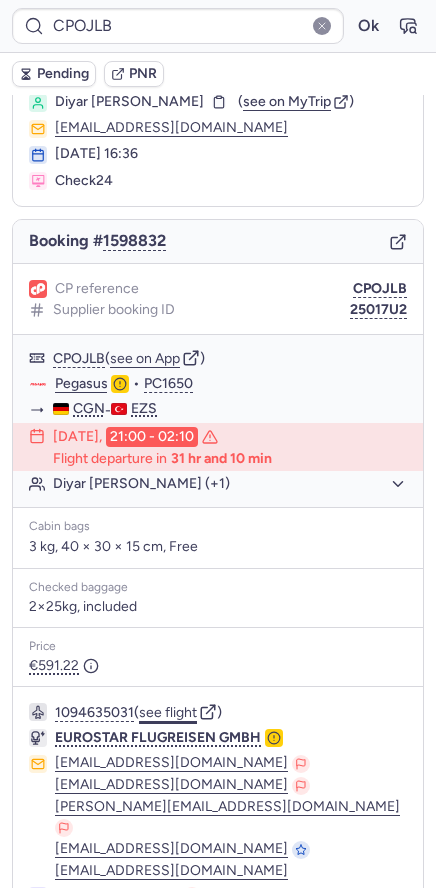 scroll, scrollTop: 233, scrollLeft: 0, axis: vertical 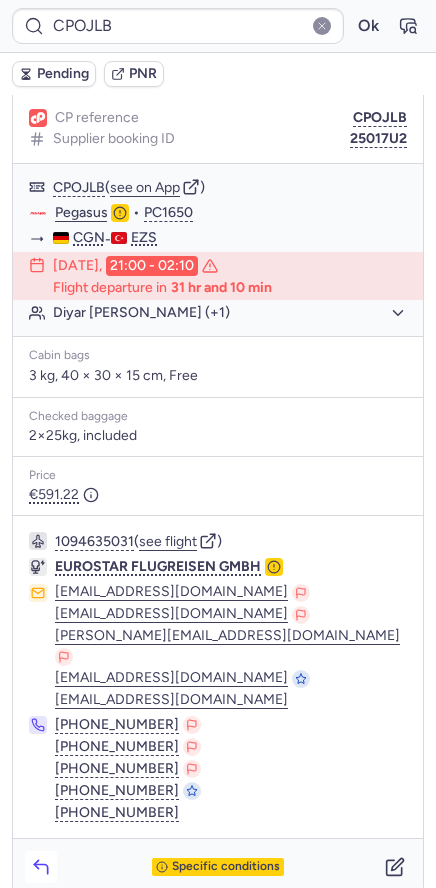 click 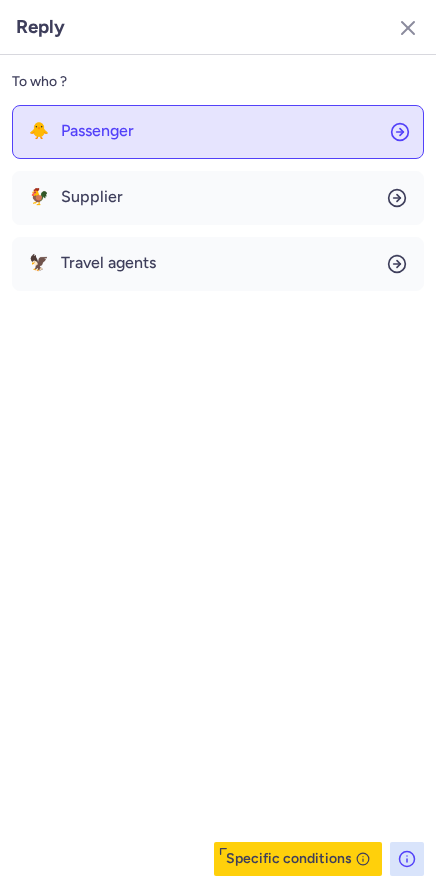 click on "🐥 Passenger" 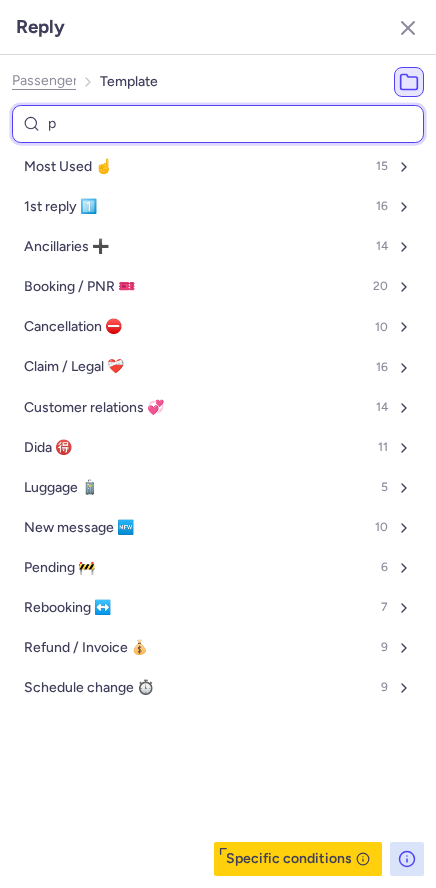 type on "pe" 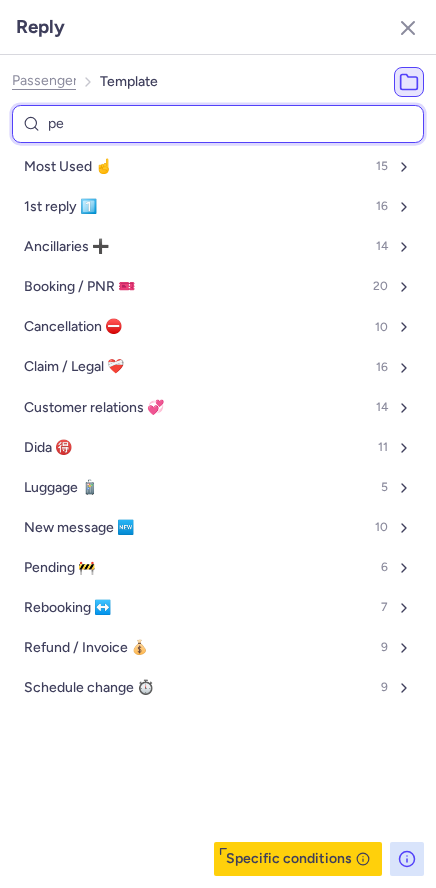 select on "en" 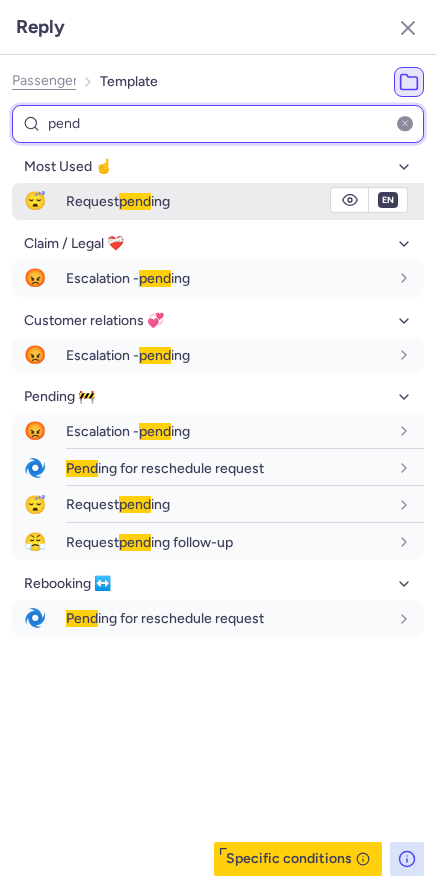 type on "pend" 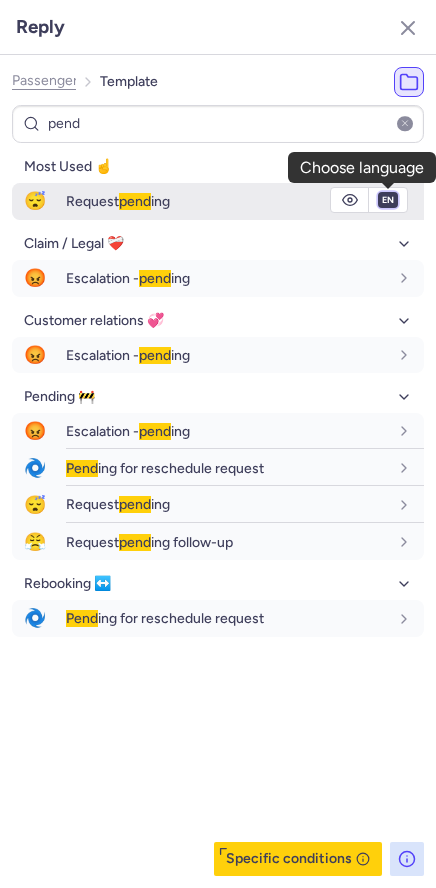 click on "fr en de nl pt es it ru" at bounding box center [388, 200] 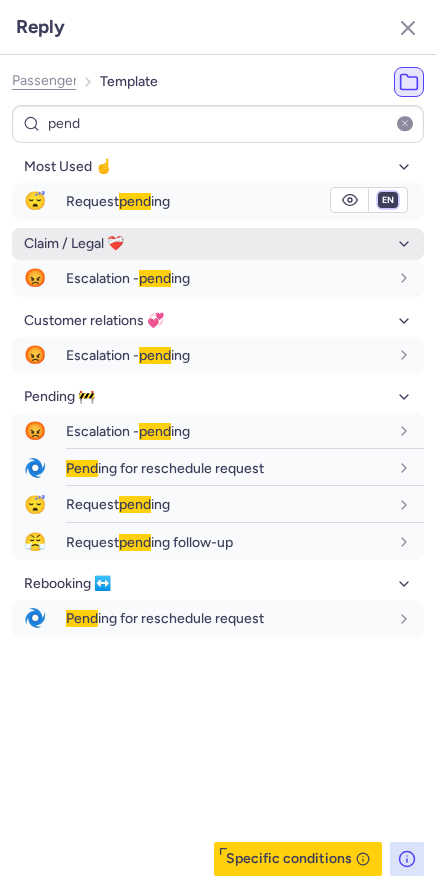 select on "de" 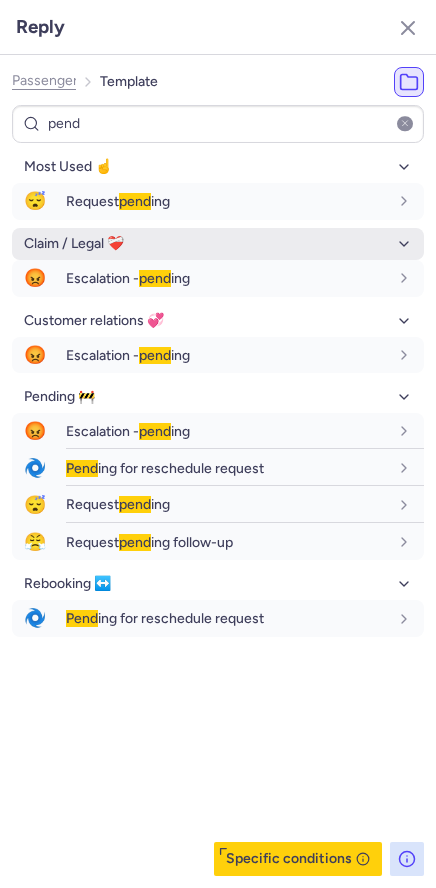 click on "fr en de nl pt es it ru" at bounding box center [388, 200] 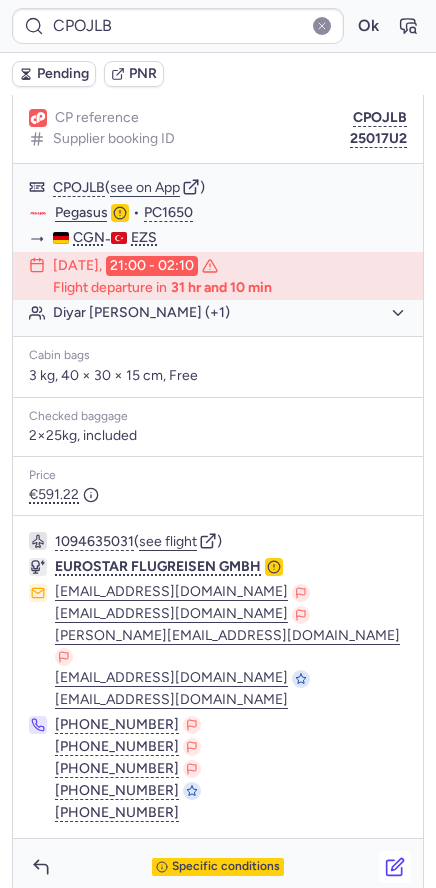 click 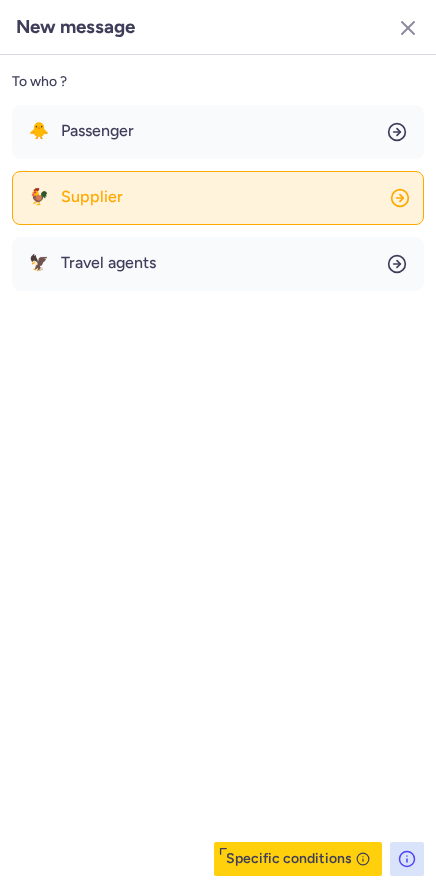 click on "🐓 Supplier" 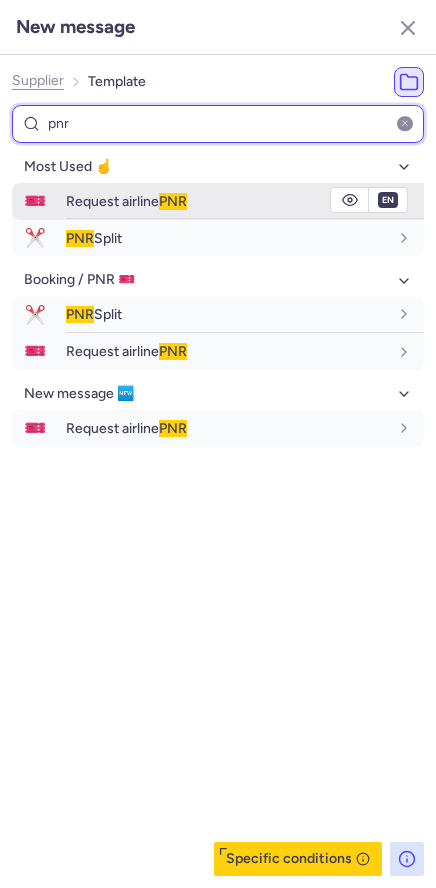 type on "pnr" 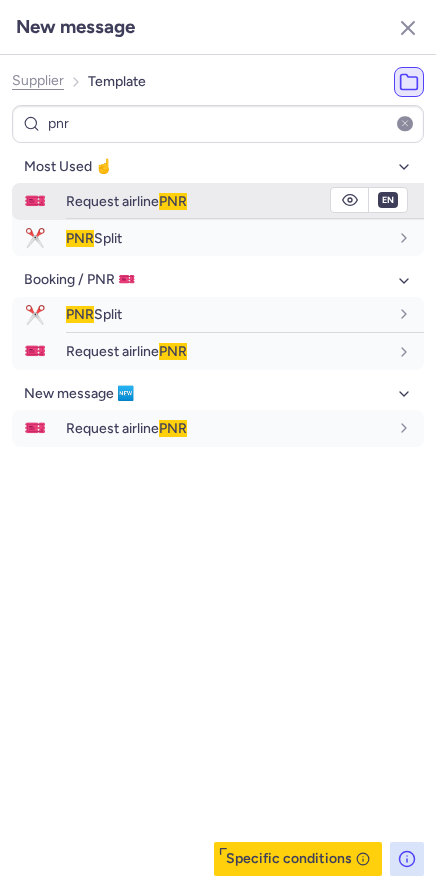 click on "Request airline  PNR" at bounding box center (126, 201) 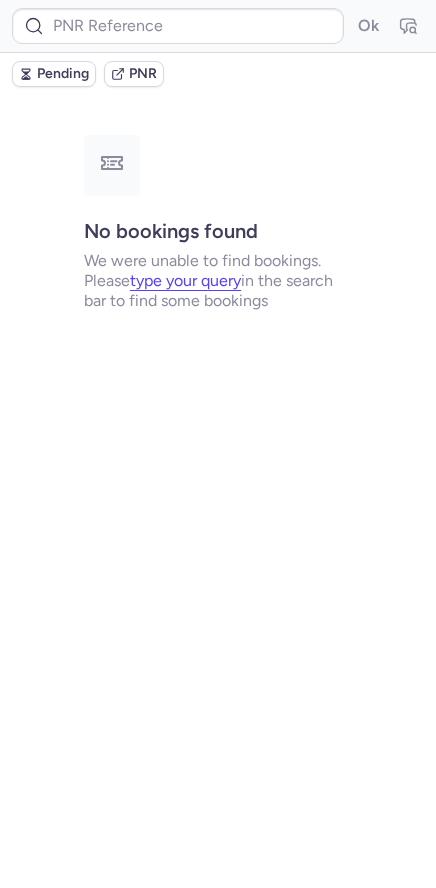 scroll, scrollTop: 0, scrollLeft: 0, axis: both 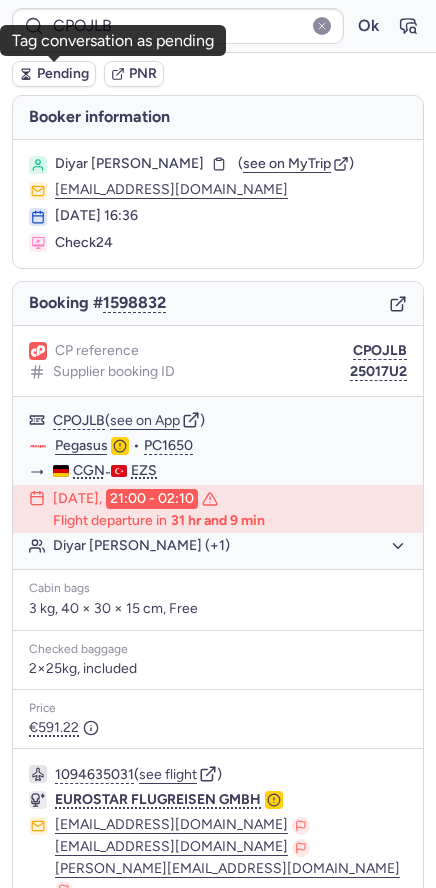 click on "Pending" at bounding box center (63, 74) 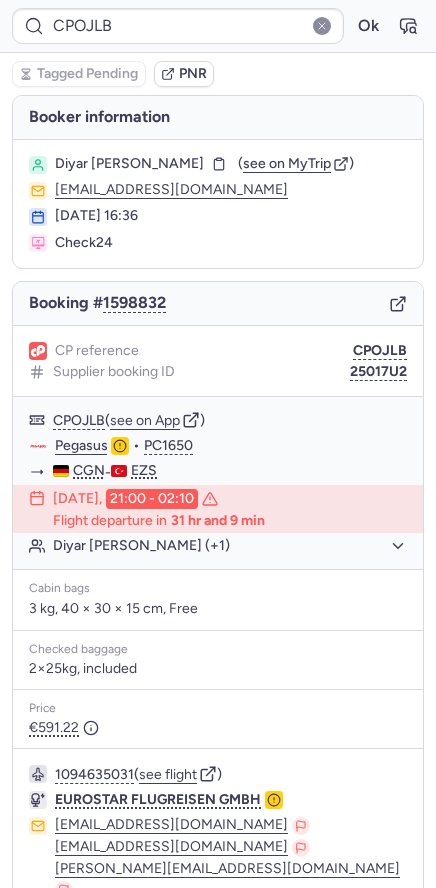 type on "CPV472" 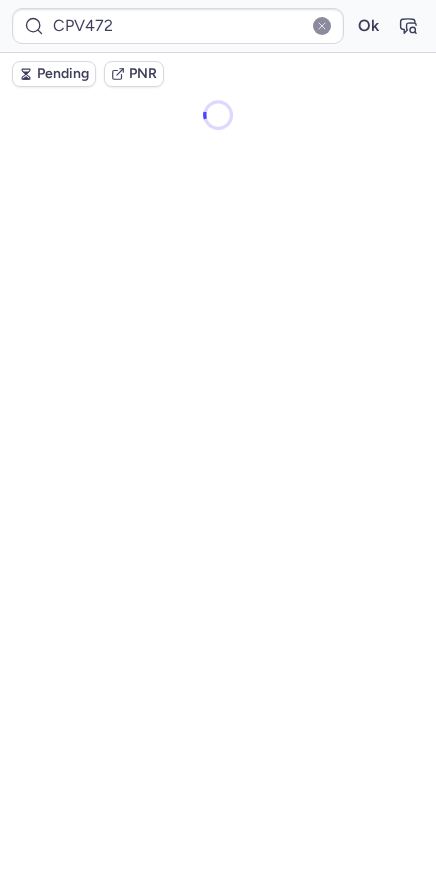 scroll, scrollTop: 0, scrollLeft: 0, axis: both 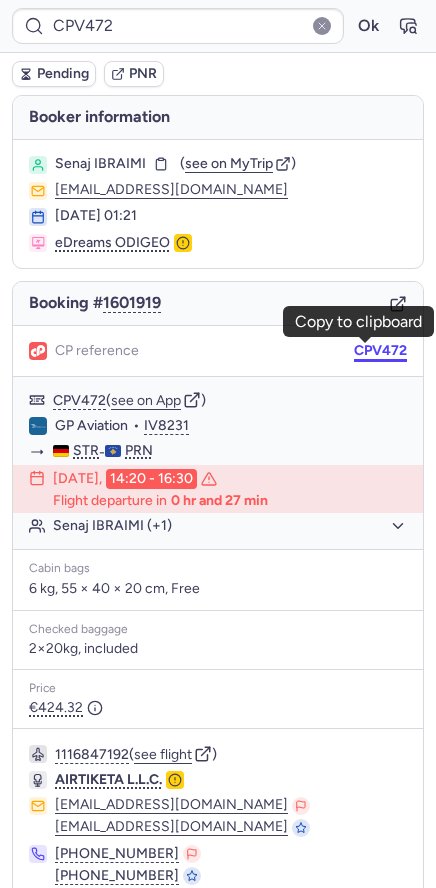 click on "CPV472" at bounding box center [380, 351] 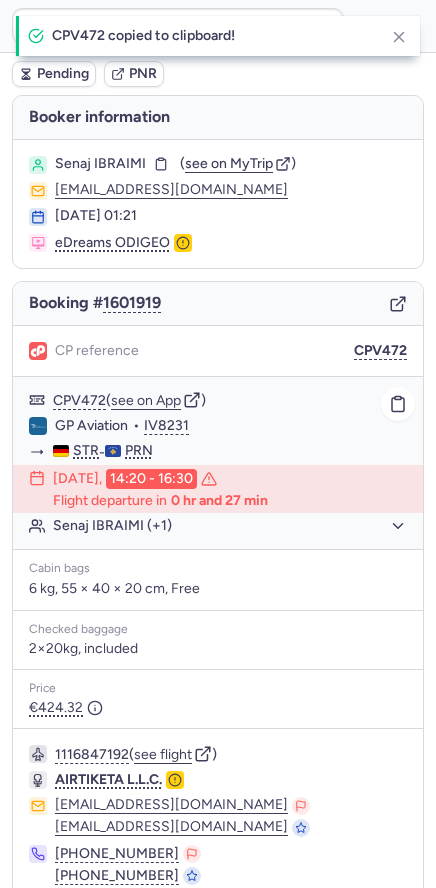 click on "Senaj IBRAIMI (+1)" 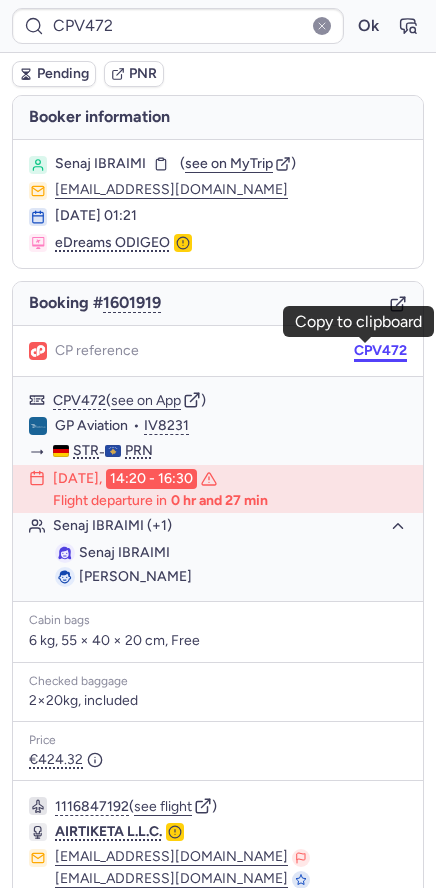 click on "CPV472" at bounding box center (380, 351) 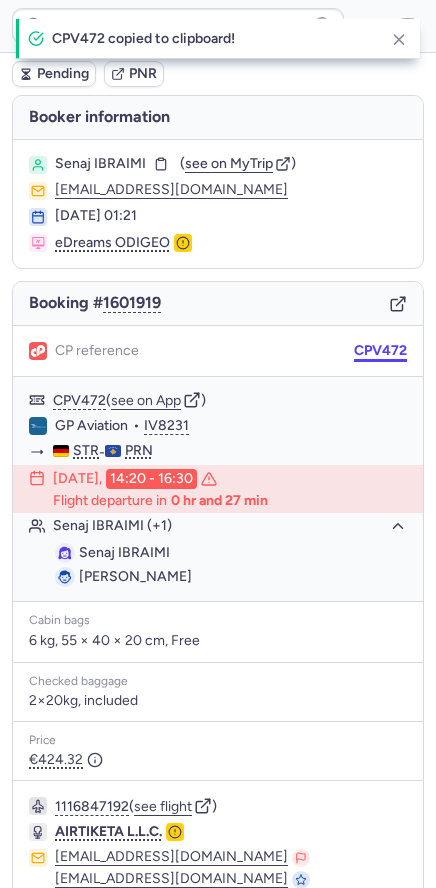 click on "CPV472" at bounding box center [380, 351] 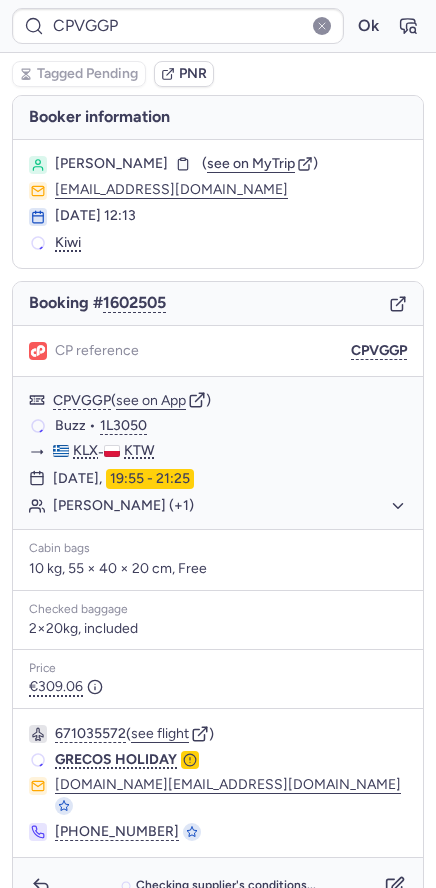 type on "CPVBVW" 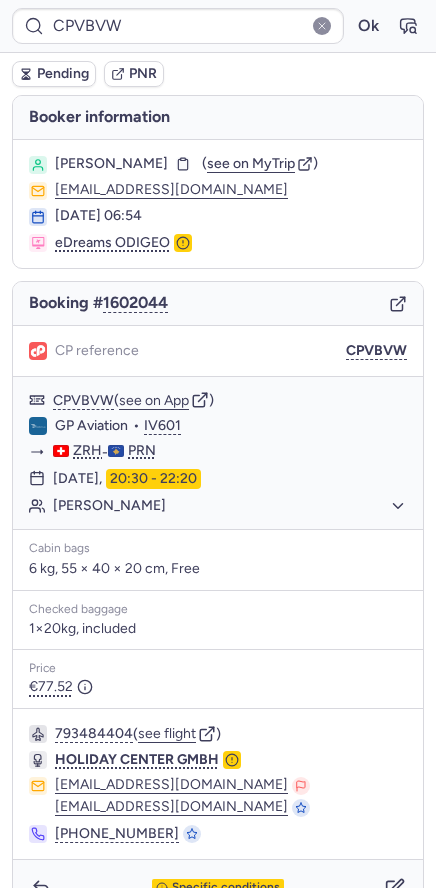 scroll, scrollTop: 41, scrollLeft: 0, axis: vertical 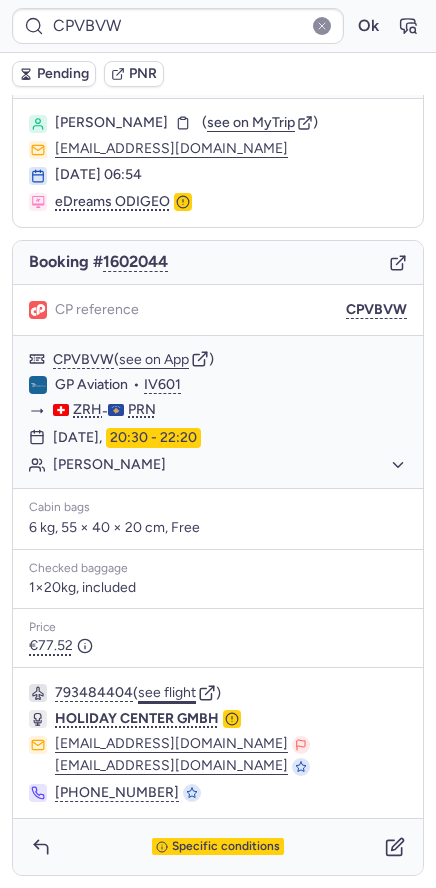 click on "see flight" 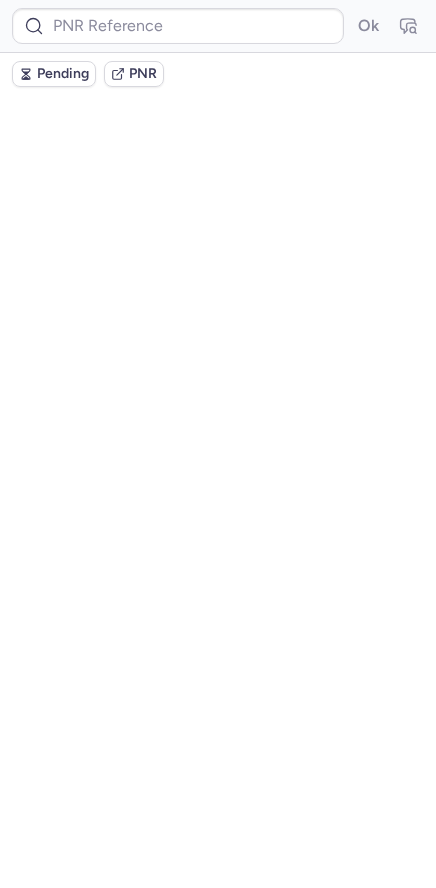 scroll, scrollTop: 0, scrollLeft: 0, axis: both 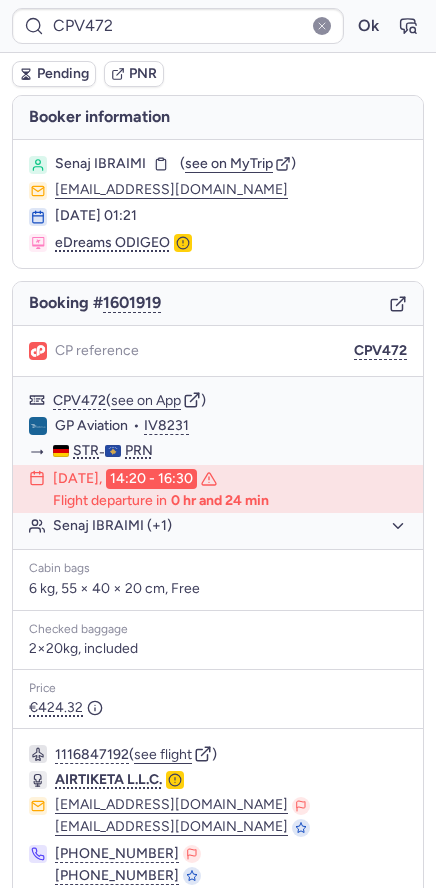 type on "CPH8MR" 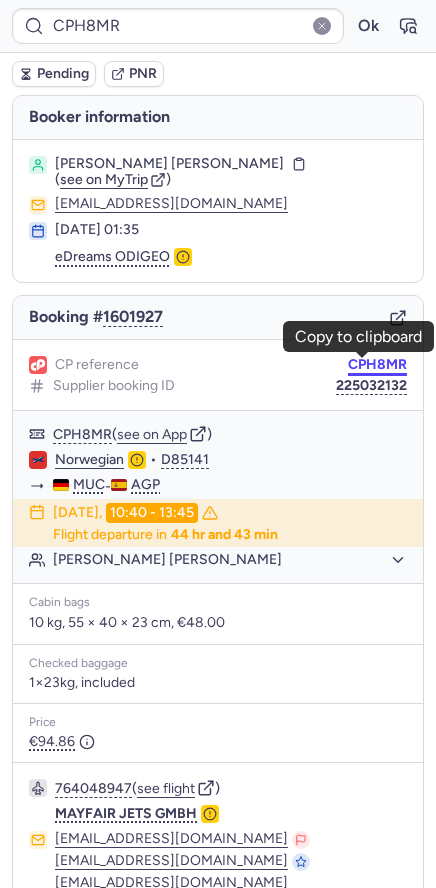 click on "CPH8MR" at bounding box center [377, 365] 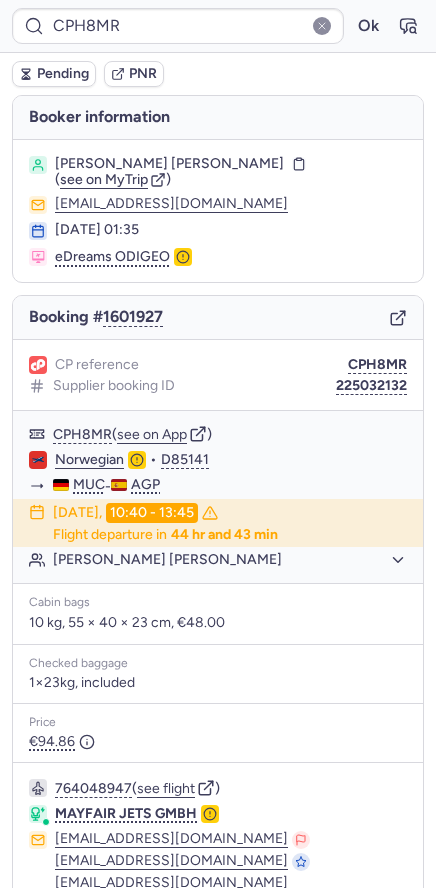 scroll, scrollTop: 159, scrollLeft: 0, axis: vertical 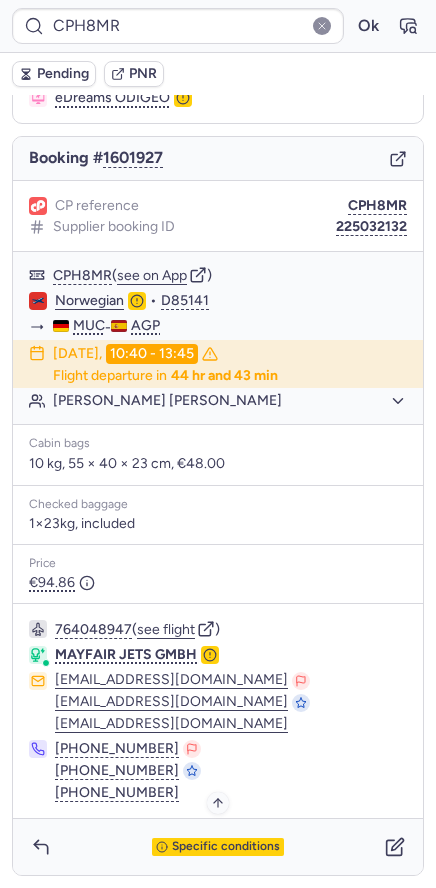 click on "Specific conditions" at bounding box center (226, 847) 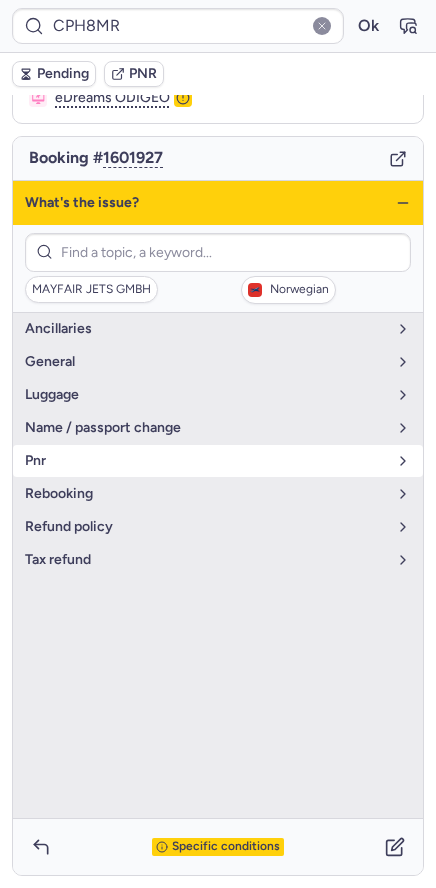 click on "pnr" at bounding box center (206, 461) 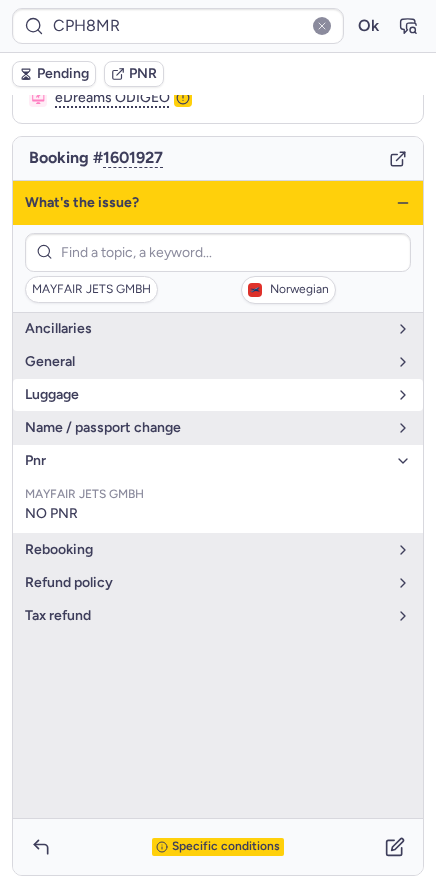 click on "luggage" at bounding box center (218, 395) 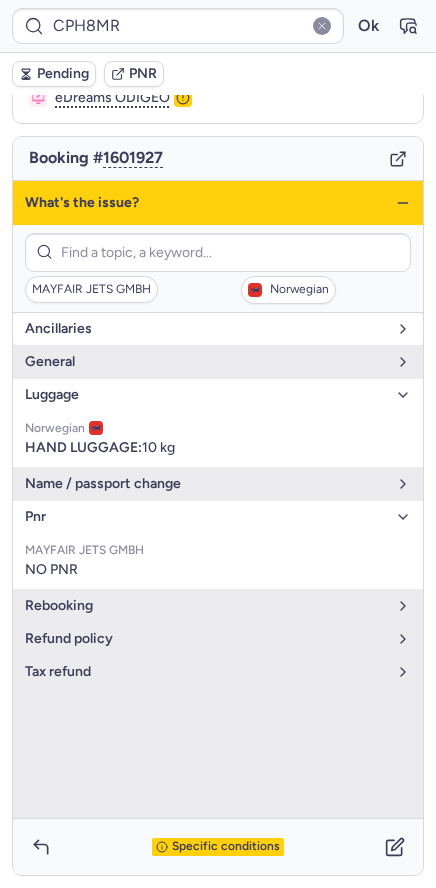 click on "Ancillaries" at bounding box center [218, 329] 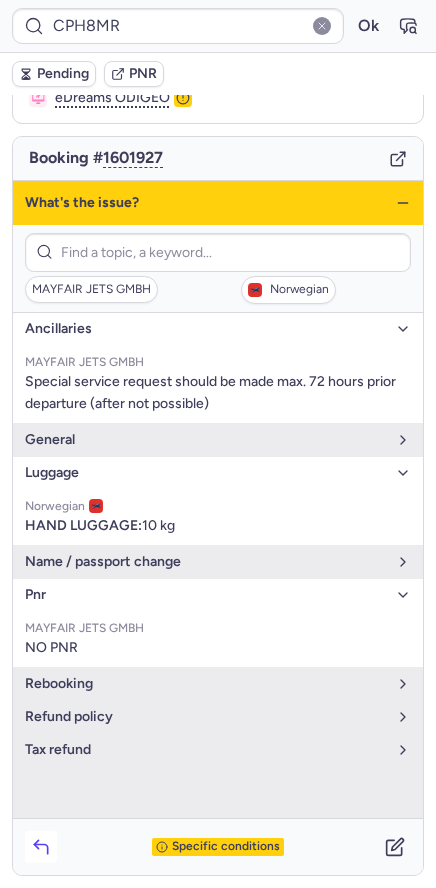 click 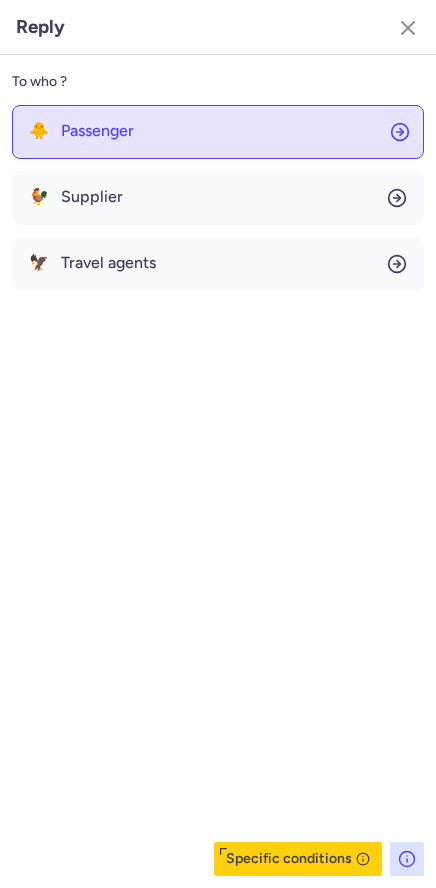 click on "🐥 Passenger" 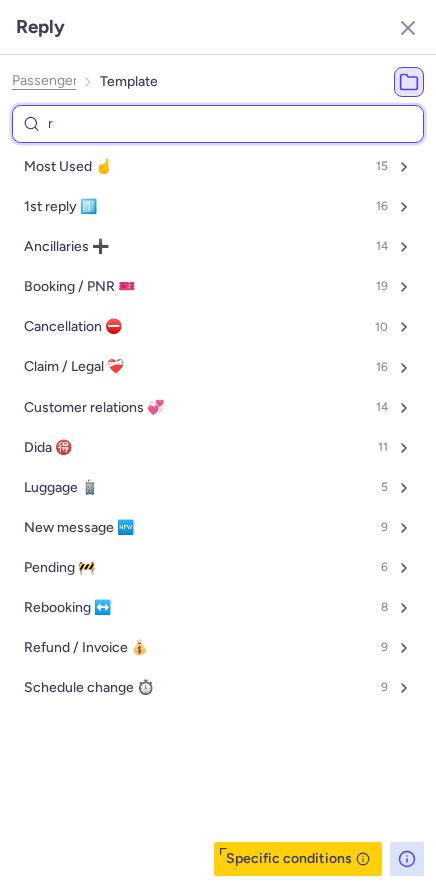 type on "re" 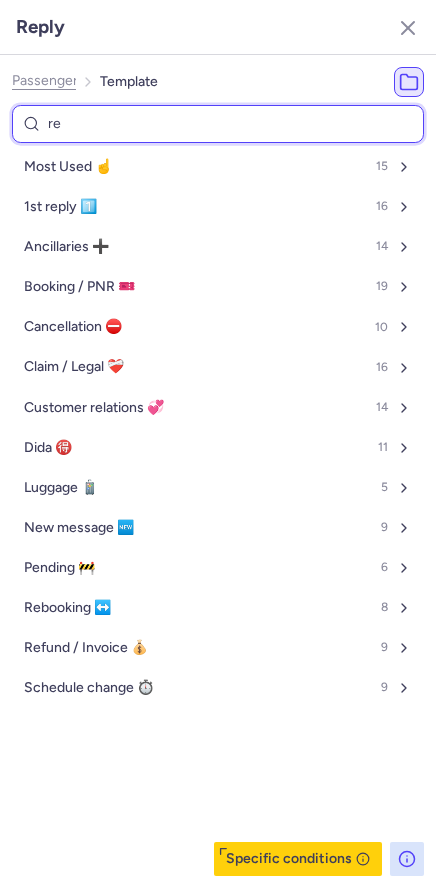 select on "en" 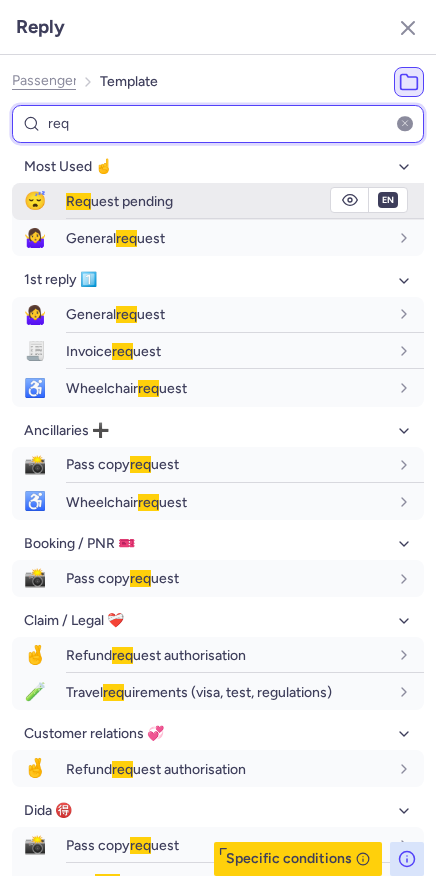 type on "req" 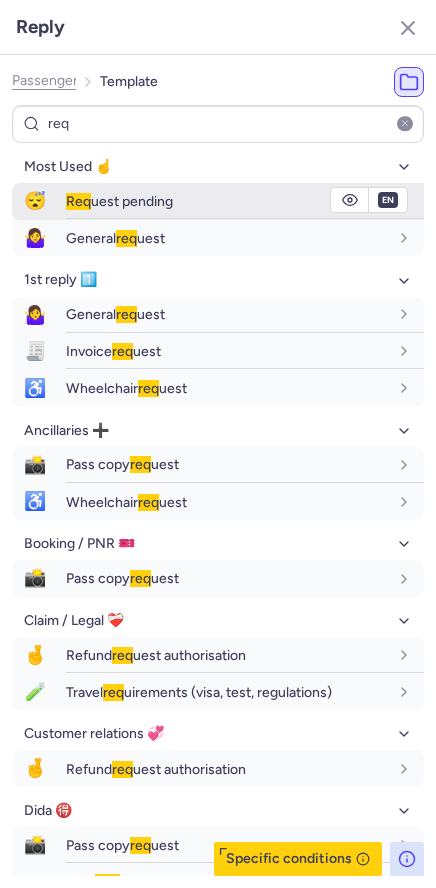 click on "Req" at bounding box center (78, 201) 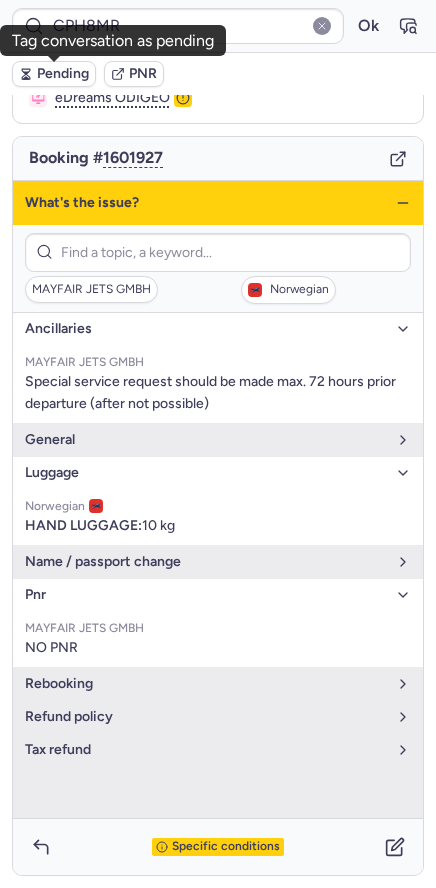 click on "Pending" at bounding box center [63, 74] 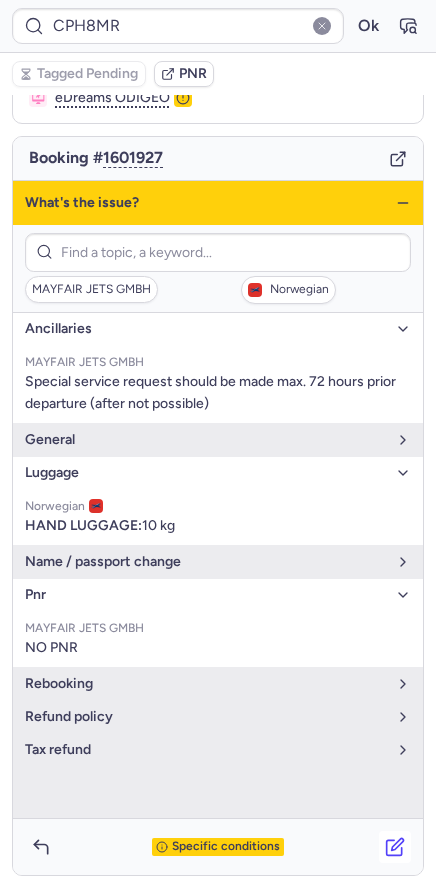 click 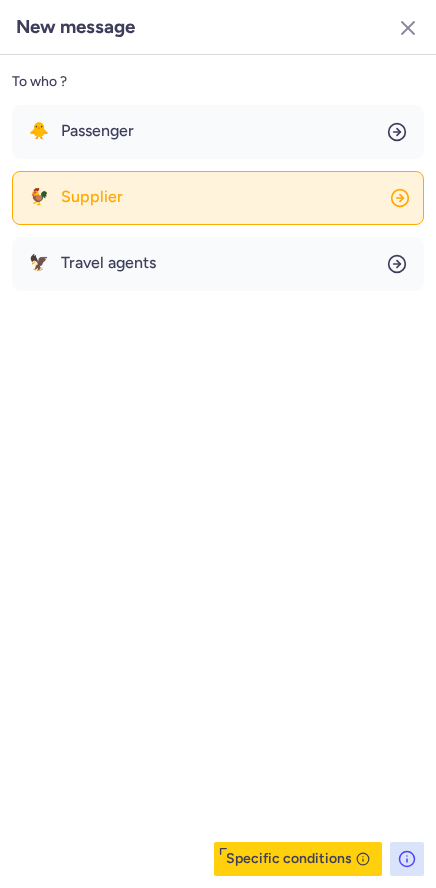 click on "🐓 Supplier" at bounding box center [76, 197] 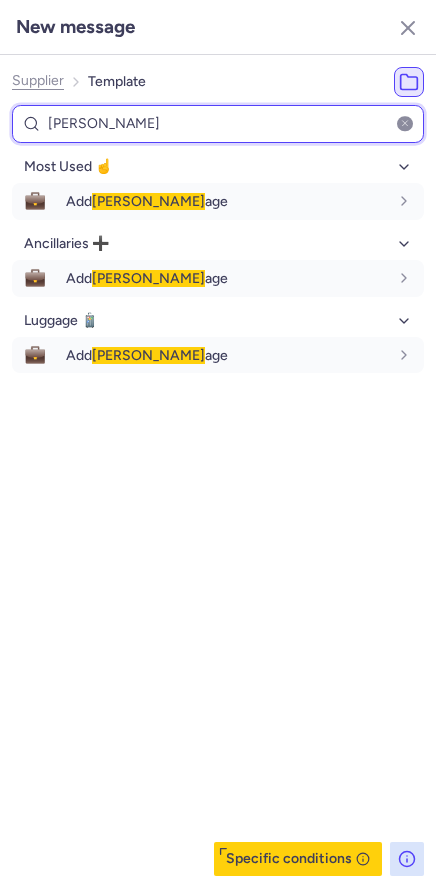 type on "[PERSON_NAME]" 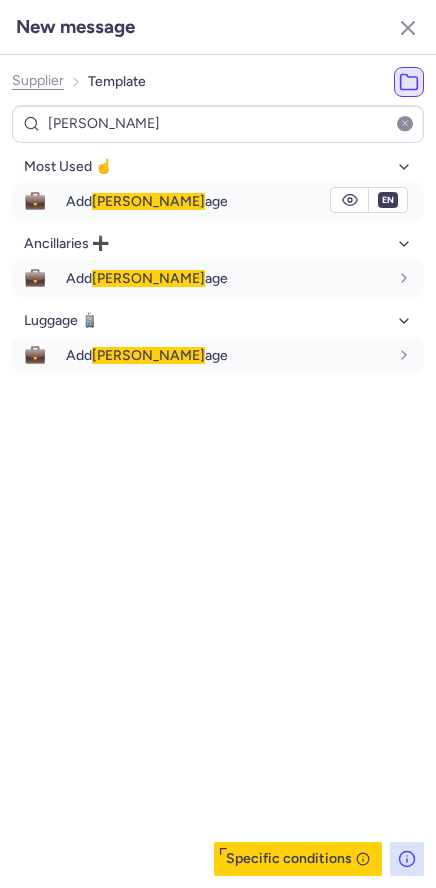 click on "💼" at bounding box center [35, 201] 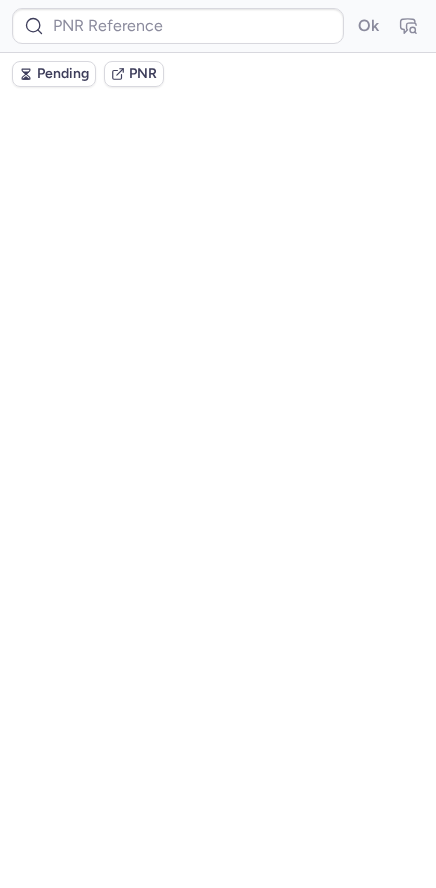 scroll, scrollTop: 0, scrollLeft: 0, axis: both 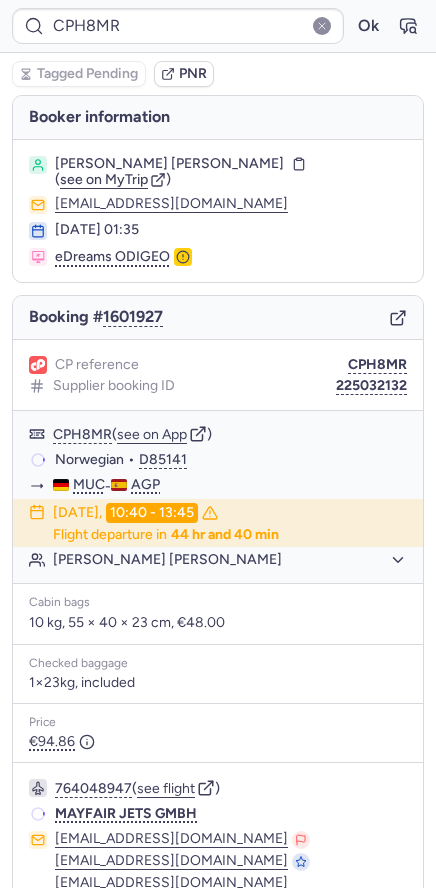 type on "CPZHXZ" 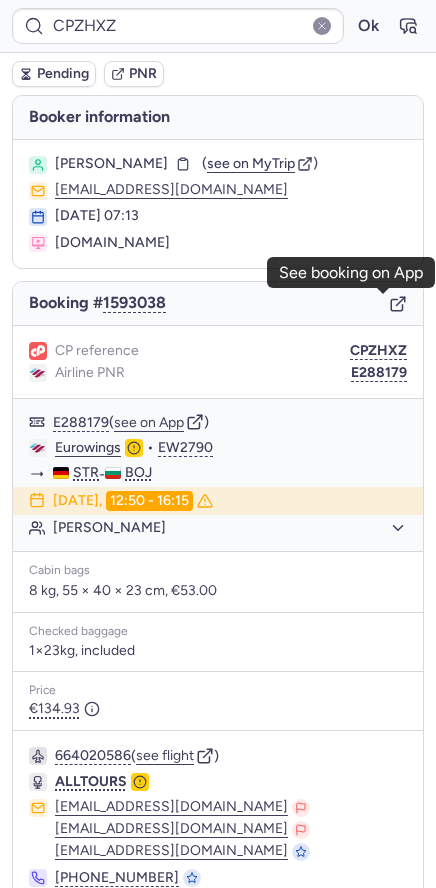 click 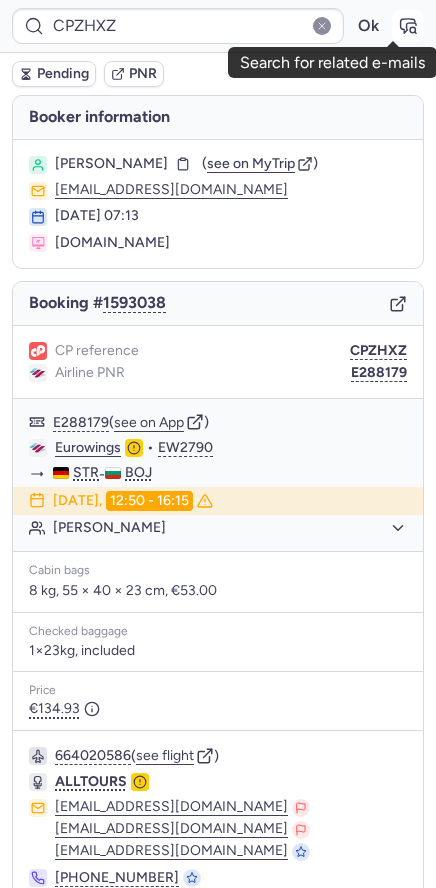 click 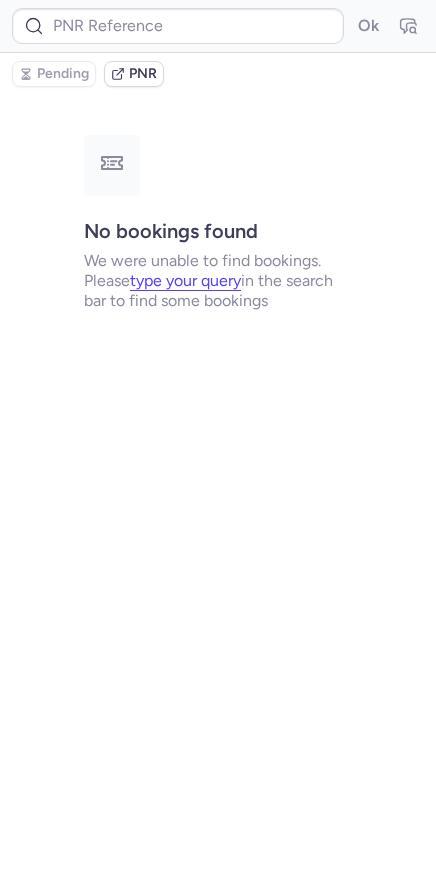 type on "CPZHXZ" 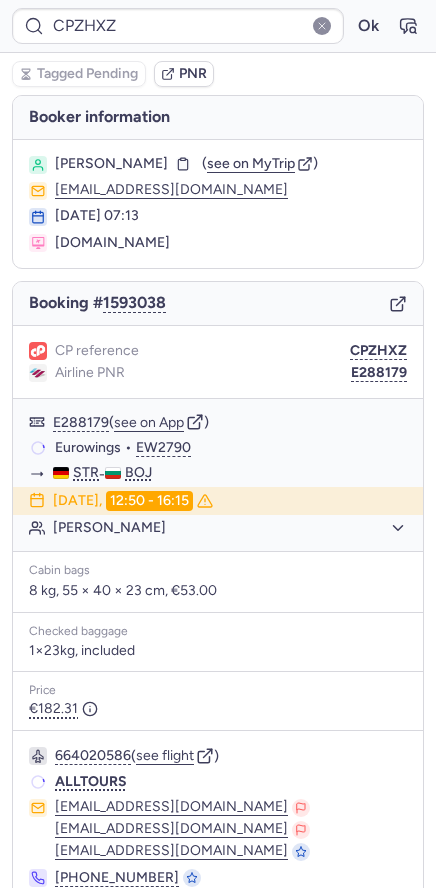 scroll, scrollTop: 85, scrollLeft: 0, axis: vertical 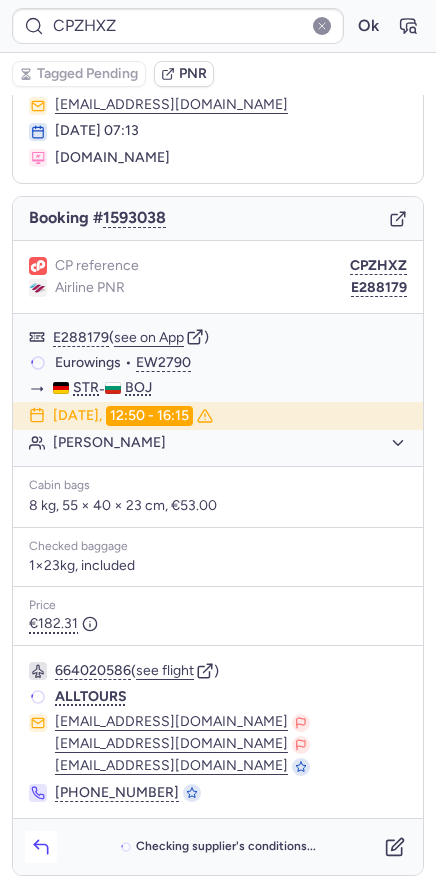 click 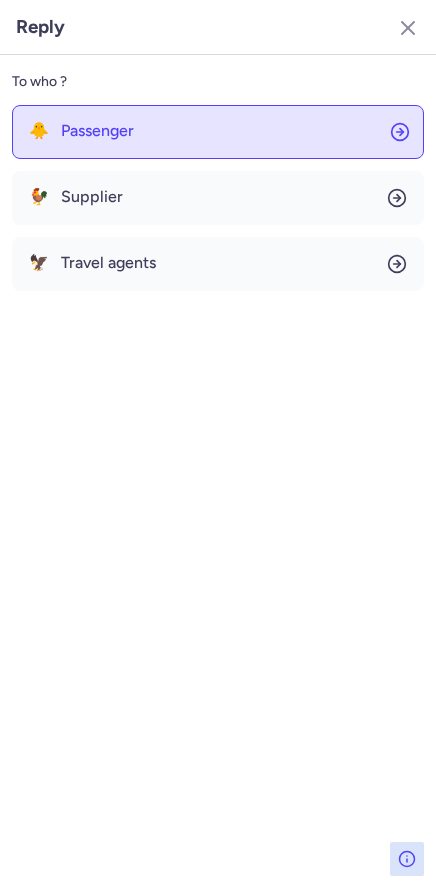 click on "🐥 Passenger" 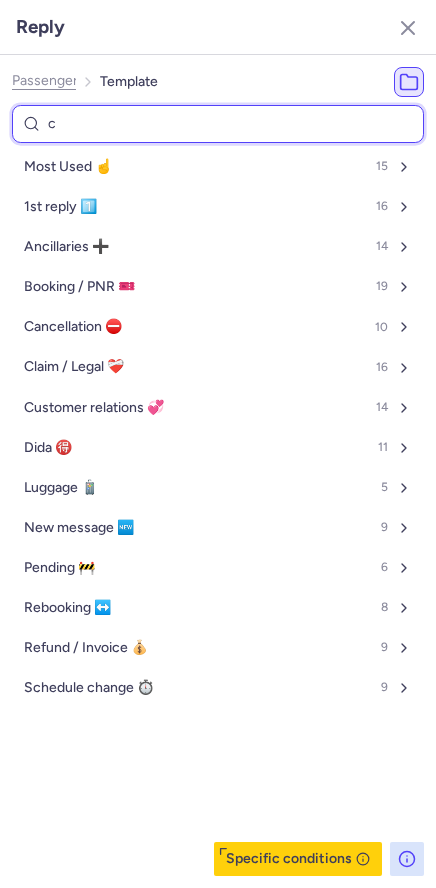 type on "ci" 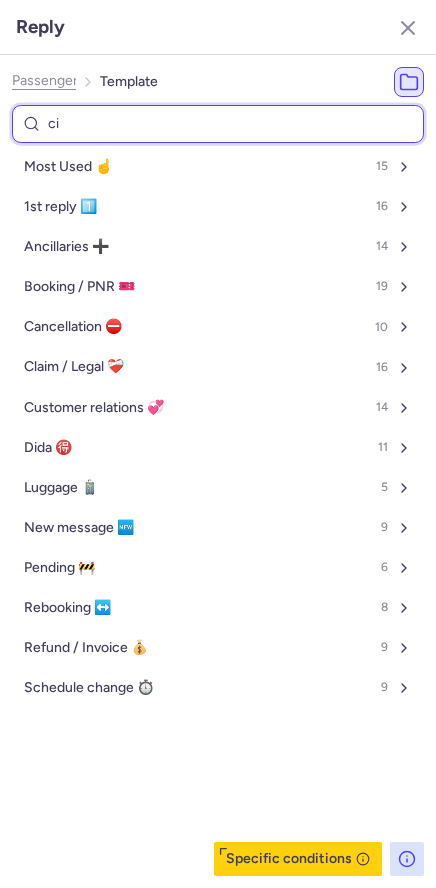 select on "en" 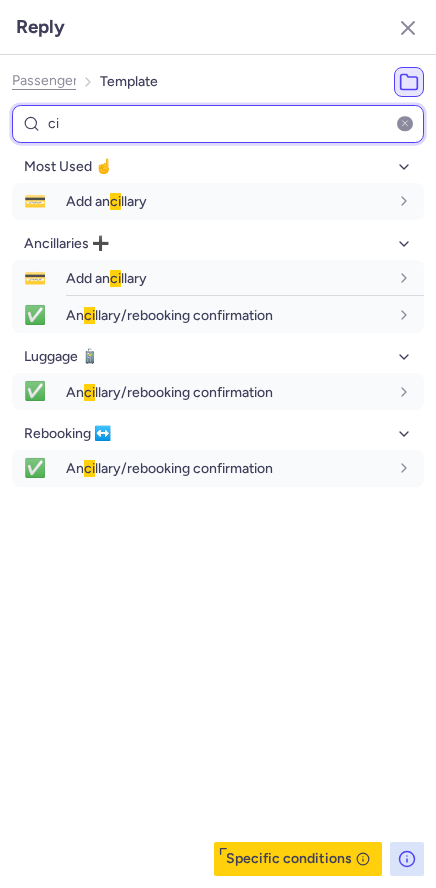 type on "c" 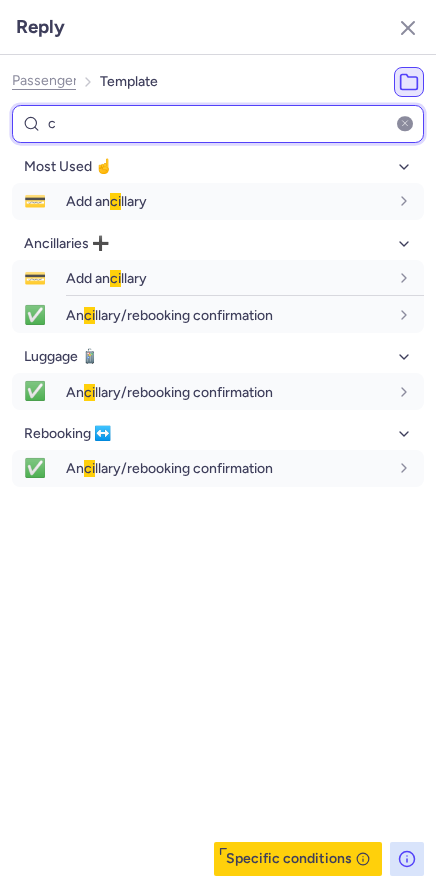 type 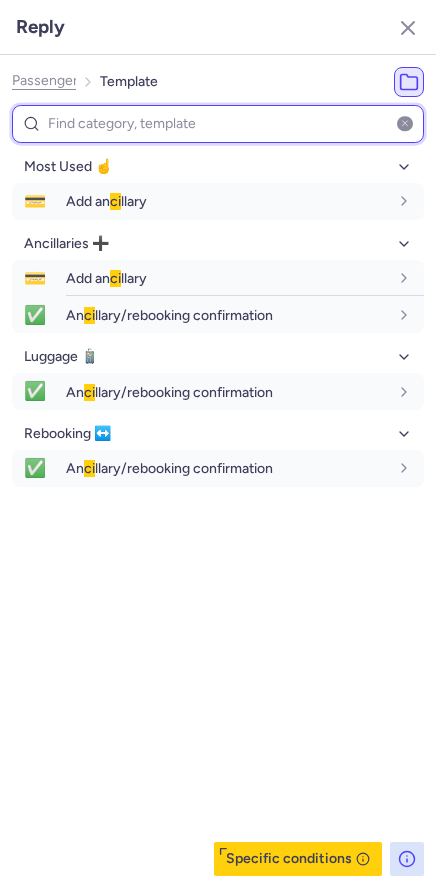 select on "en" 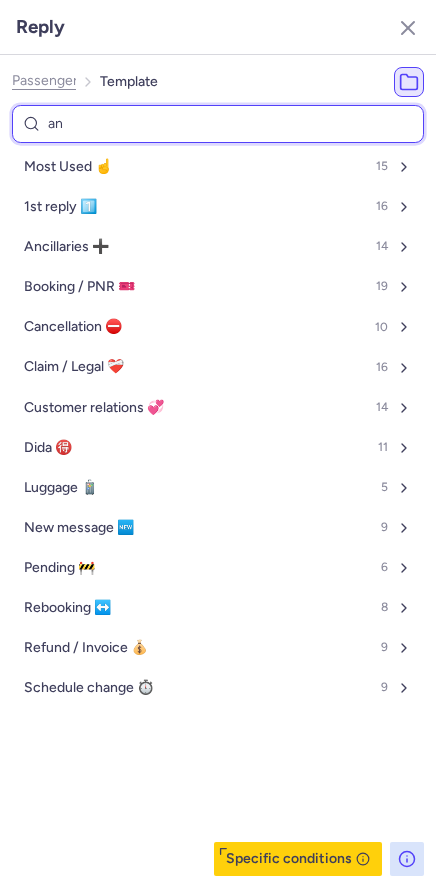 type on "anc" 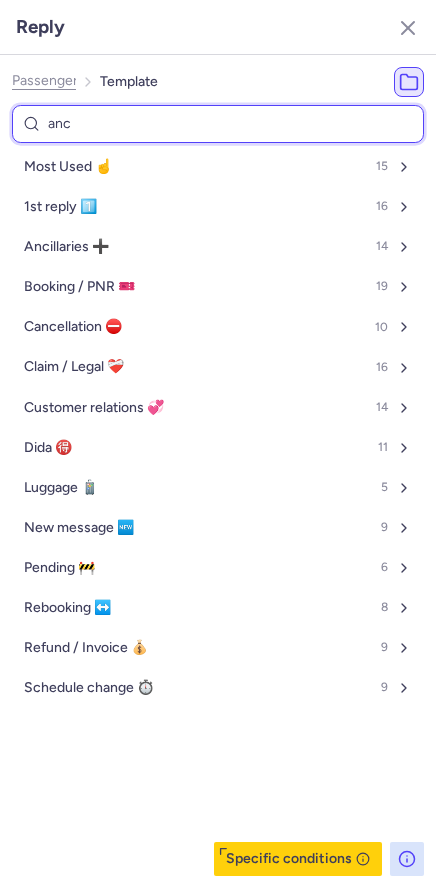 select on "en" 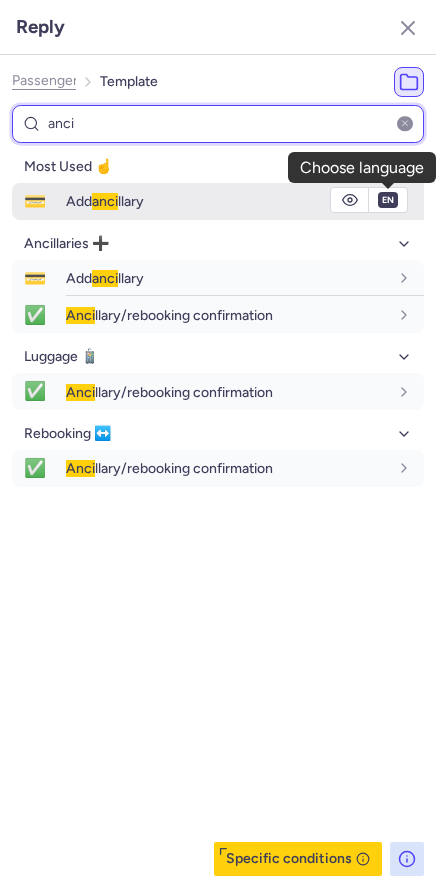 type on "anci" 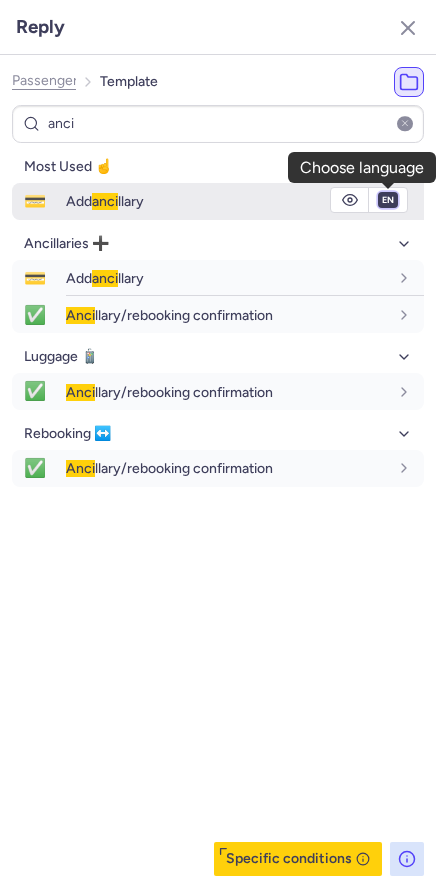 click on "fr en de nl pt es it ru" at bounding box center [388, 200] 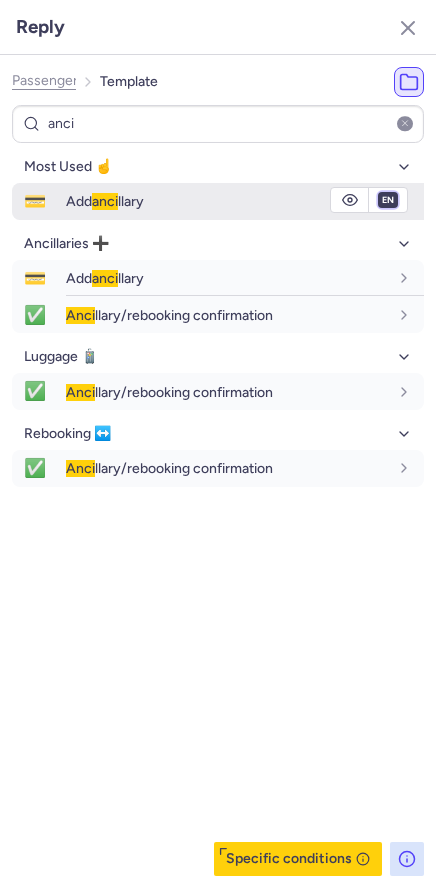 select on "de" 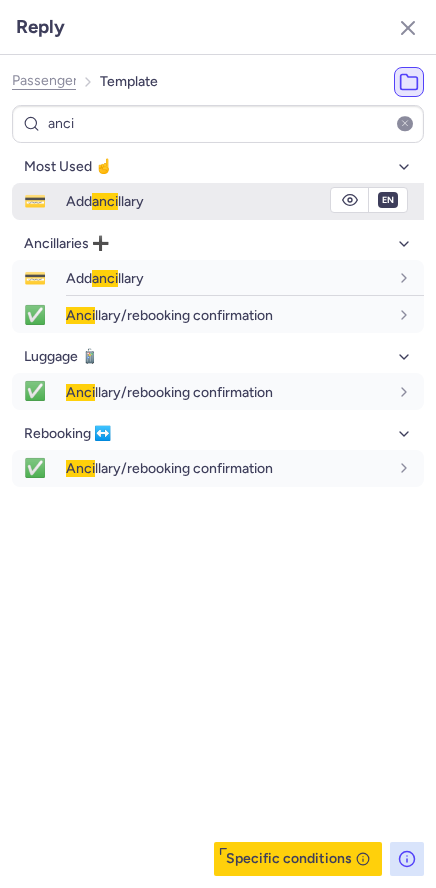 click on "fr en de nl pt es it ru" at bounding box center (388, 200) 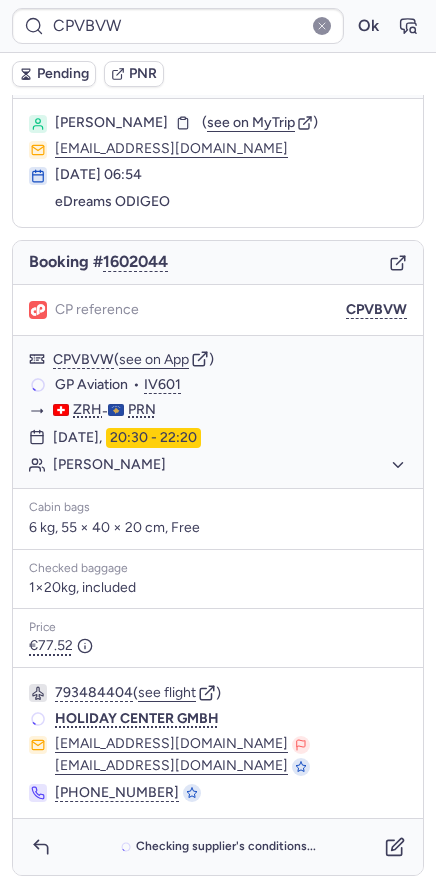 scroll, scrollTop: 41, scrollLeft: 0, axis: vertical 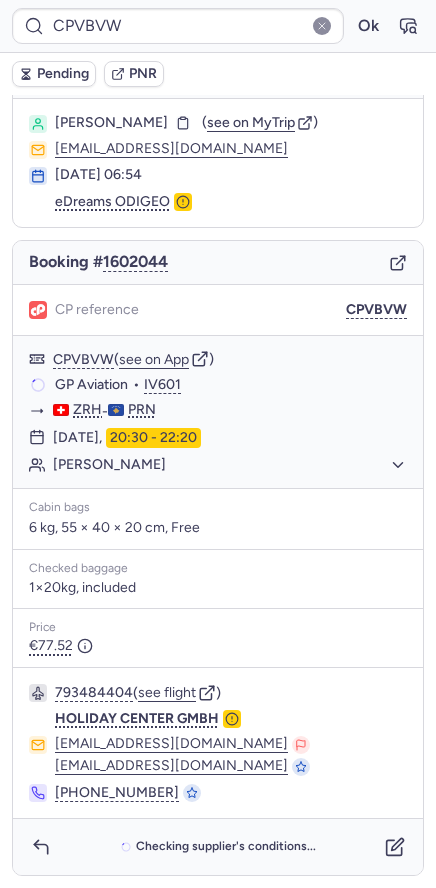 type on "CPLTED" 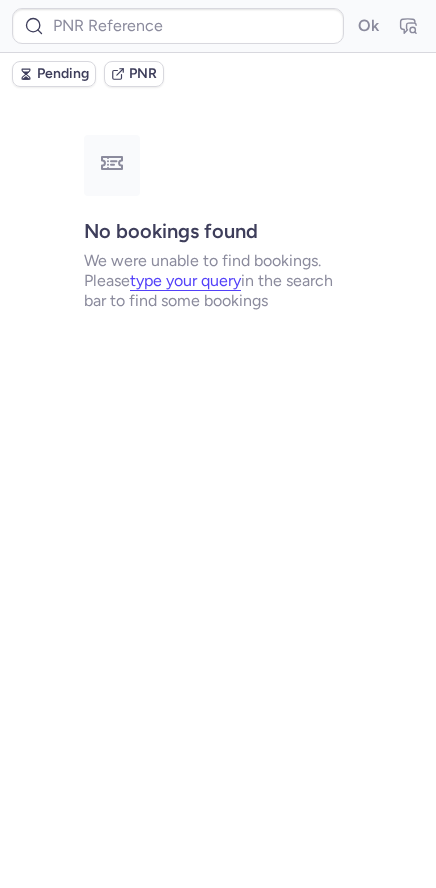 scroll, scrollTop: 0, scrollLeft: 0, axis: both 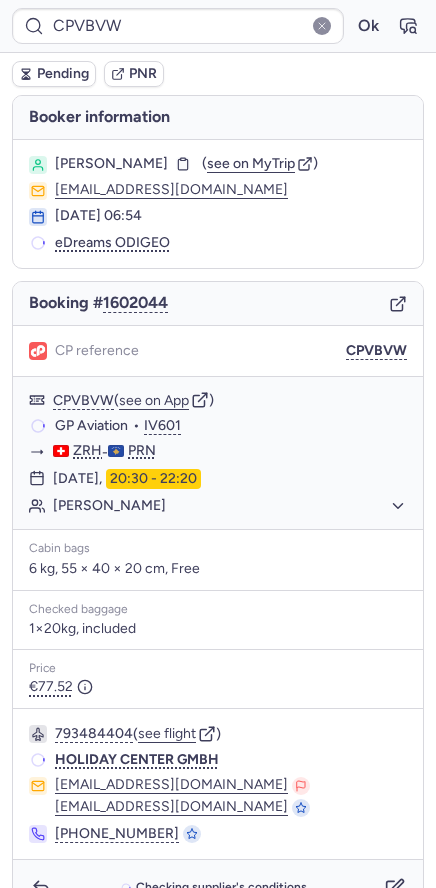 type on "CPLTED" 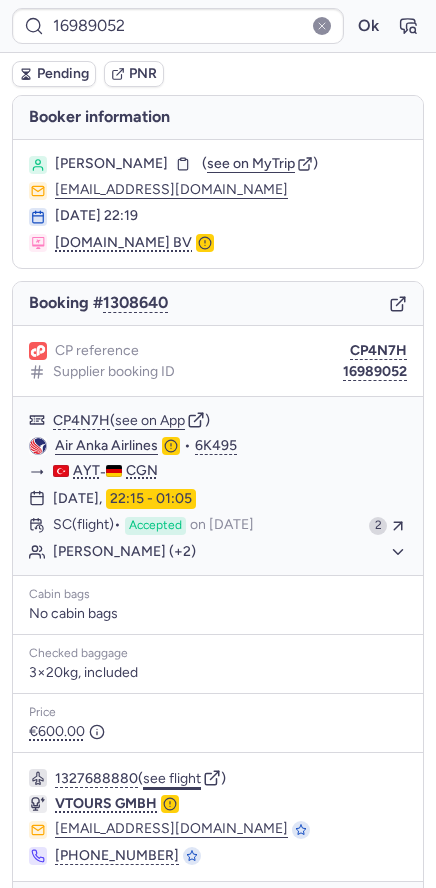 click on "see flight" 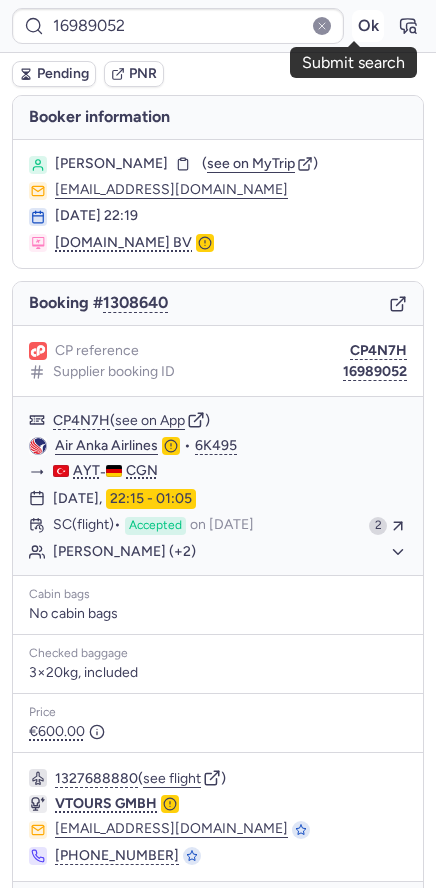 click on "Ok" at bounding box center (368, 26) 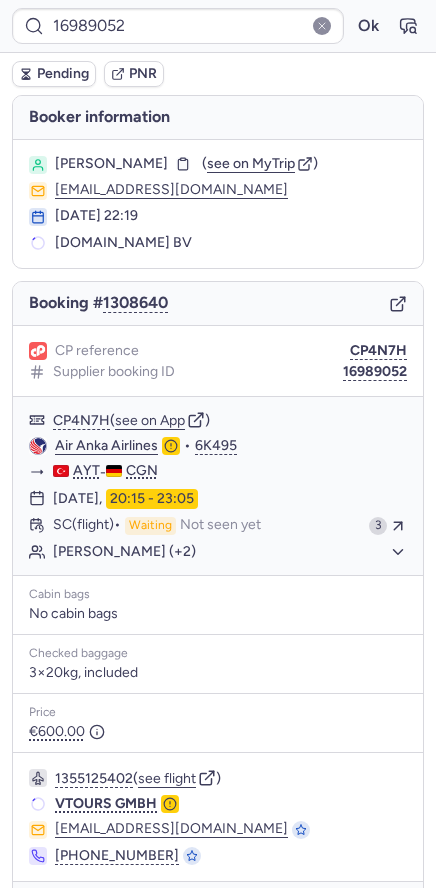 type on "CPLTED" 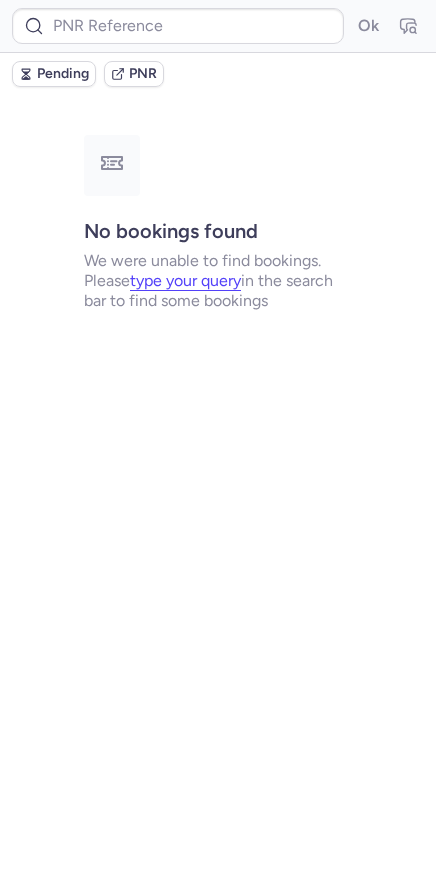 type on "CPLTED" 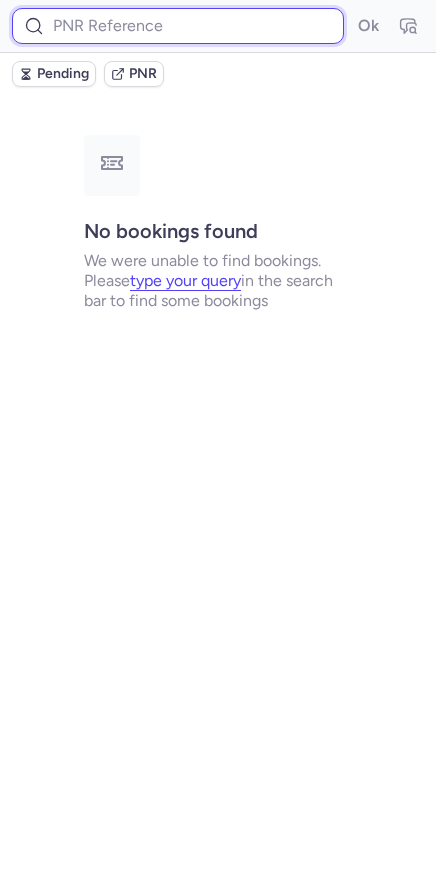 click at bounding box center (178, 26) 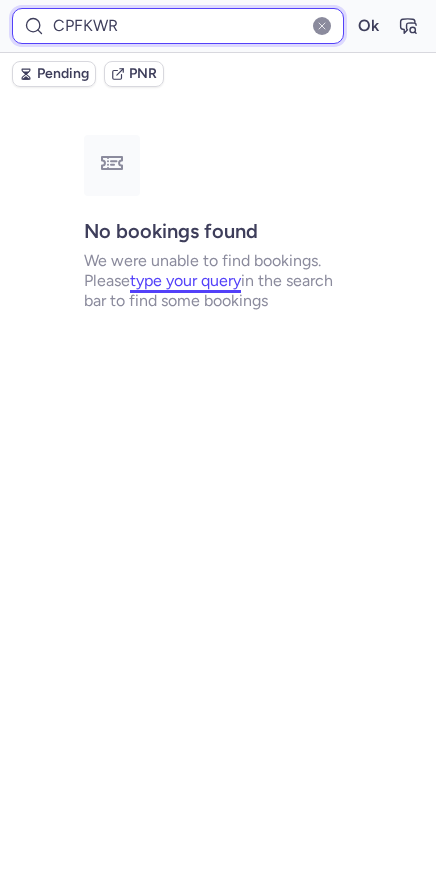 type on "CPFKWR" 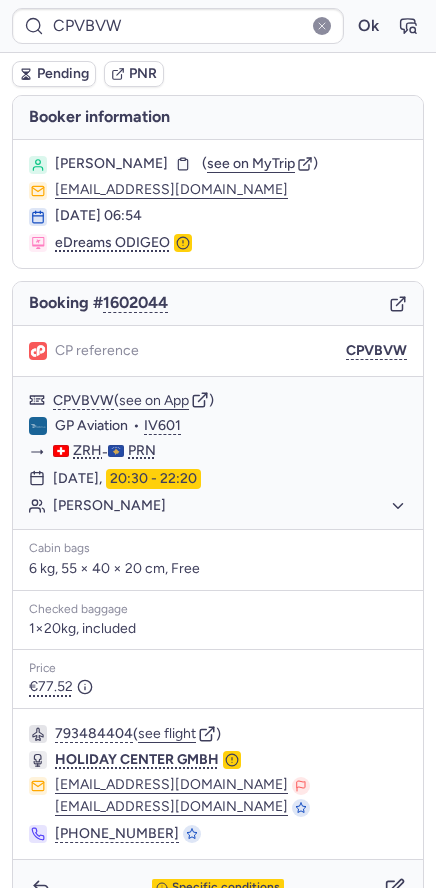 type on "CPLTED" 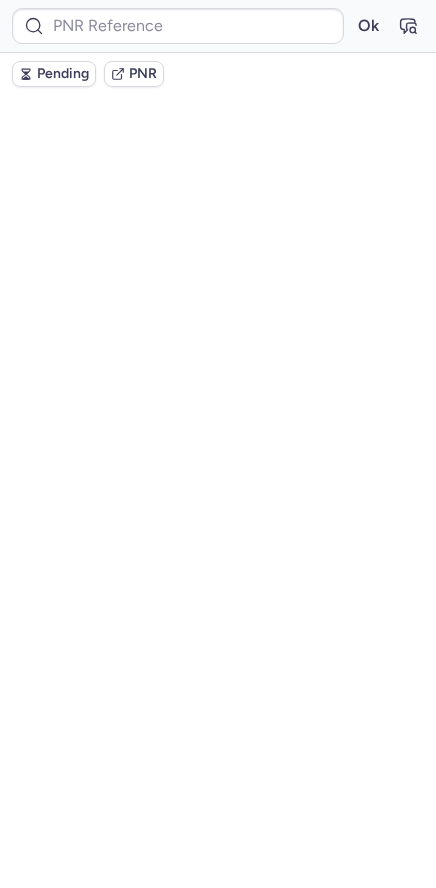 type on "CPB8HW" 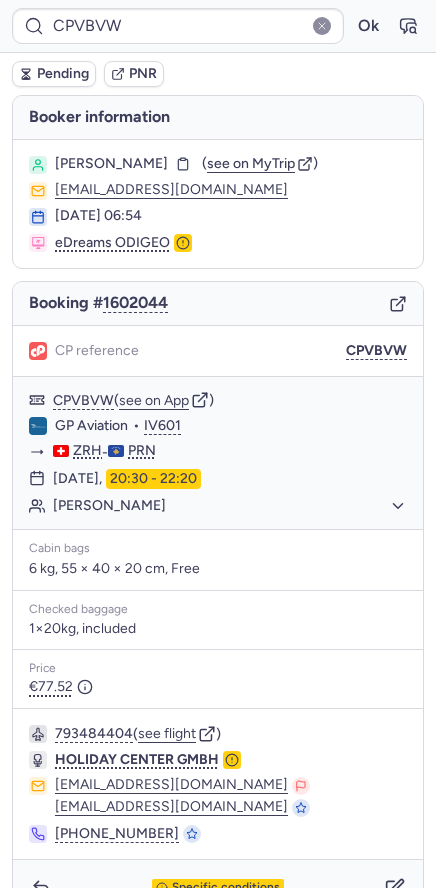 type on "CPLTED" 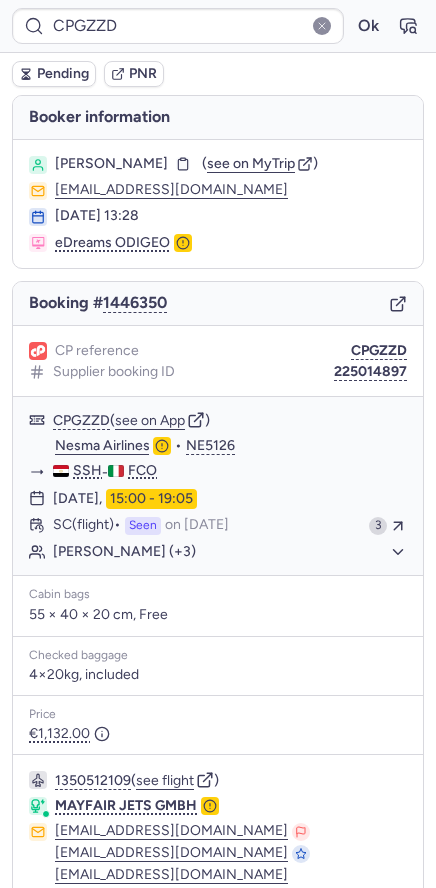 type on "QB4ZTT" 